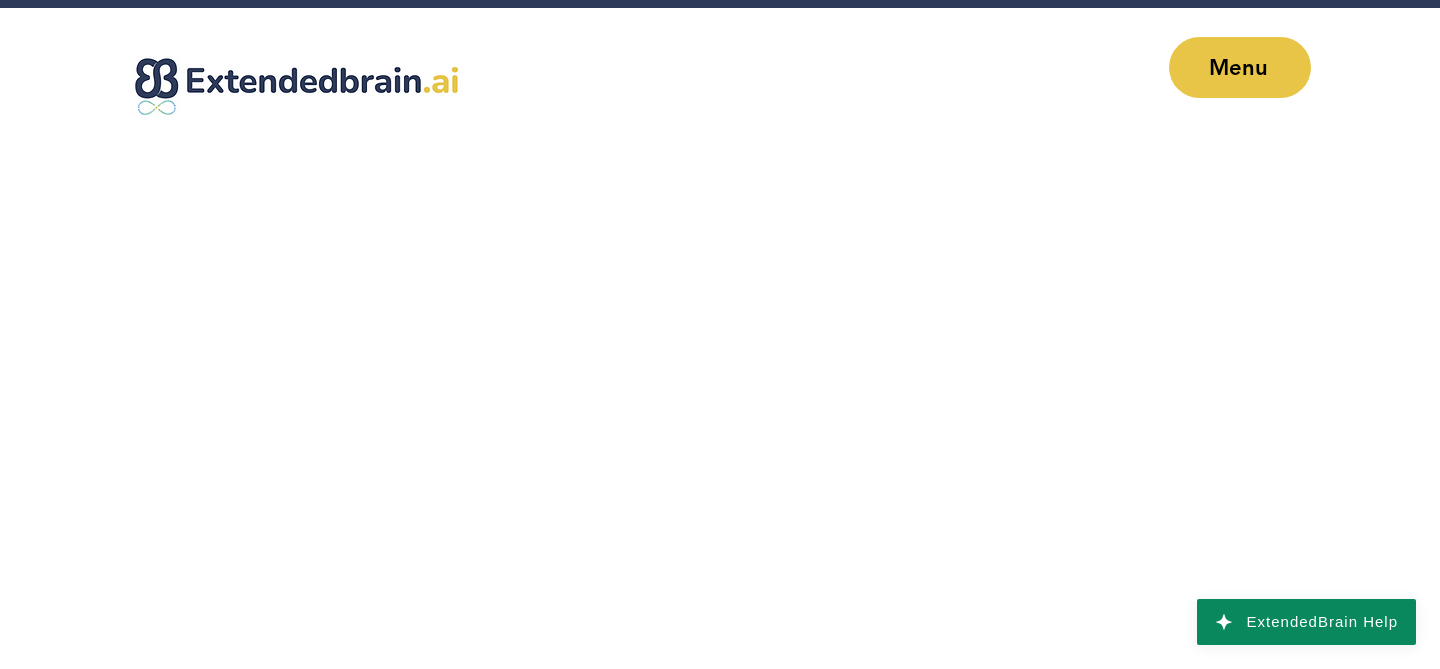 scroll, scrollTop: 0, scrollLeft: 0, axis: both 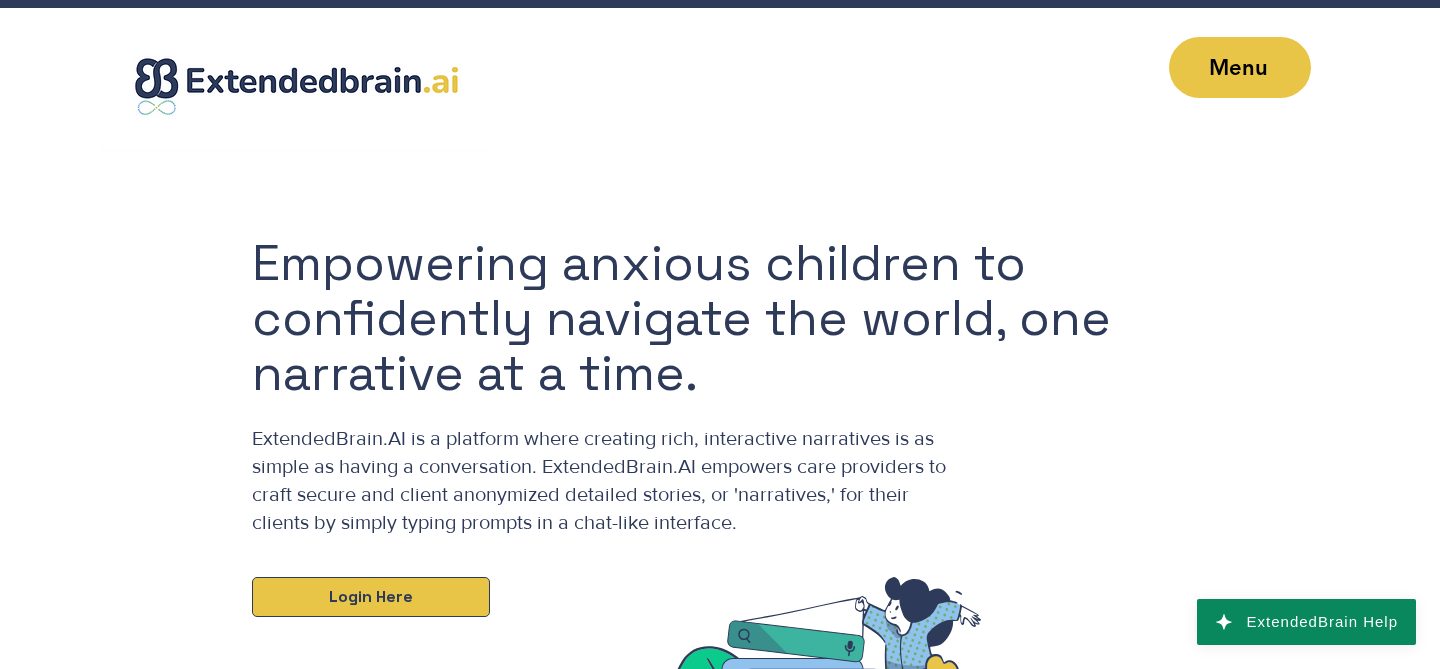 click on "Login Here" at bounding box center [371, 597] 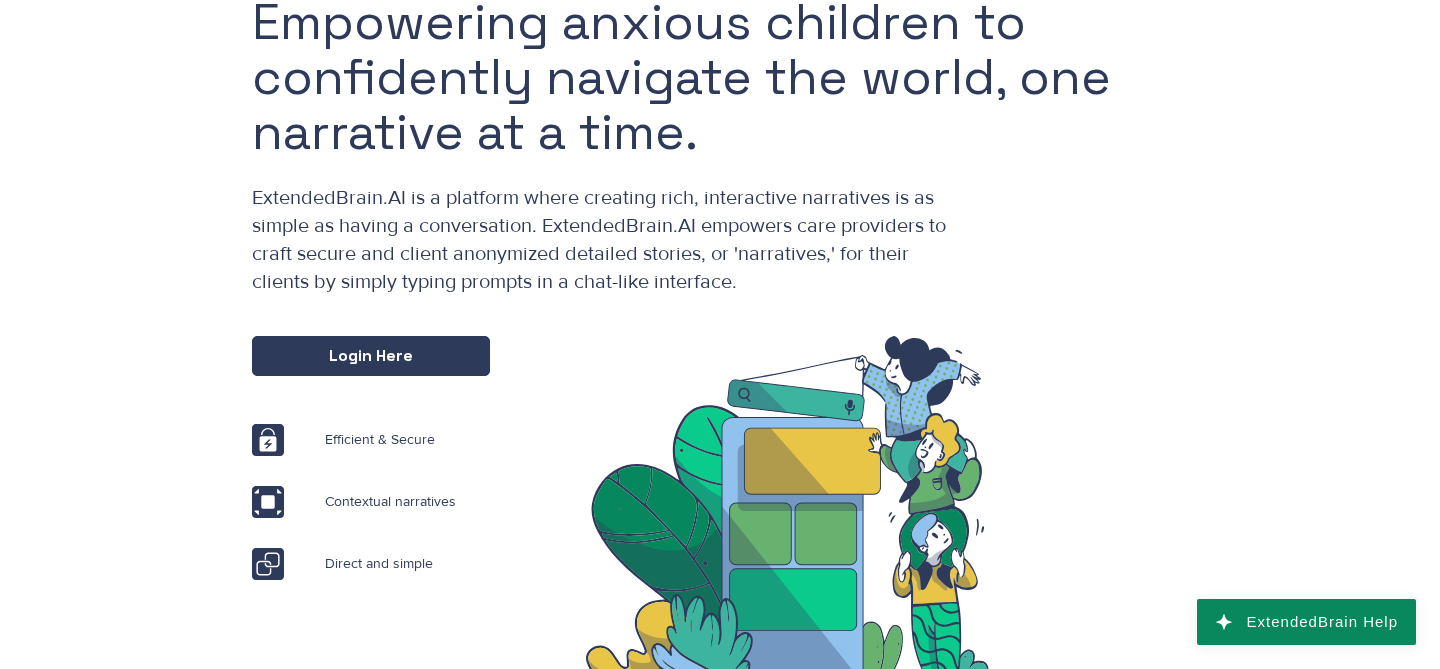 scroll, scrollTop: 253, scrollLeft: 0, axis: vertical 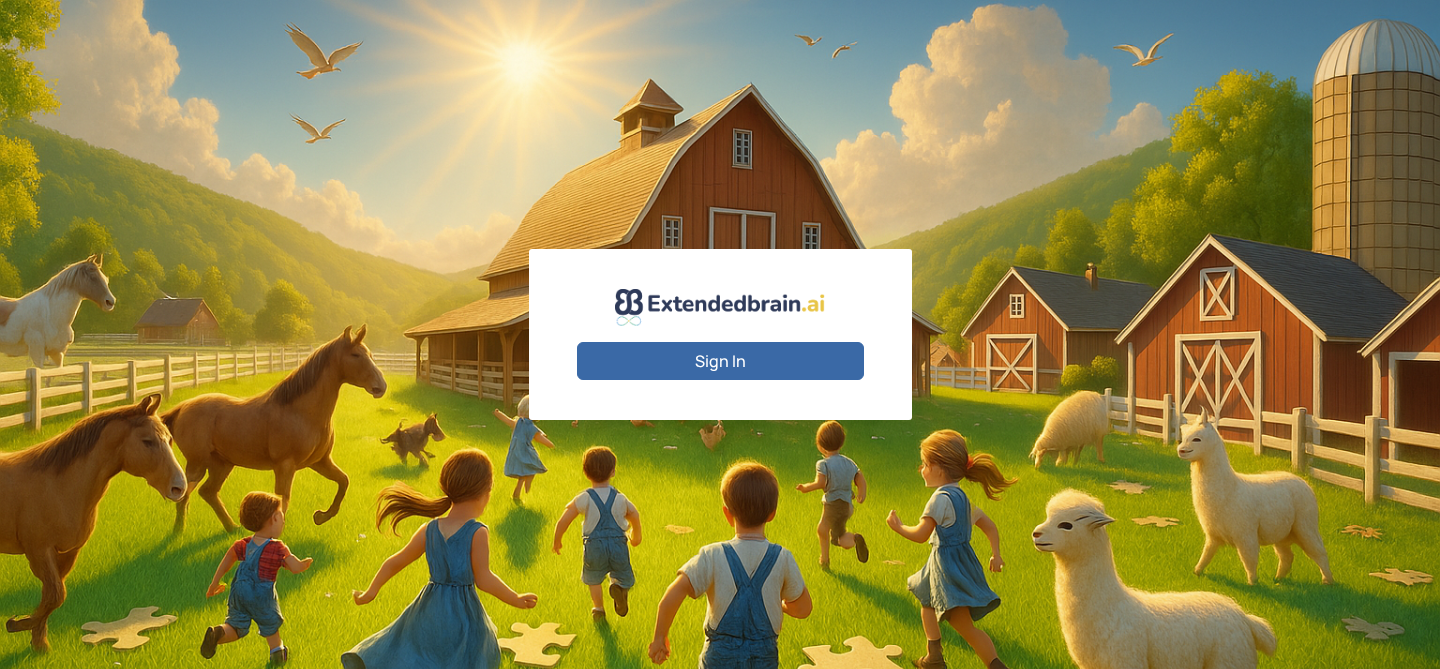 click on "Sign In" at bounding box center [720, 361] 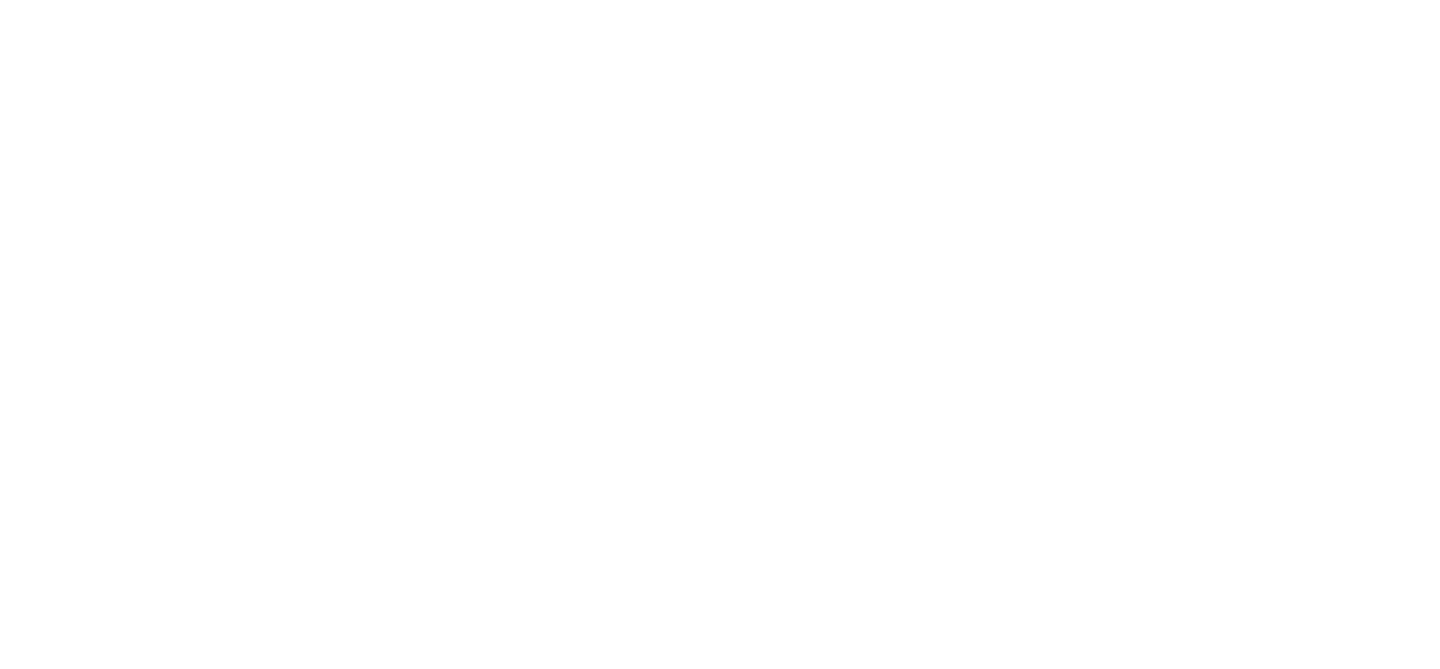scroll, scrollTop: 0, scrollLeft: 0, axis: both 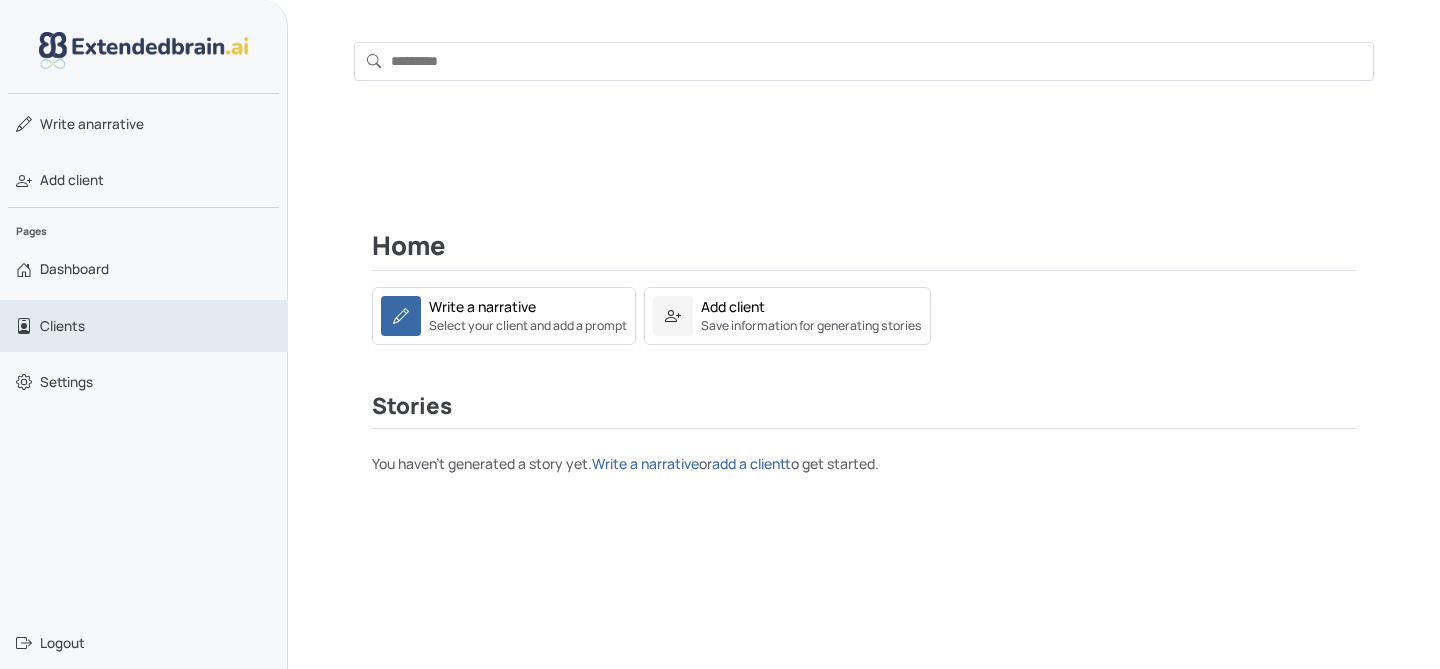 click on "Clients" at bounding box center (62, 326) 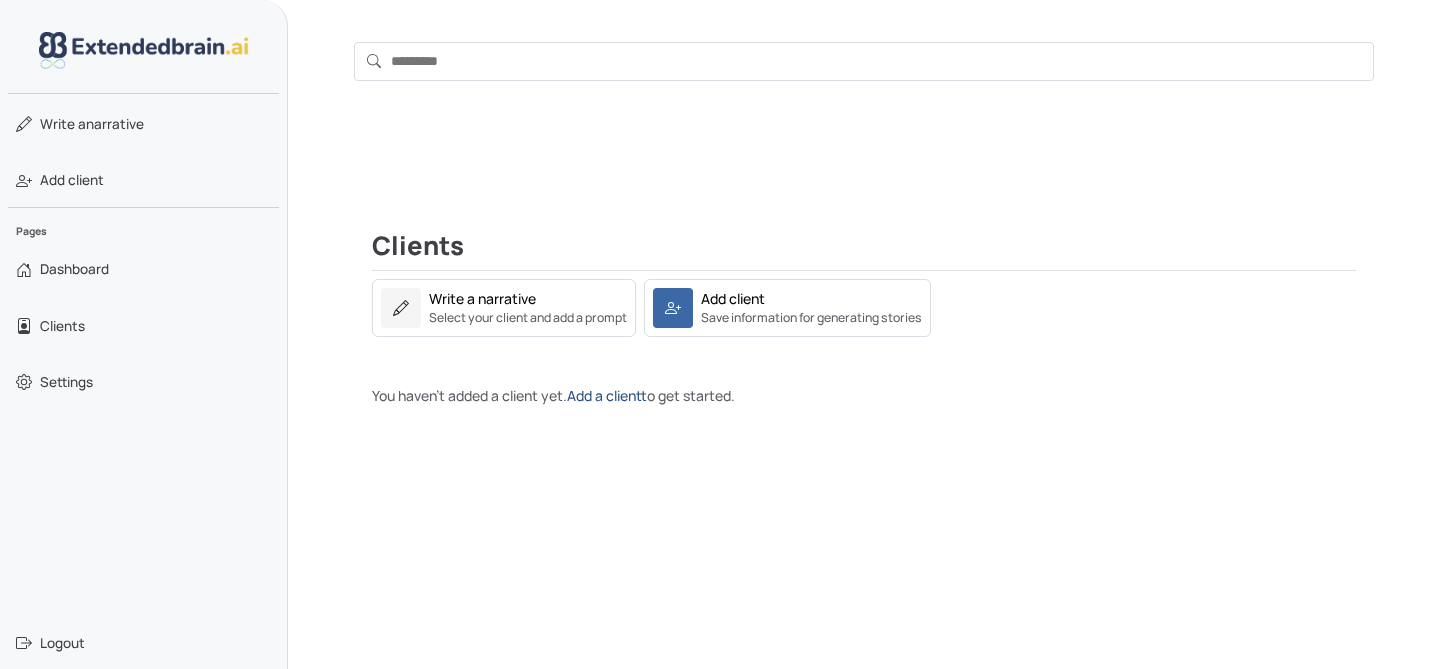 click on "Add a client" at bounding box center (607, 395) 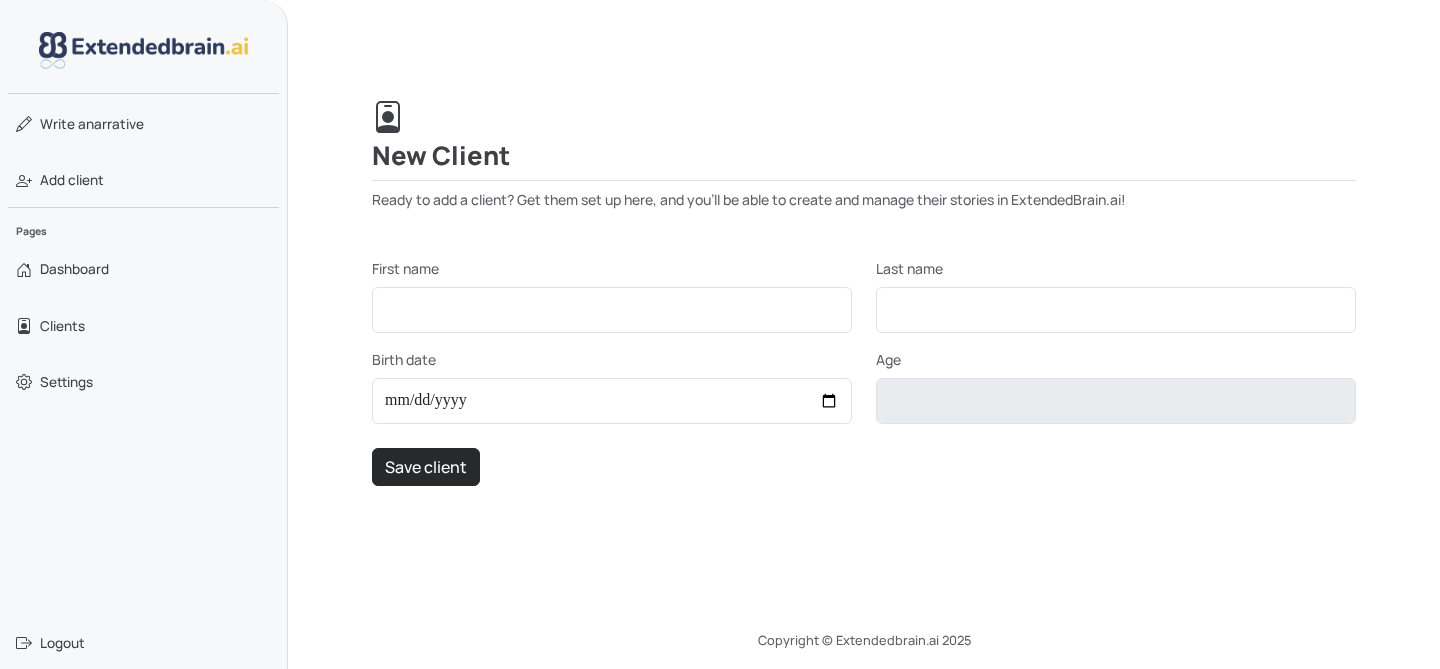 scroll, scrollTop: 139, scrollLeft: 0, axis: vertical 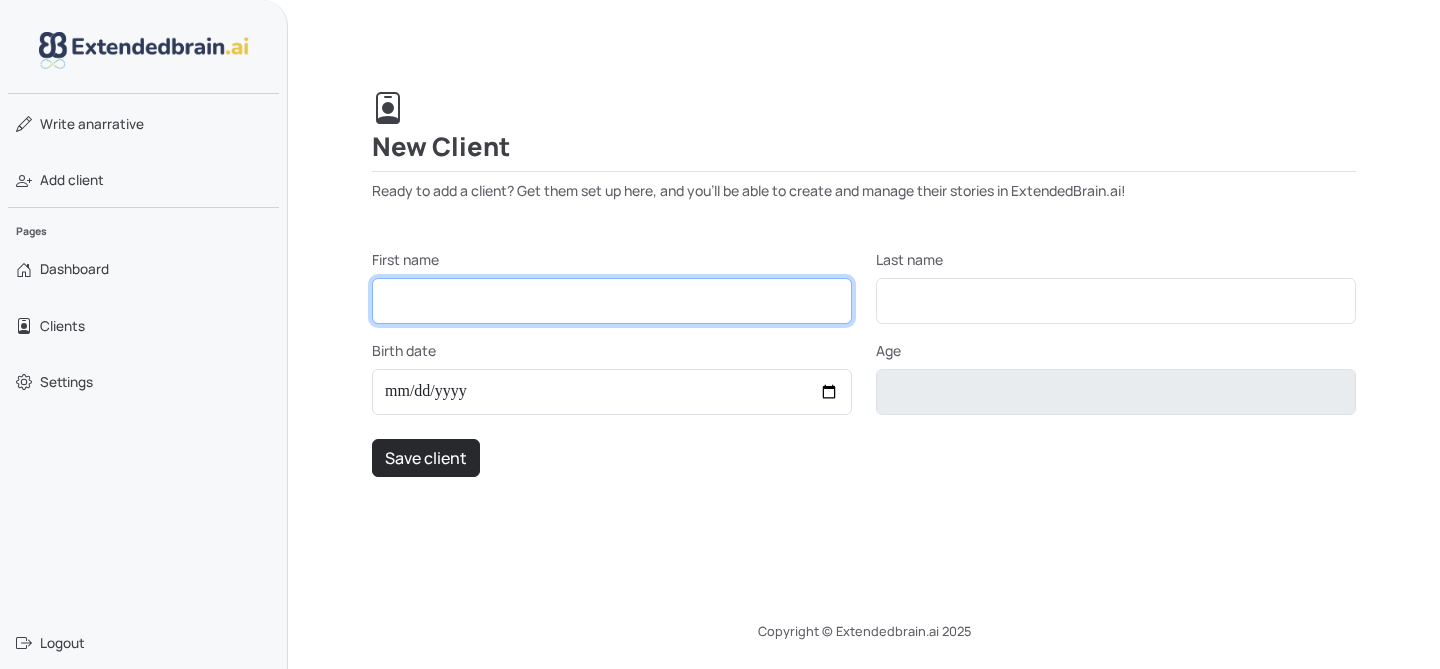 click on "First name" at bounding box center [612, 301] 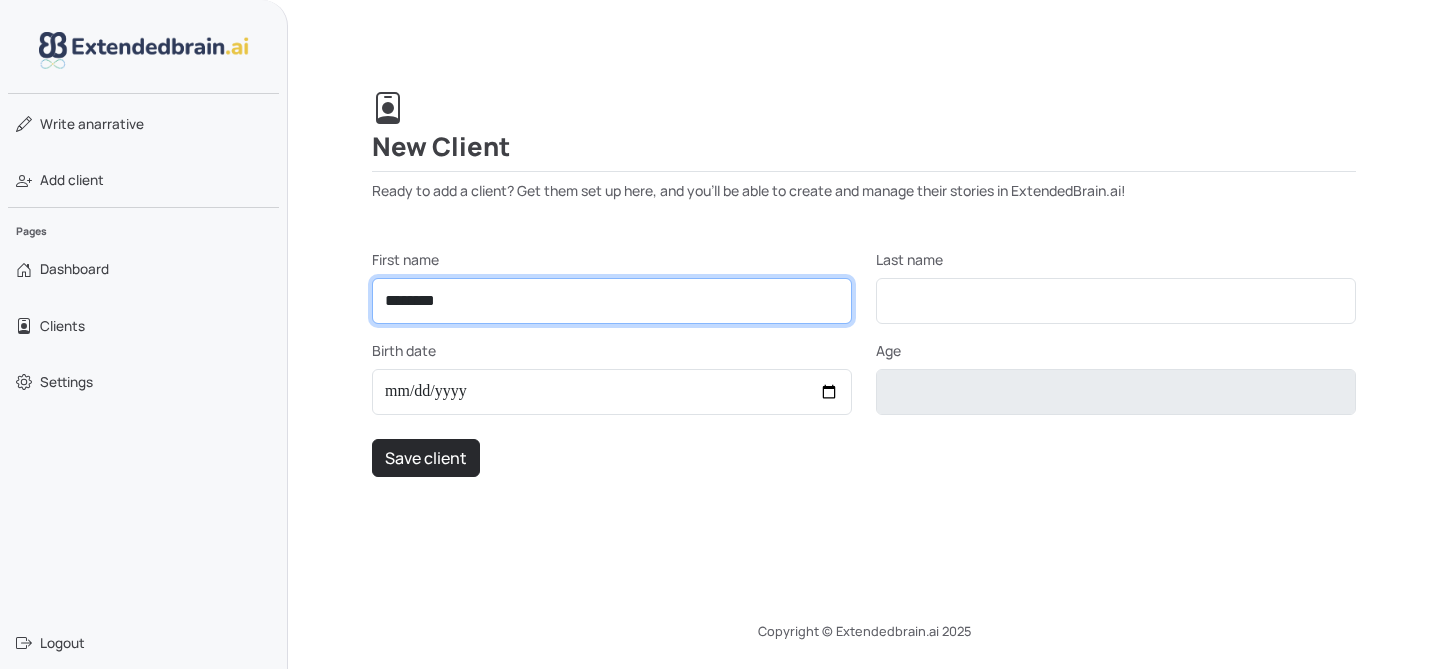 type on "********" 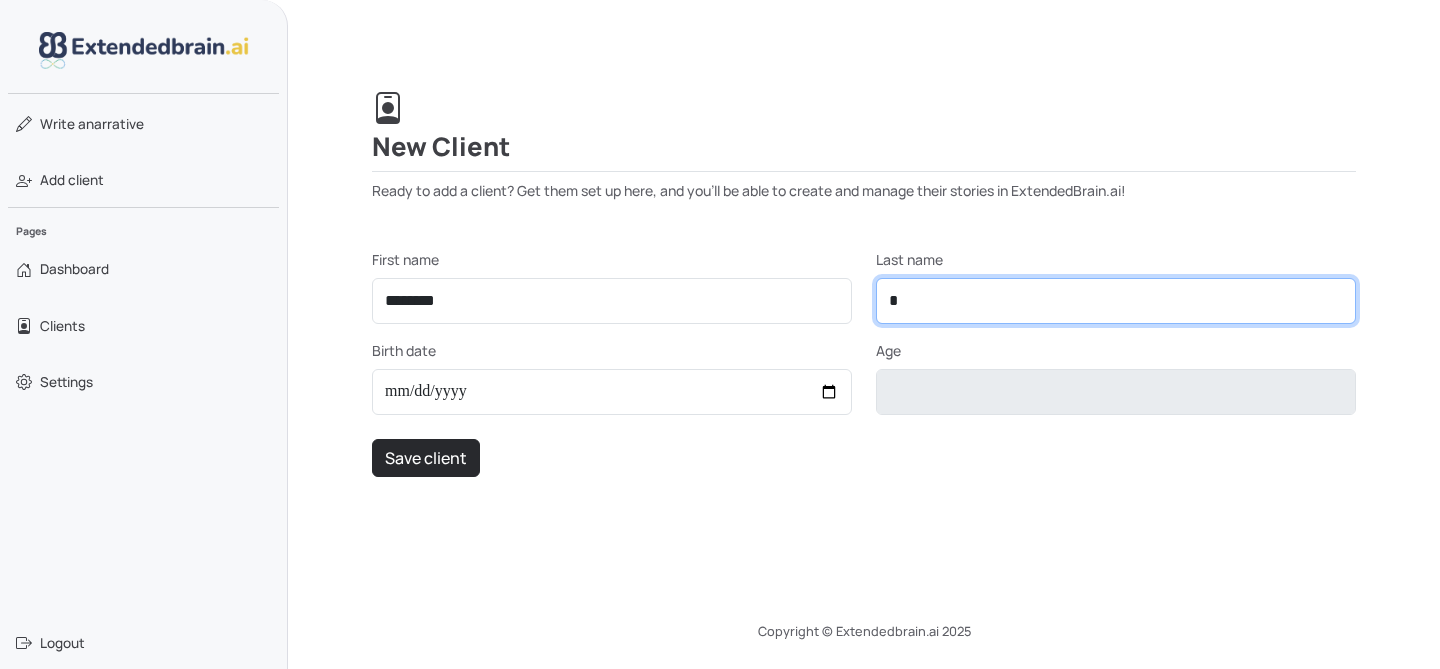 type on "*" 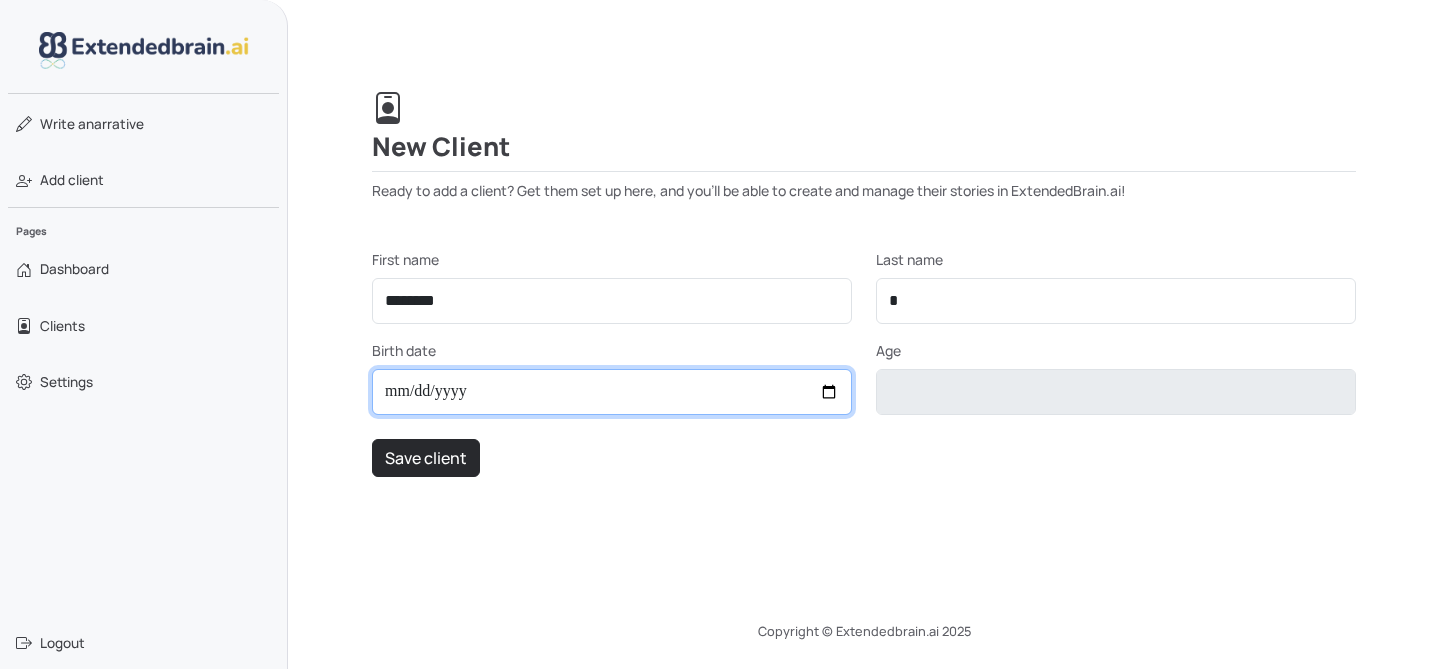 click on "Birth date" at bounding box center (612, 392) 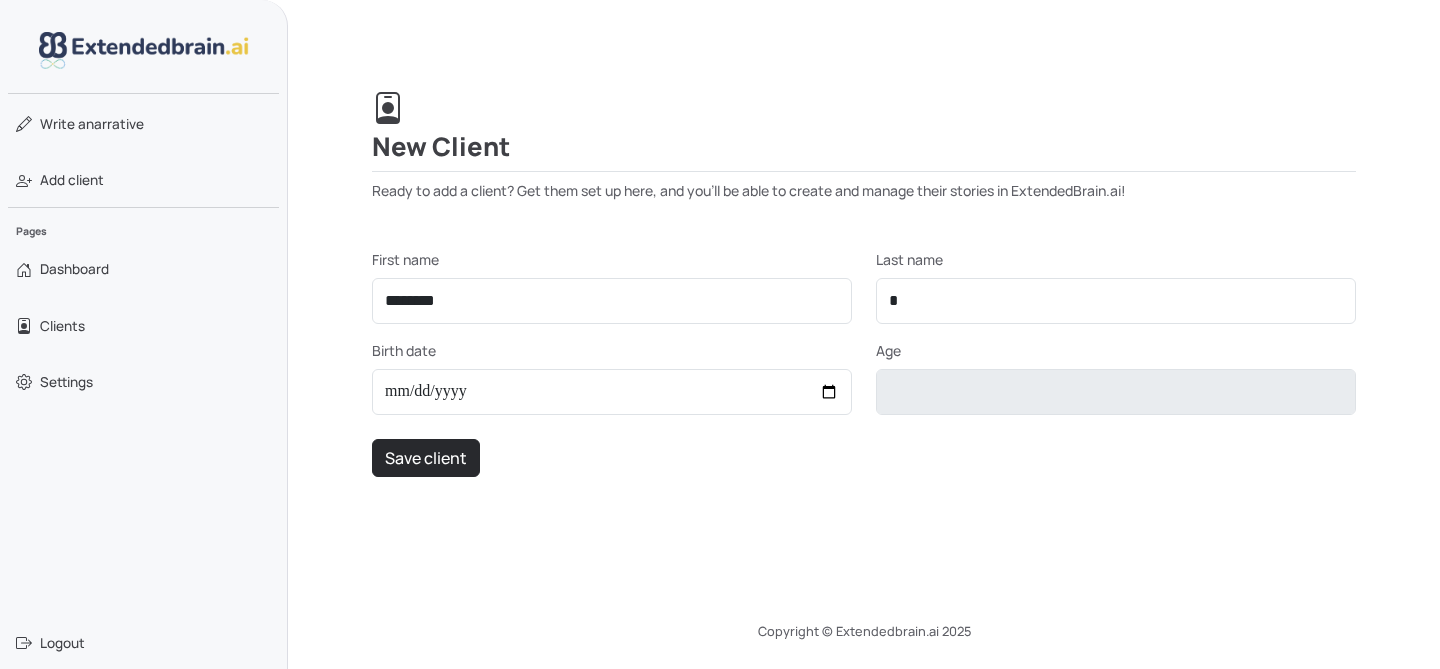 click on "**********" at bounding box center [864, 284] 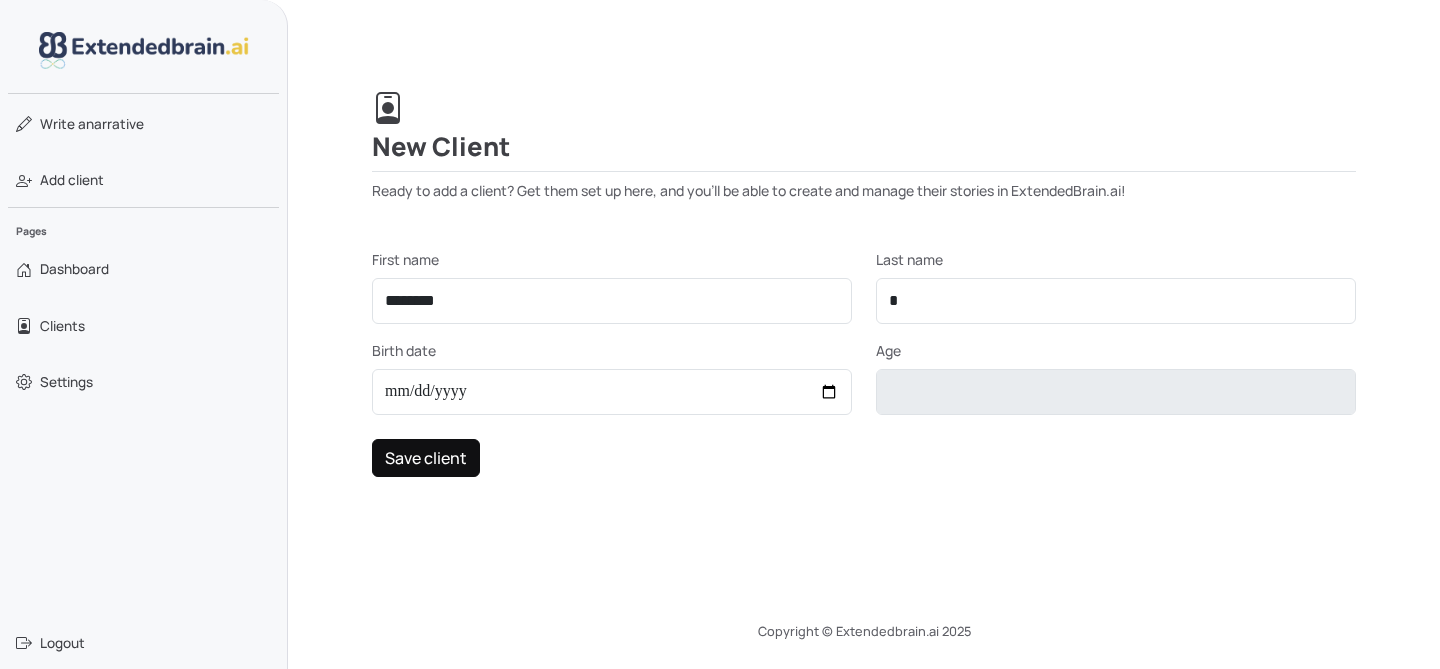 click on "Save client" at bounding box center [426, 458] 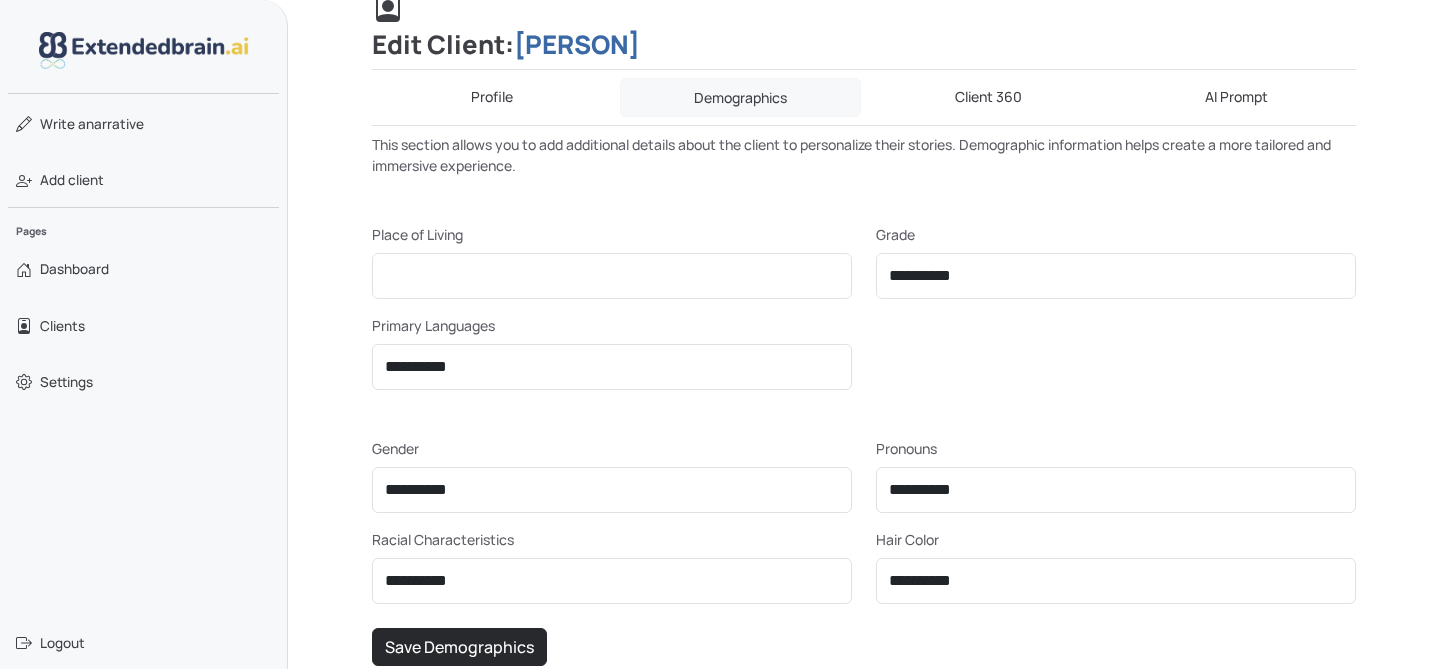 scroll, scrollTop: 232, scrollLeft: 0, axis: vertical 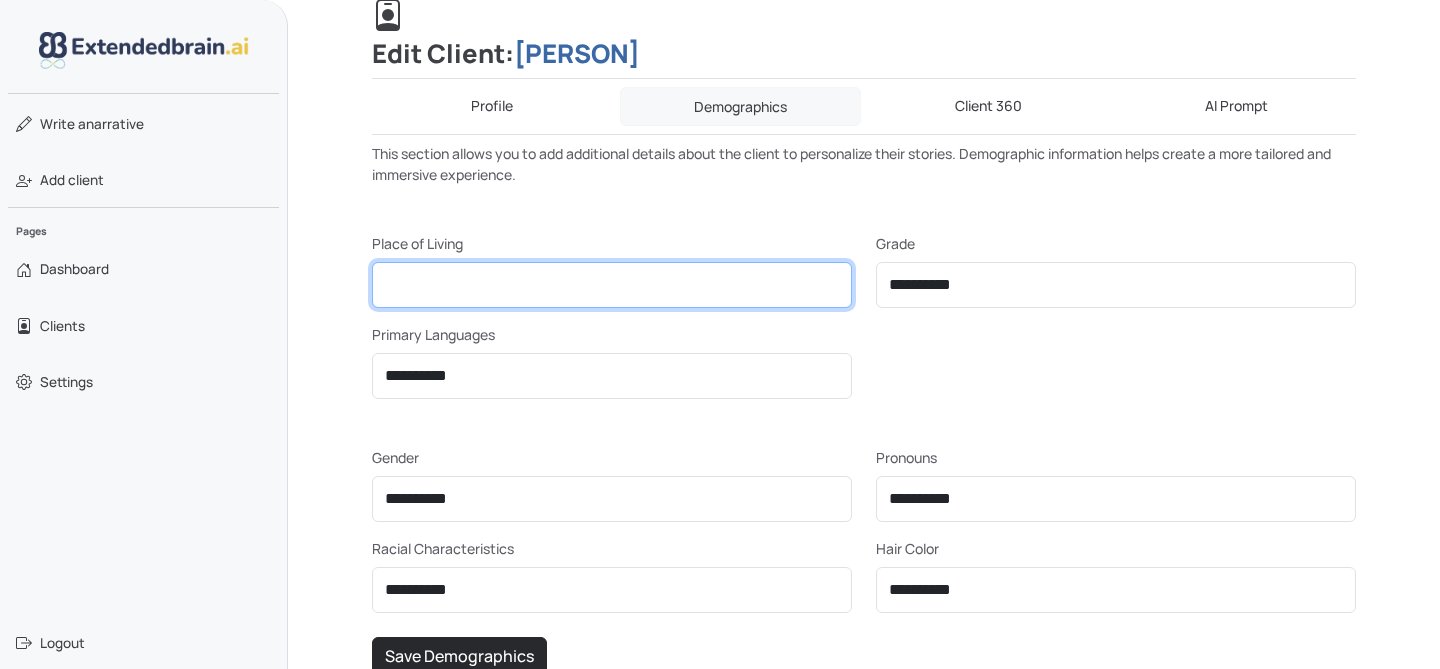 click on "Place of Living" at bounding box center (612, 285) 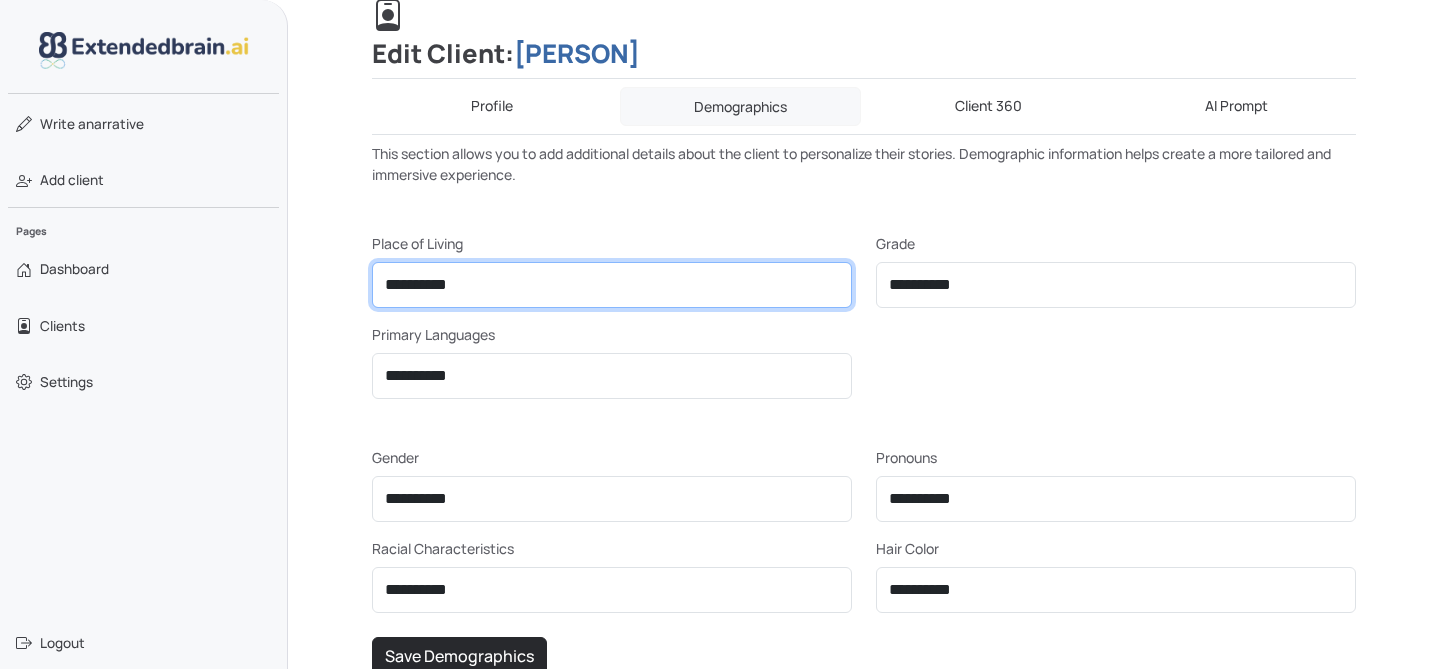 type on "**********" 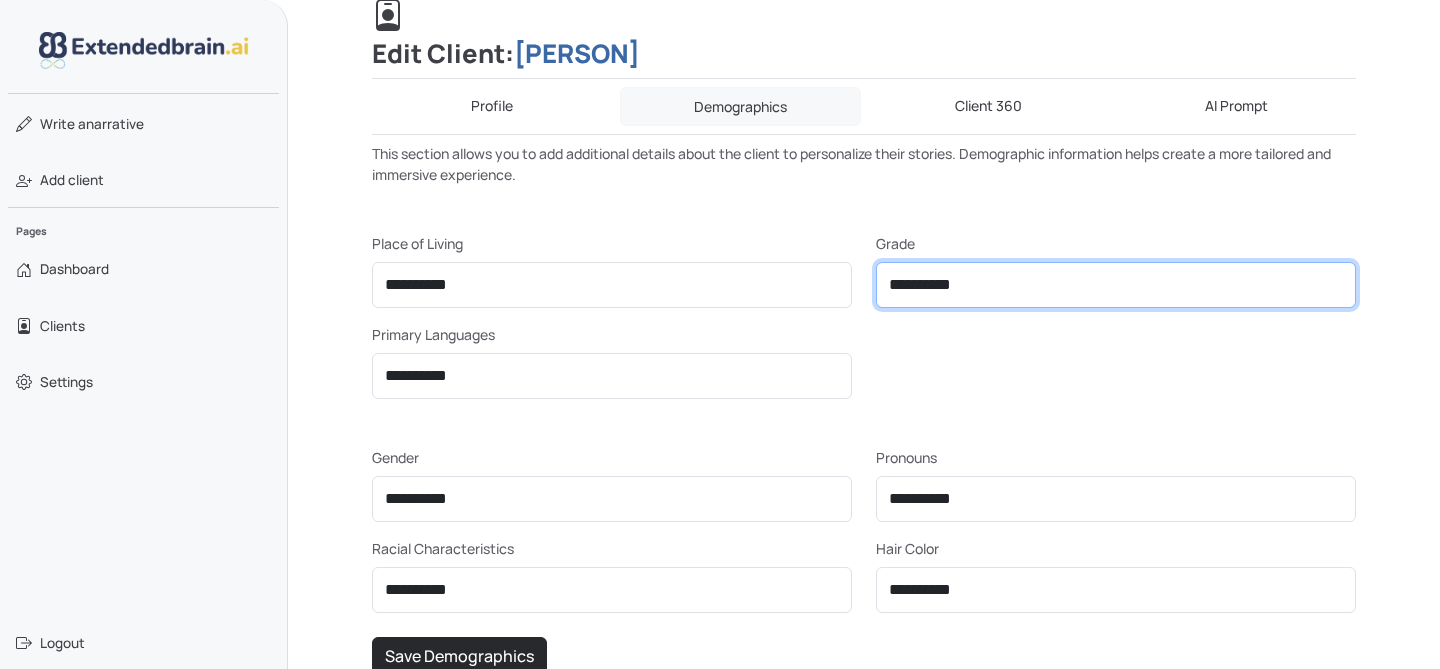 click on "**********" at bounding box center (1116, 285) 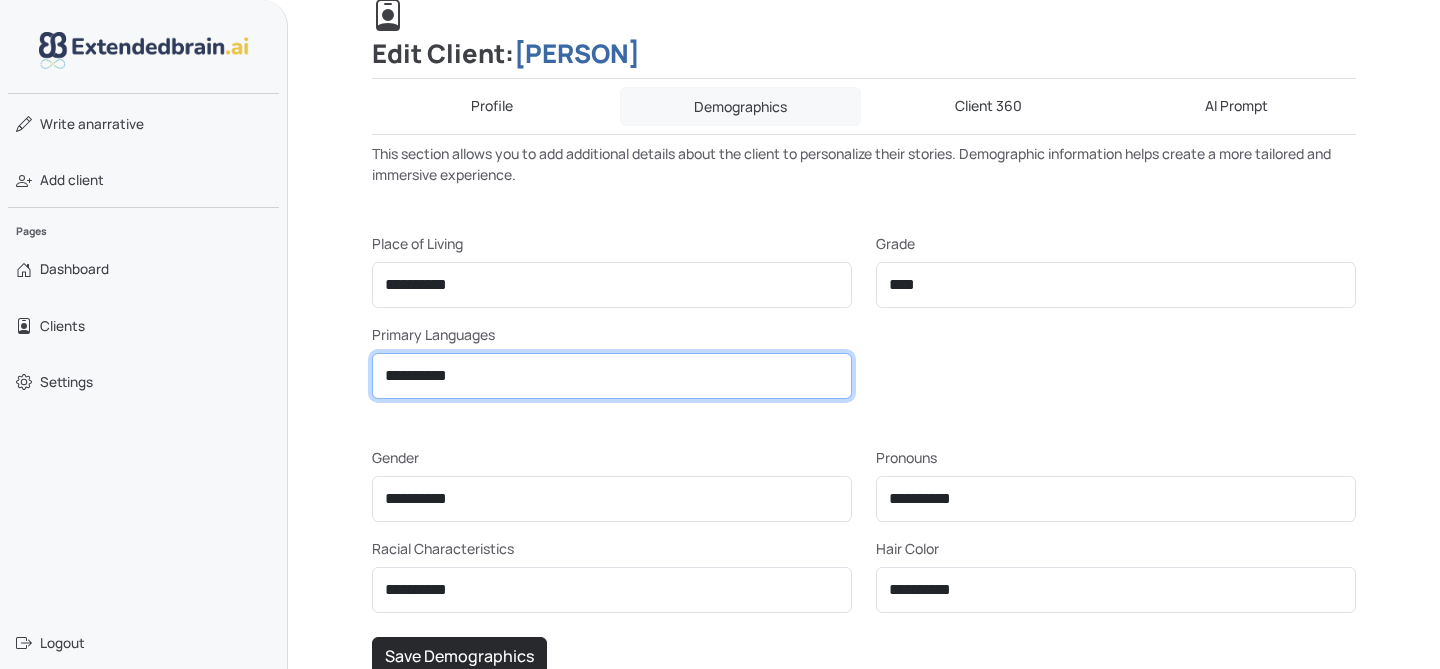 click on "**********" at bounding box center (612, 376) 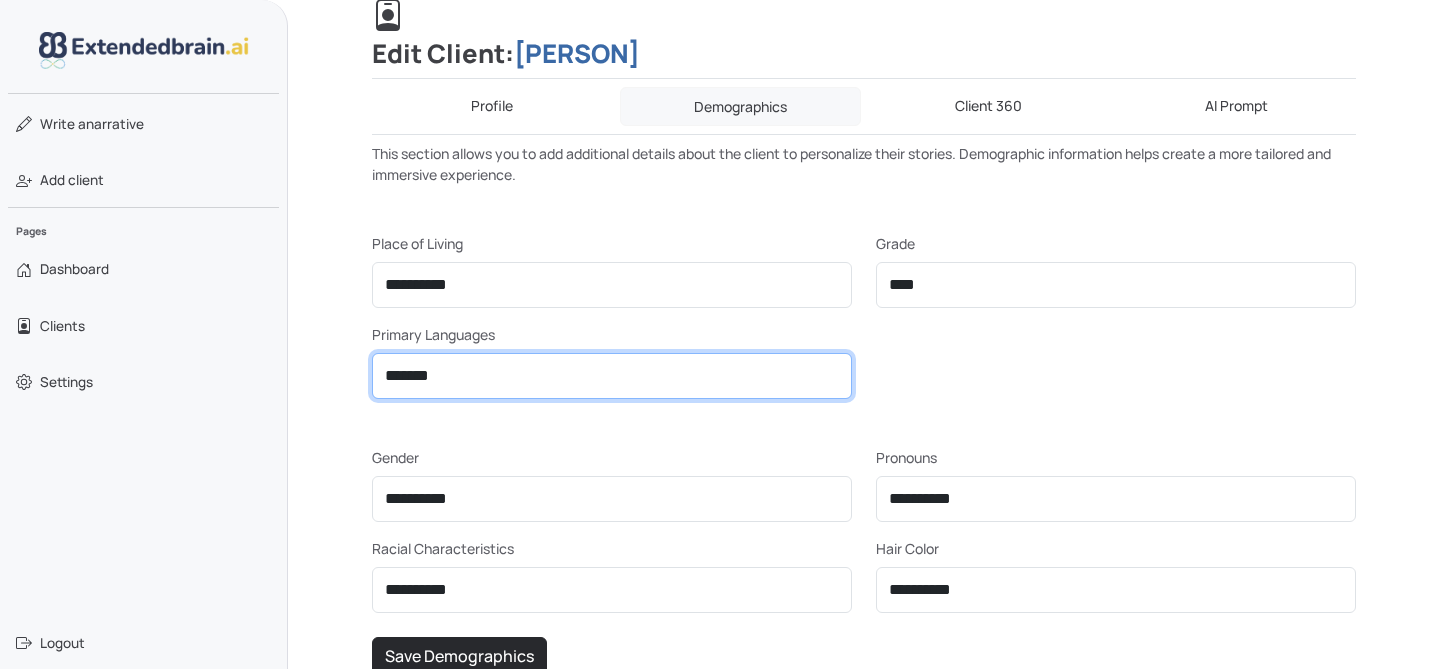 click on "**********" at bounding box center (612, 376) 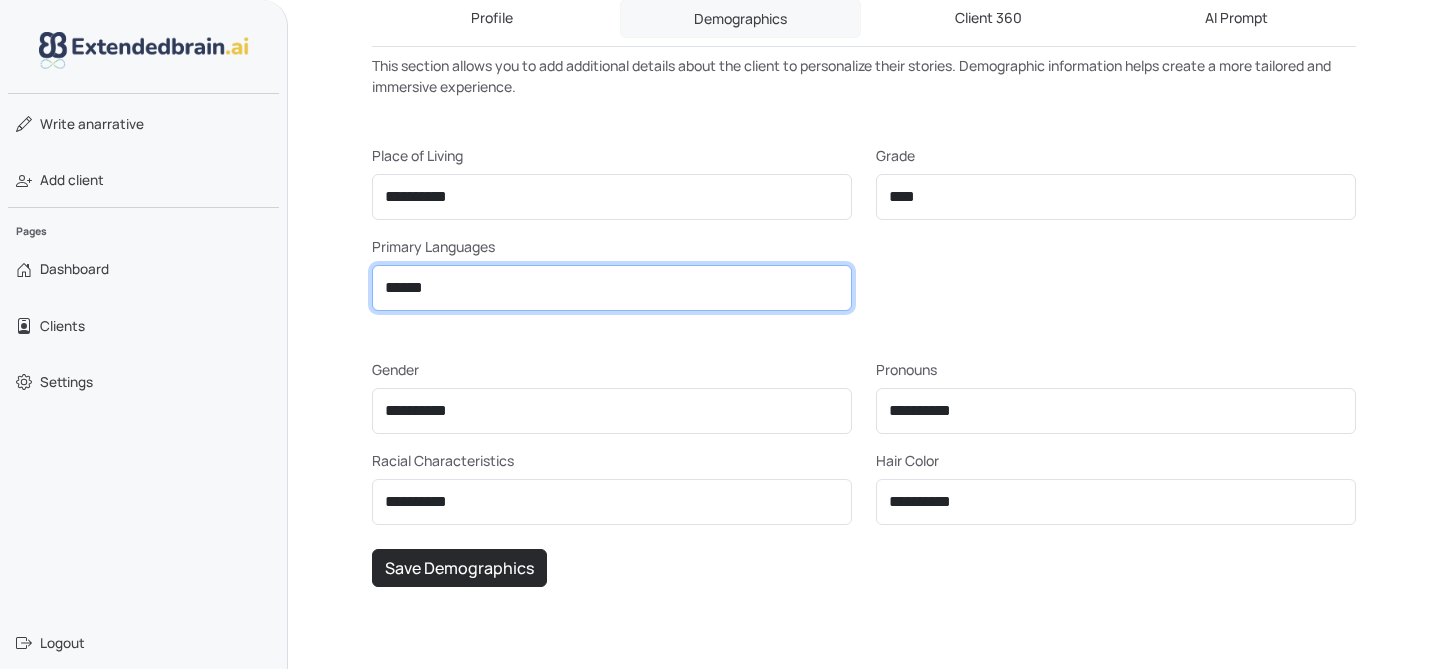 scroll, scrollTop: 366, scrollLeft: 0, axis: vertical 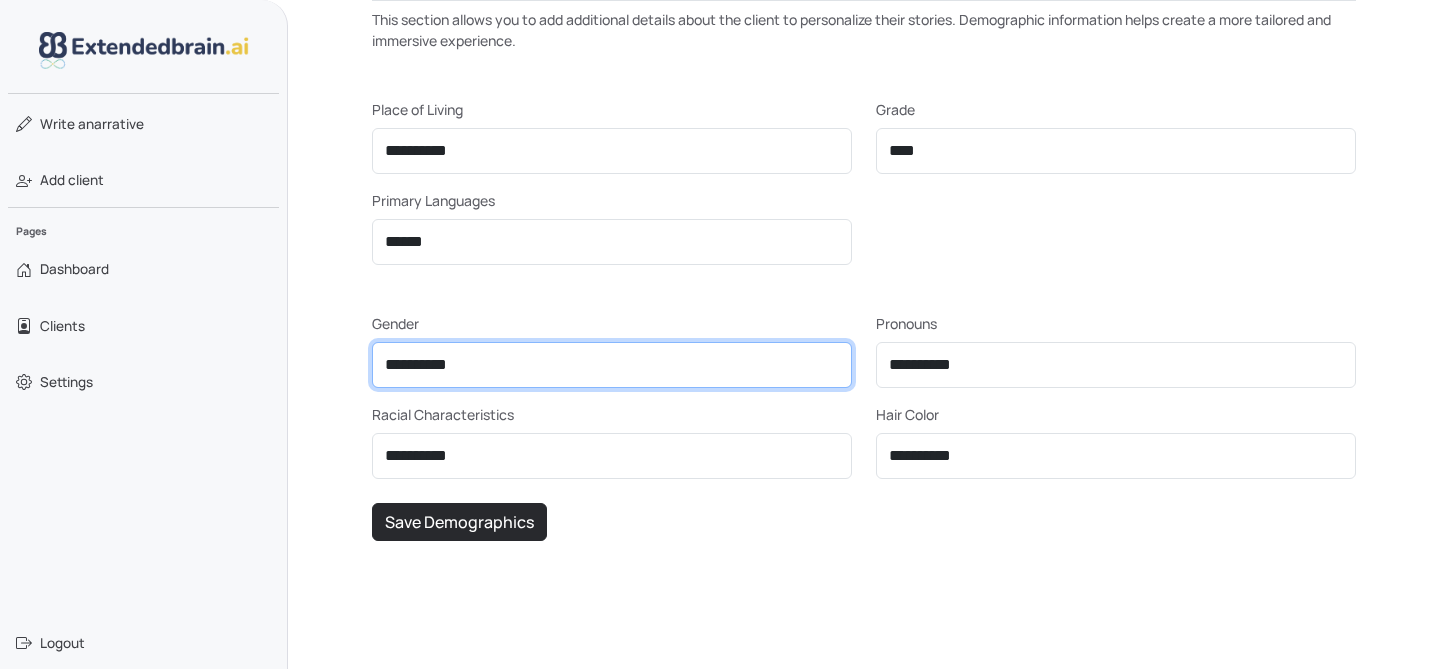 click on "**********" at bounding box center [1116, 151] 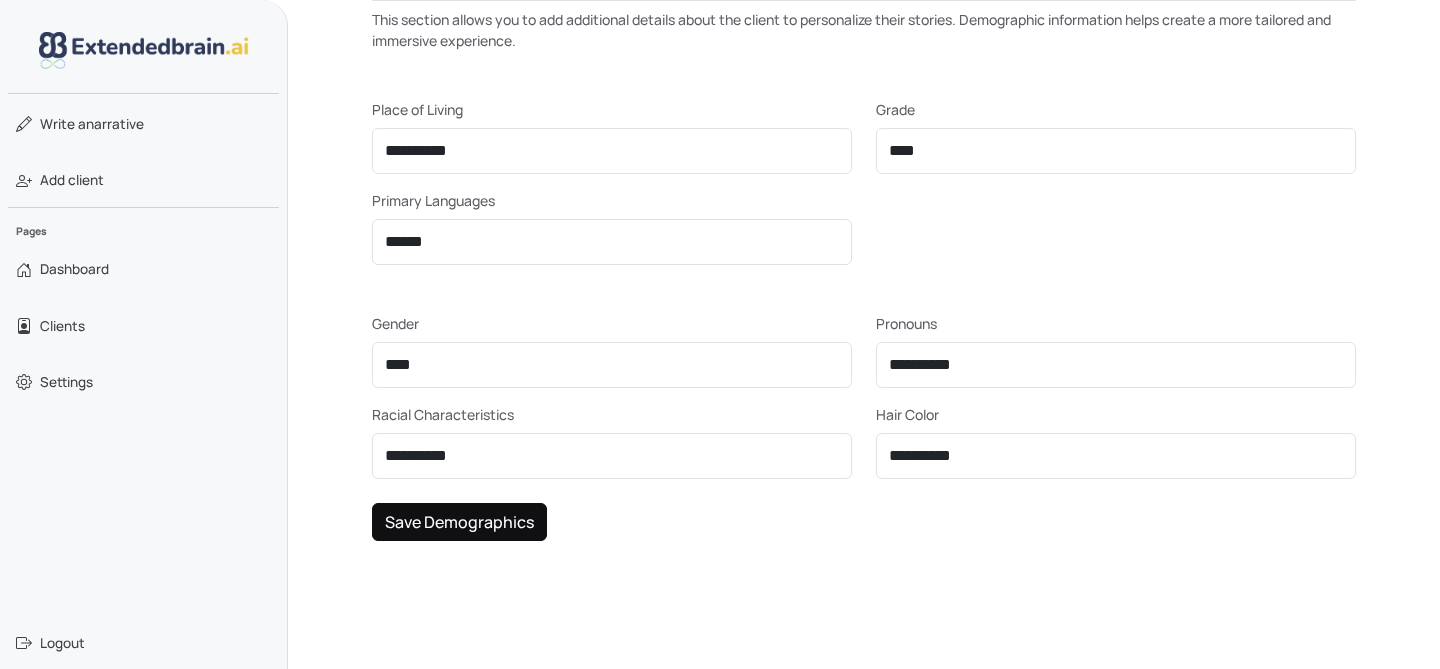 click on "Save Demographics" at bounding box center (459, 522) 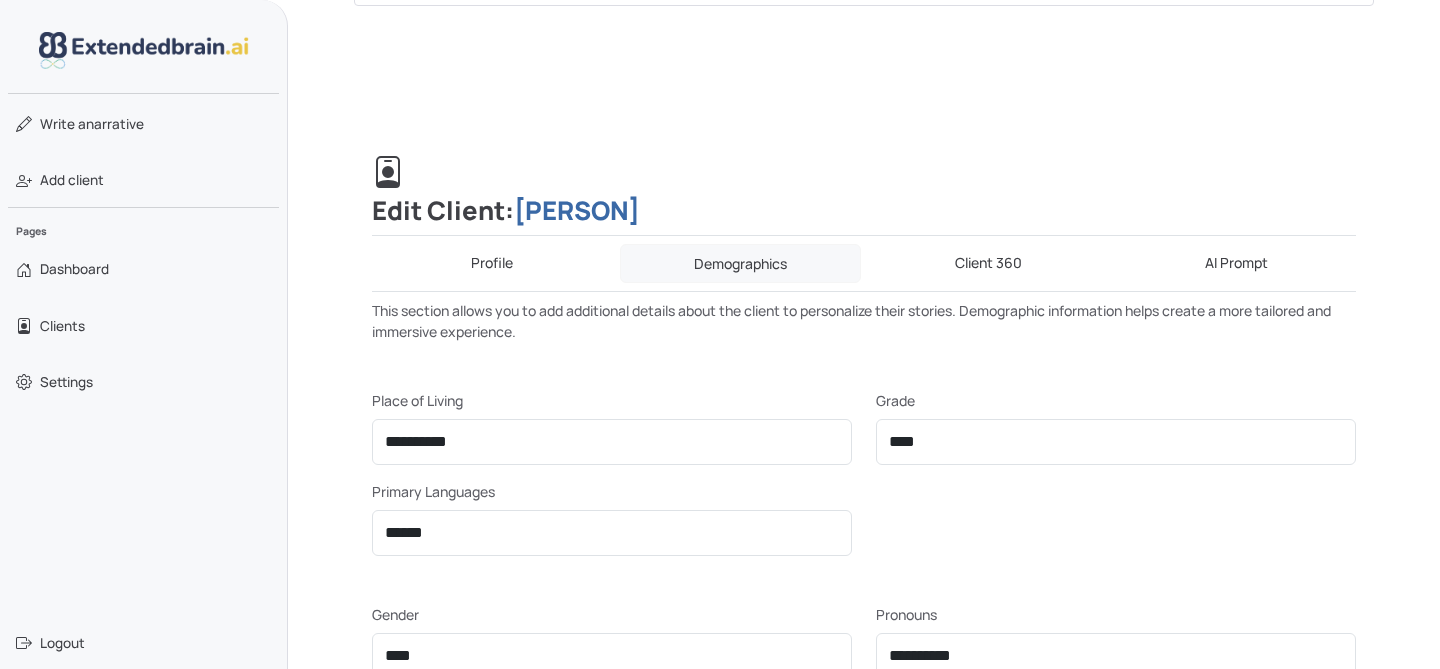 scroll, scrollTop: 74, scrollLeft: 0, axis: vertical 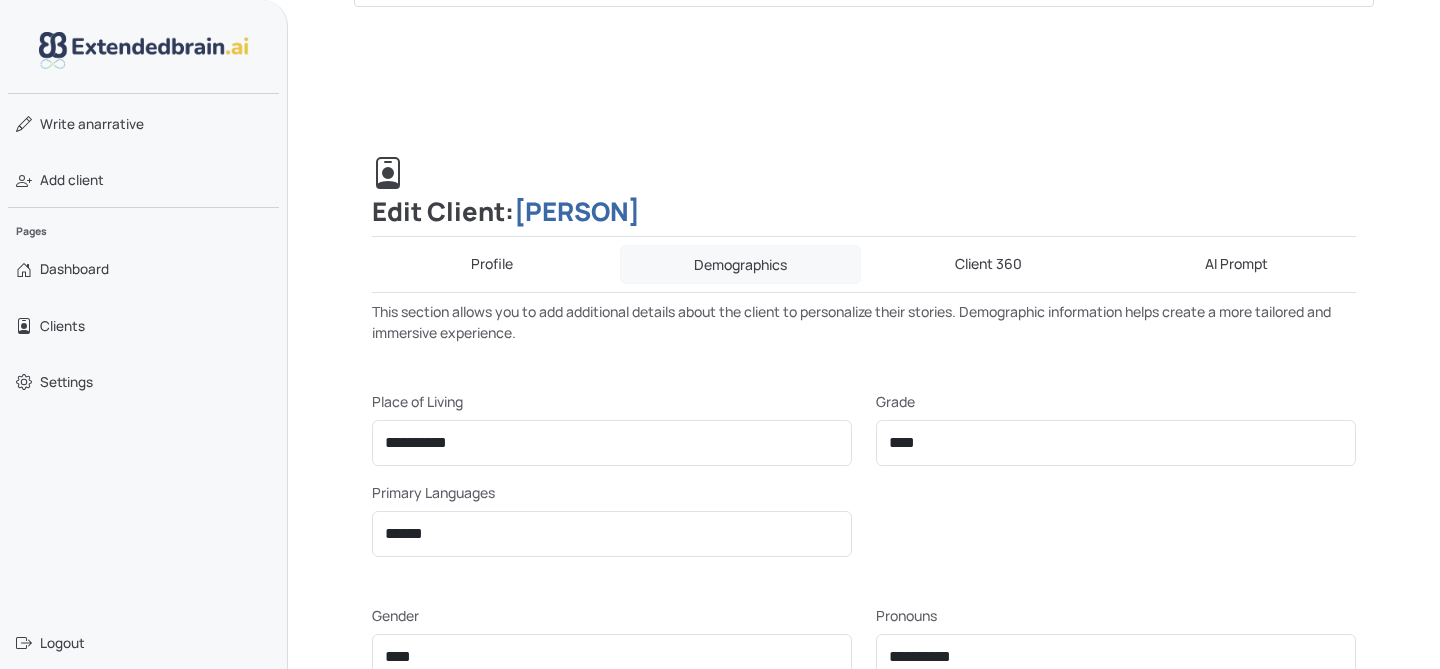click on "Client 360" at bounding box center [989, 264] 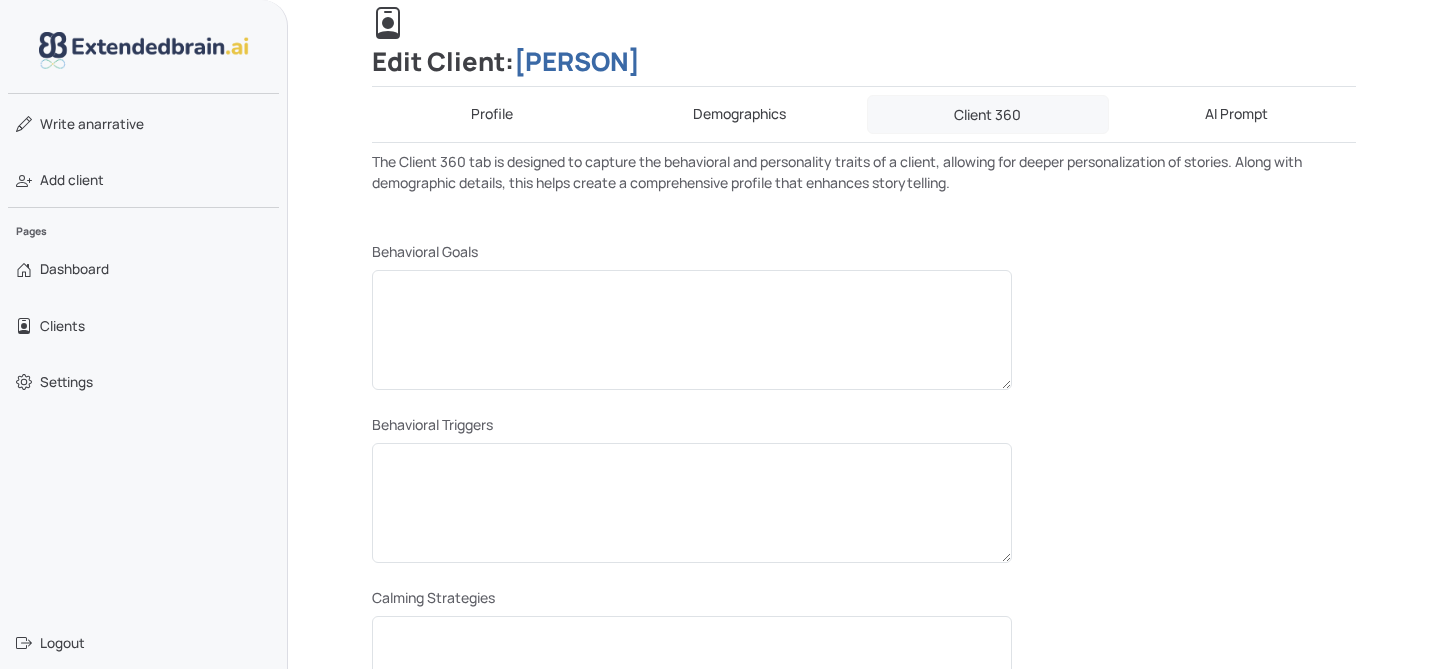 scroll, scrollTop: 229, scrollLeft: 0, axis: vertical 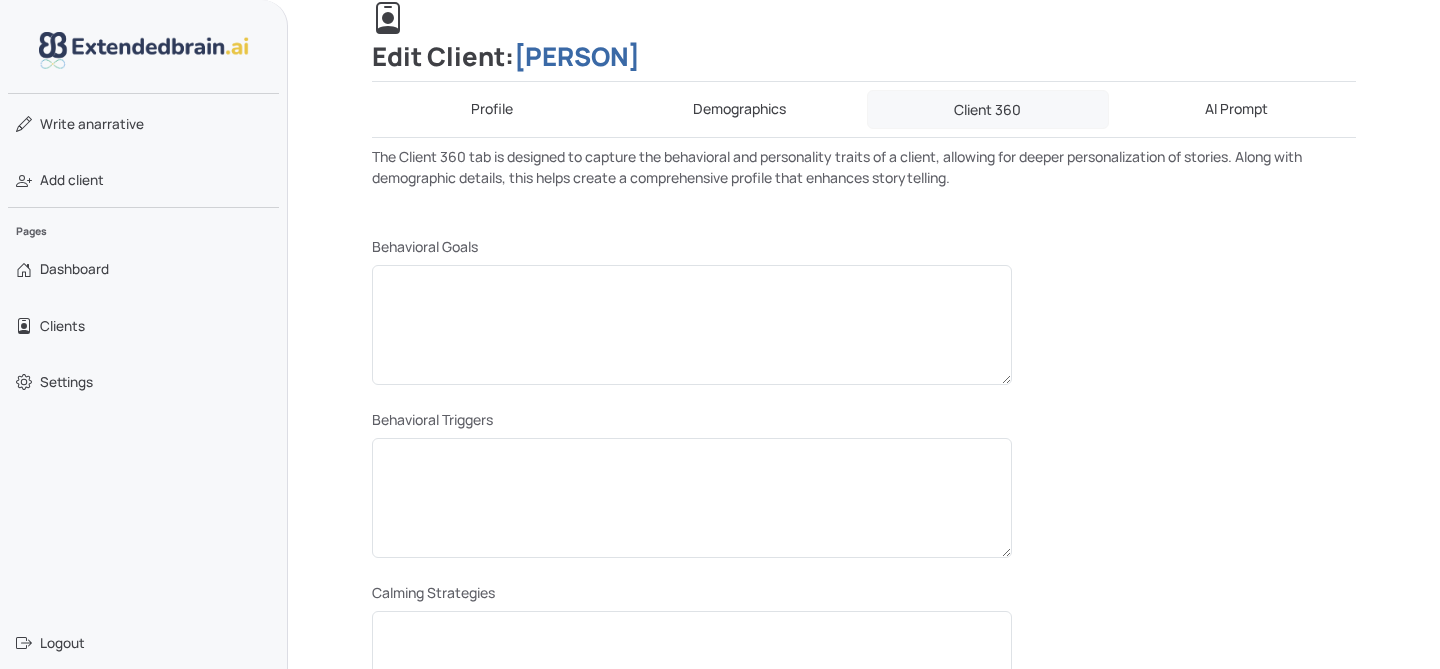click on "AI Prompt" at bounding box center [1237, 109] 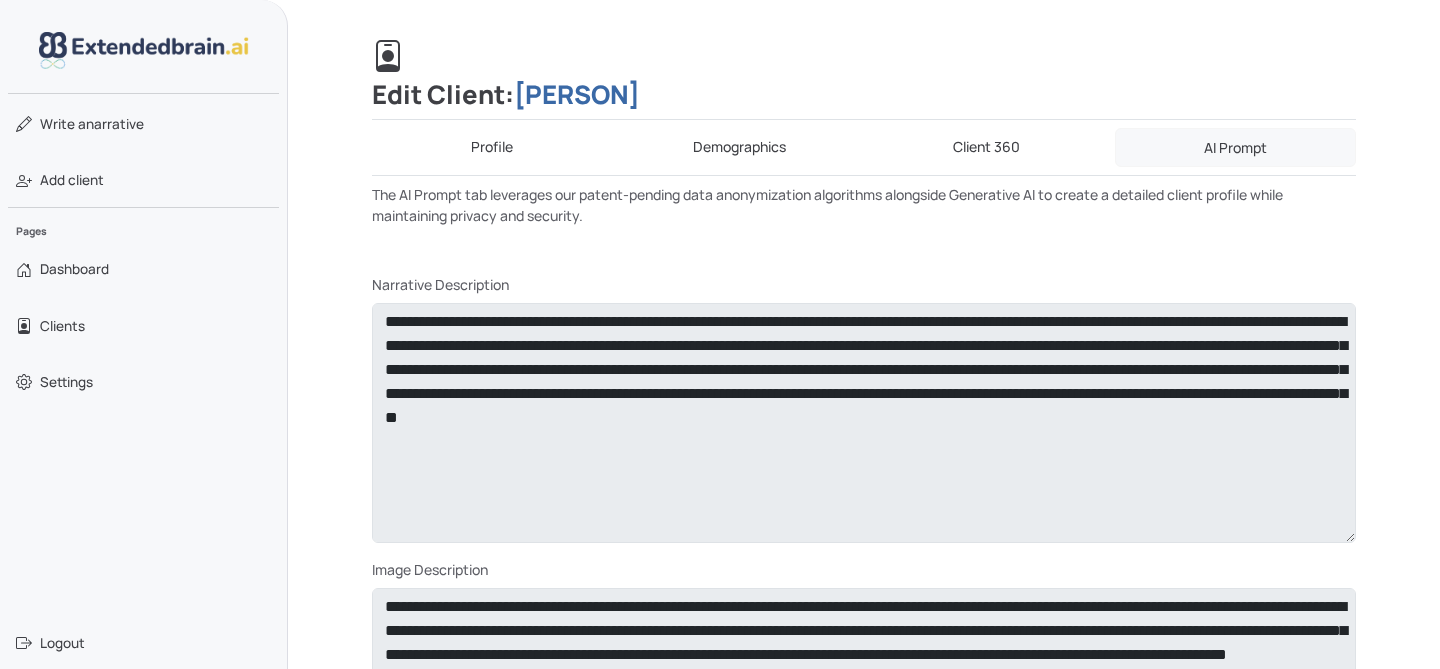 scroll, scrollTop: 0, scrollLeft: 0, axis: both 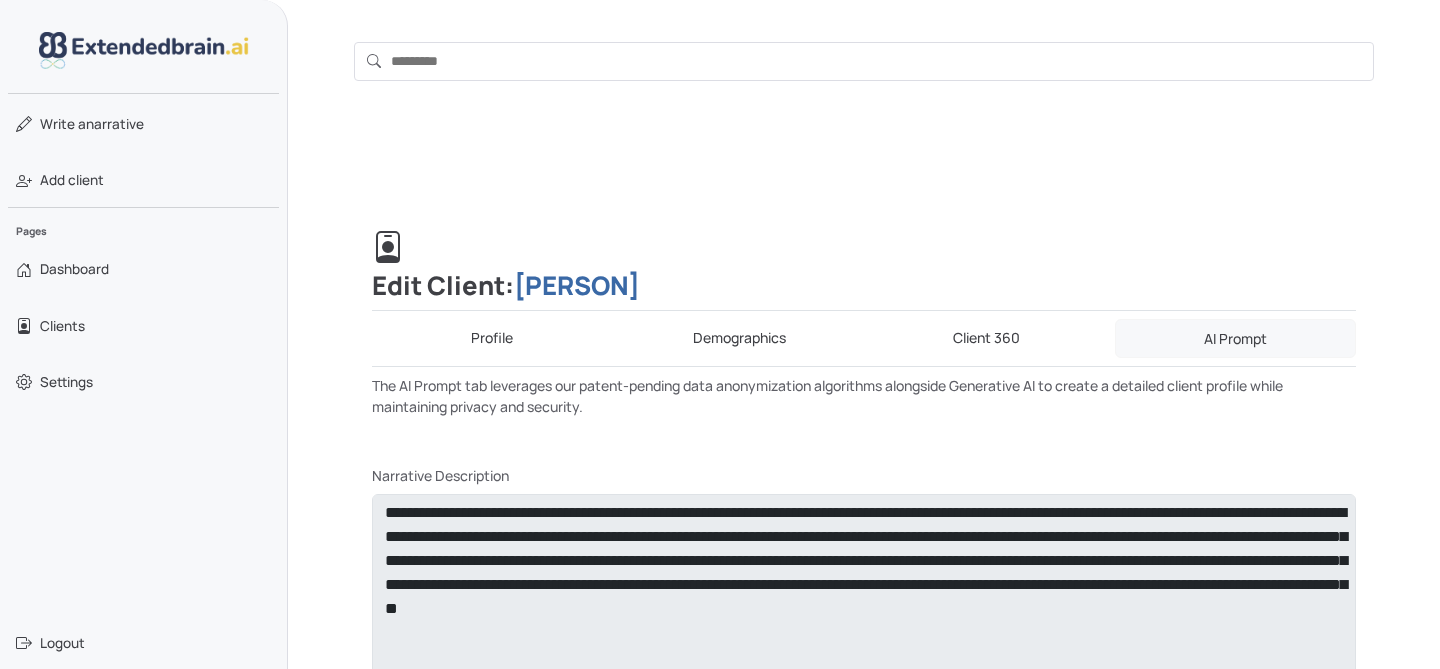 click on "Demographics" at bounding box center [740, 338] 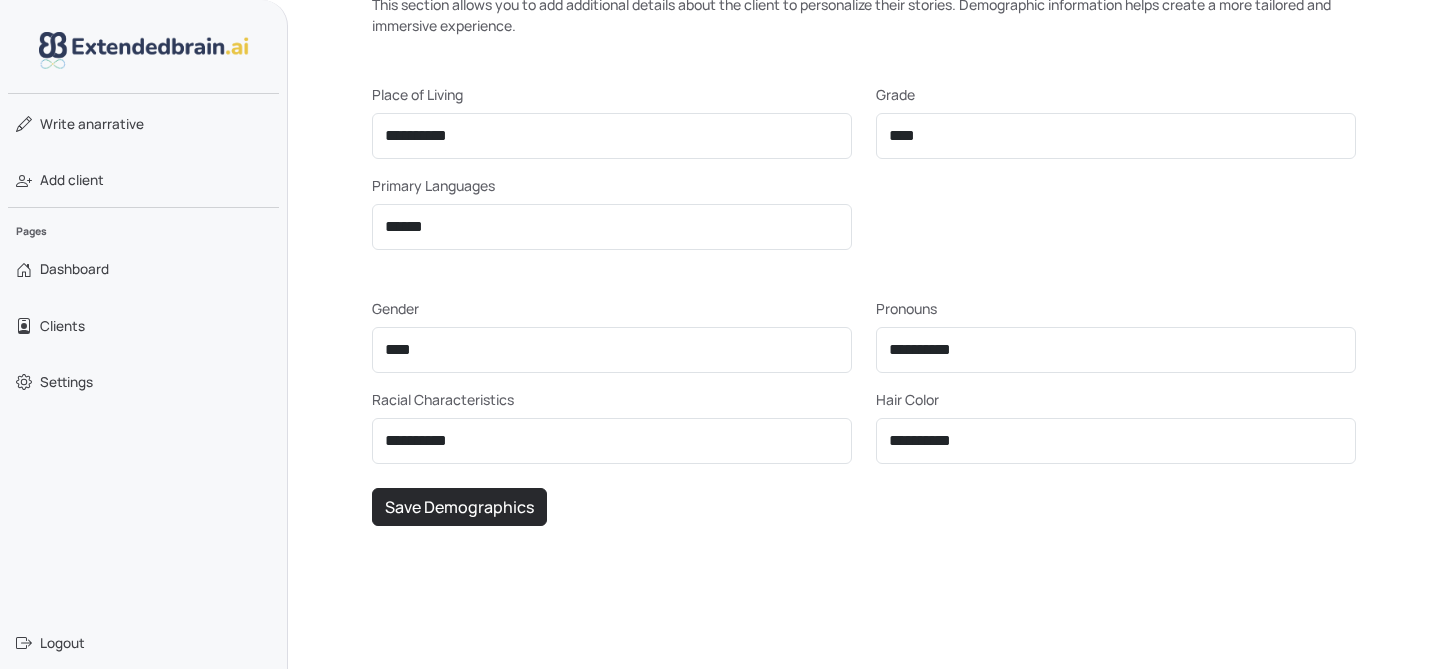 scroll, scrollTop: 430, scrollLeft: 0, axis: vertical 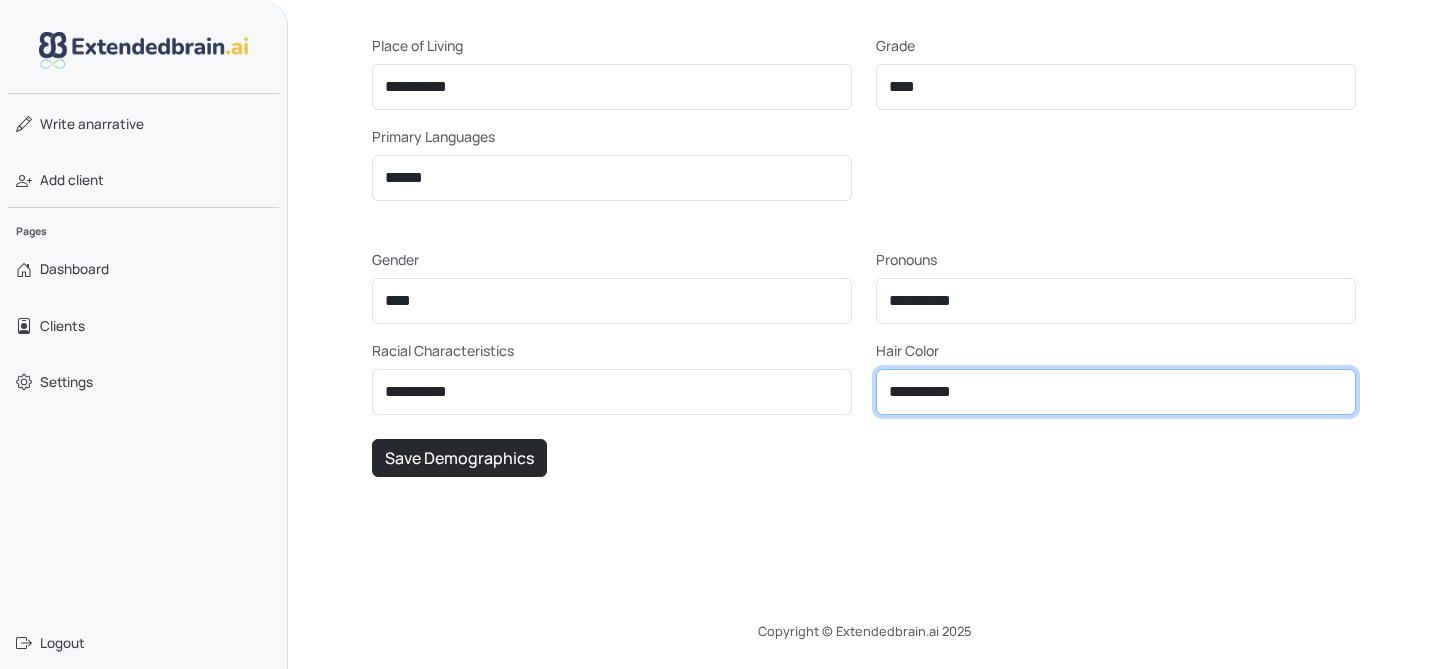 click on "**********" at bounding box center (1116, 392) 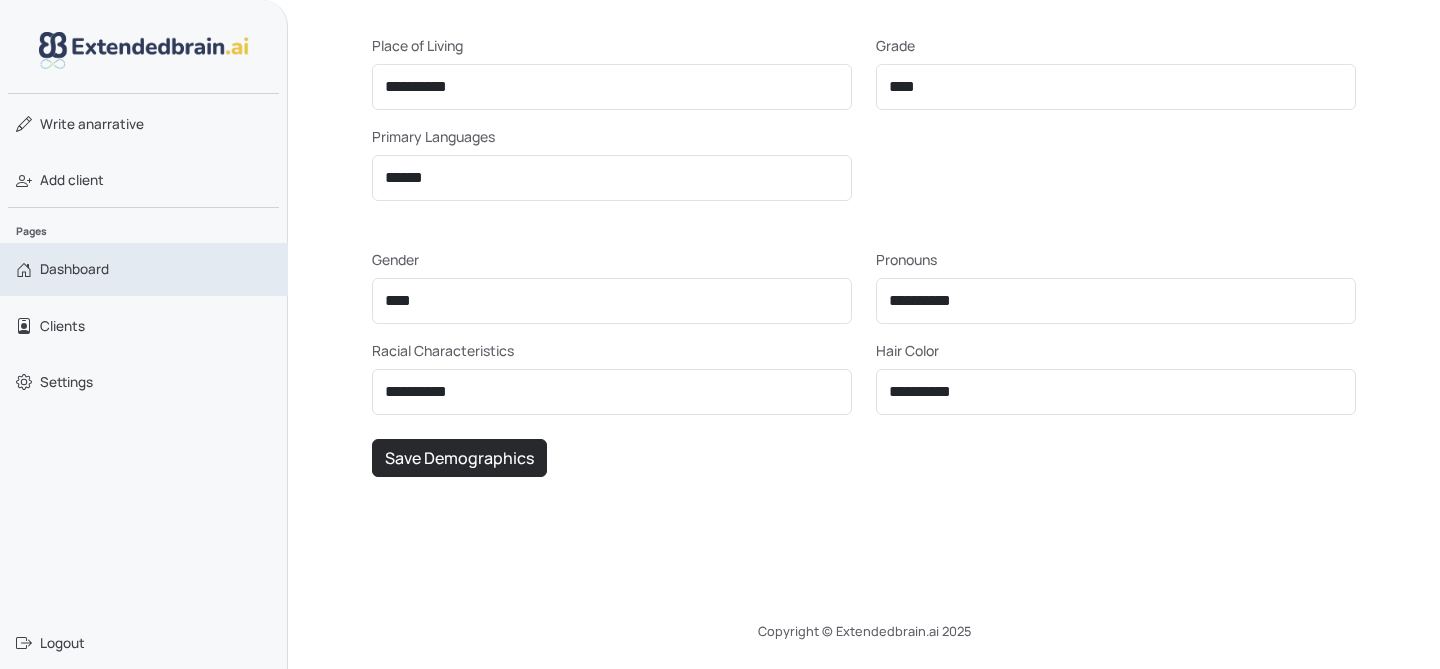 click on "Dashboard" at bounding box center (74, 269) 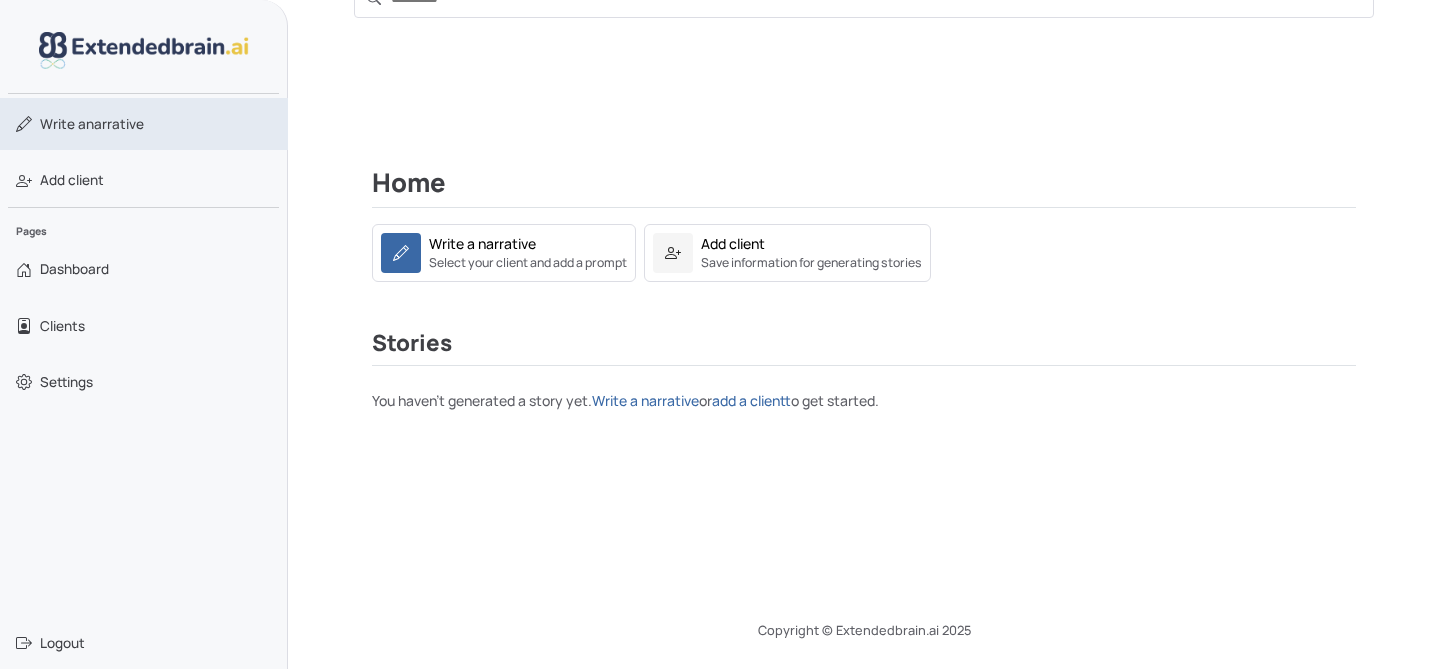 scroll, scrollTop: 63, scrollLeft: 0, axis: vertical 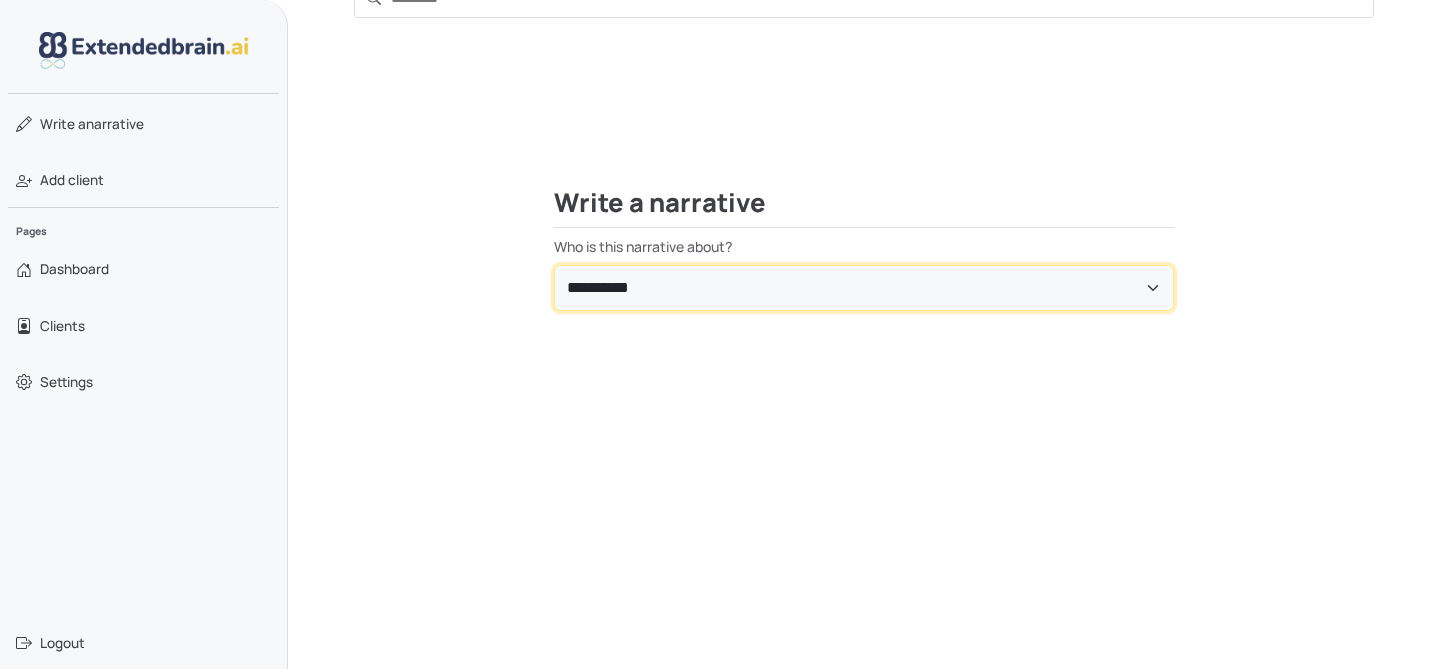 click on "**********" at bounding box center (864, 288) 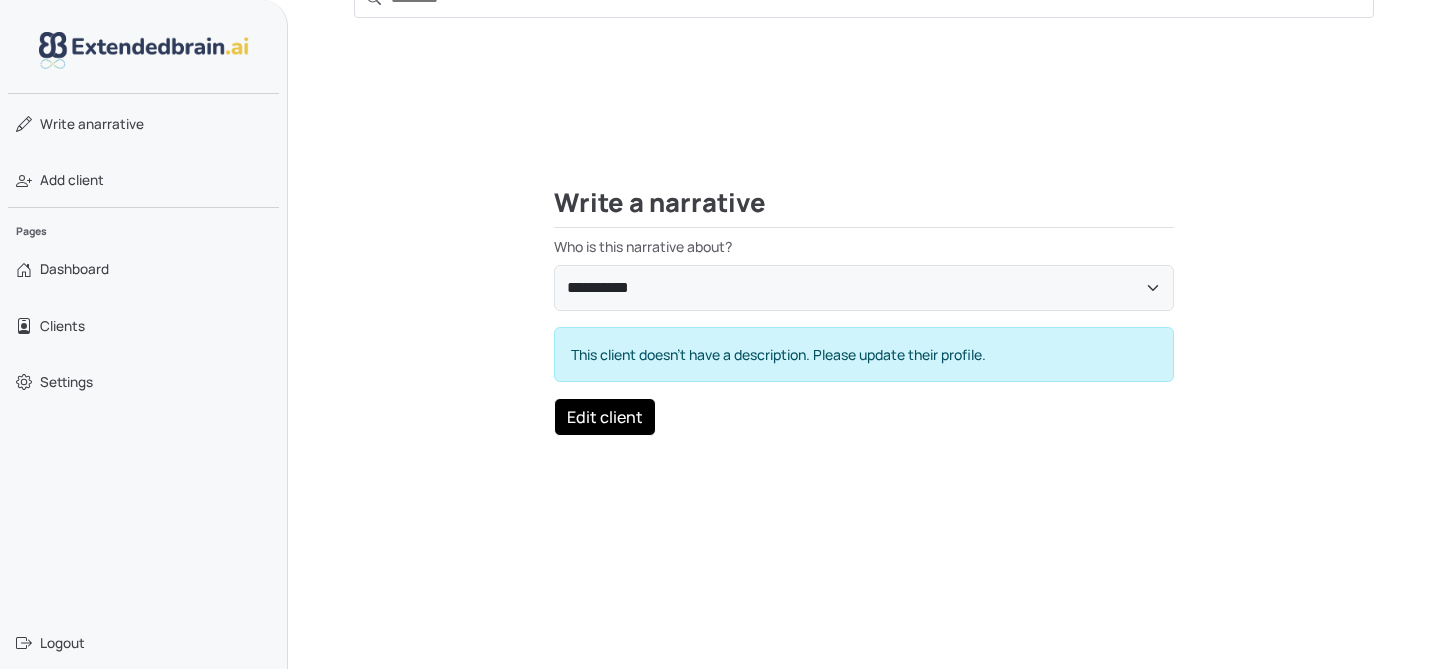 click on "Edit client" at bounding box center [605, 417] 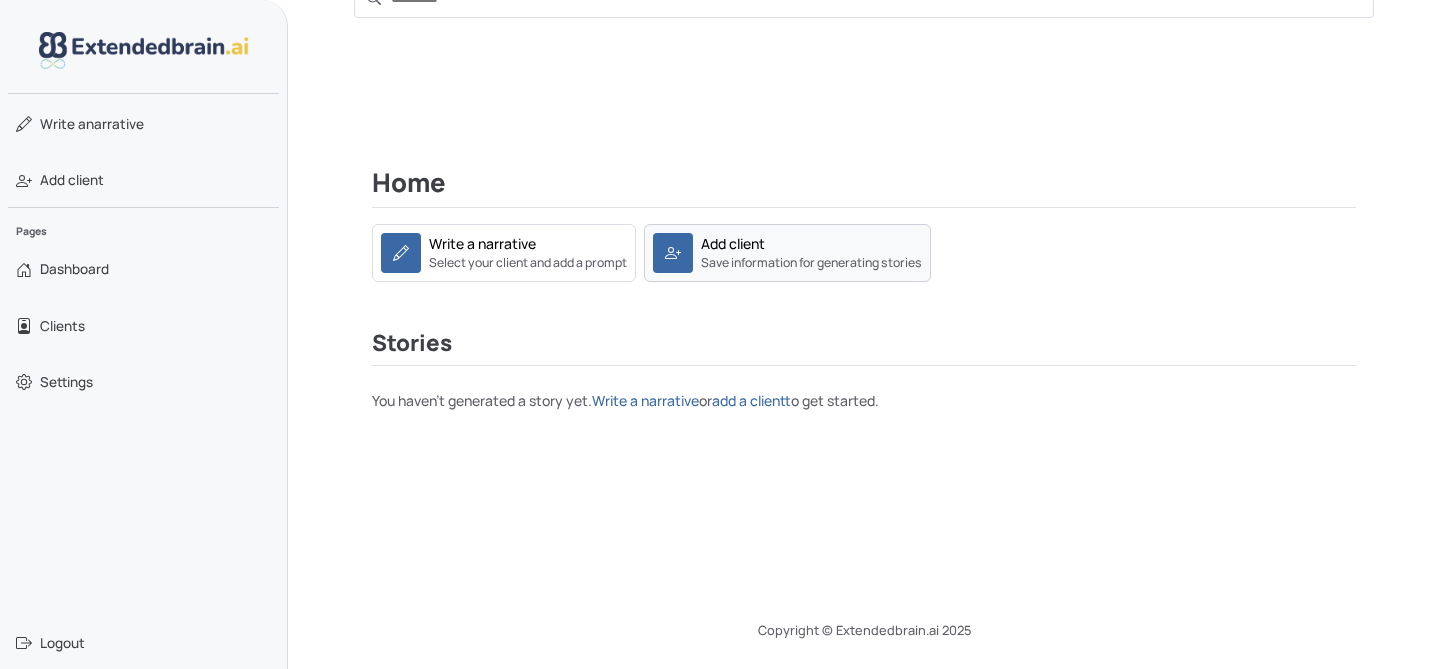 click on "Add client" at bounding box center [733, 243] 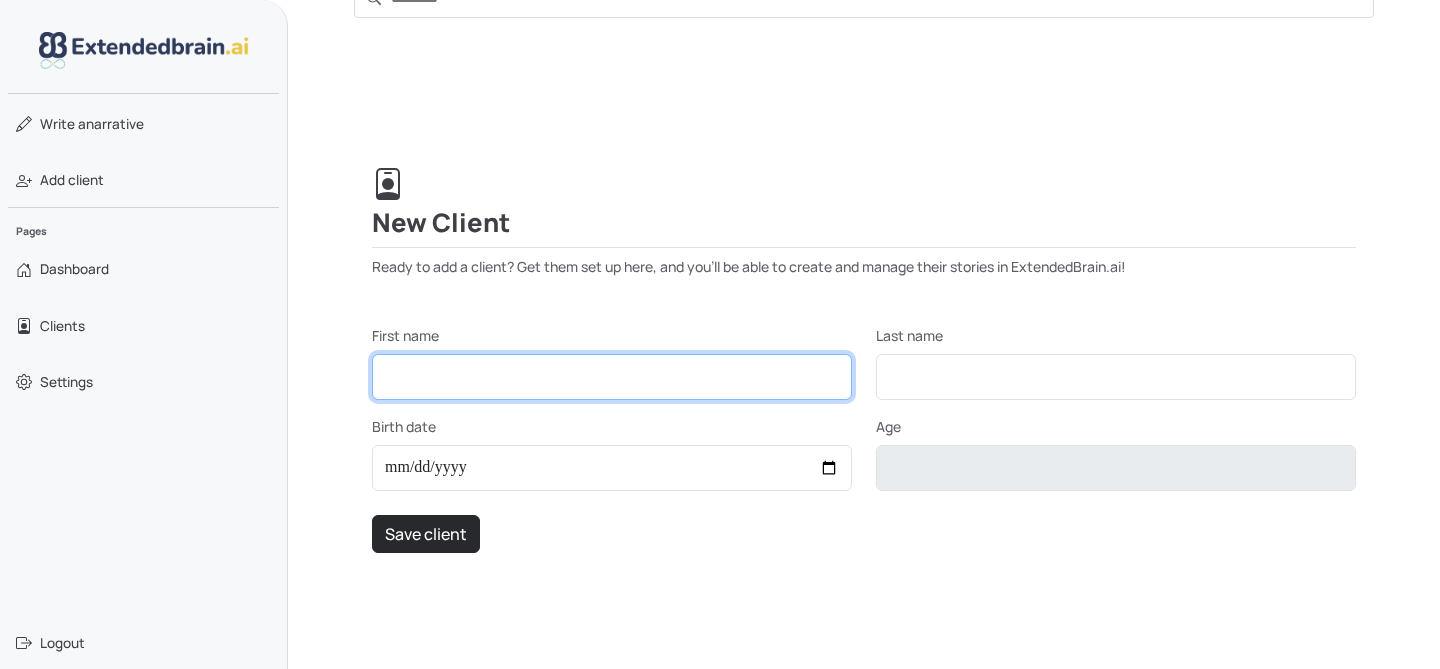 click on "First name" at bounding box center [612, 377] 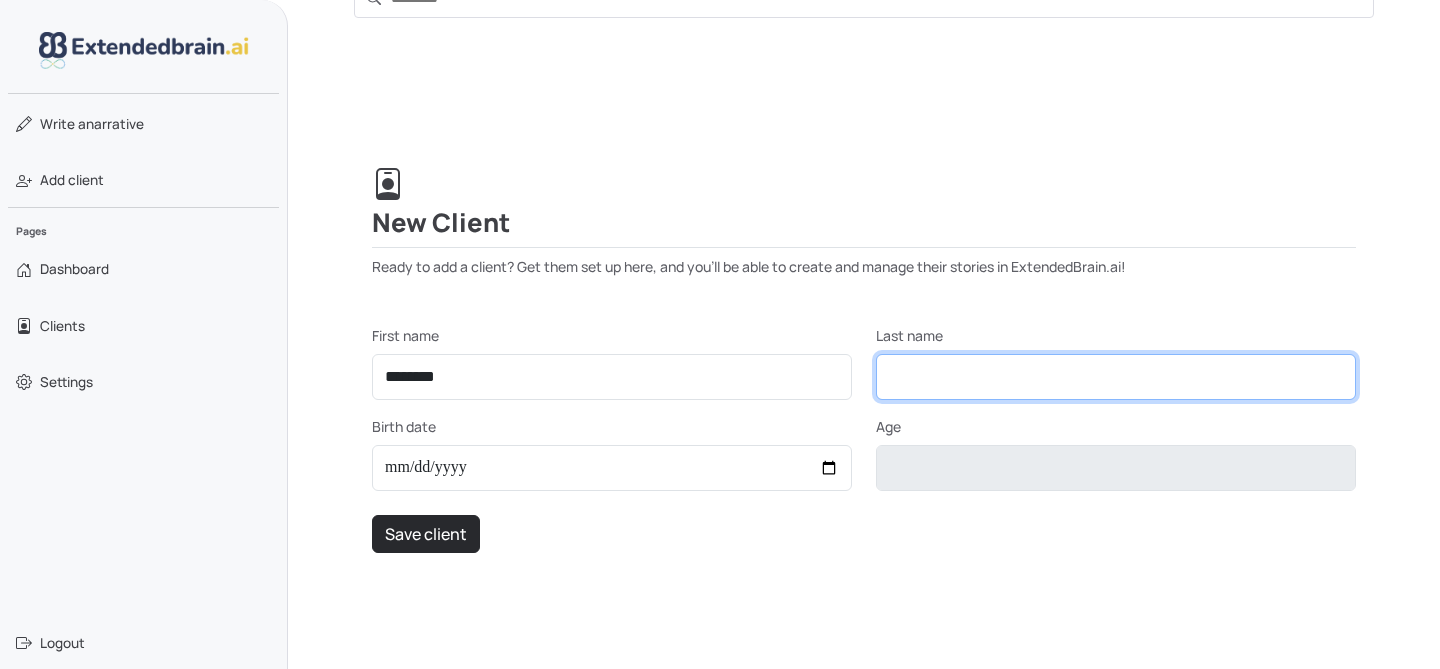 click on "Last name" at bounding box center (1116, 377) 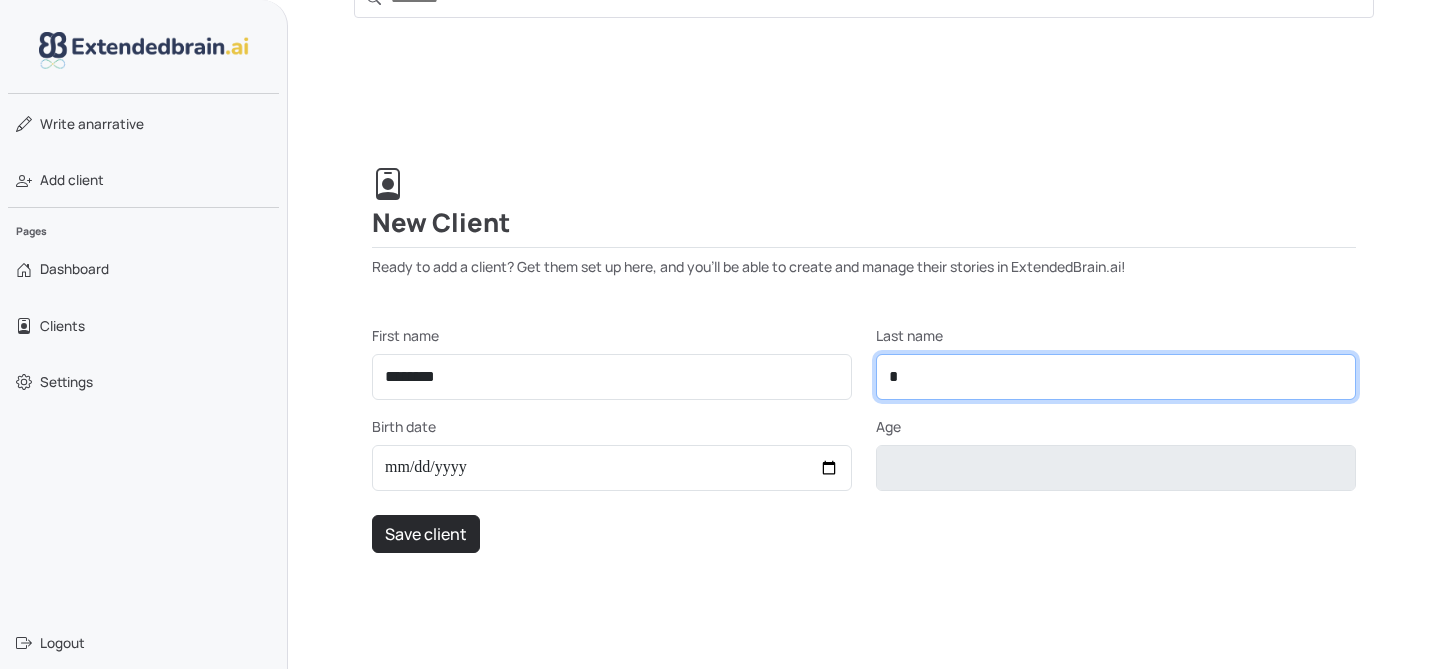 type on "*" 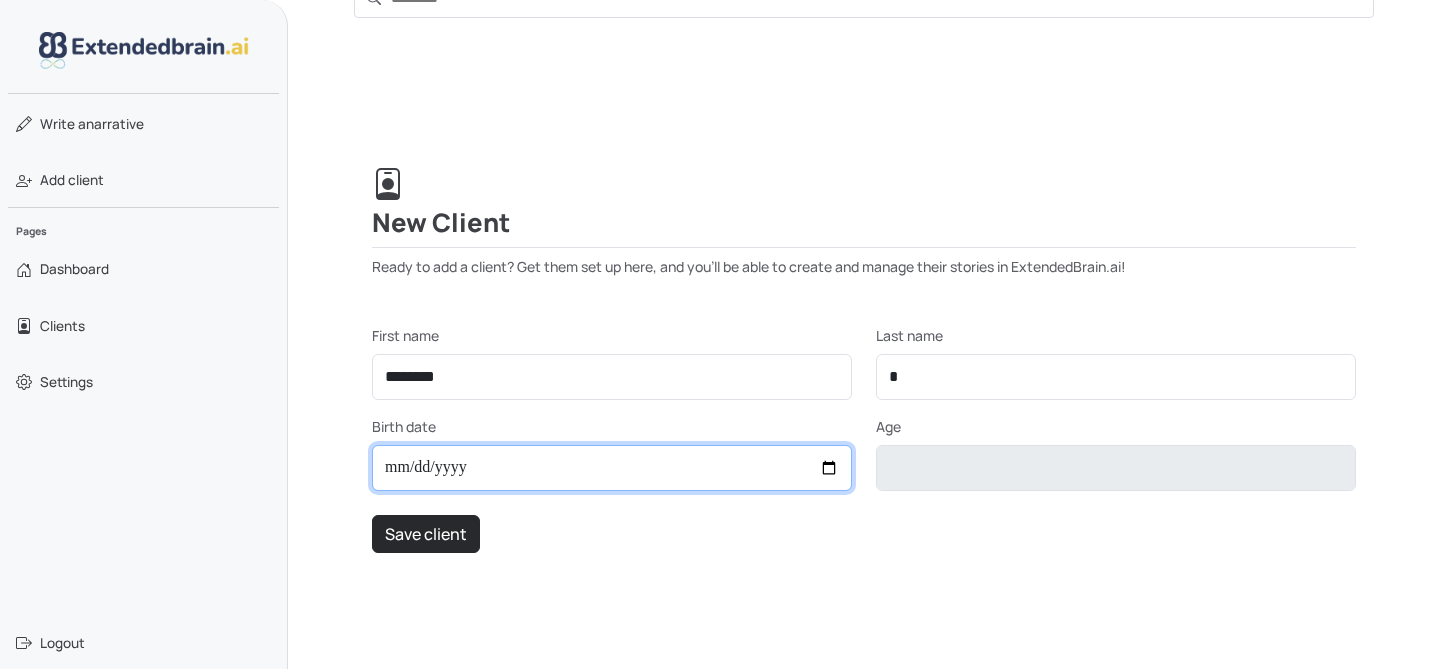 click on "Birth date" at bounding box center (612, 468) 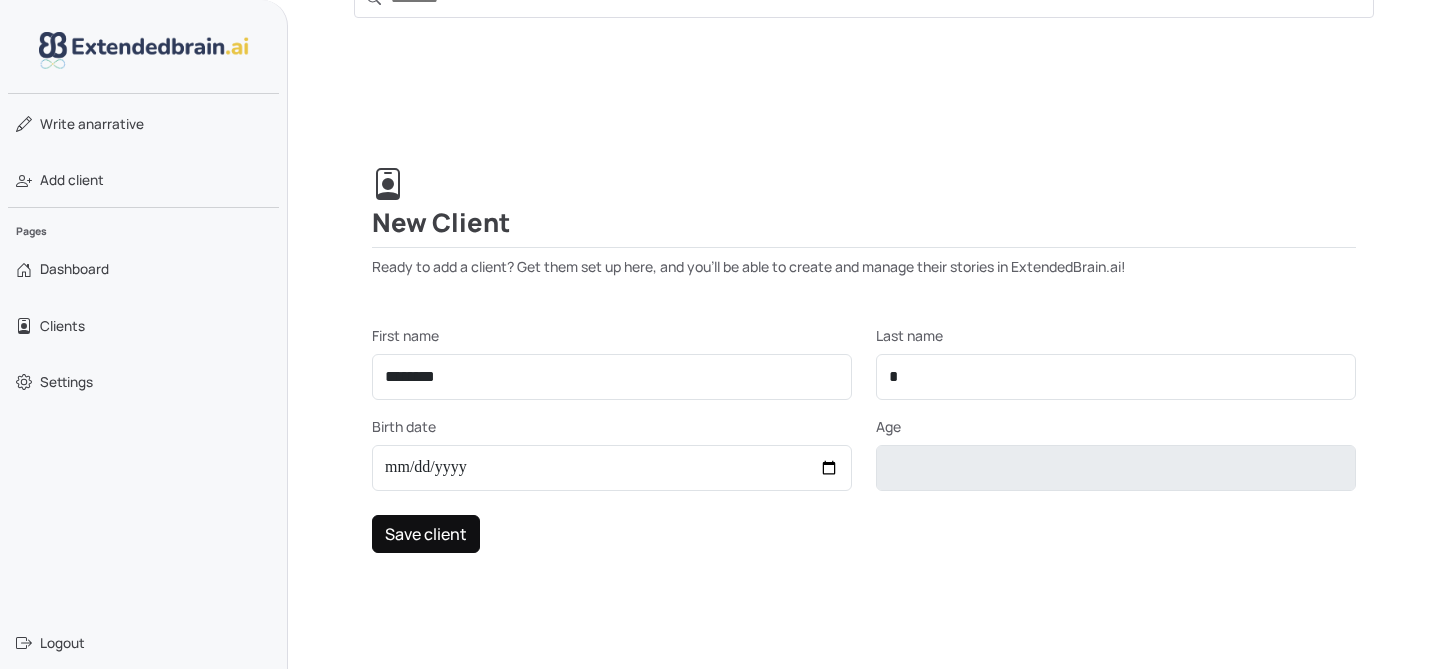 click on "Save client" at bounding box center (426, 534) 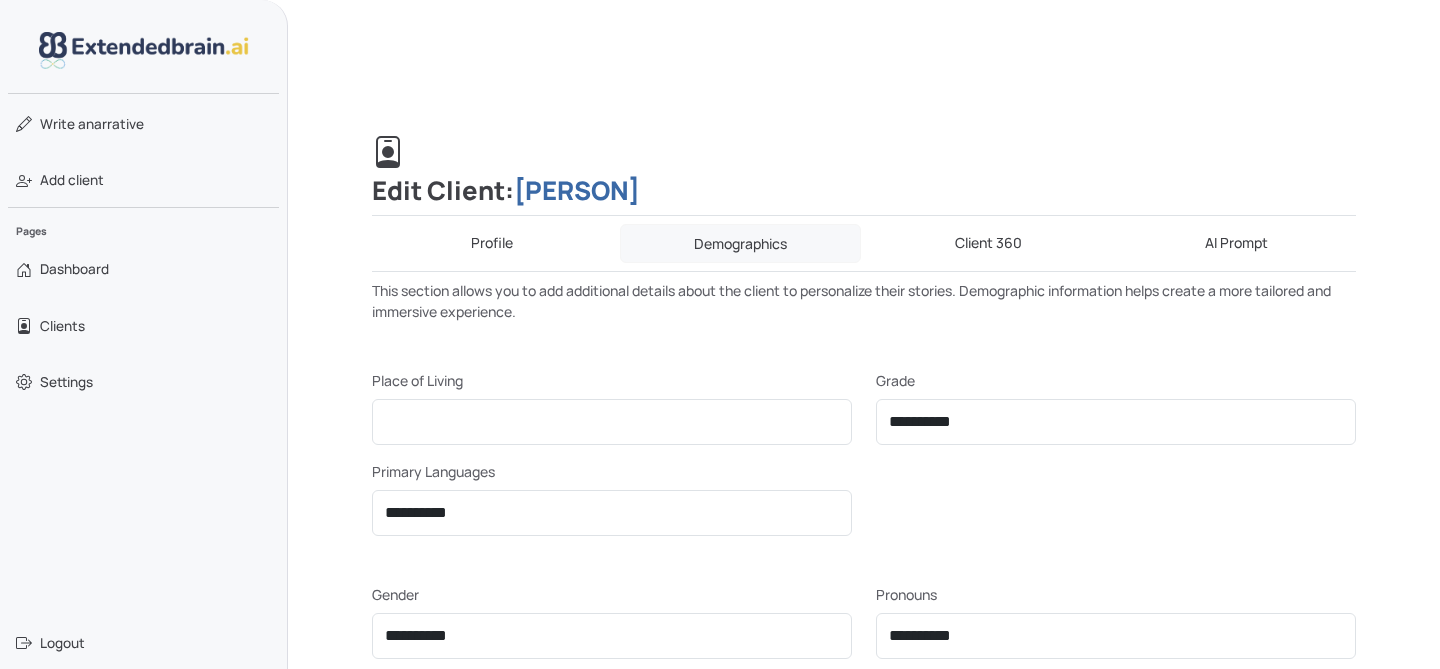 scroll, scrollTop: 105, scrollLeft: 0, axis: vertical 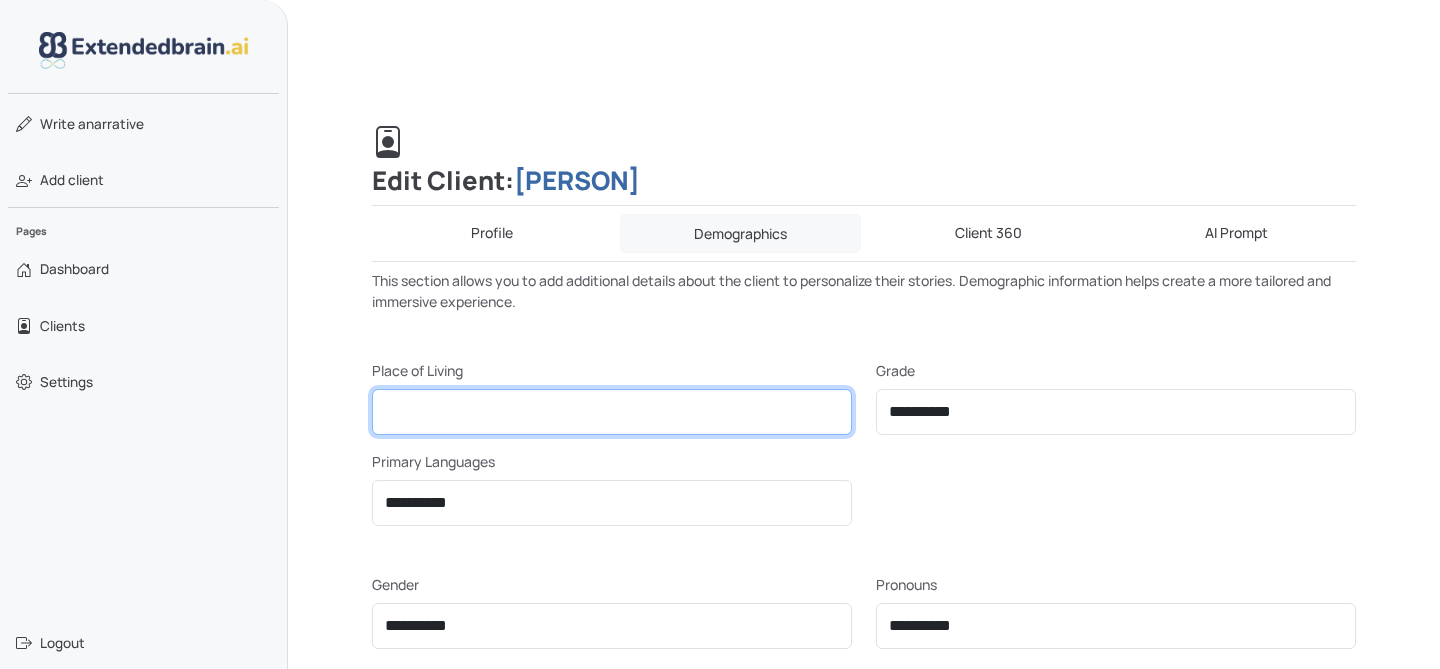 click on "Place of Living" at bounding box center [612, 412] 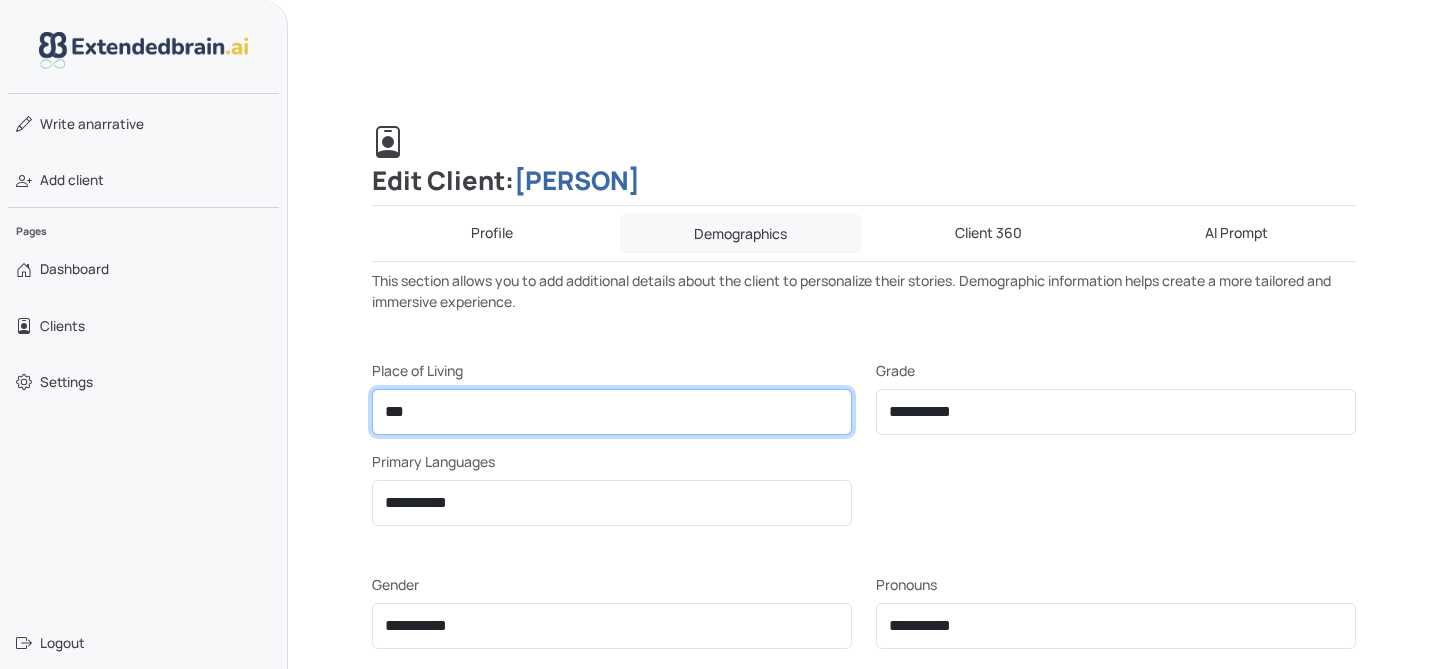 type on "**********" 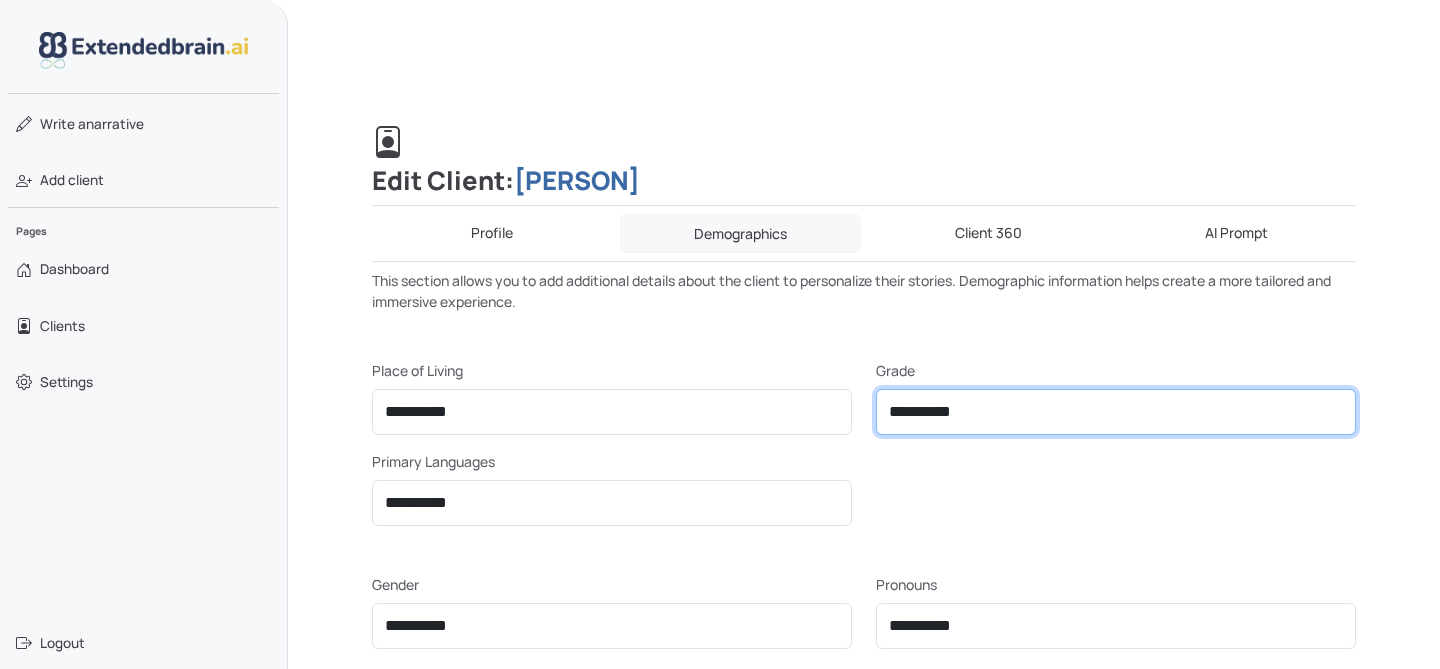 click on "**********" at bounding box center [1116, 412] 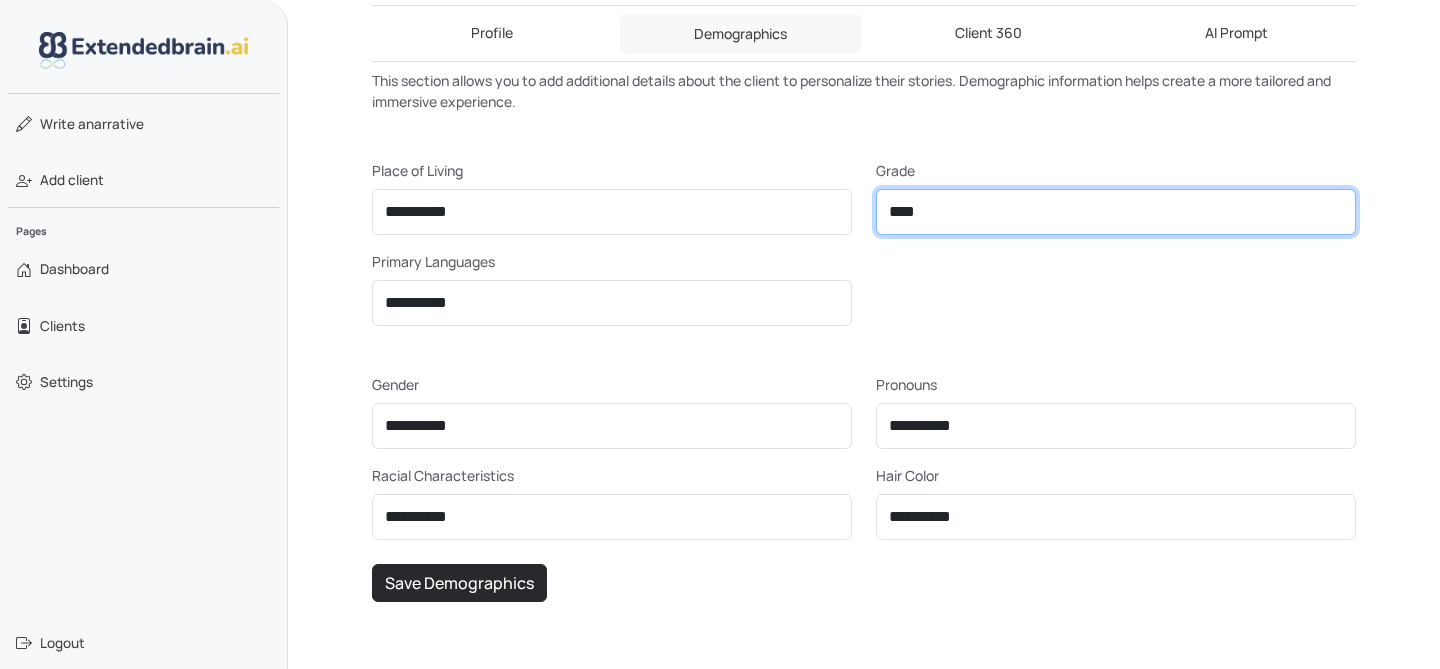 scroll, scrollTop: 306, scrollLeft: 0, axis: vertical 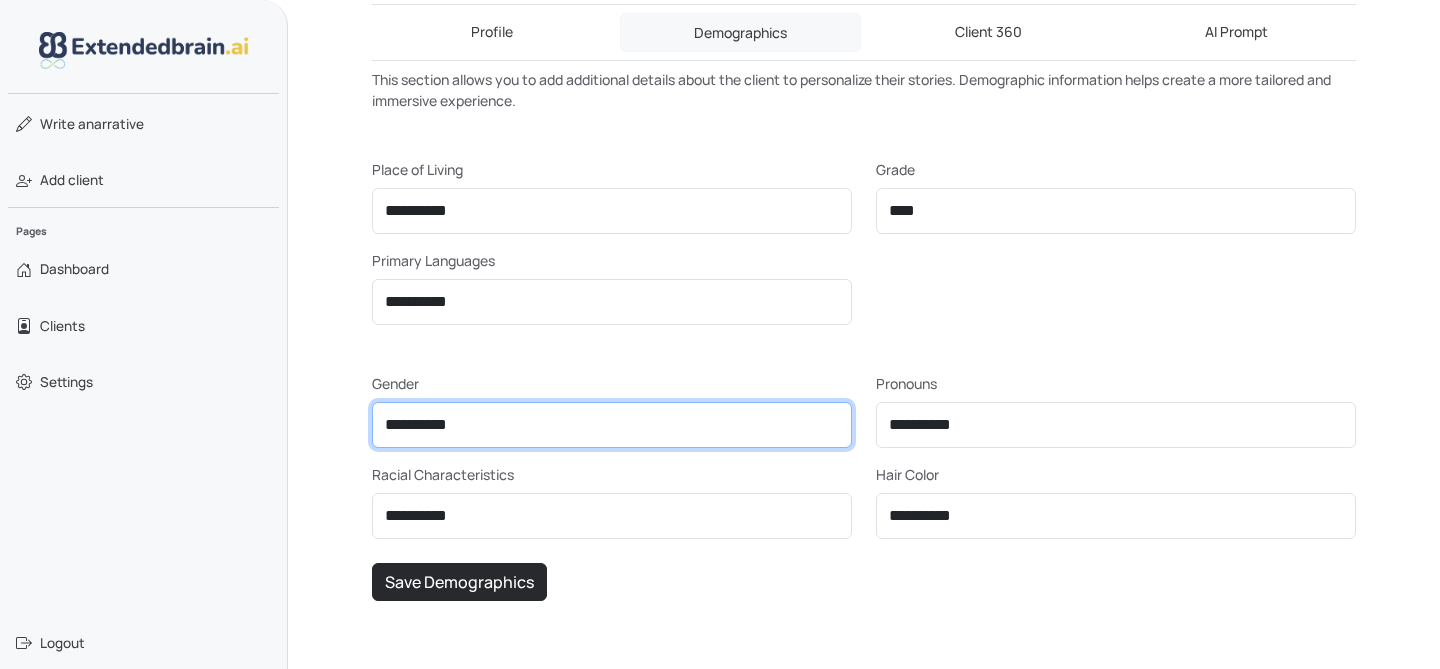 click on "**********" at bounding box center (1116, 211) 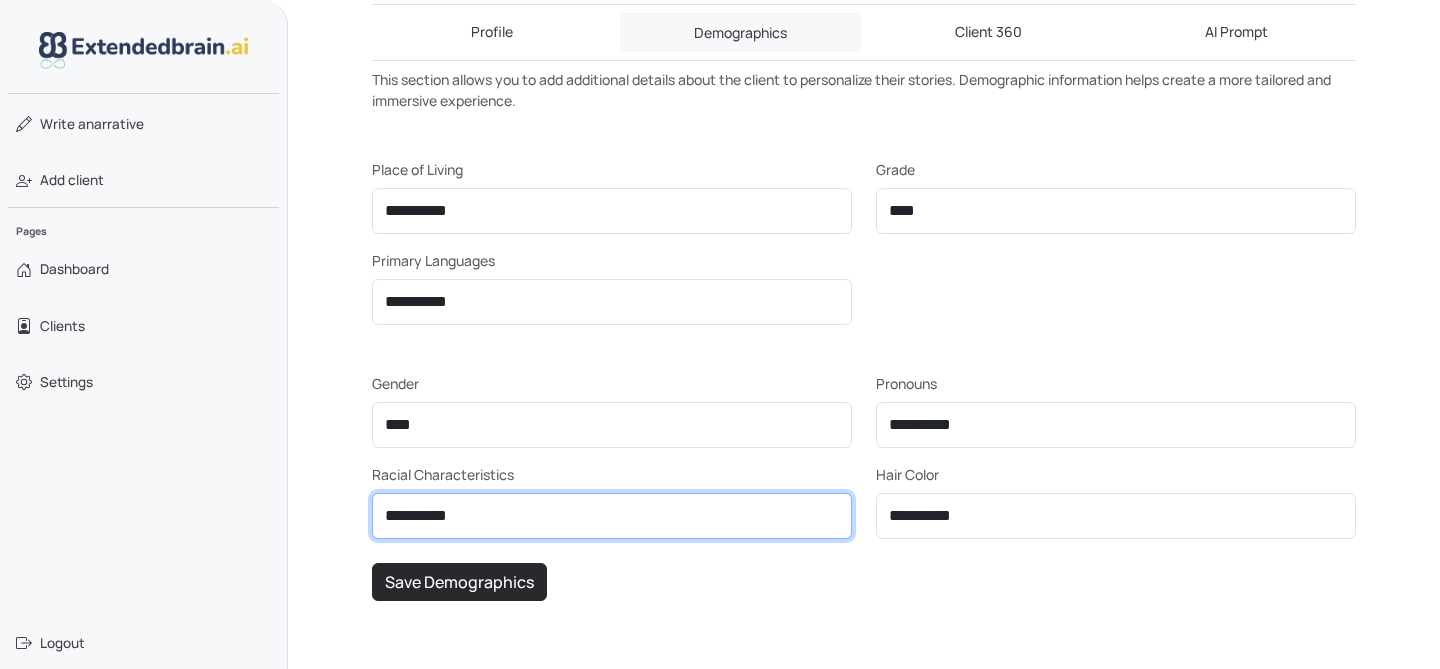 click on "**********" at bounding box center [612, 516] 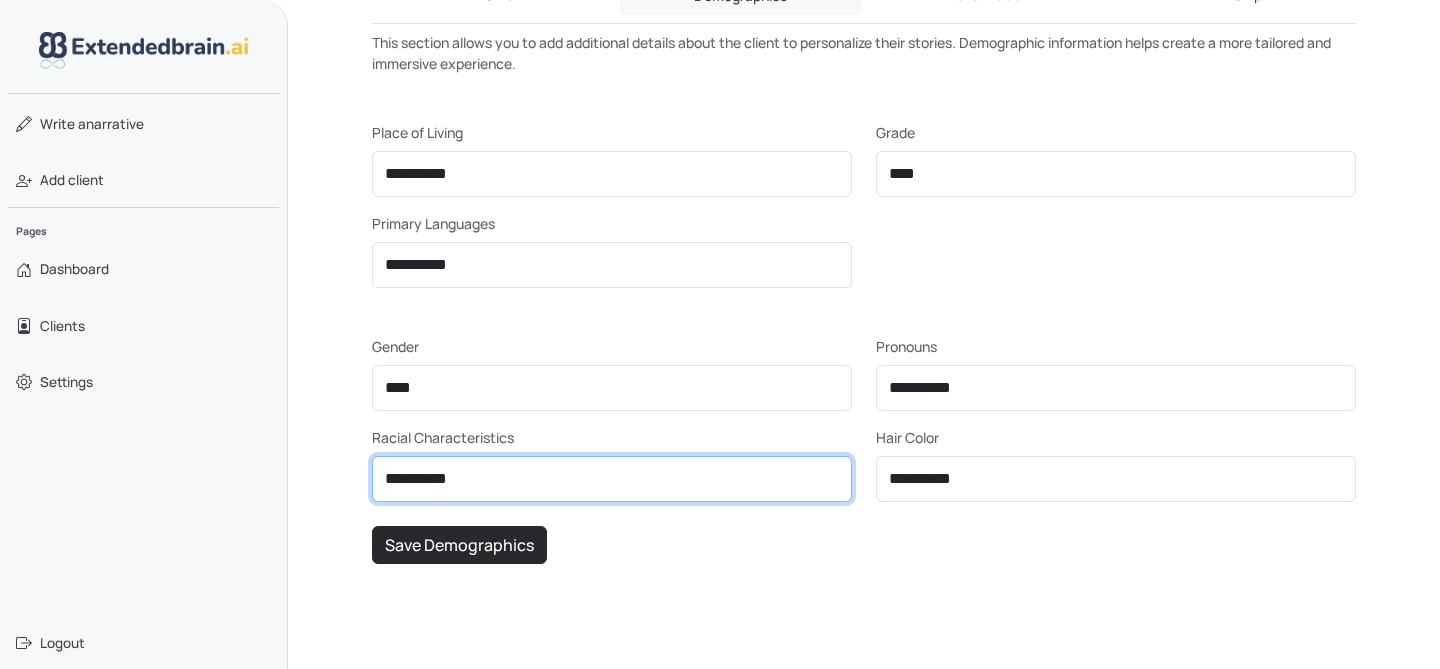 scroll, scrollTop: 430, scrollLeft: 0, axis: vertical 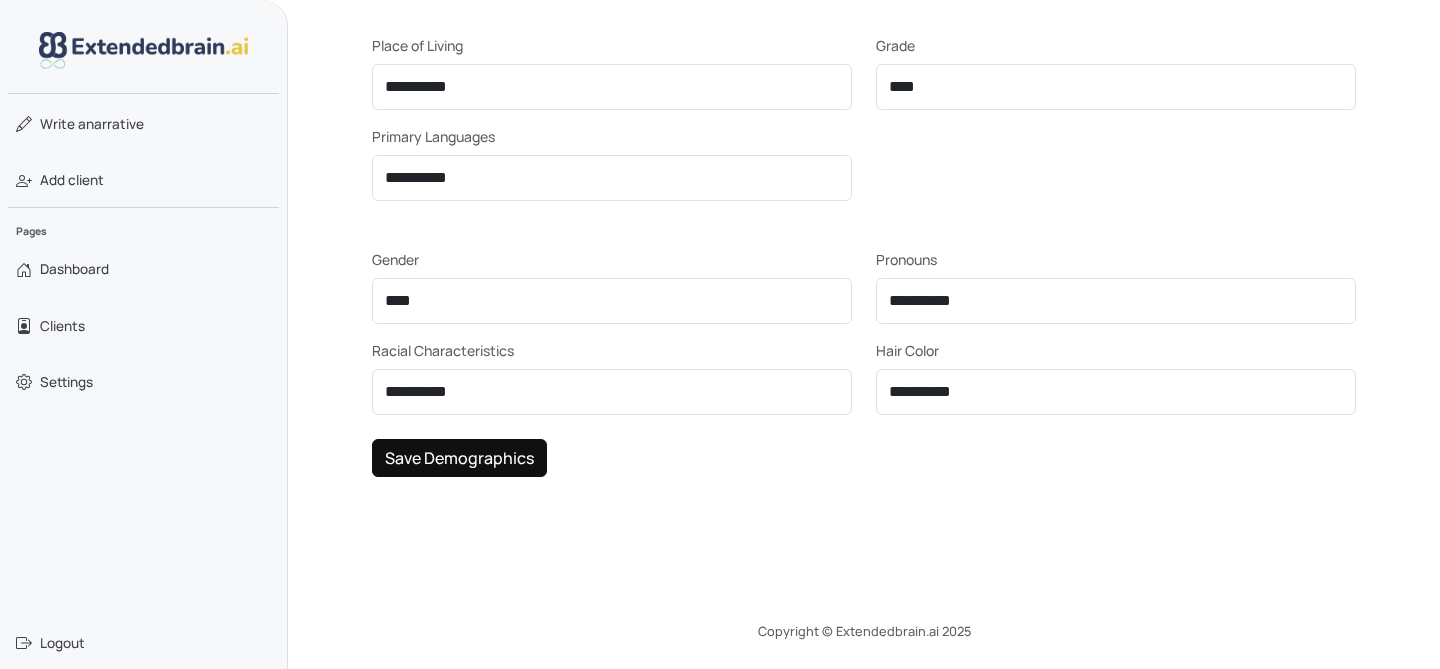 click on "Save Demographics" at bounding box center (459, 458) 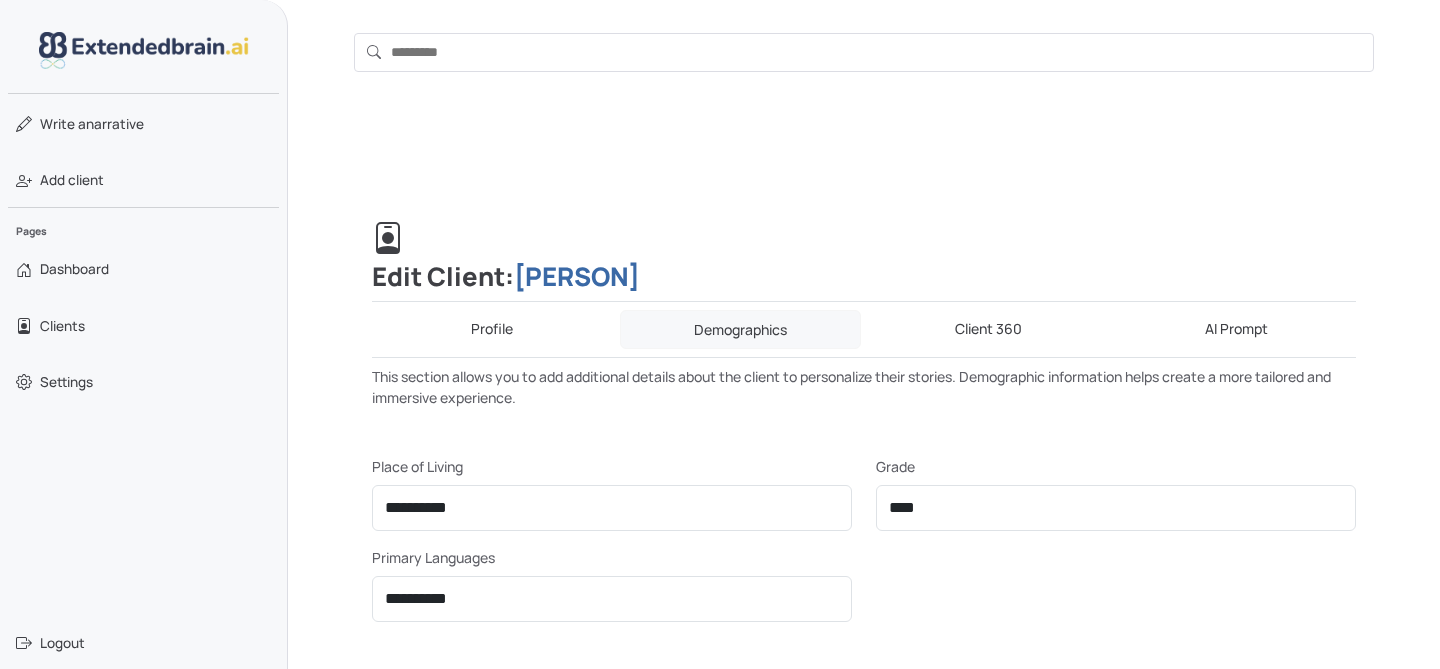 scroll, scrollTop: 0, scrollLeft: 0, axis: both 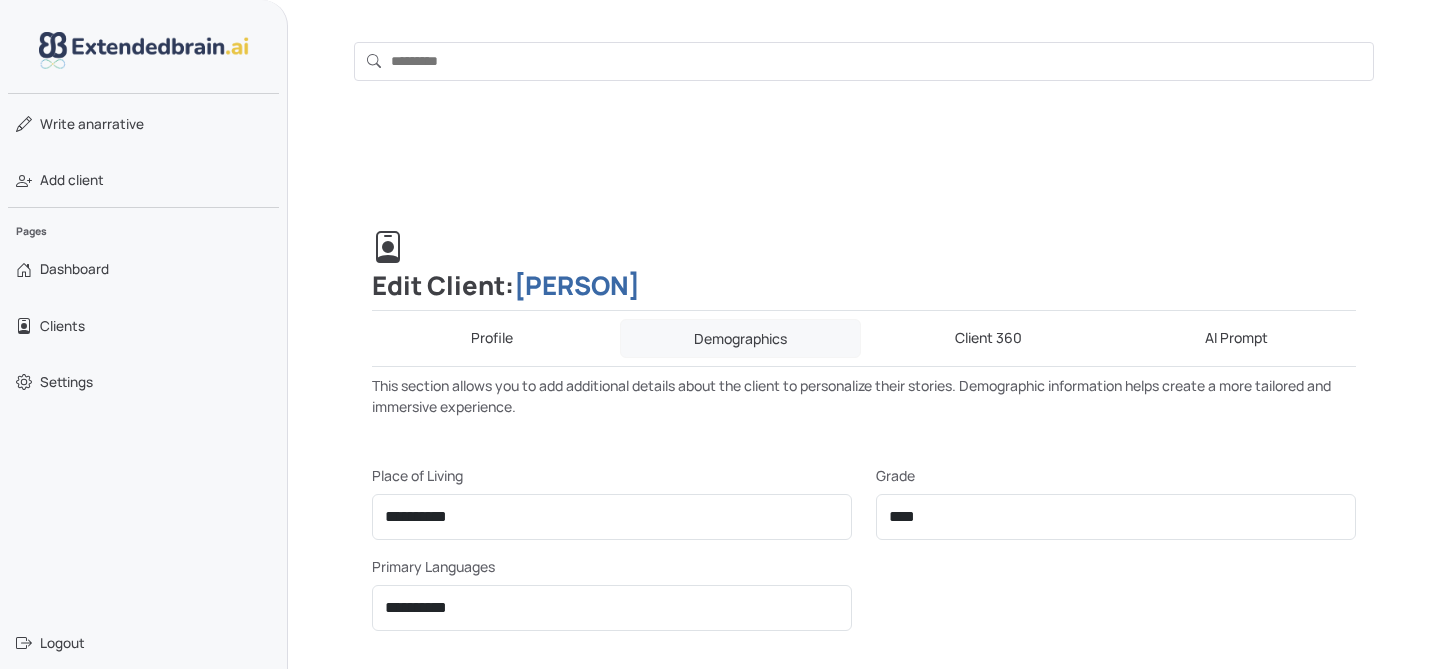 click on "Client 360" at bounding box center [989, 338] 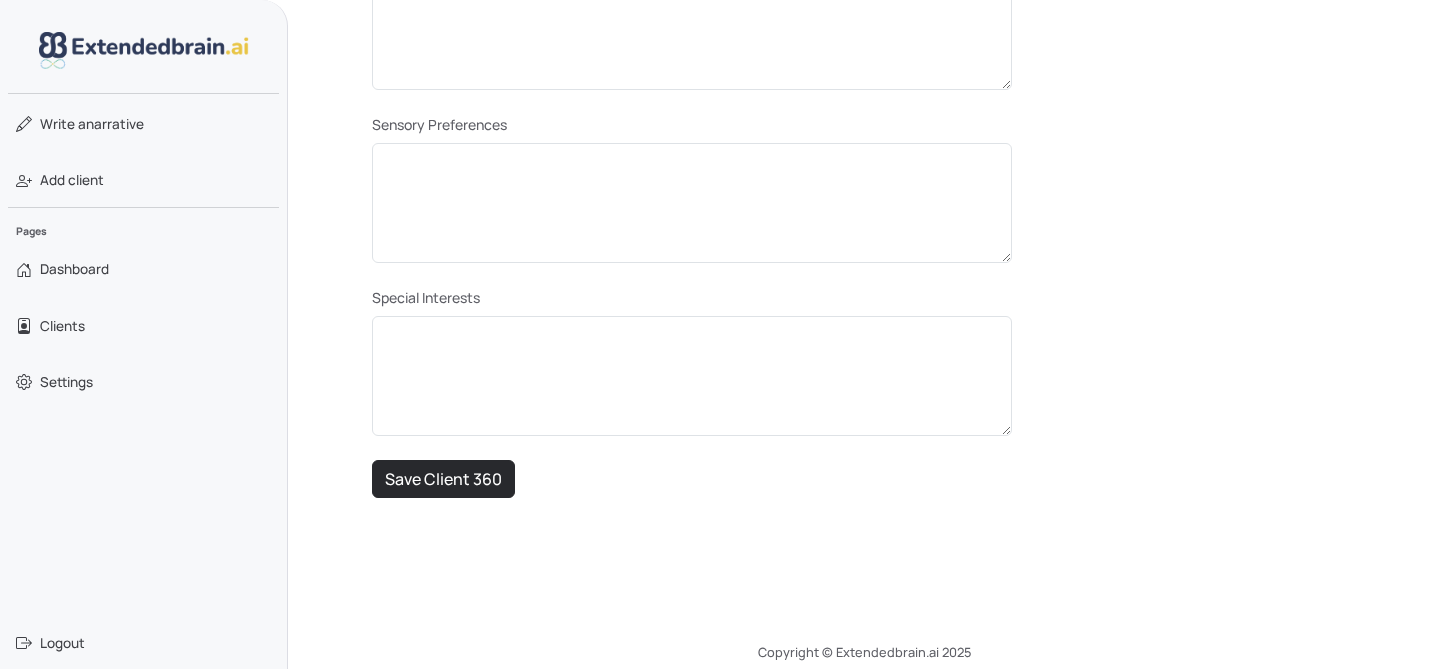 scroll, scrollTop: 1219, scrollLeft: 0, axis: vertical 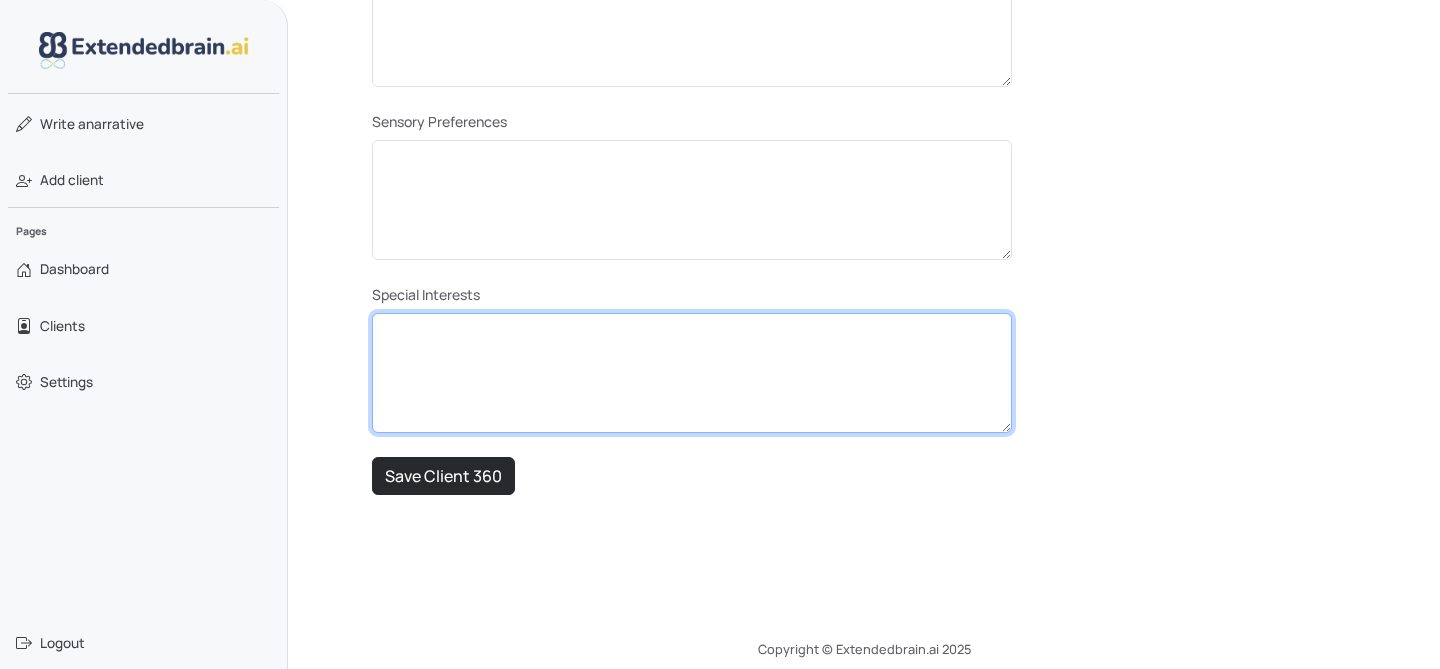 click at bounding box center [692, 373] 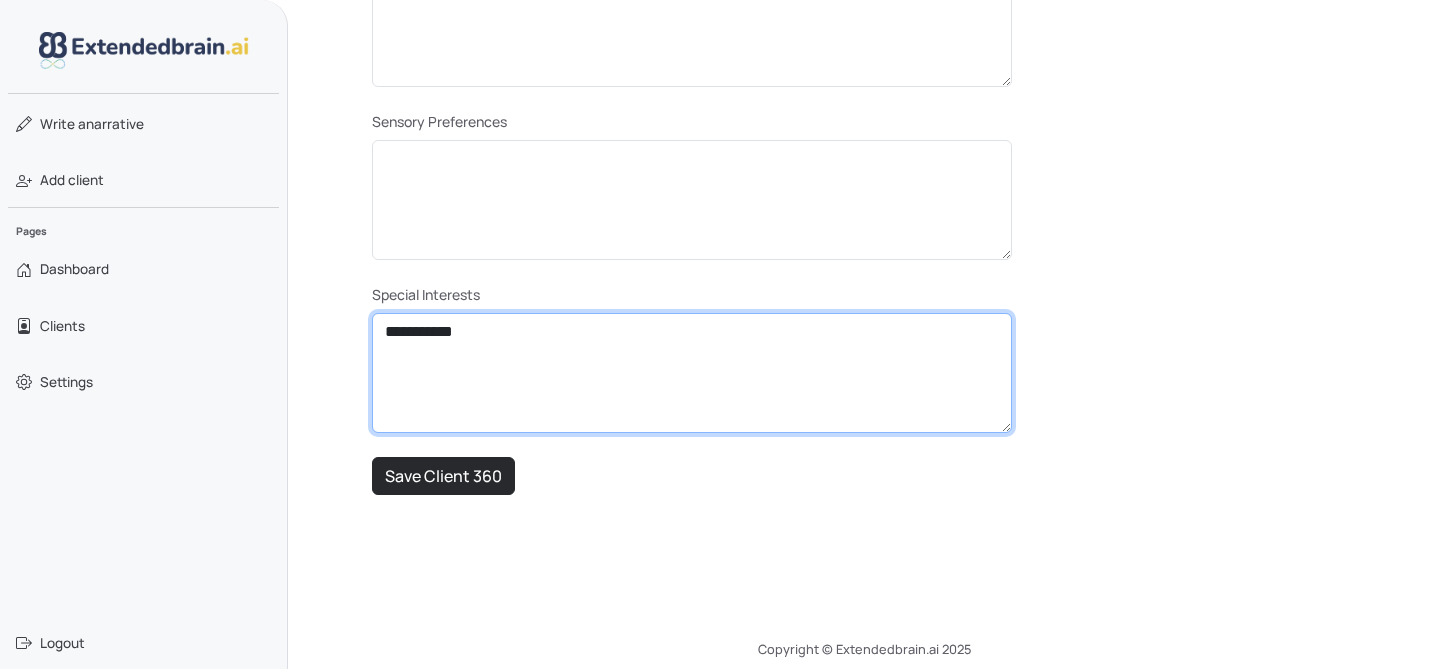 click on "**********" at bounding box center (692, 373) 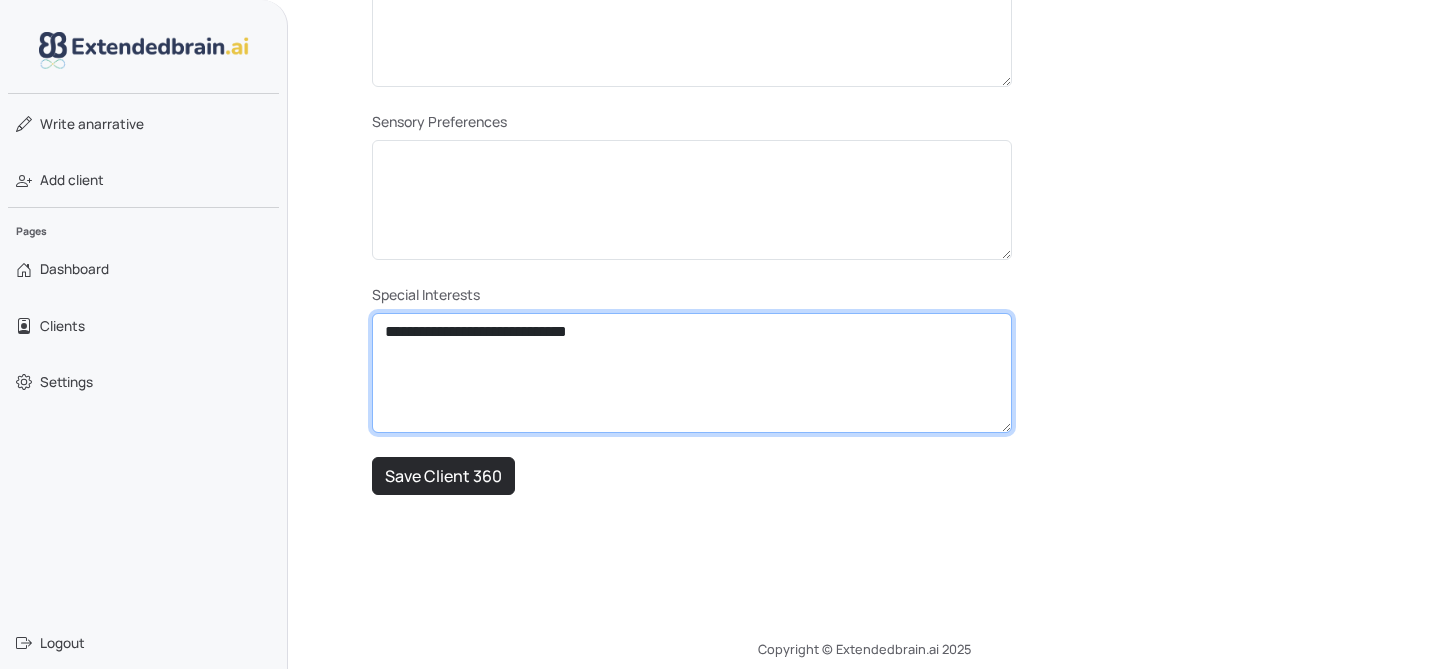 click on "**********" at bounding box center [692, 373] 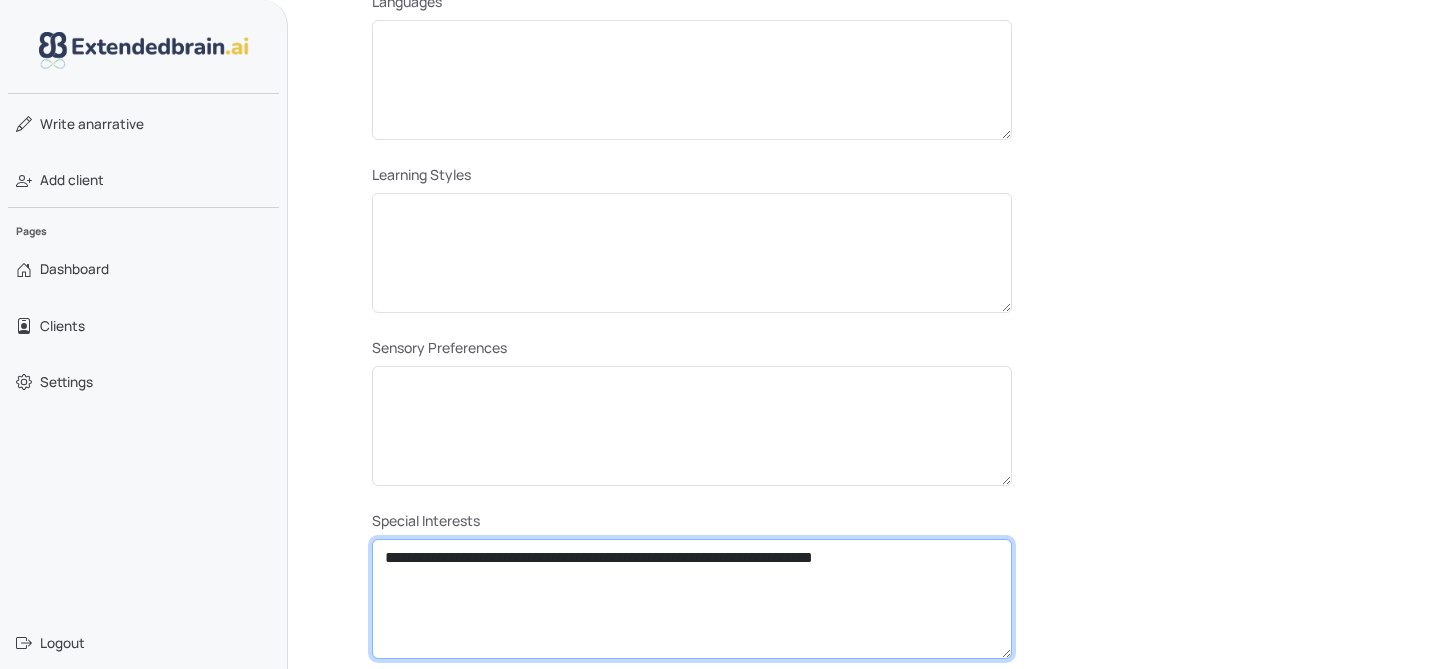 scroll, scrollTop: 920, scrollLeft: 0, axis: vertical 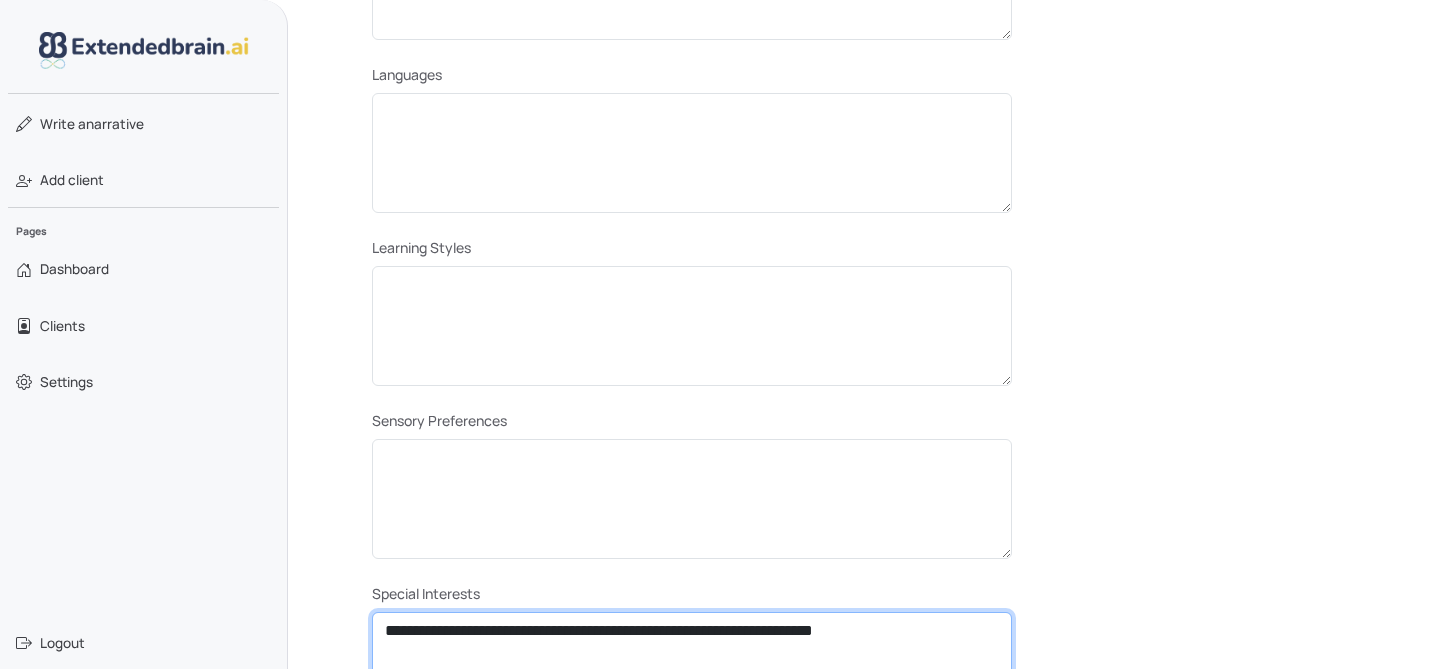 type on "**********" 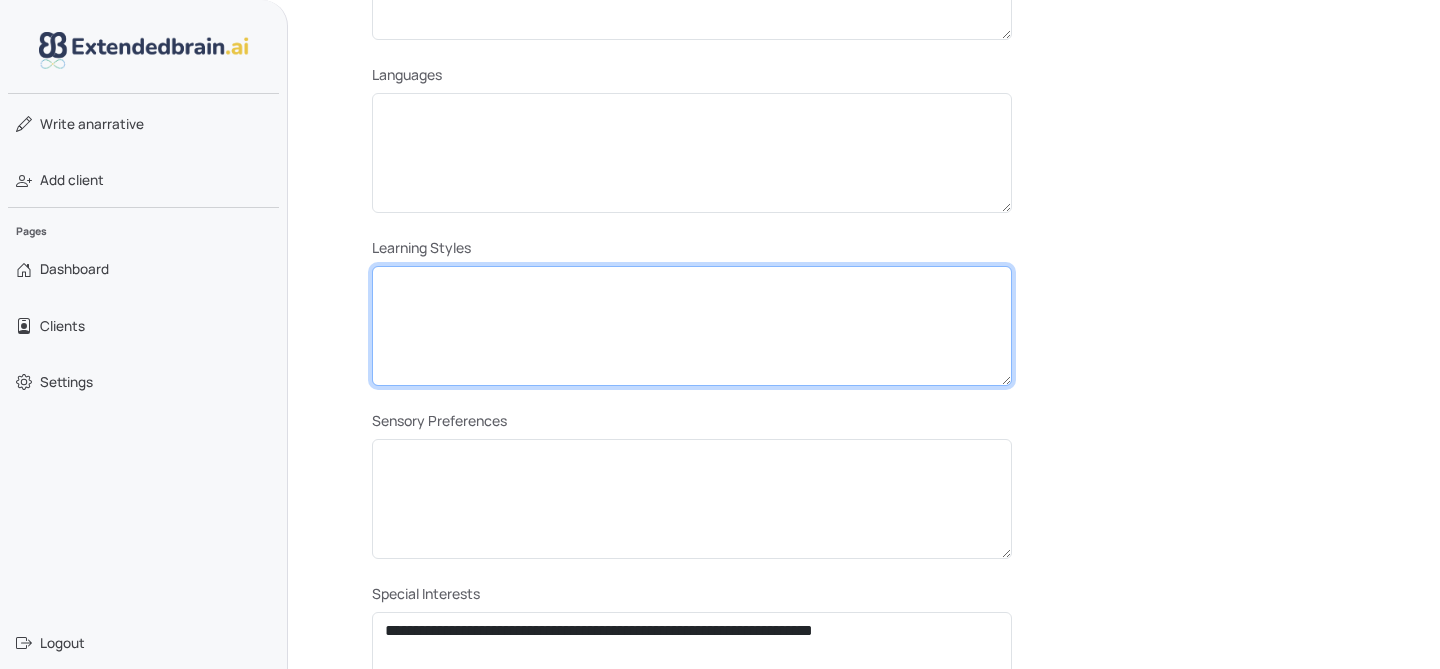 click at bounding box center [692, 326] 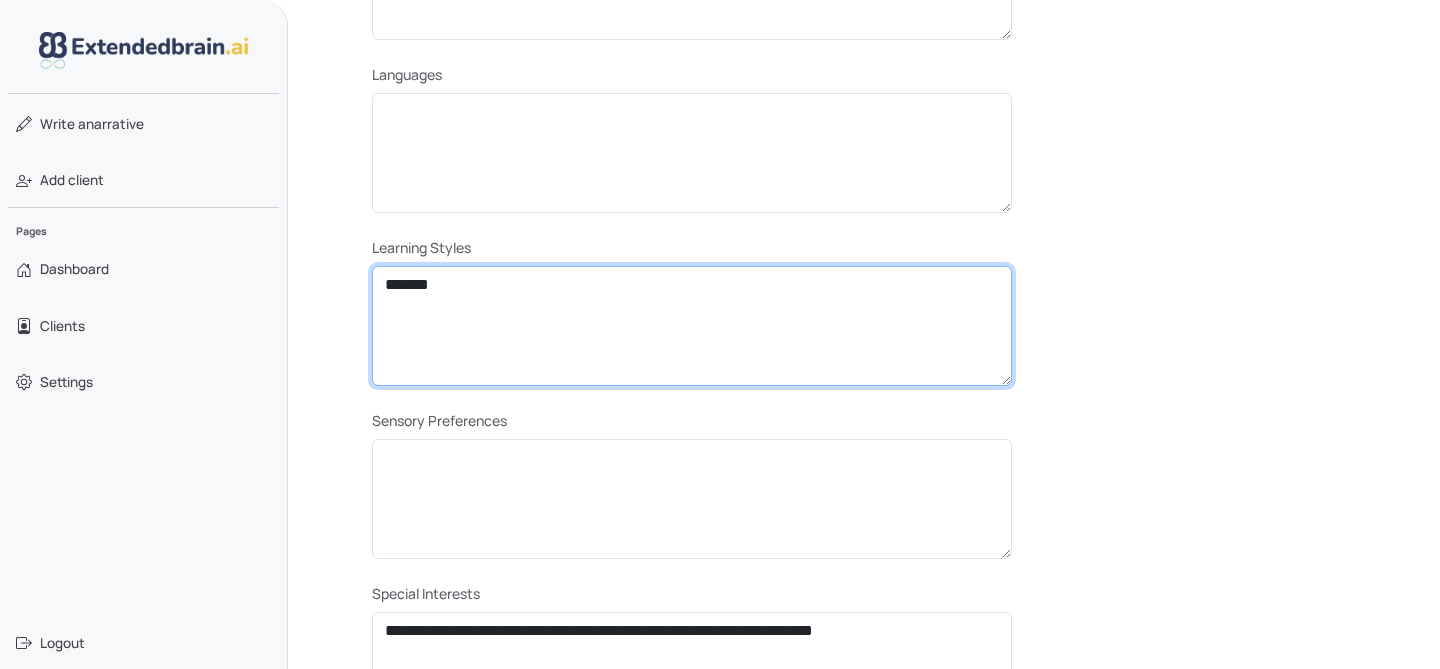 type on "*******" 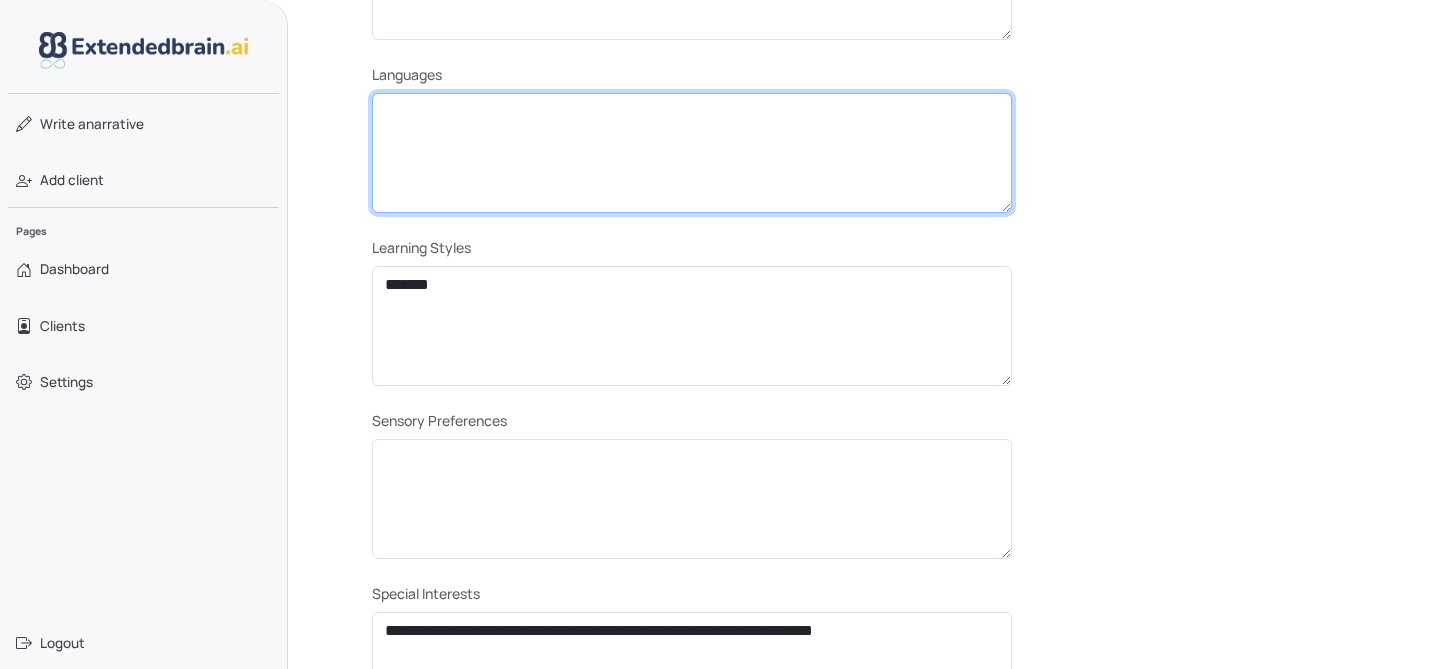 click at bounding box center [692, 153] 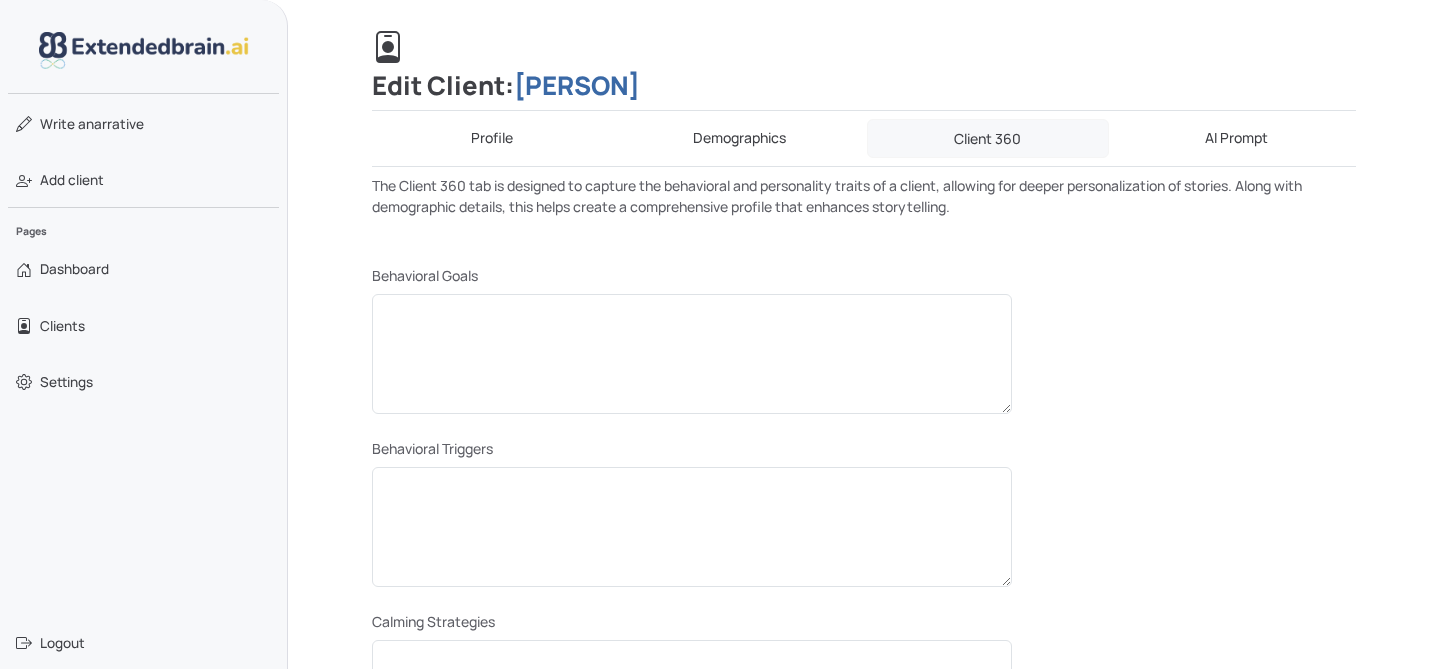 scroll, scrollTop: 194, scrollLeft: 0, axis: vertical 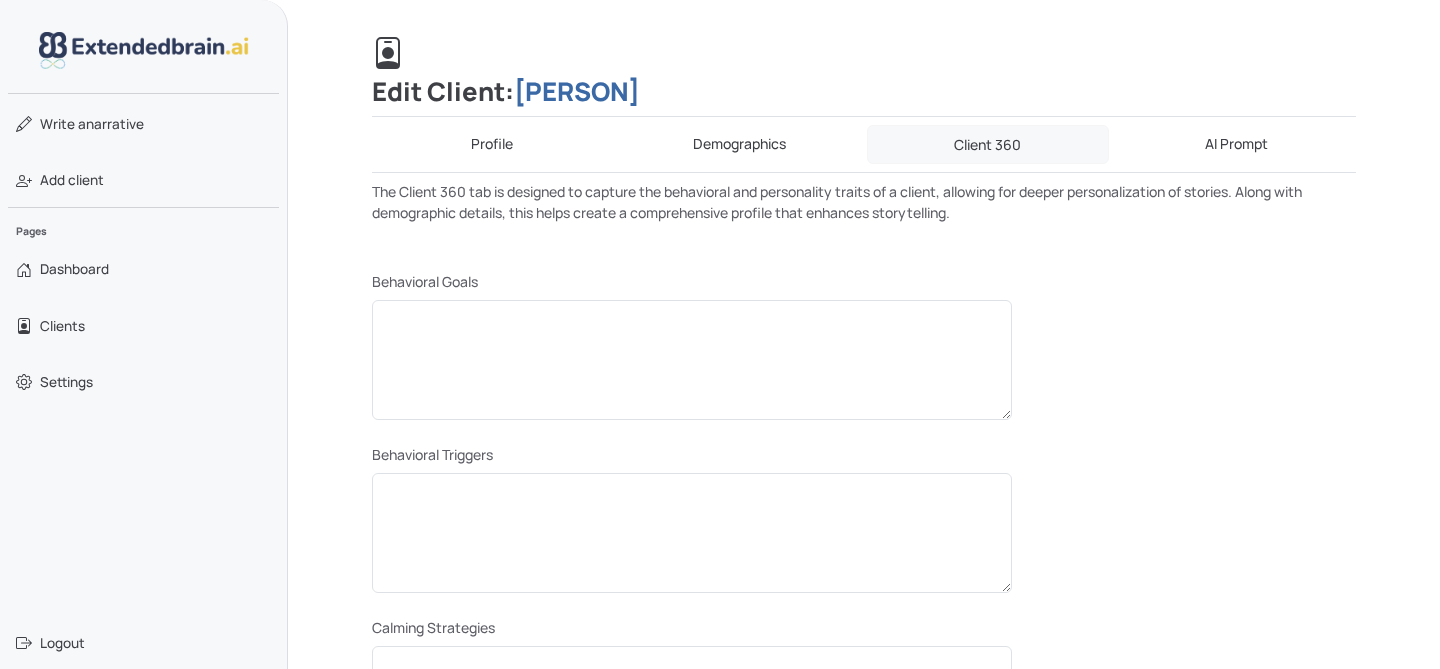 type on "**********" 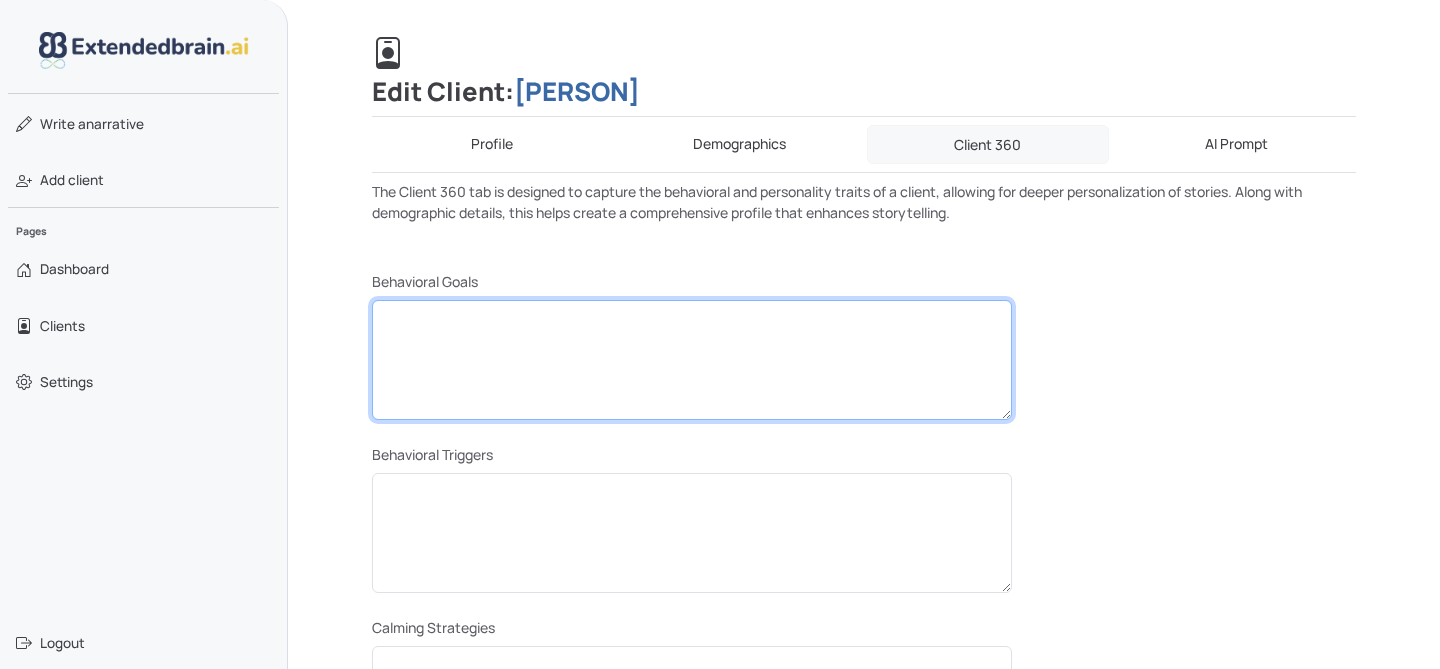 click at bounding box center (692, 360) 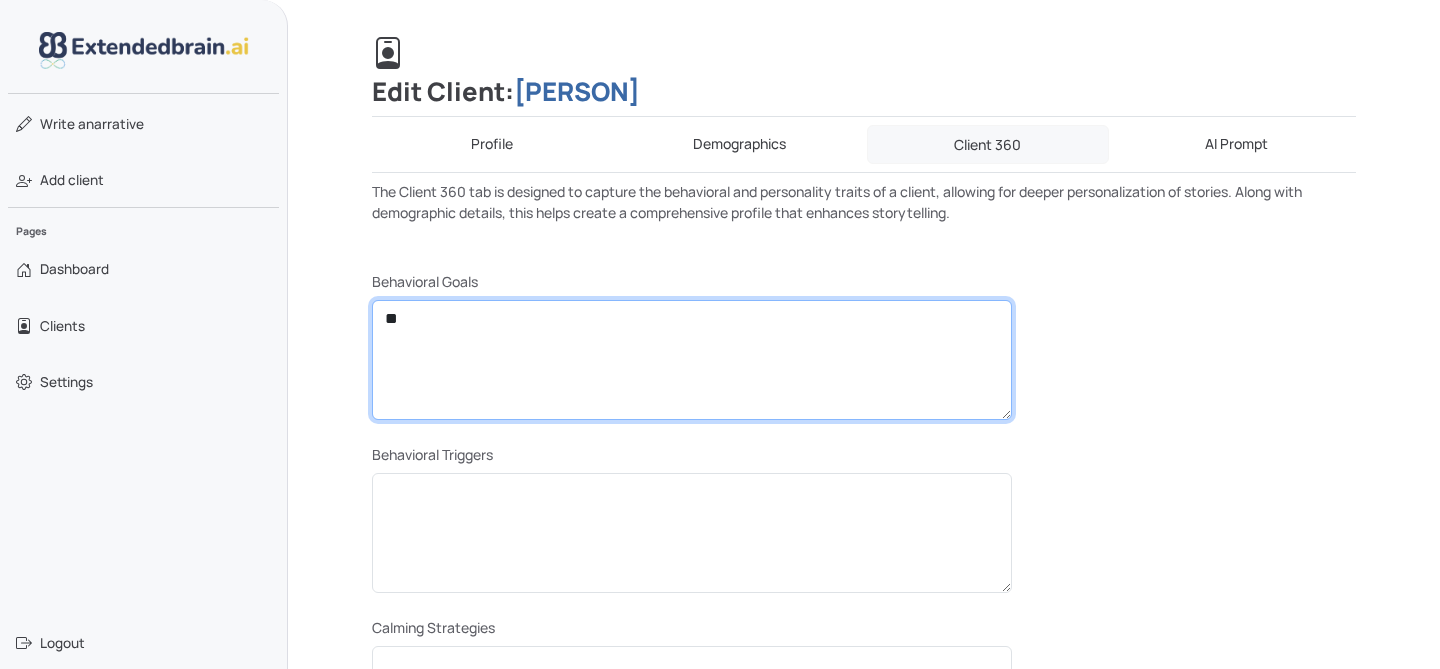 type on "*" 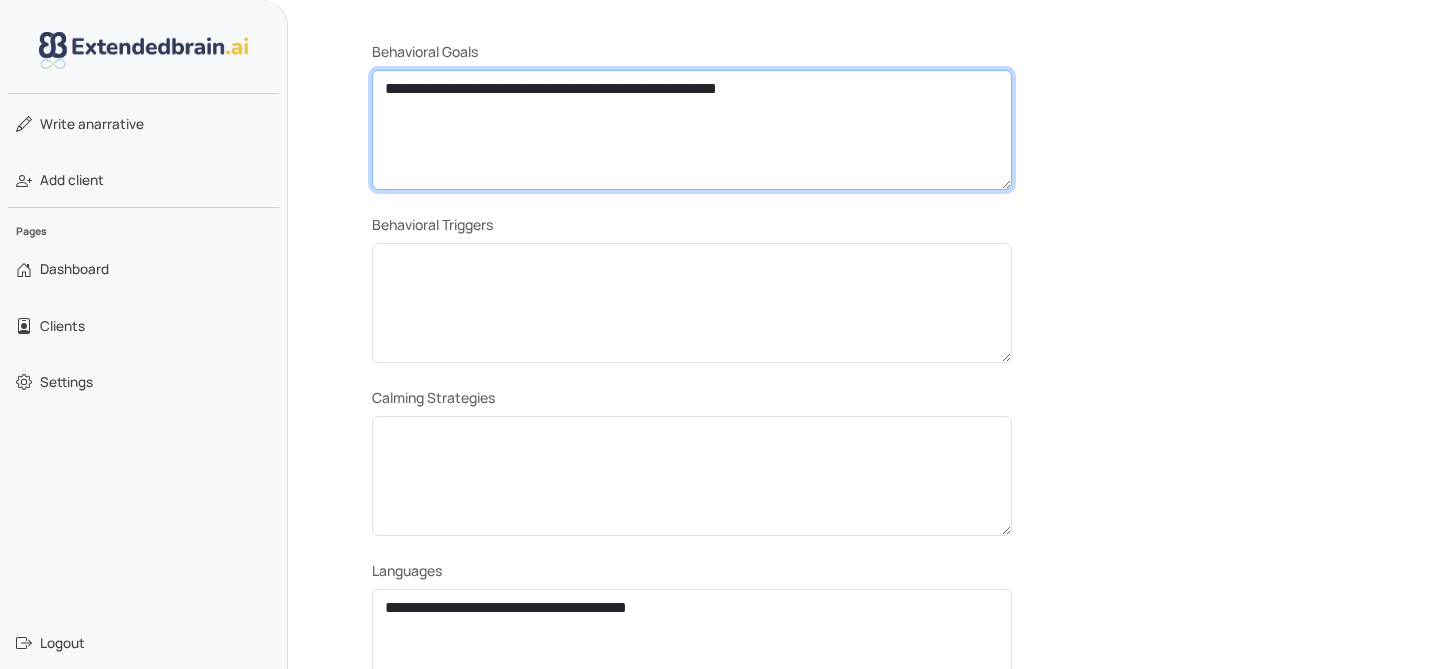 scroll, scrollTop: 433, scrollLeft: 0, axis: vertical 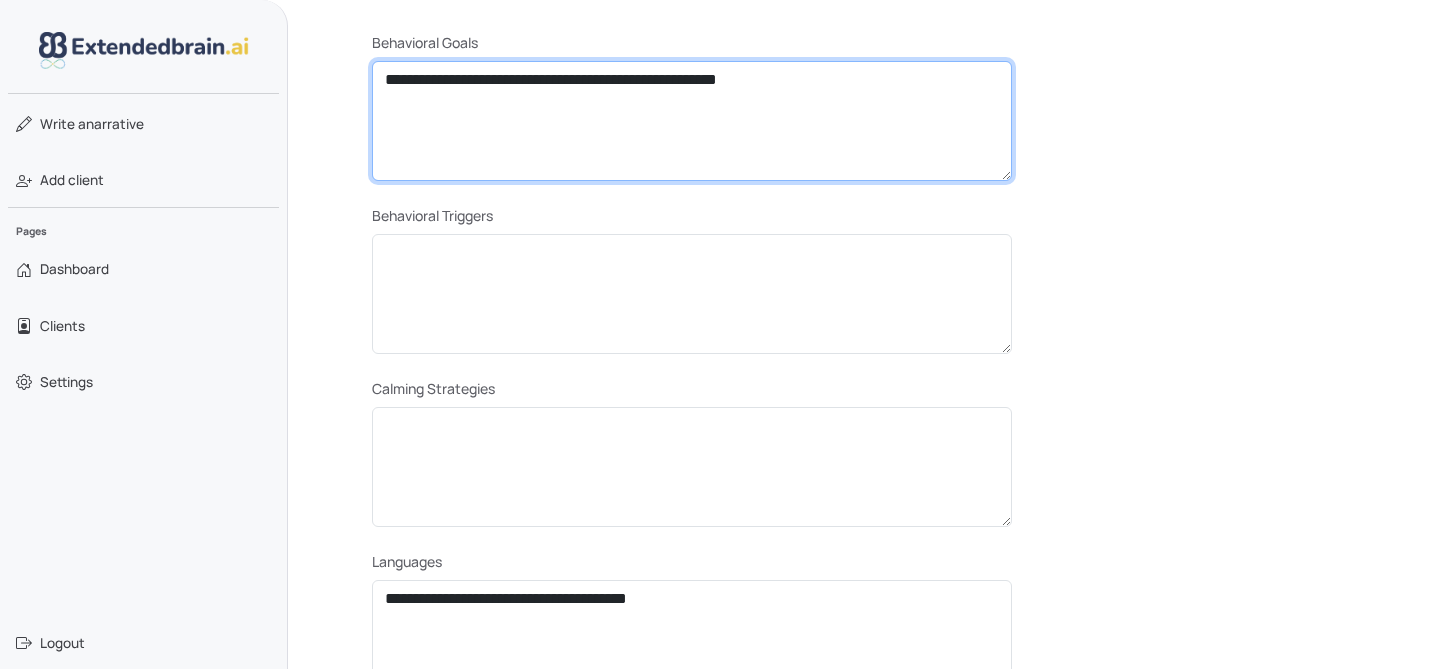 type on "**********" 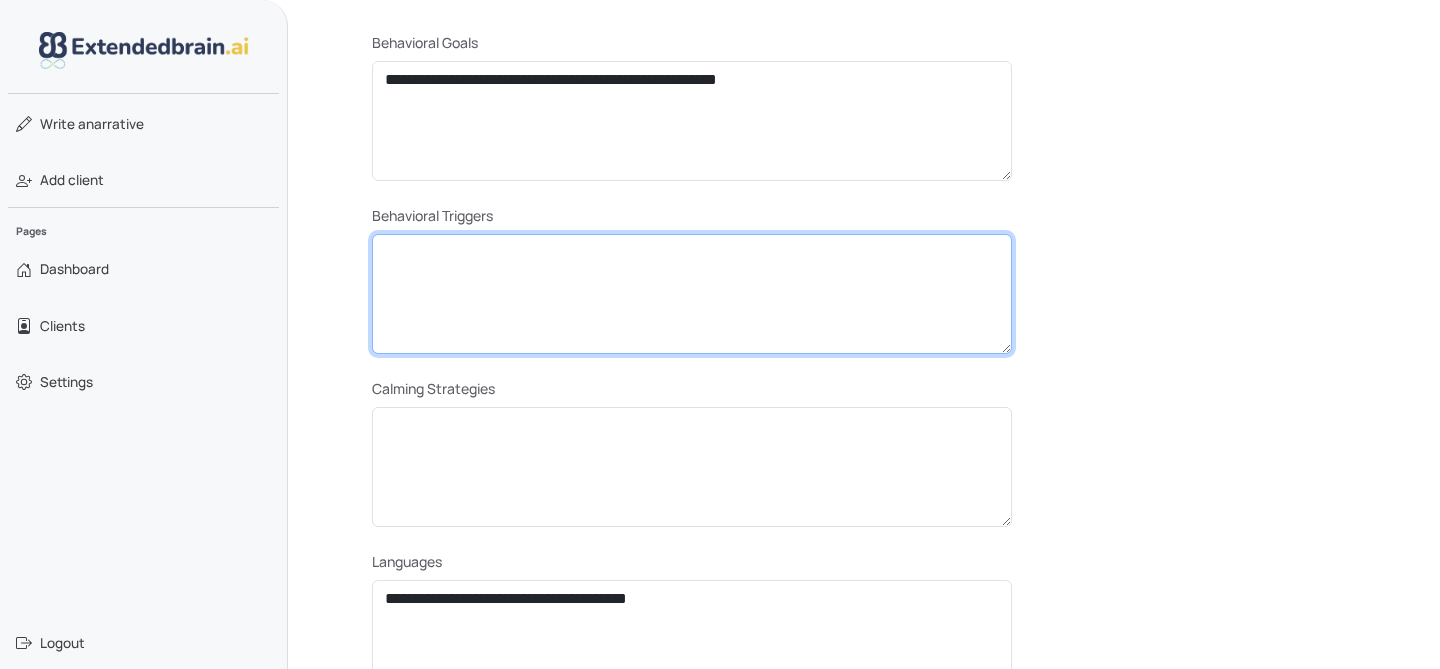 click at bounding box center (692, 294) 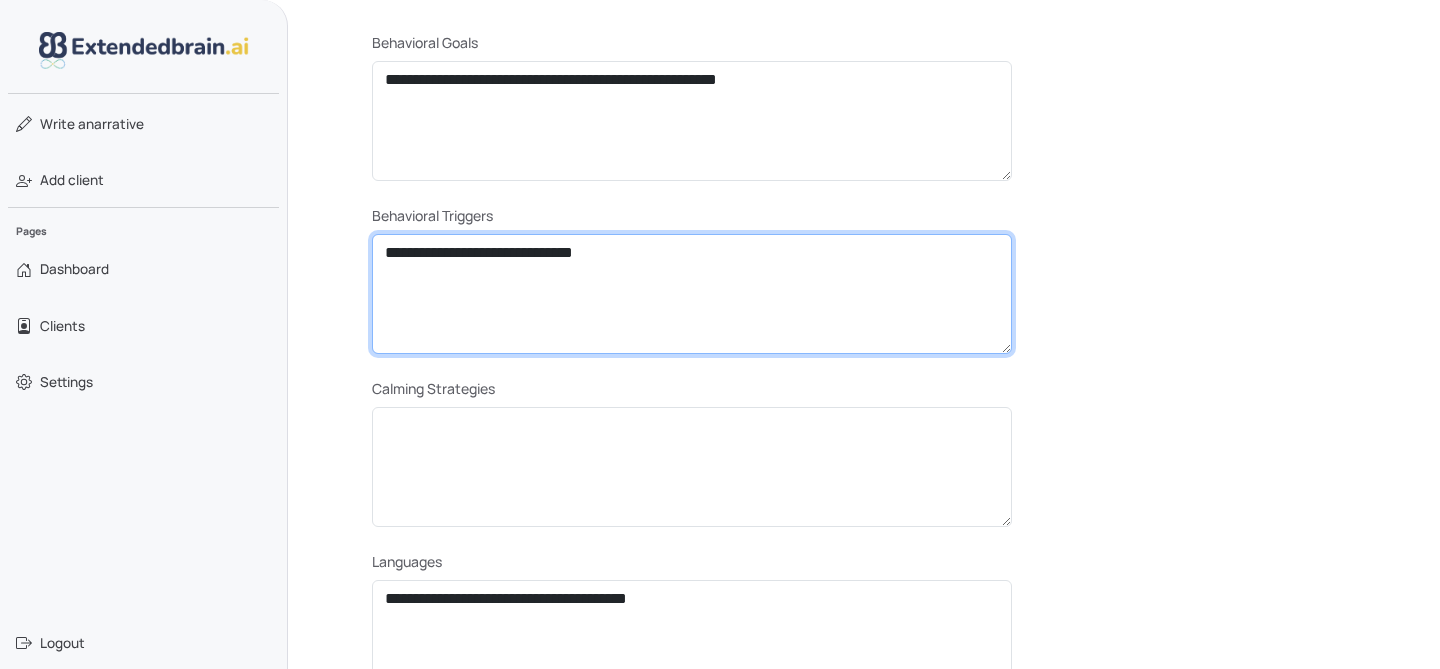 type on "**********" 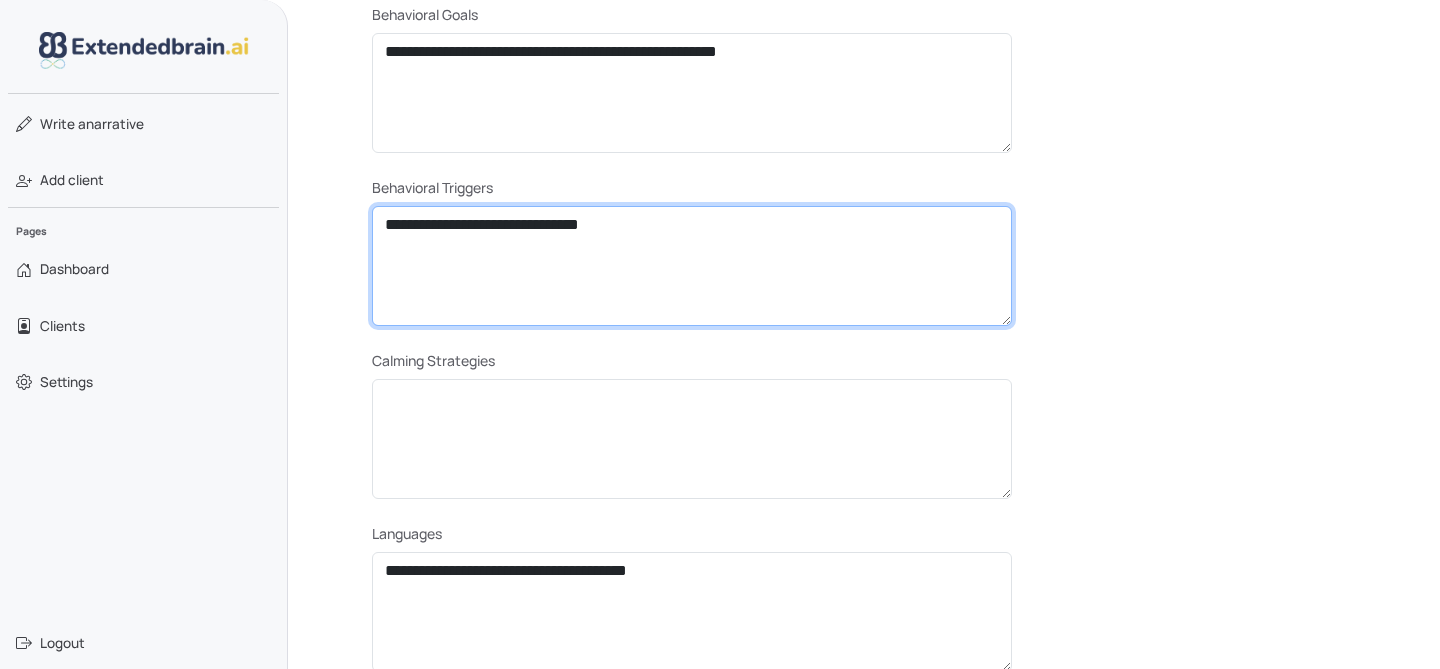 scroll, scrollTop: 417, scrollLeft: 0, axis: vertical 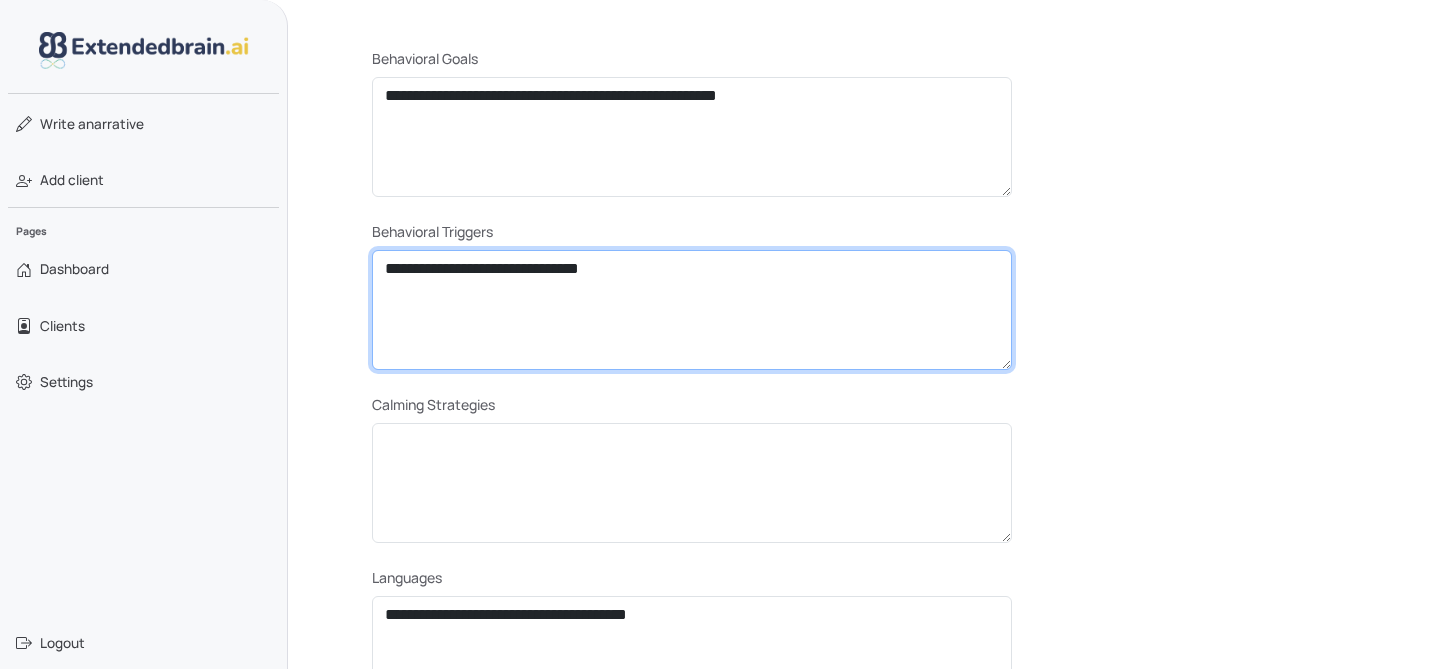 drag, startPoint x: 665, startPoint y: 263, endPoint x: 350, endPoint y: 273, distance: 315.1587 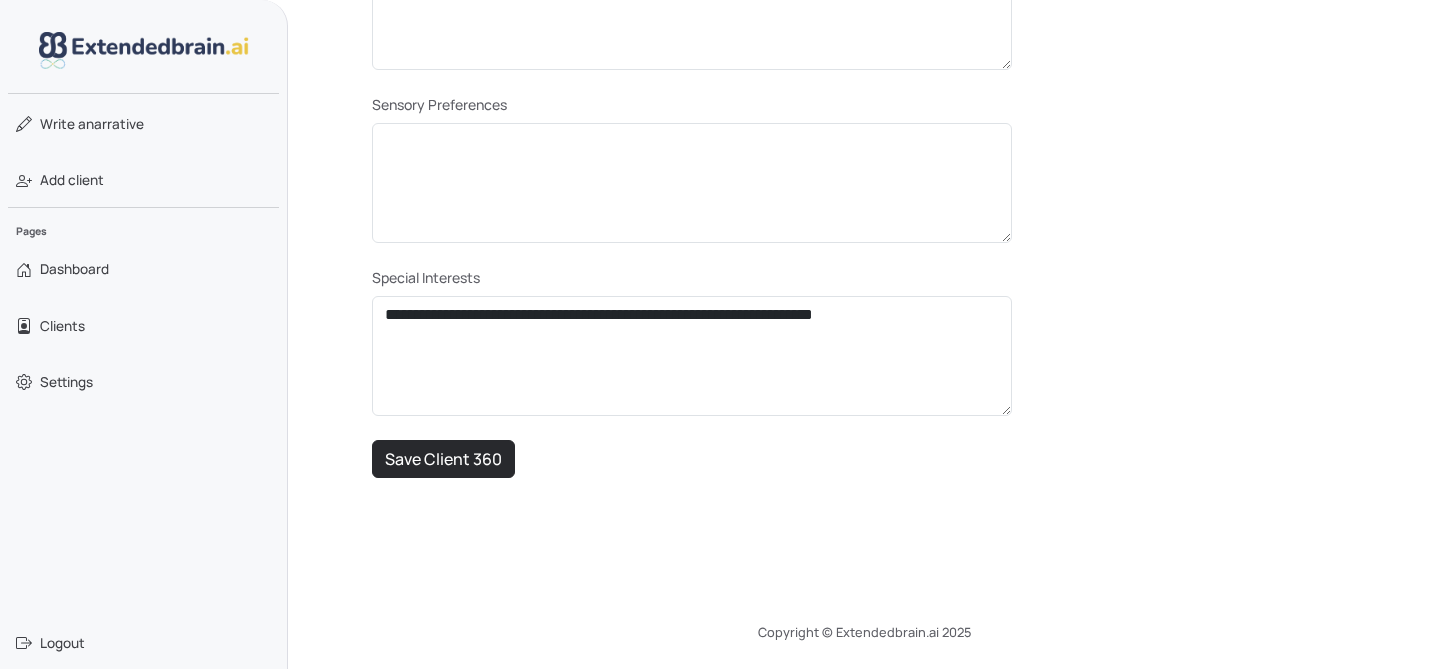 scroll, scrollTop: 1237, scrollLeft: 0, axis: vertical 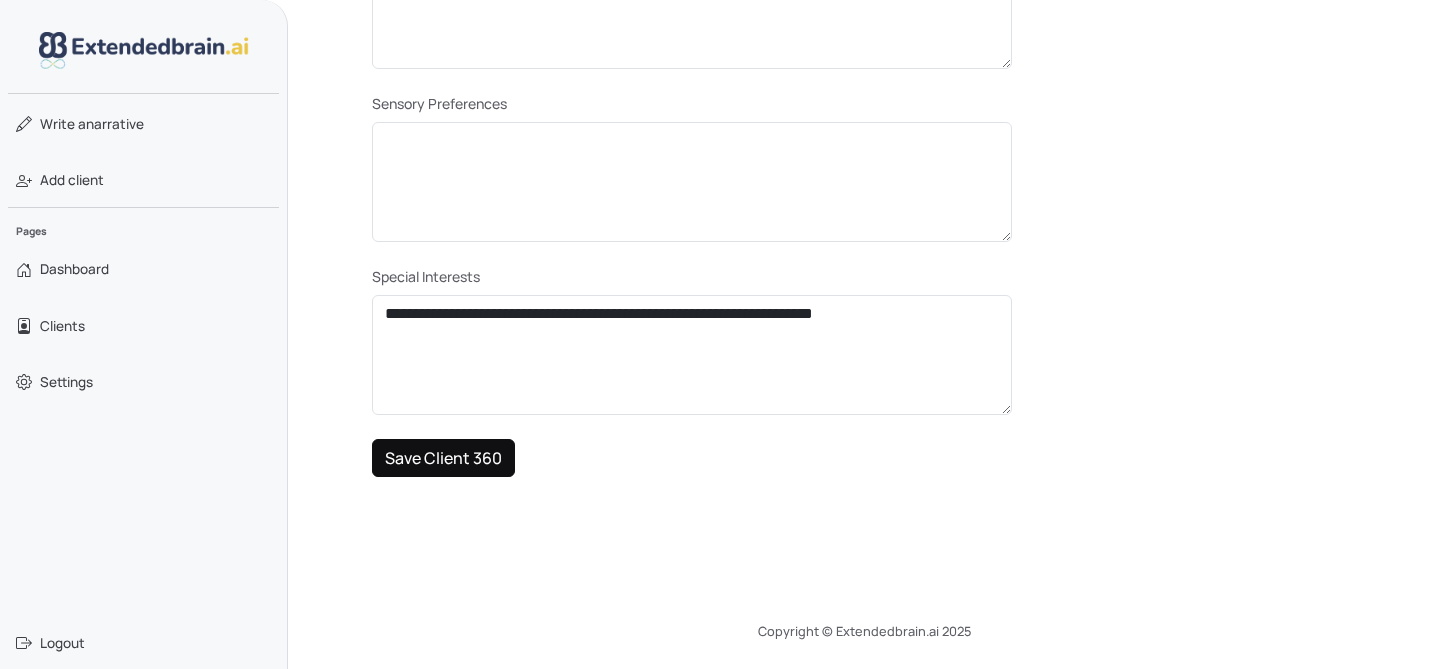 click on "Save Client 360" at bounding box center [443, 458] 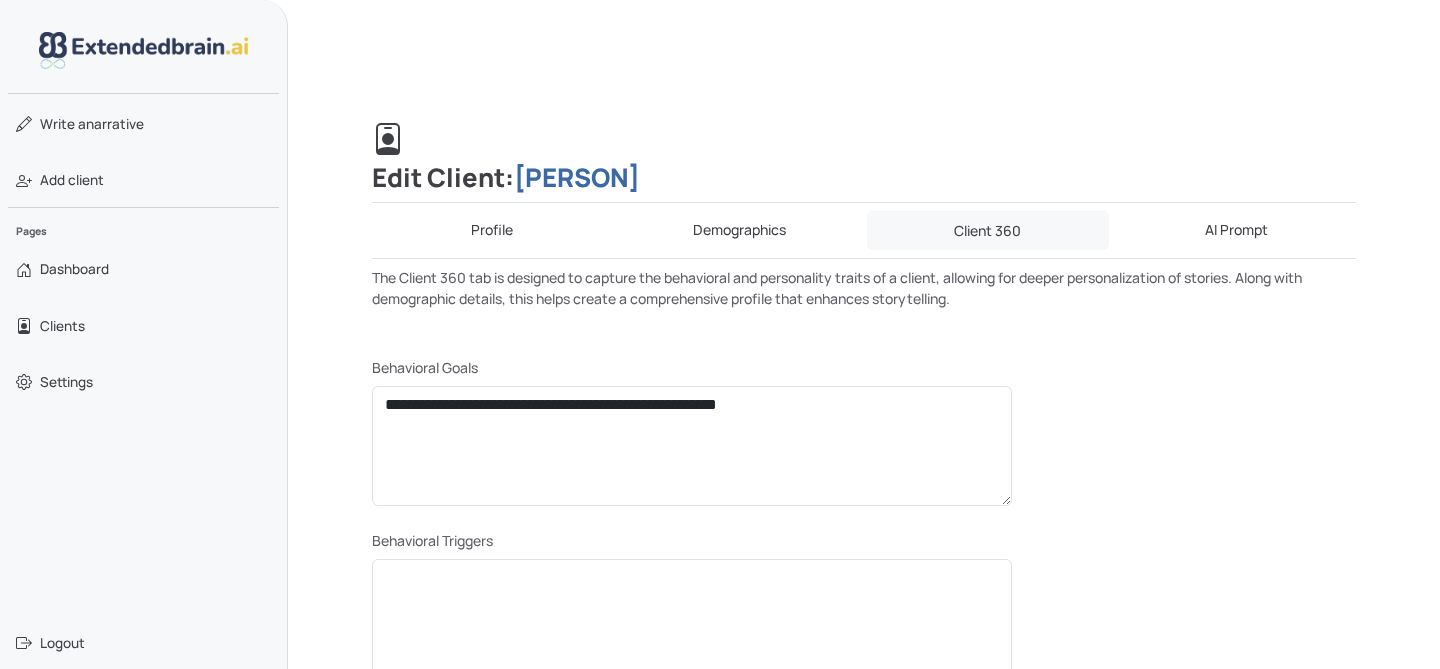 scroll, scrollTop: 89, scrollLeft: 0, axis: vertical 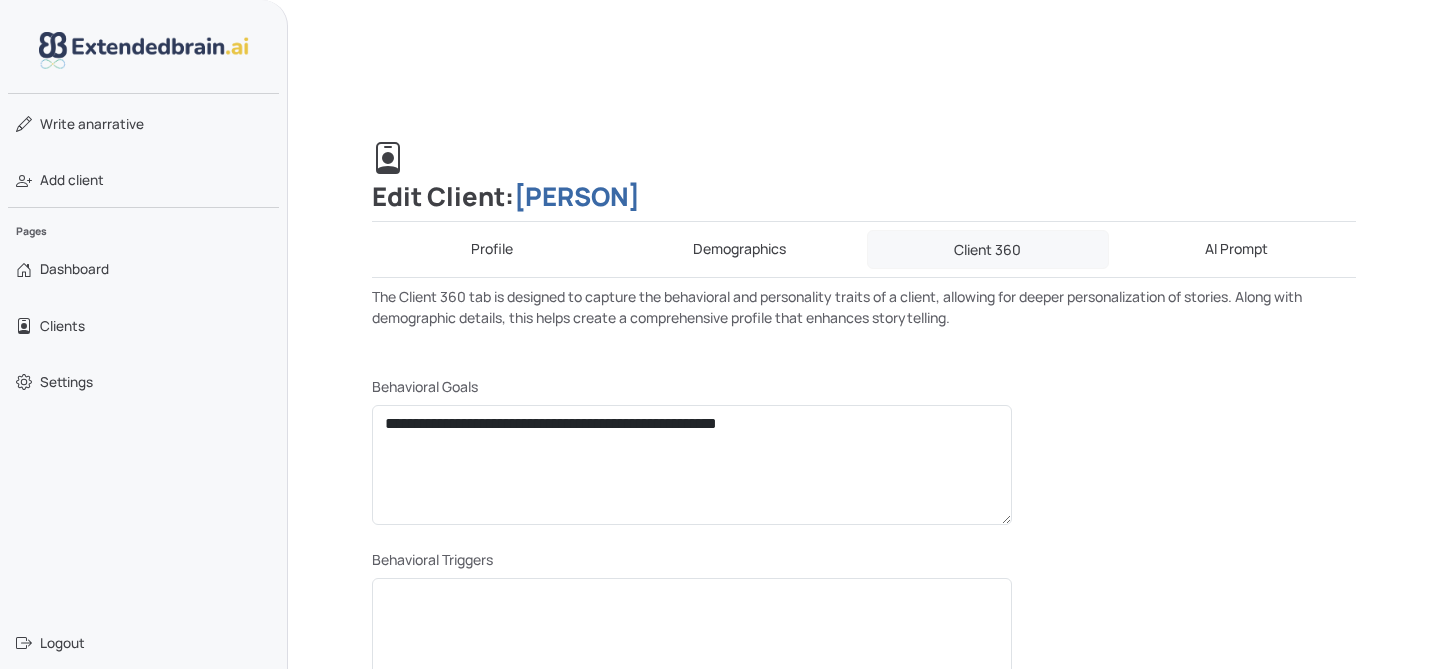 click on "AI Prompt" at bounding box center [1237, 249] 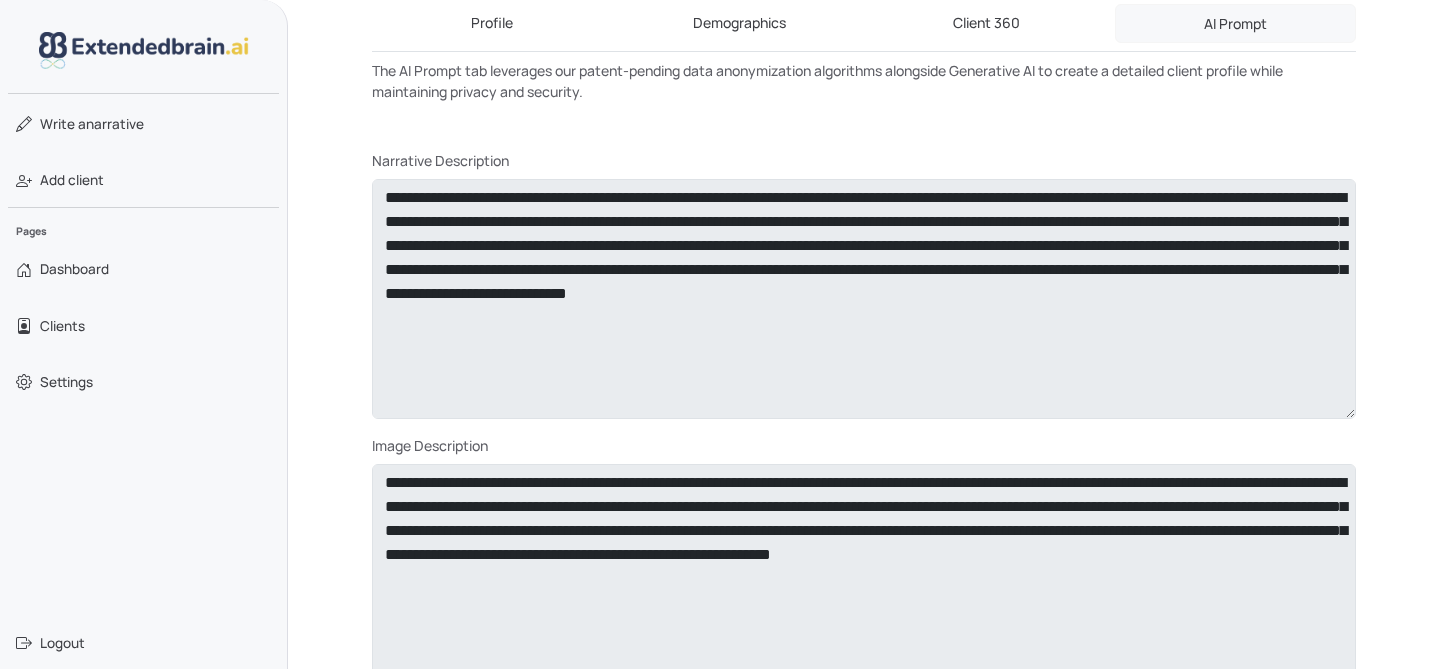 scroll, scrollTop: 321, scrollLeft: 0, axis: vertical 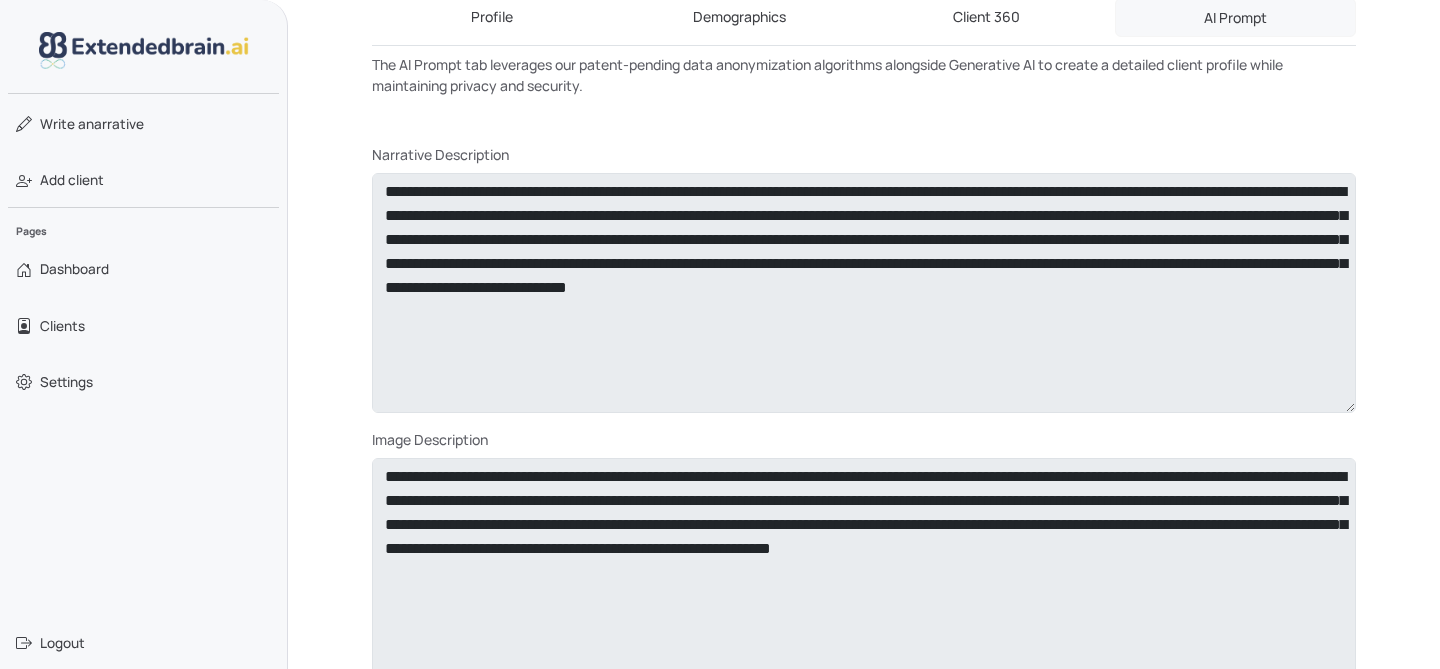 type on "**********" 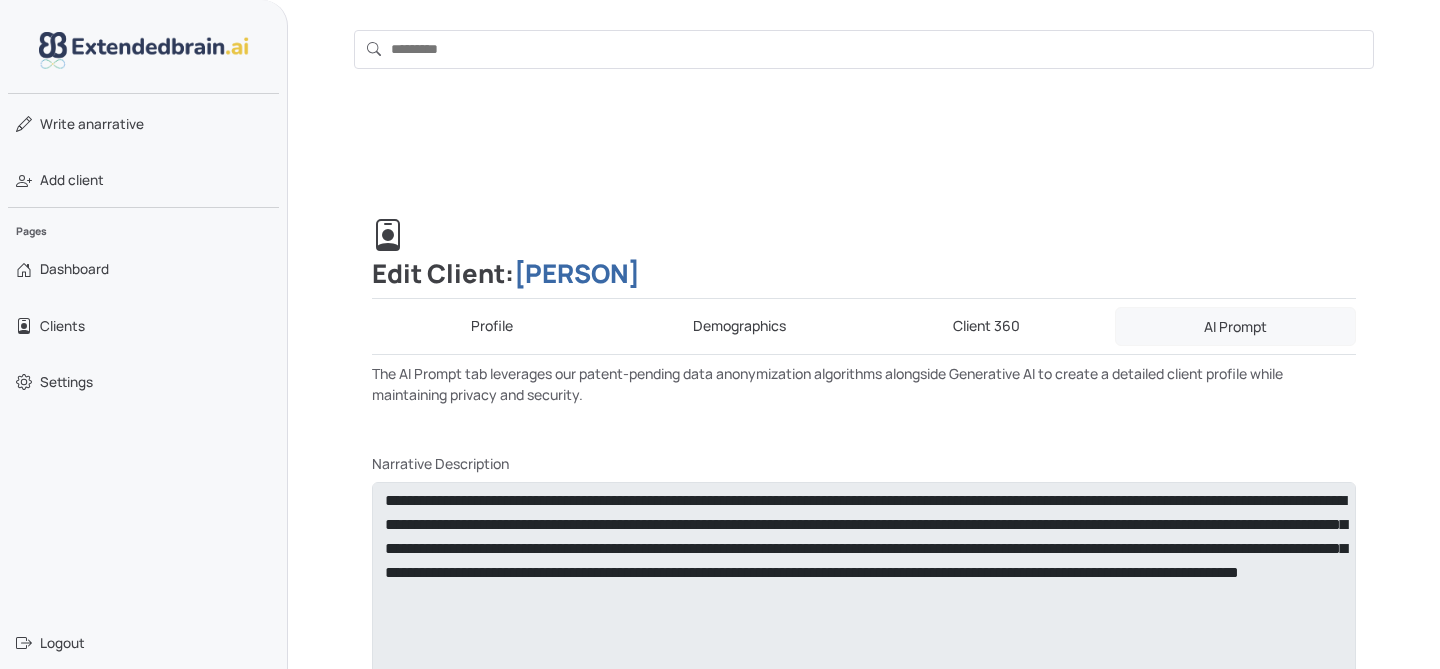 scroll, scrollTop: 0, scrollLeft: 0, axis: both 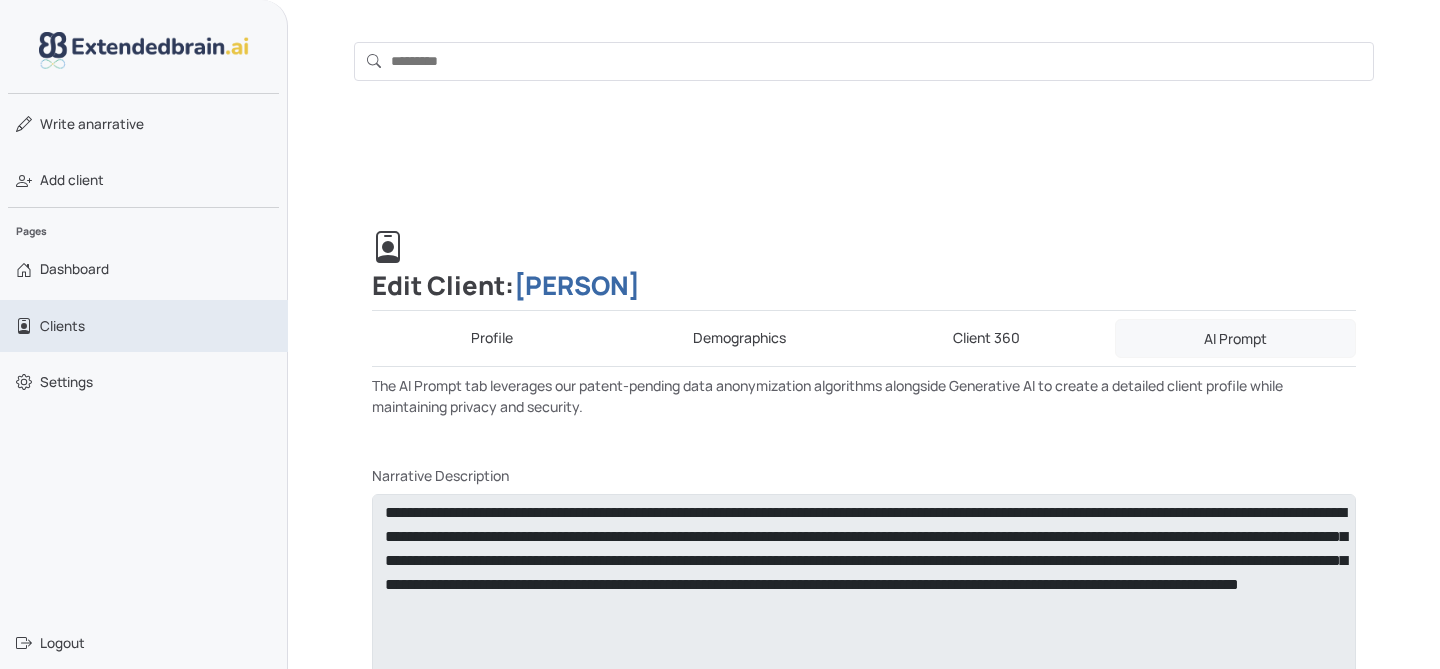 click on "Clients" at bounding box center [144, 326] 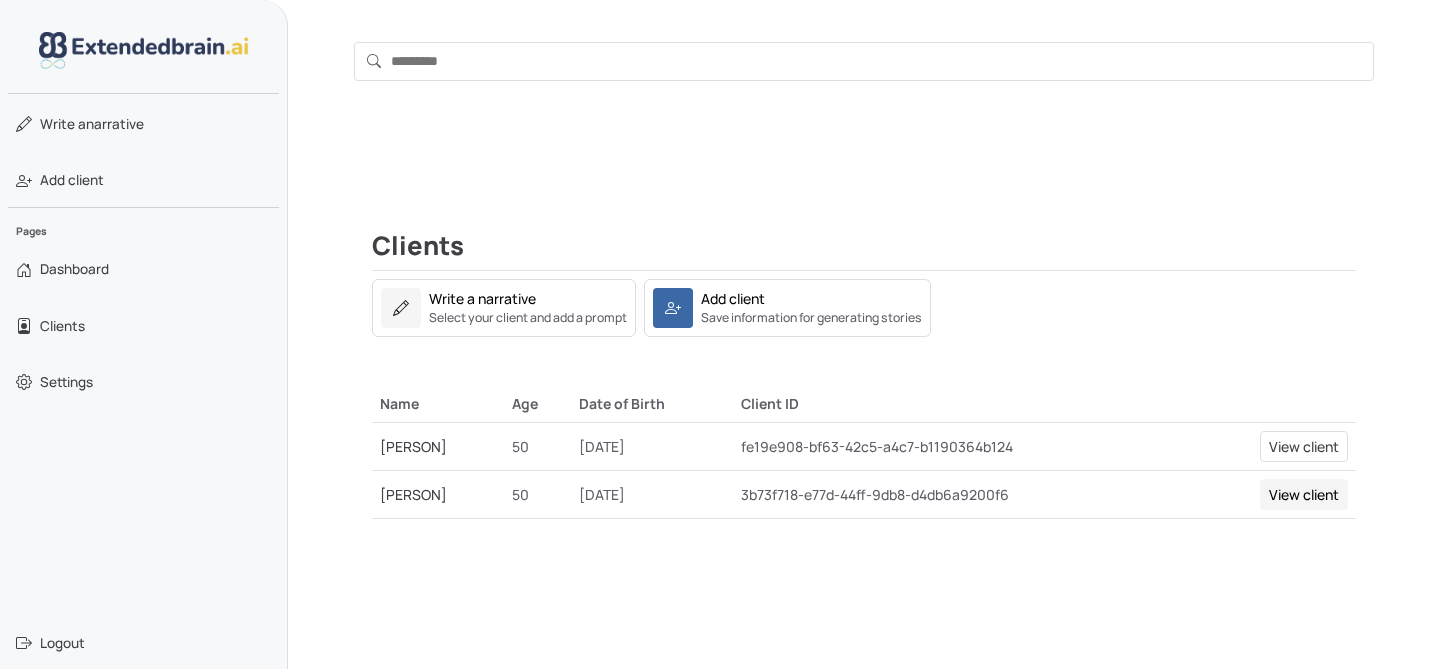 click on "View client" at bounding box center [1304, 494] 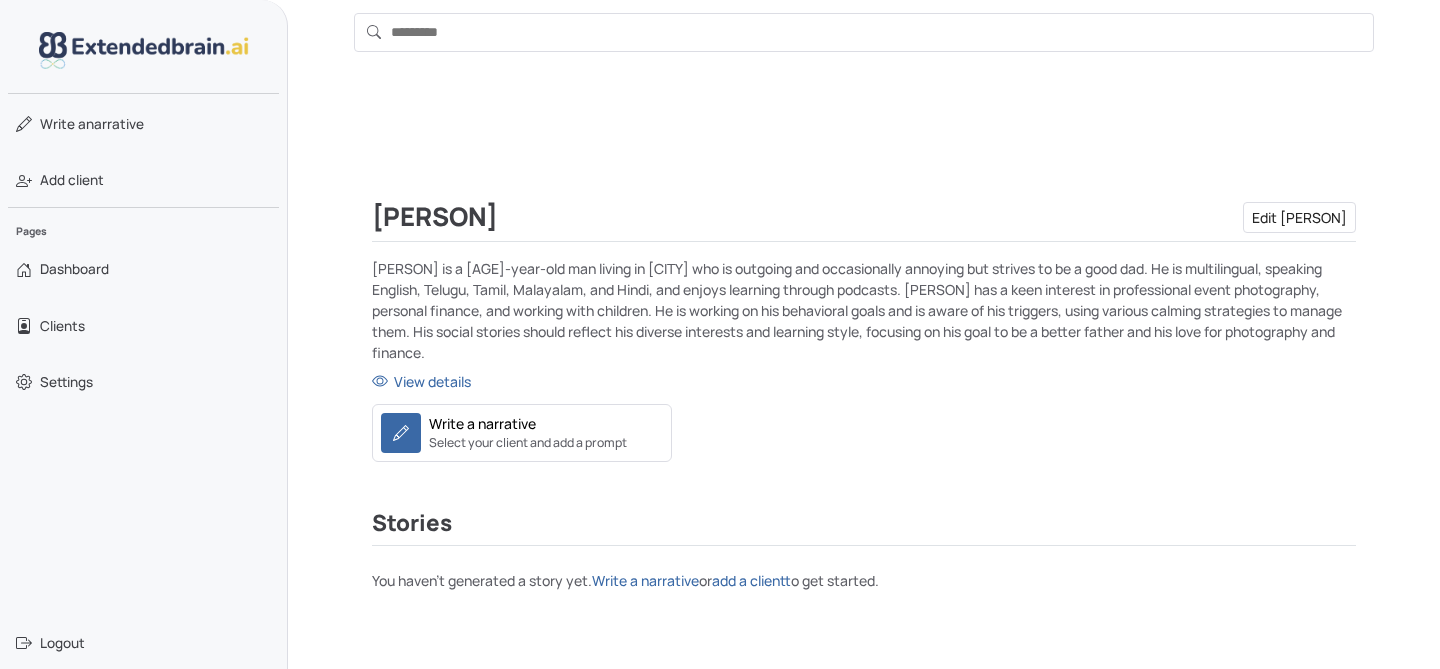 scroll, scrollTop: 111, scrollLeft: 0, axis: vertical 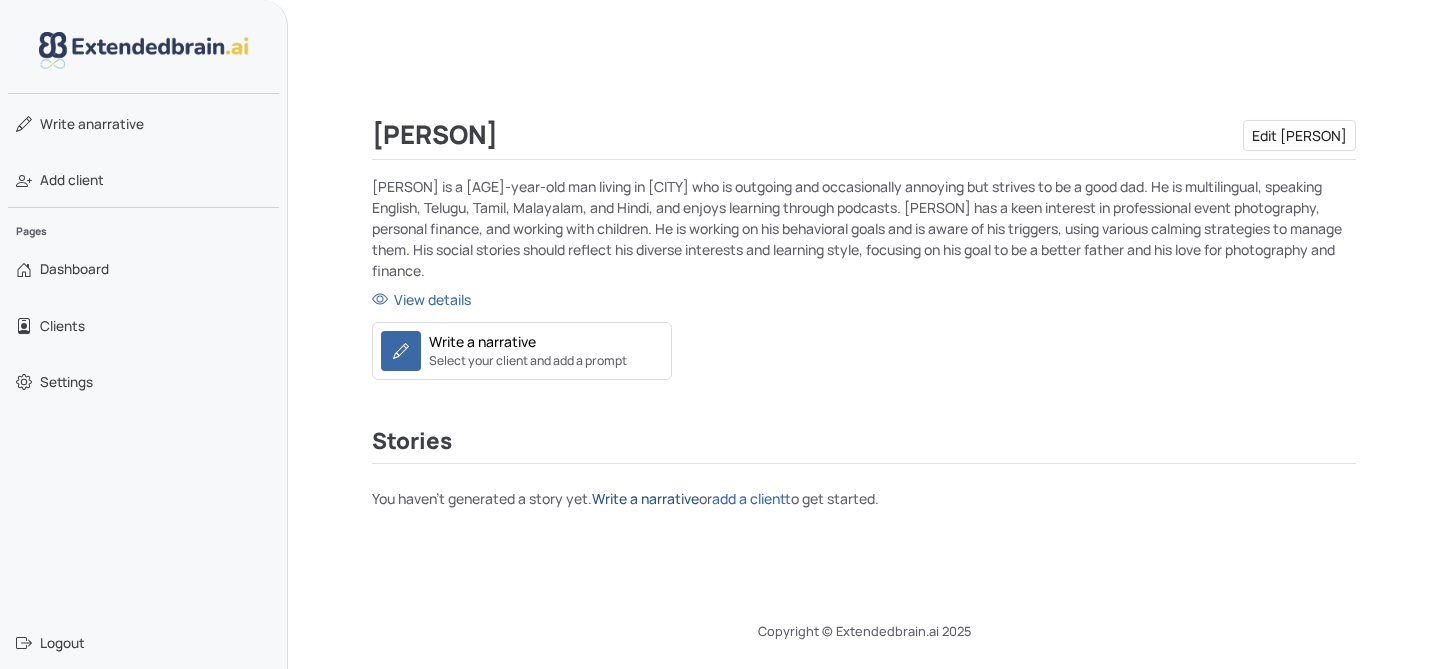 click on "Write a narrative" at bounding box center [645, 498] 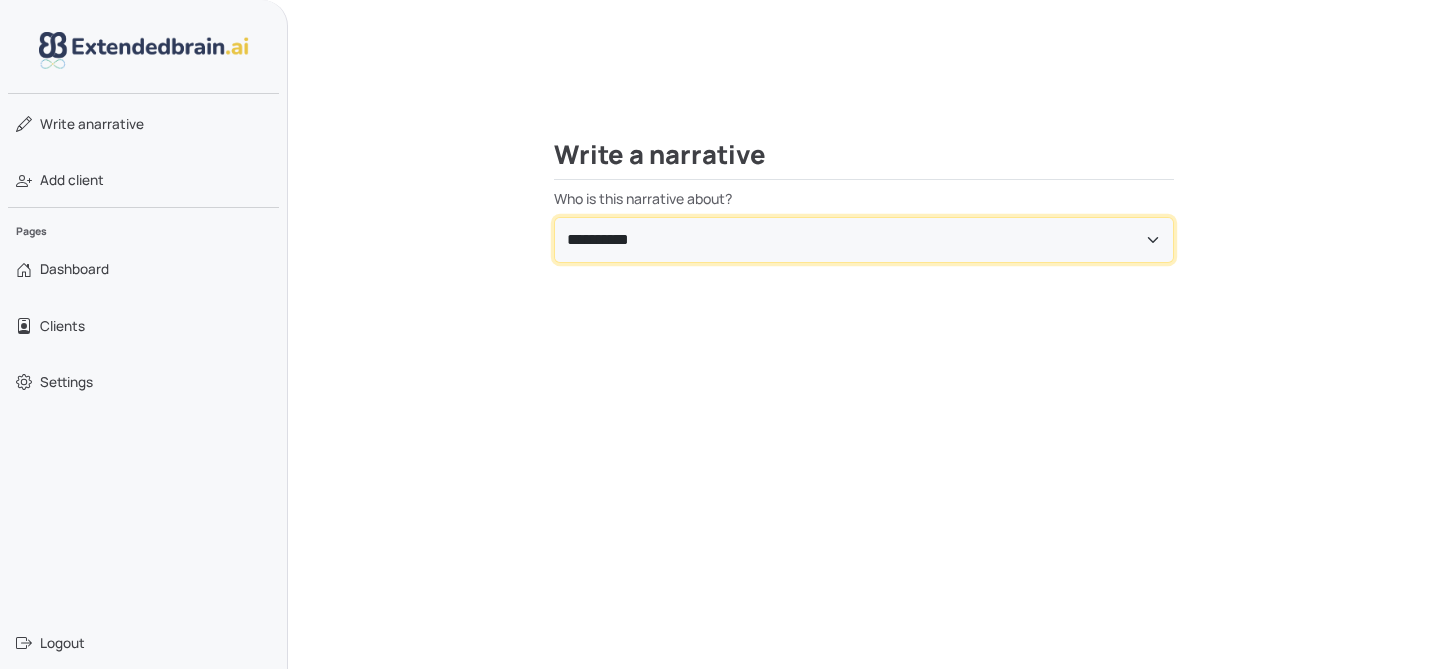 click on "**********" at bounding box center [864, 240] 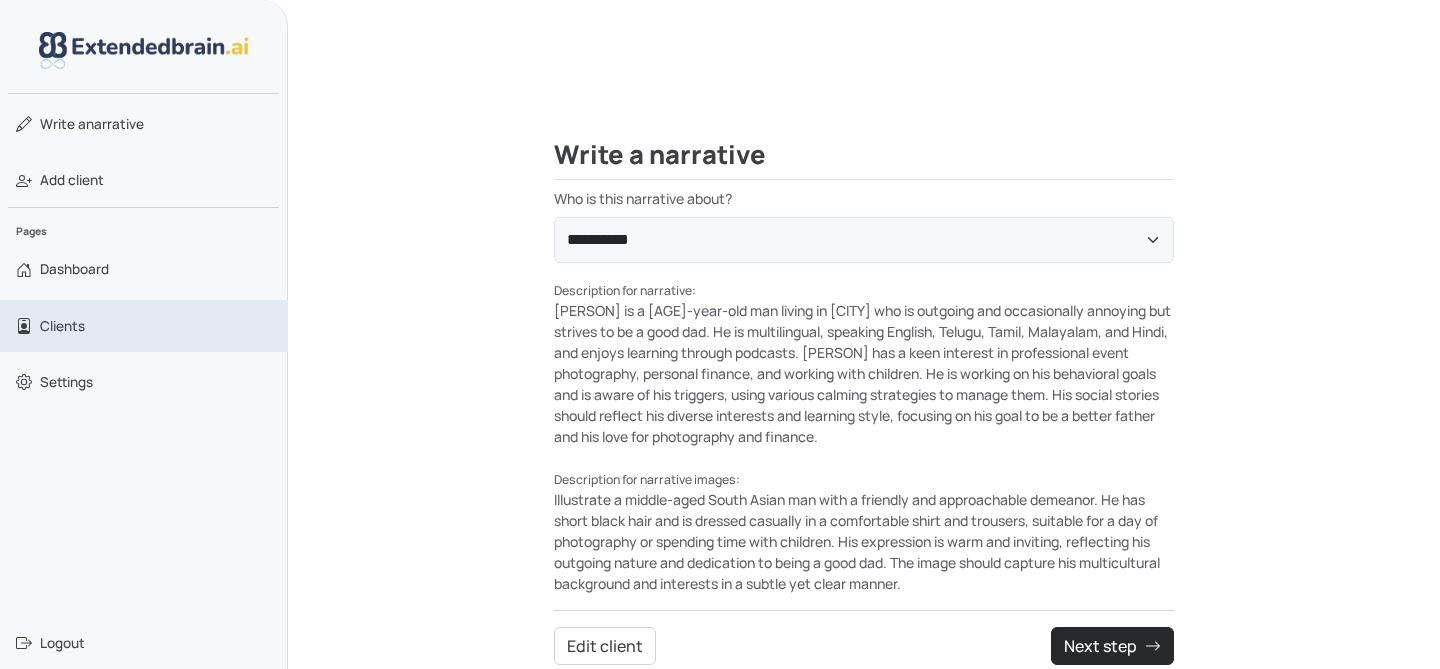click on "Clients" at bounding box center (62, 326) 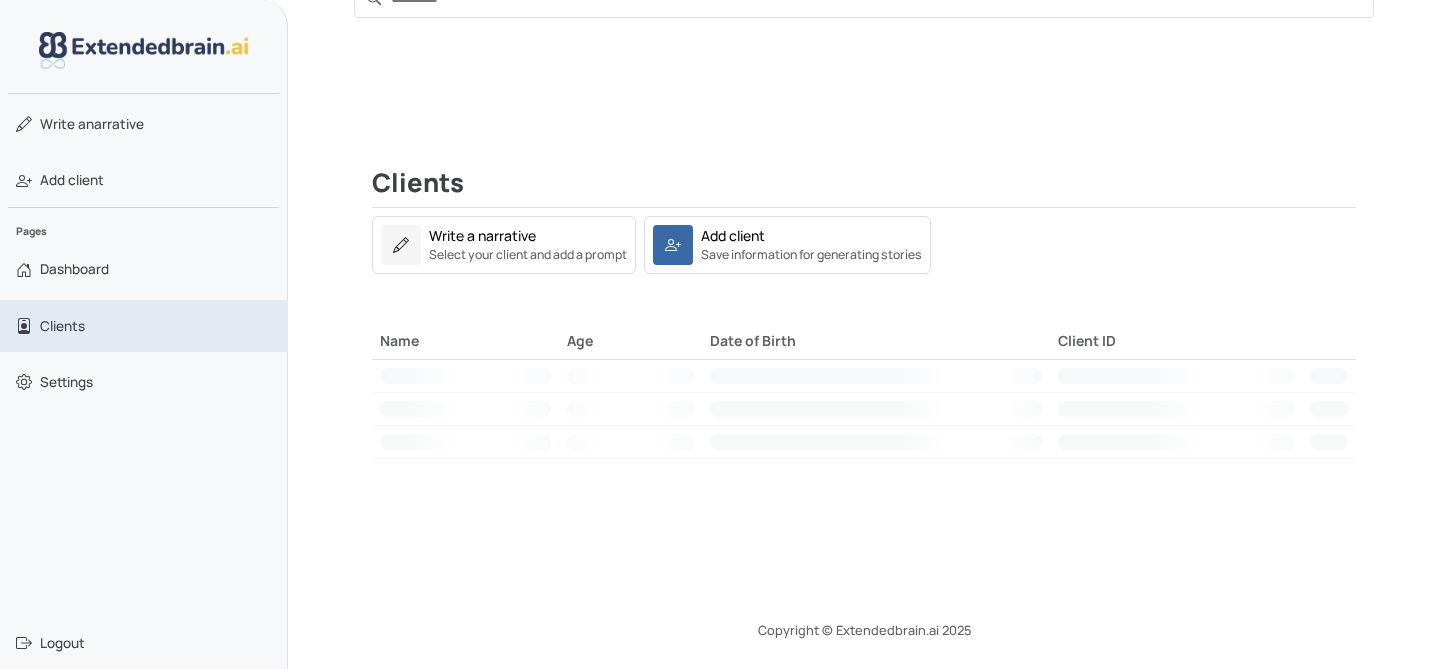 scroll, scrollTop: 63, scrollLeft: 0, axis: vertical 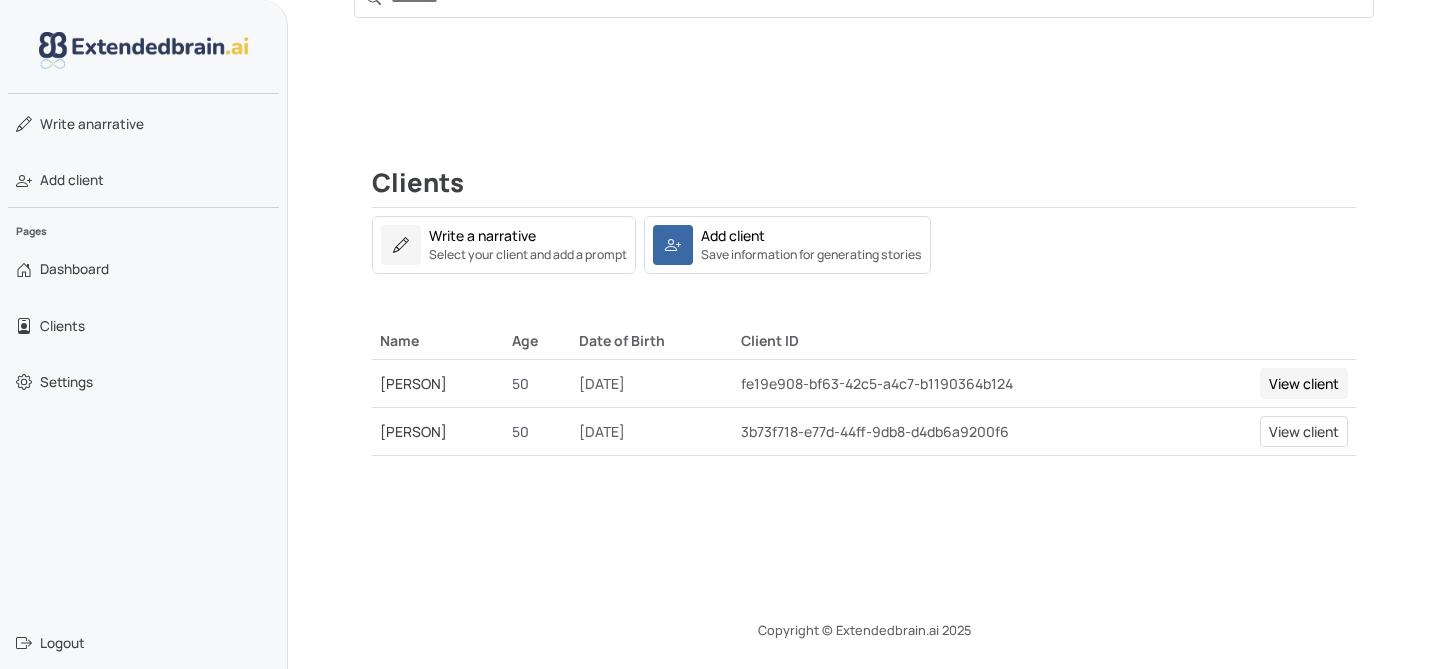 click on "View client" at bounding box center [1304, 383] 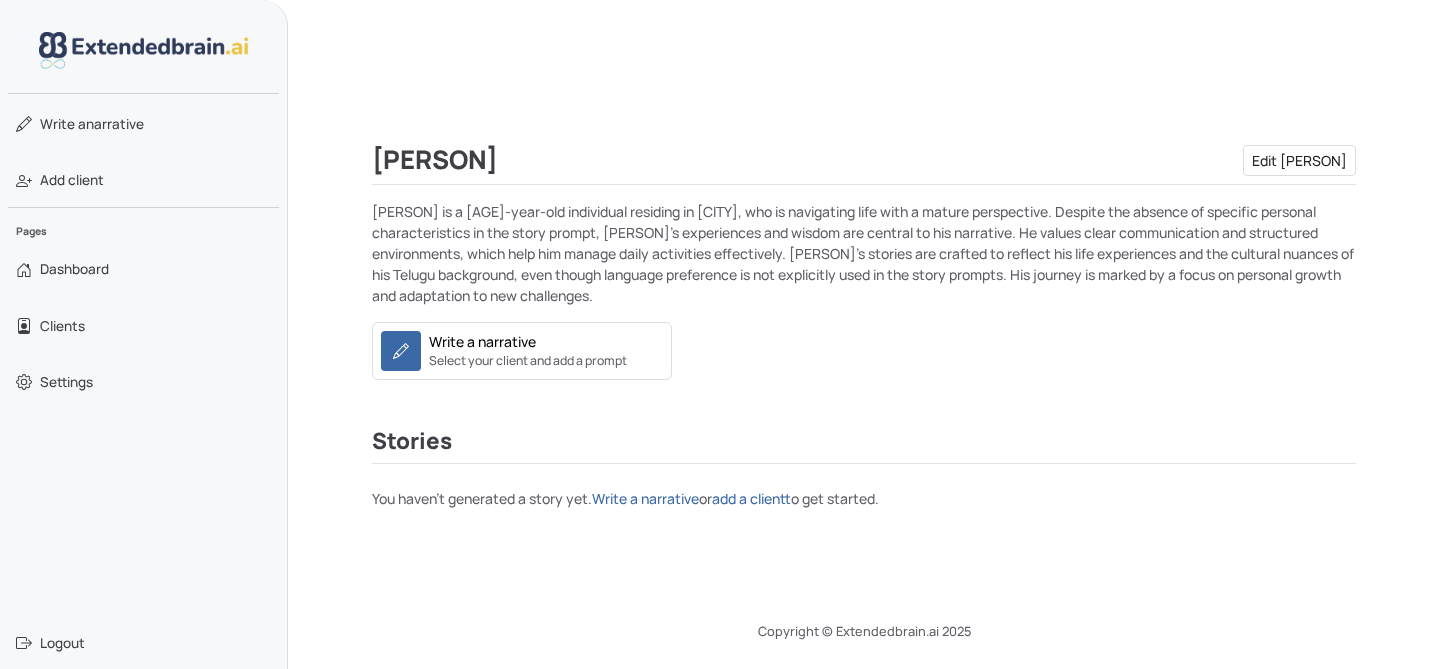 scroll, scrollTop: 0, scrollLeft: 0, axis: both 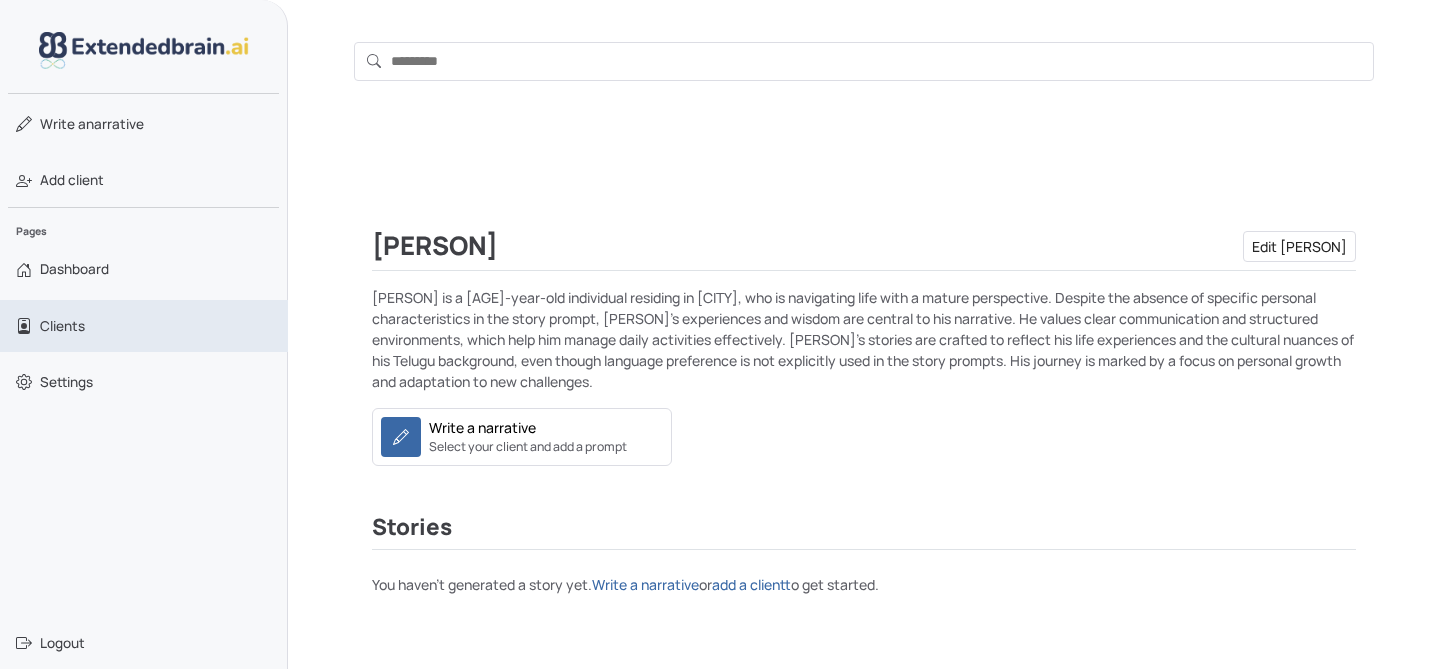 click on "Clients" at bounding box center [62, 326] 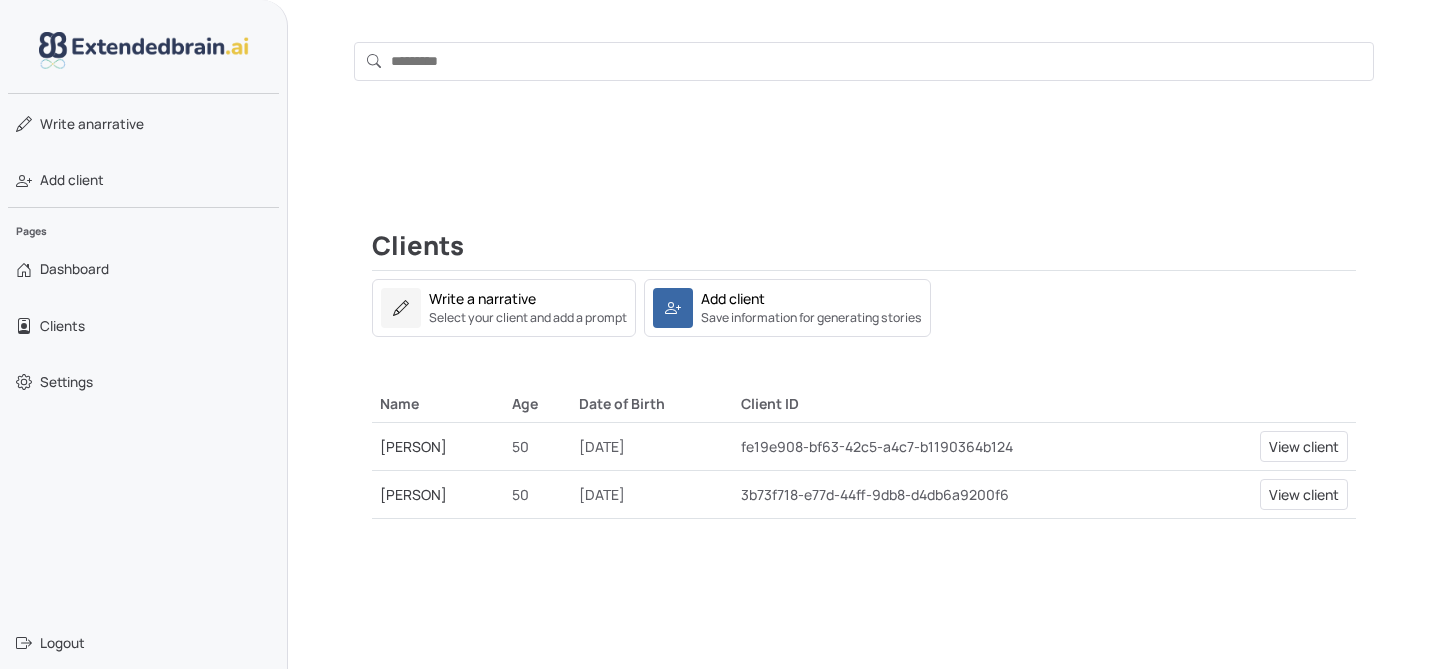 click on "[PERSON]" at bounding box center [413, 446] 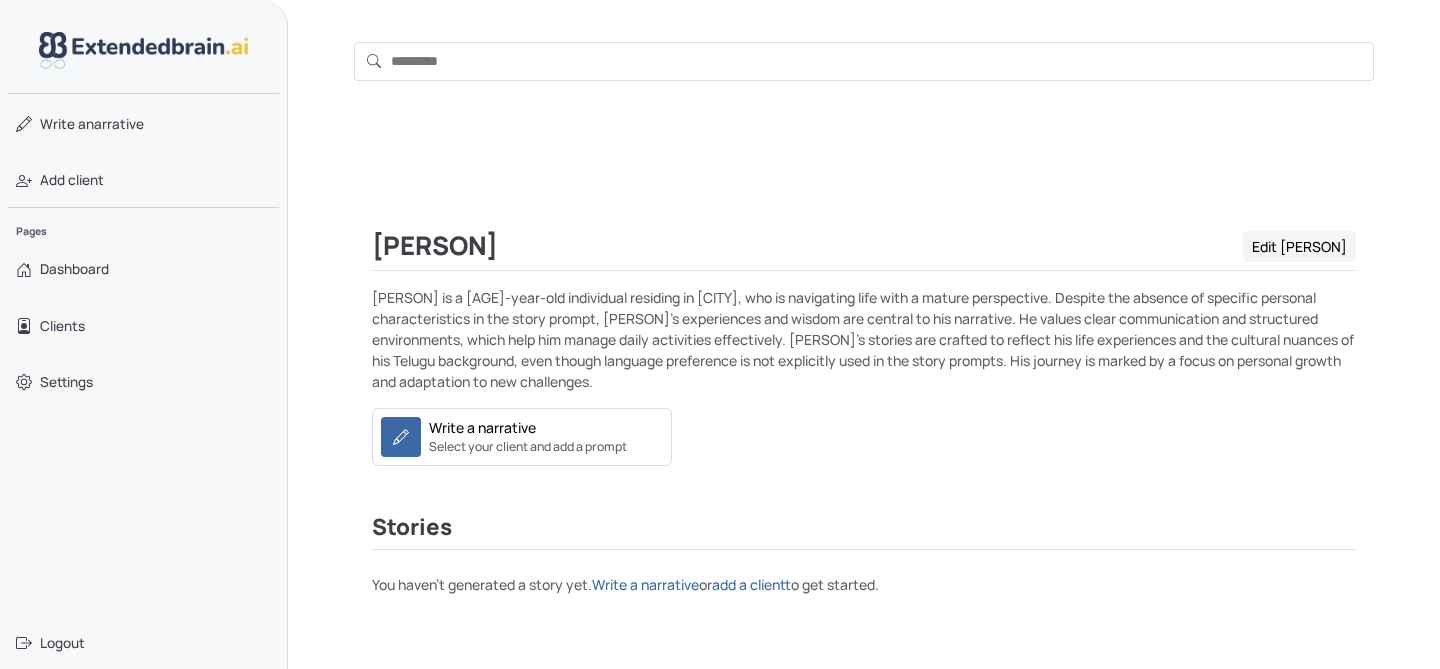 click on "Edit [PERSON]" at bounding box center [1299, 246] 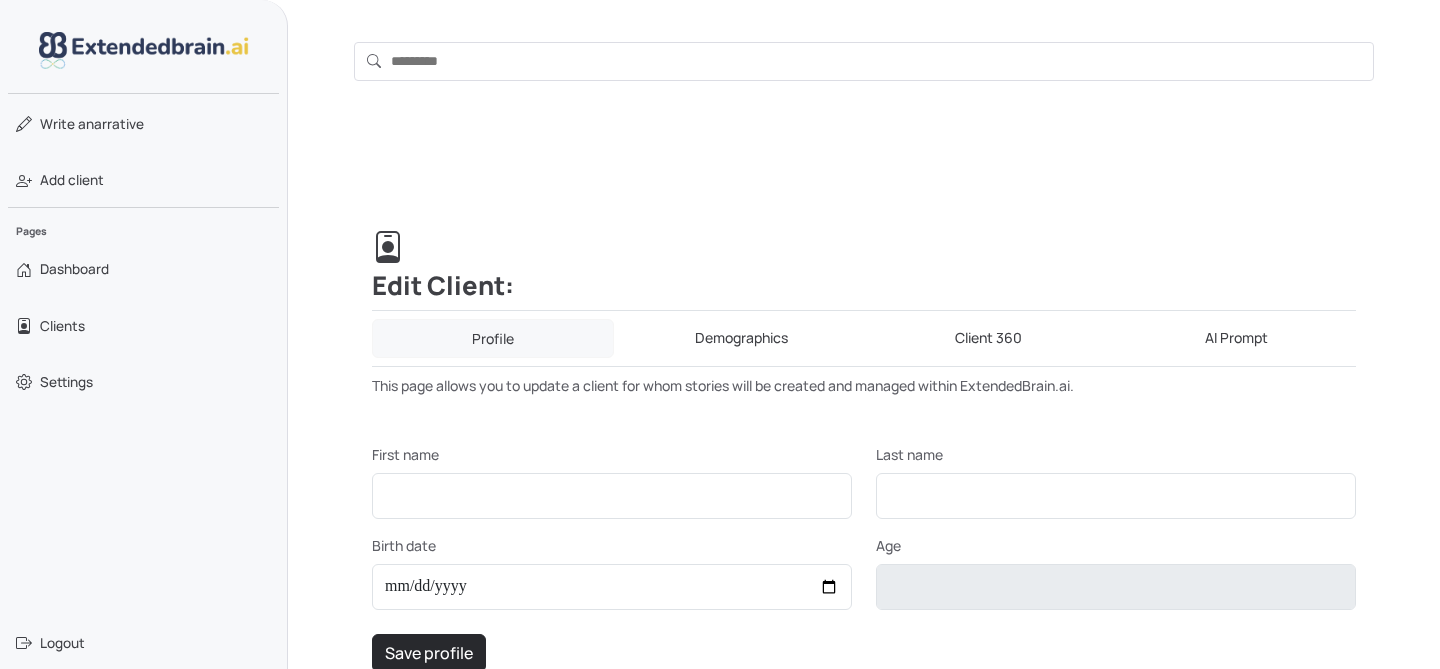type on "********" 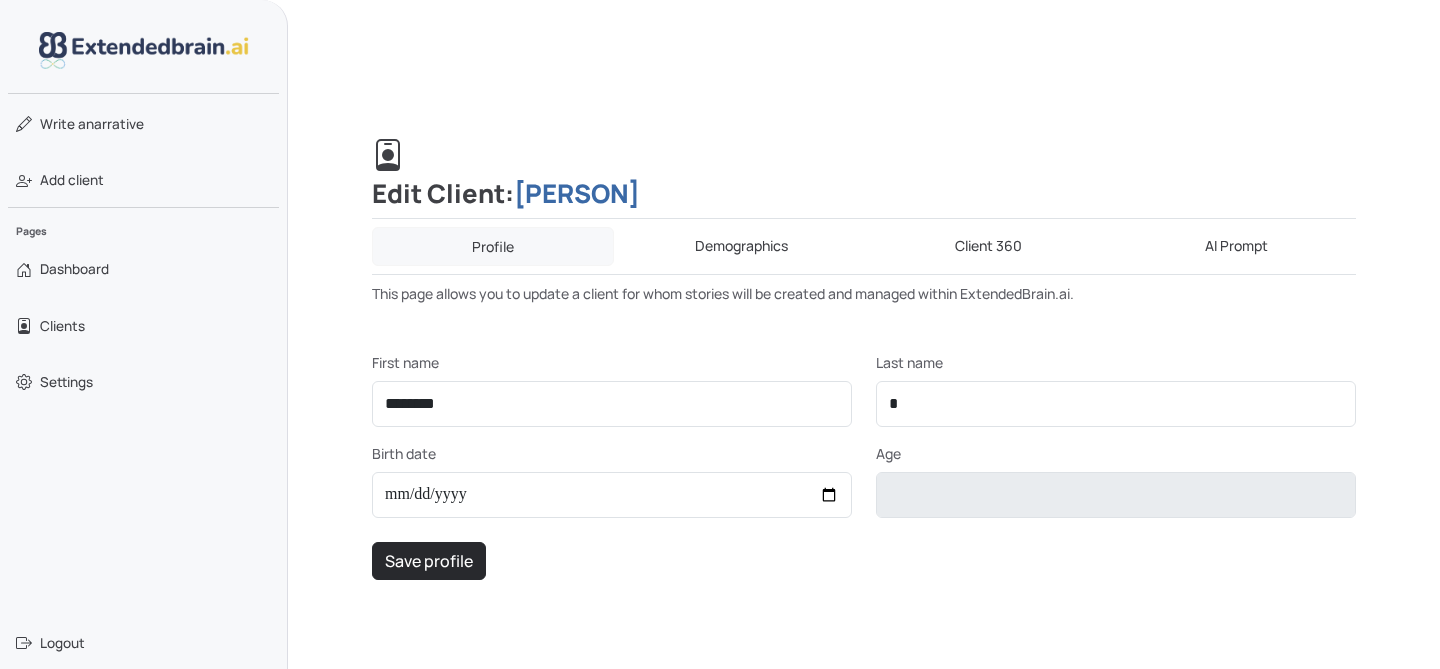scroll, scrollTop: 77, scrollLeft: 0, axis: vertical 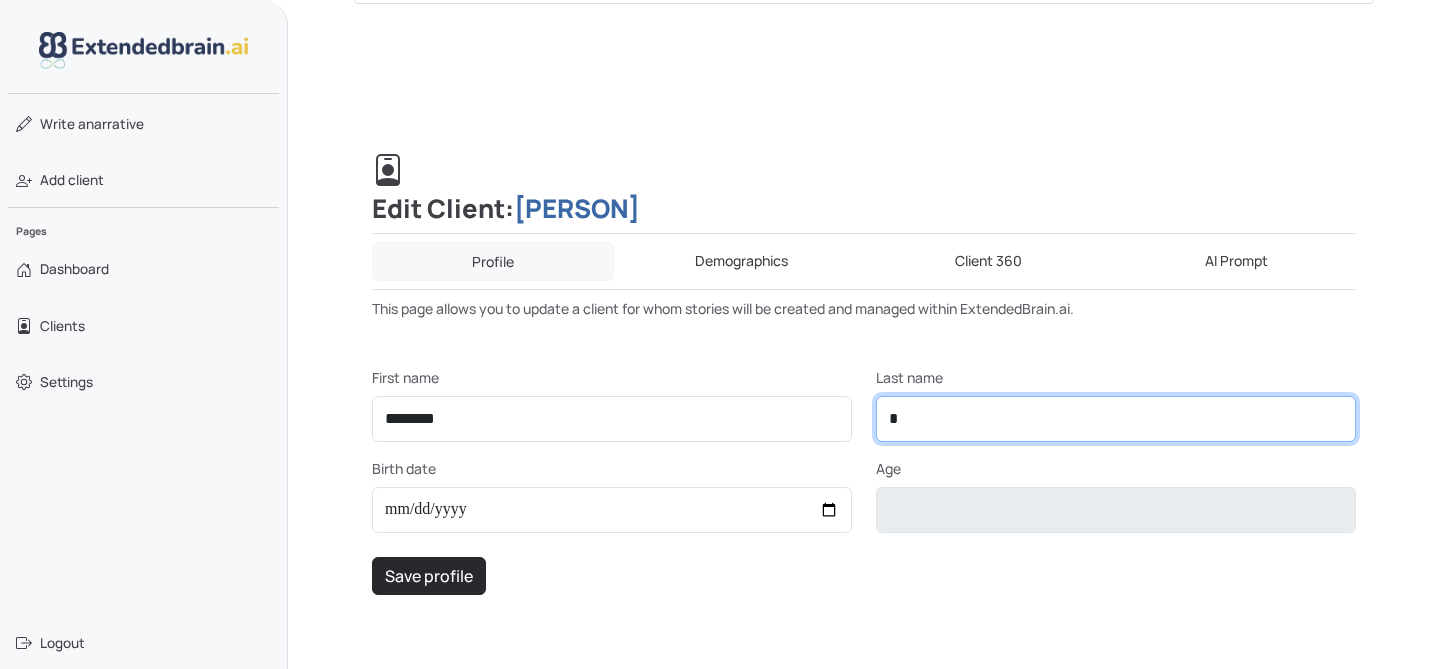 click on "*" at bounding box center (1116, 419) 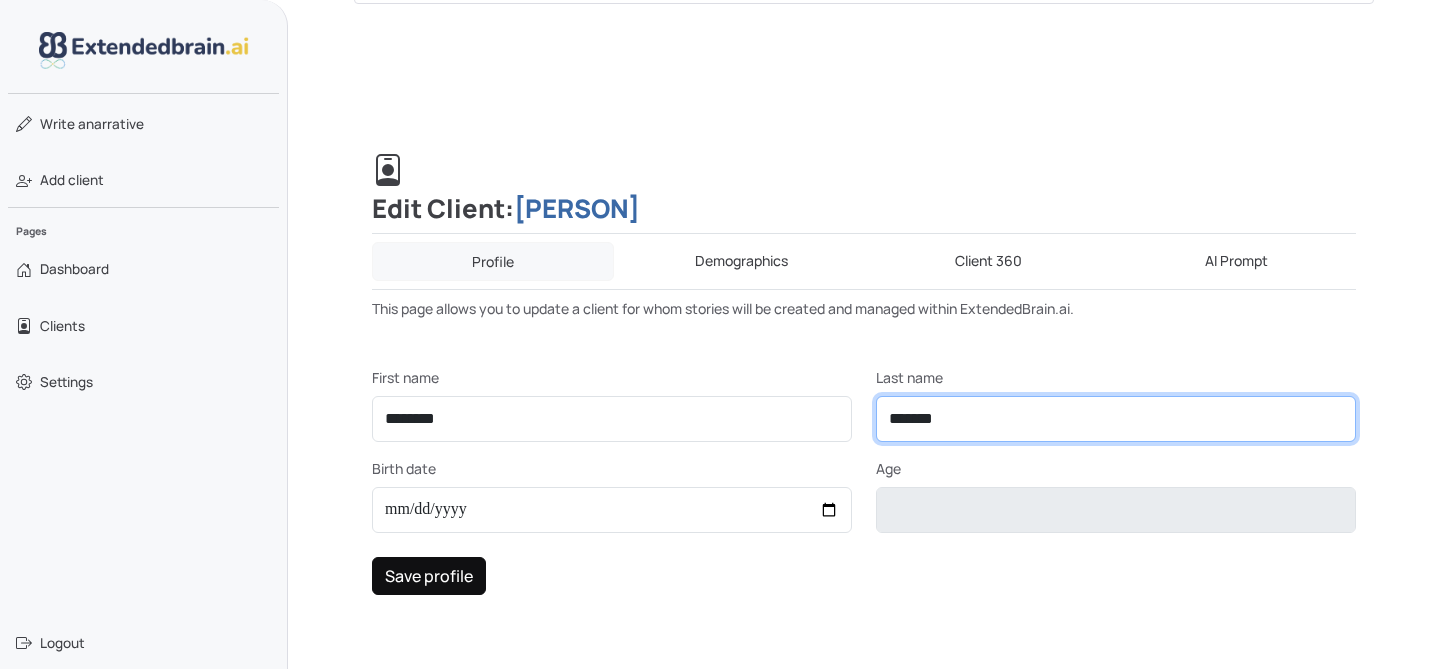 type on "*******" 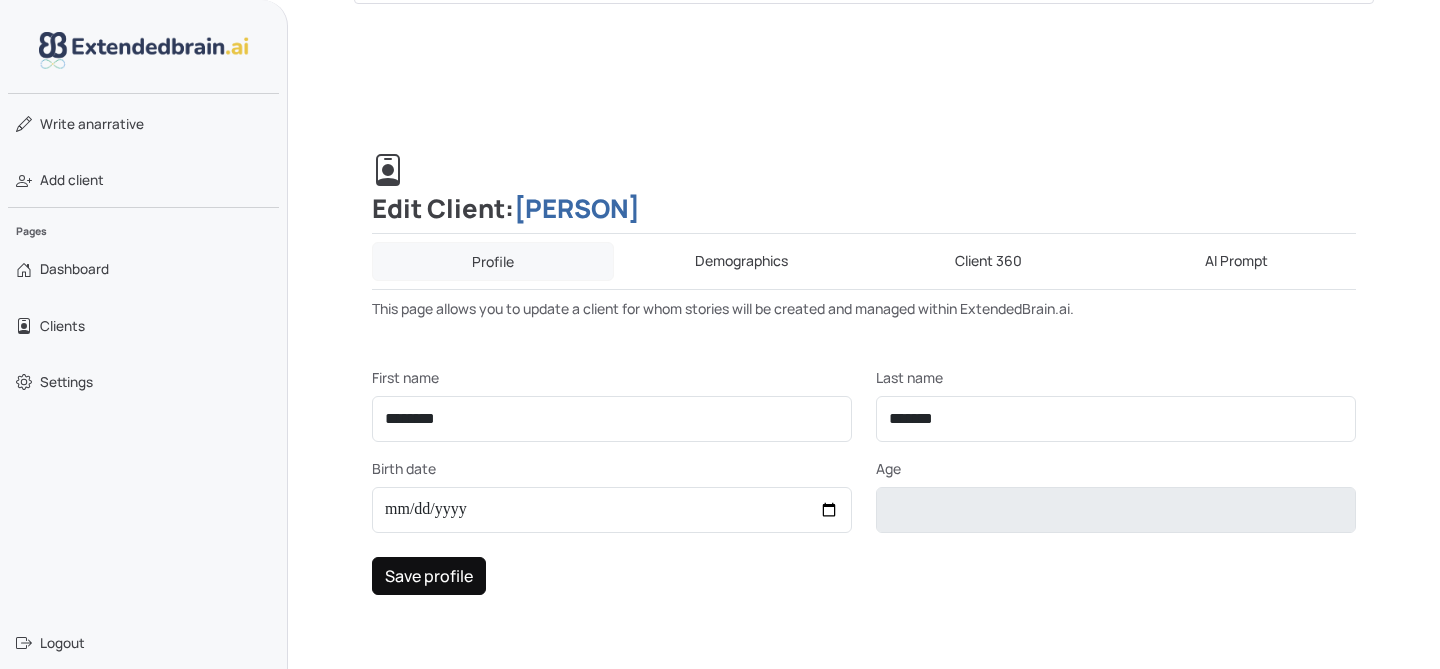 click on "Save profile" at bounding box center (429, 576) 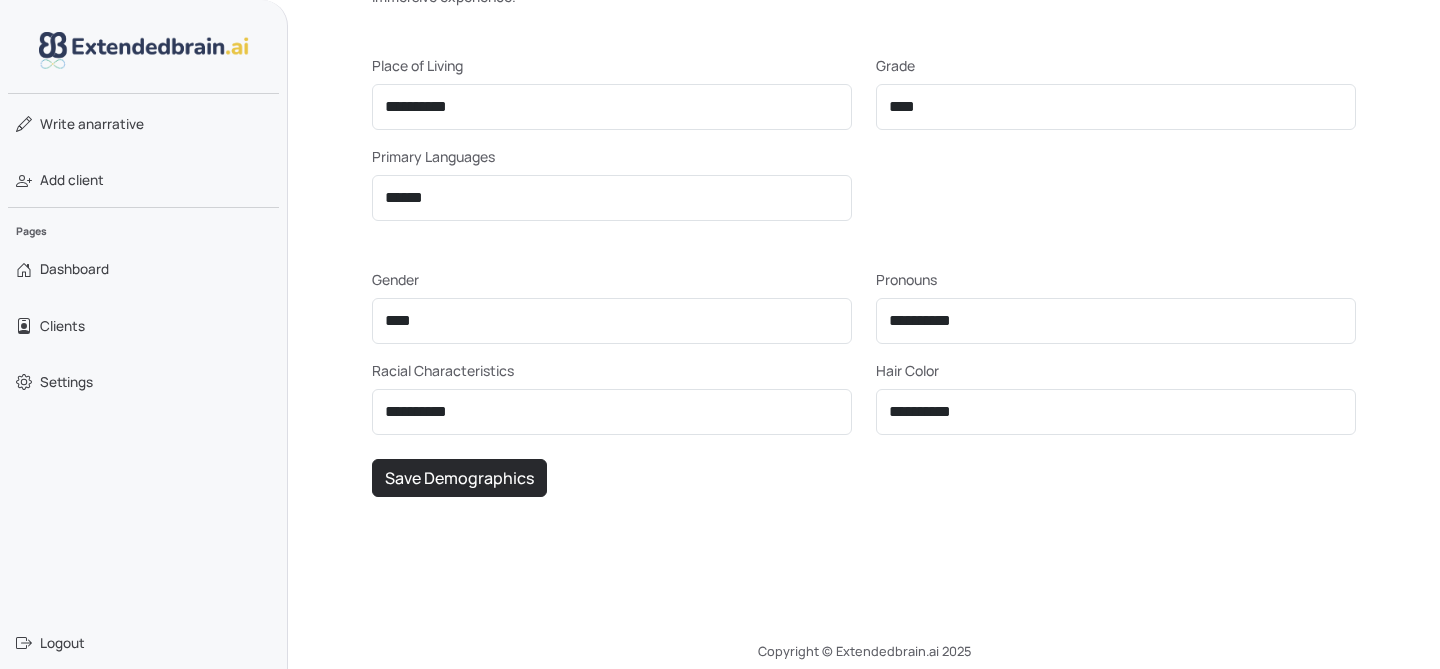 scroll, scrollTop: 430, scrollLeft: 0, axis: vertical 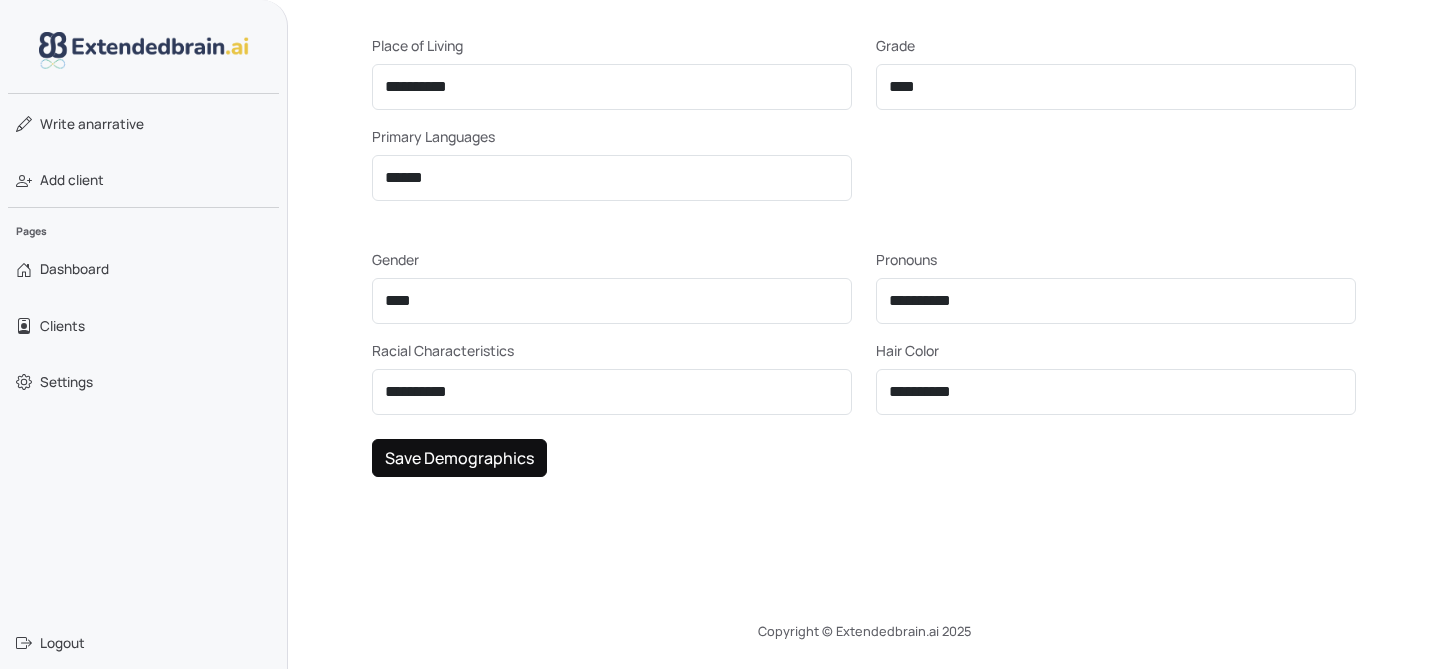click on "Save Demographics" at bounding box center (459, 458) 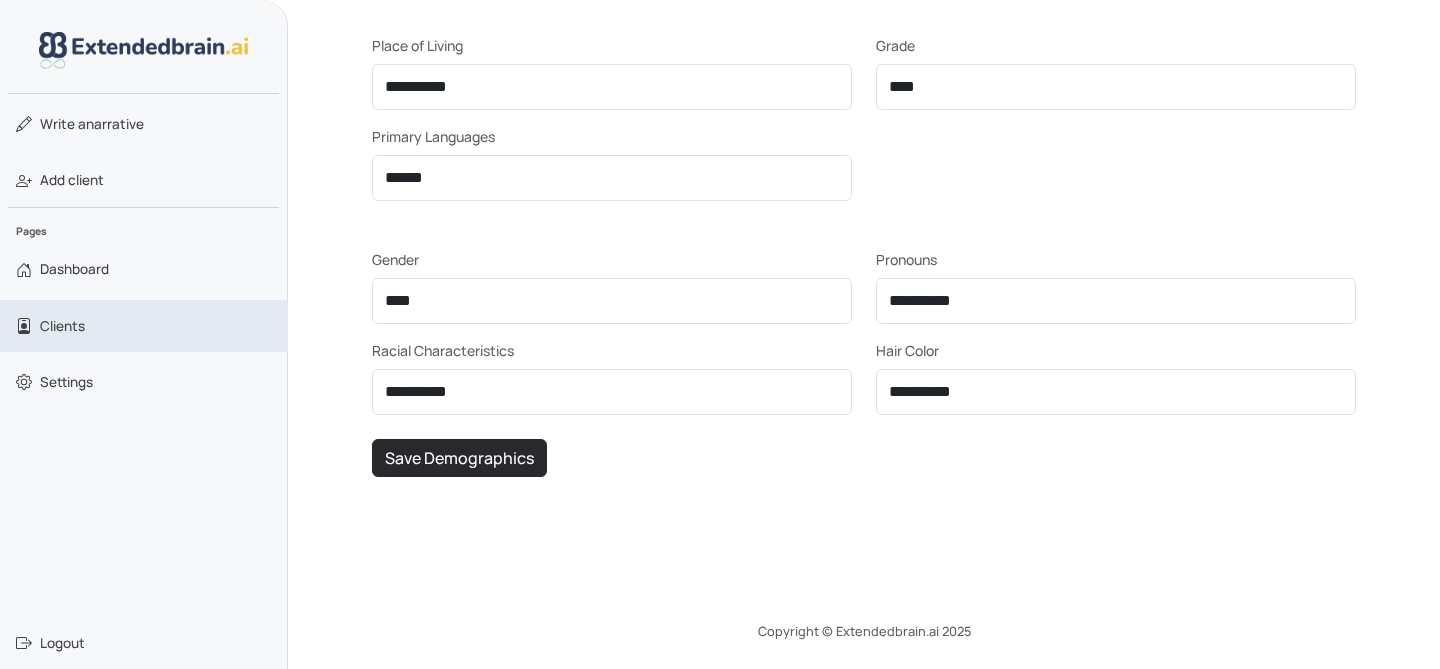 click on "Clients" at bounding box center (62, 326) 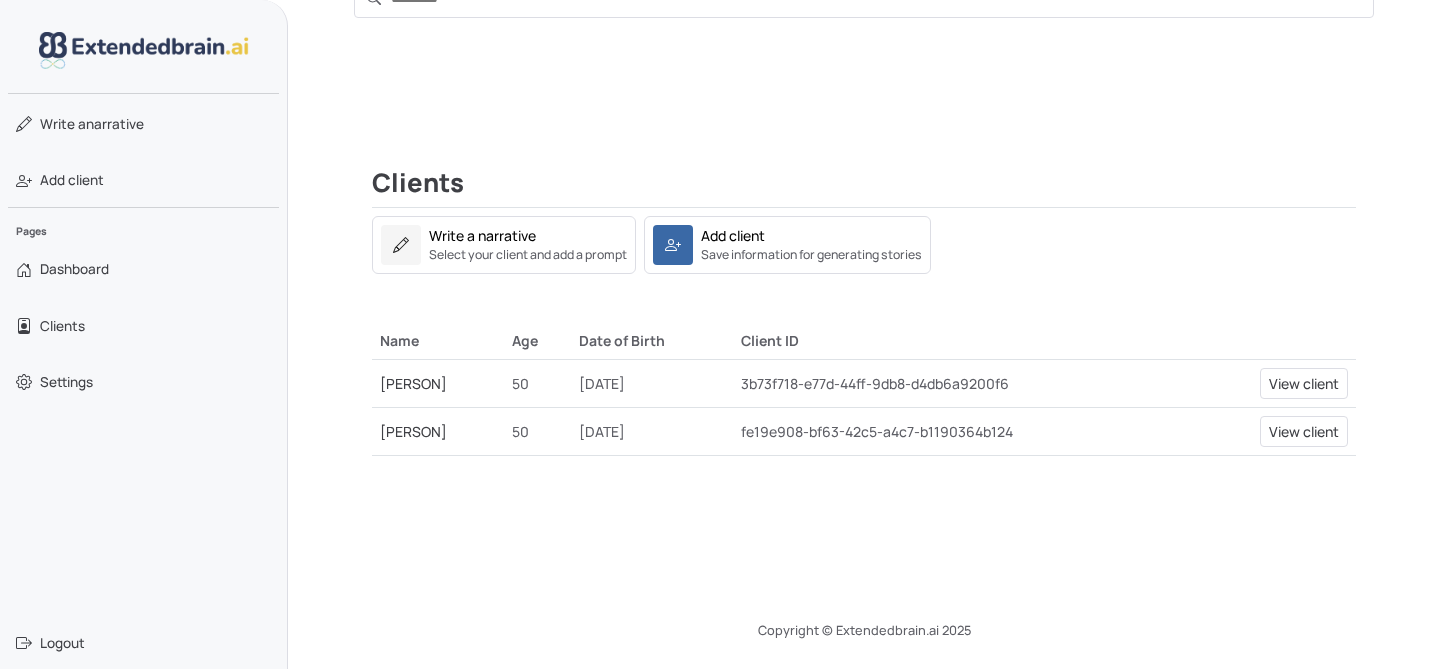 click on "[PERSON]" at bounding box center [413, 383] 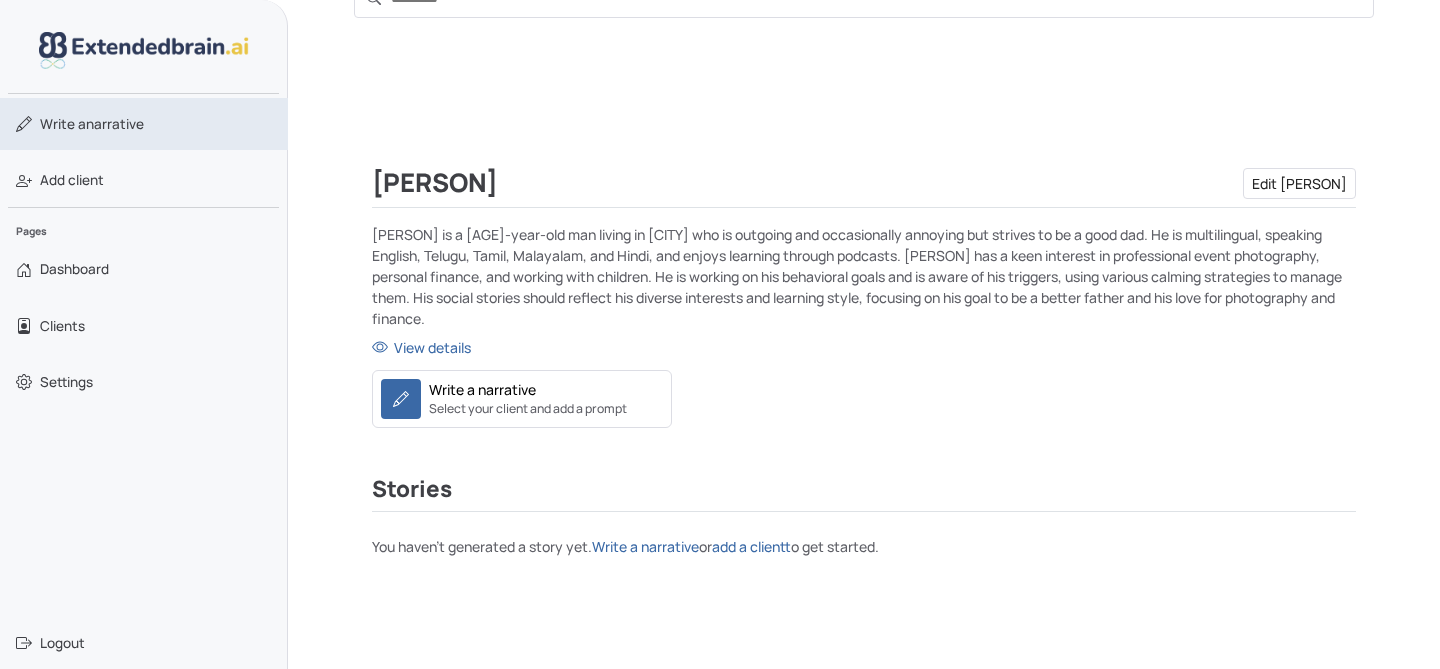 click on "Write a  narrative" at bounding box center (92, 124) 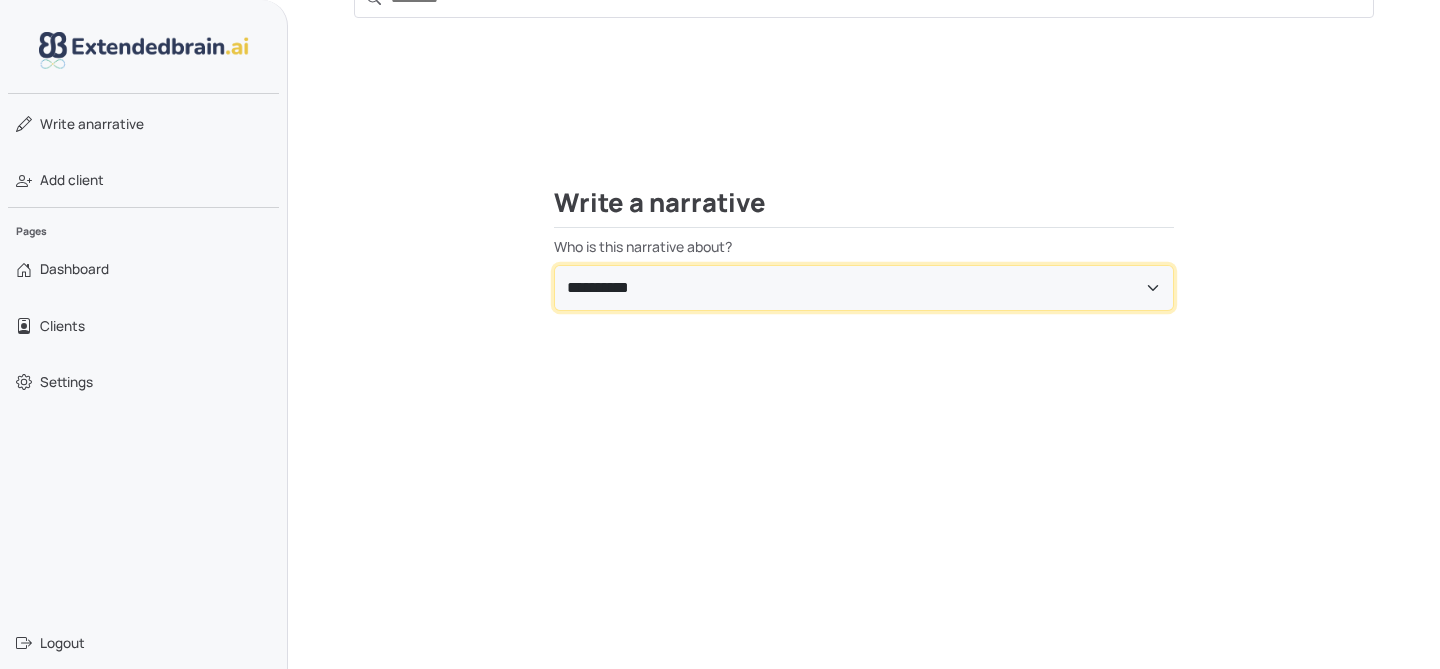 click on "**********" at bounding box center (864, 288) 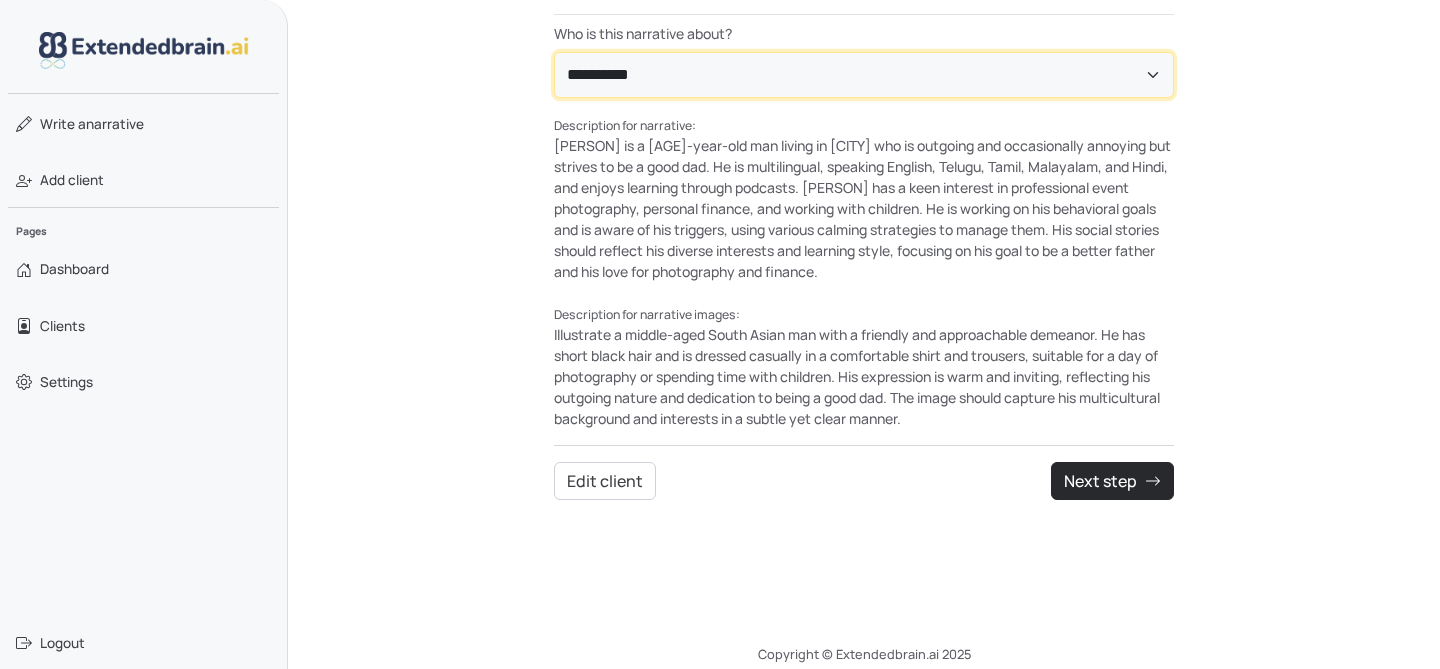 scroll, scrollTop: 280, scrollLeft: 0, axis: vertical 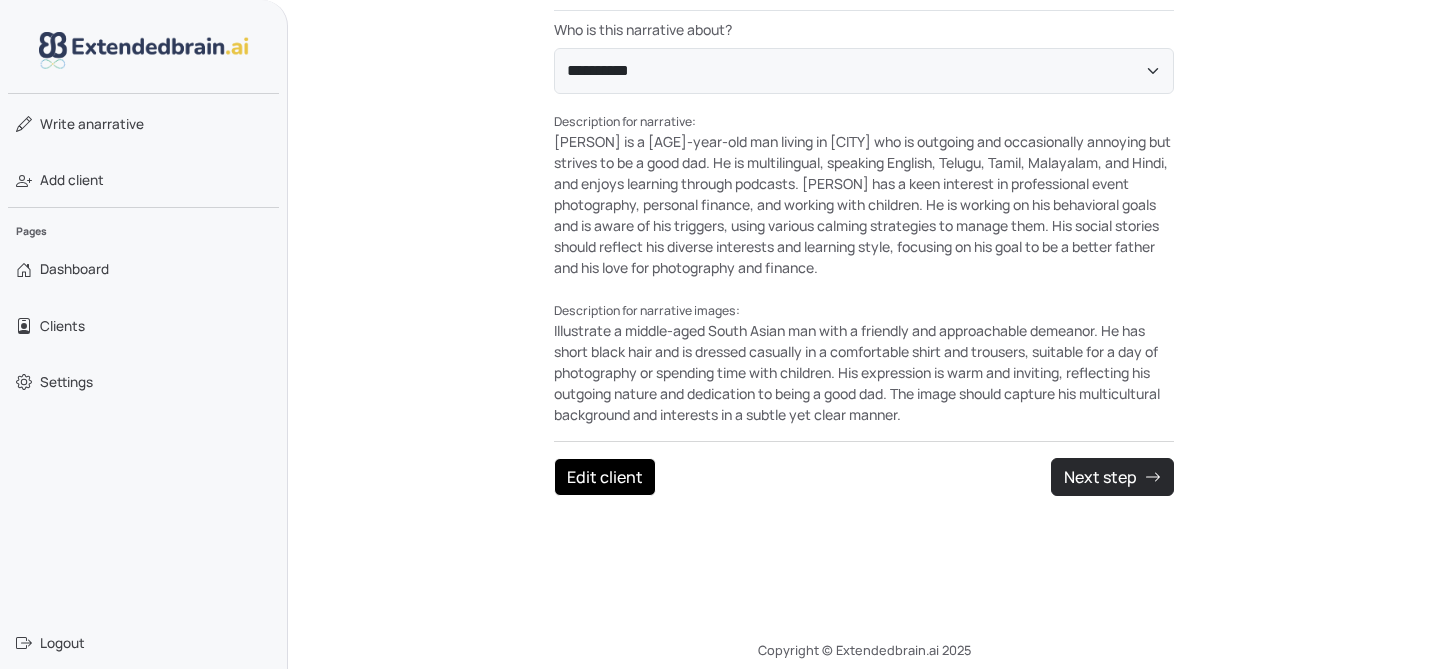 click on "Edit client" at bounding box center (605, 477) 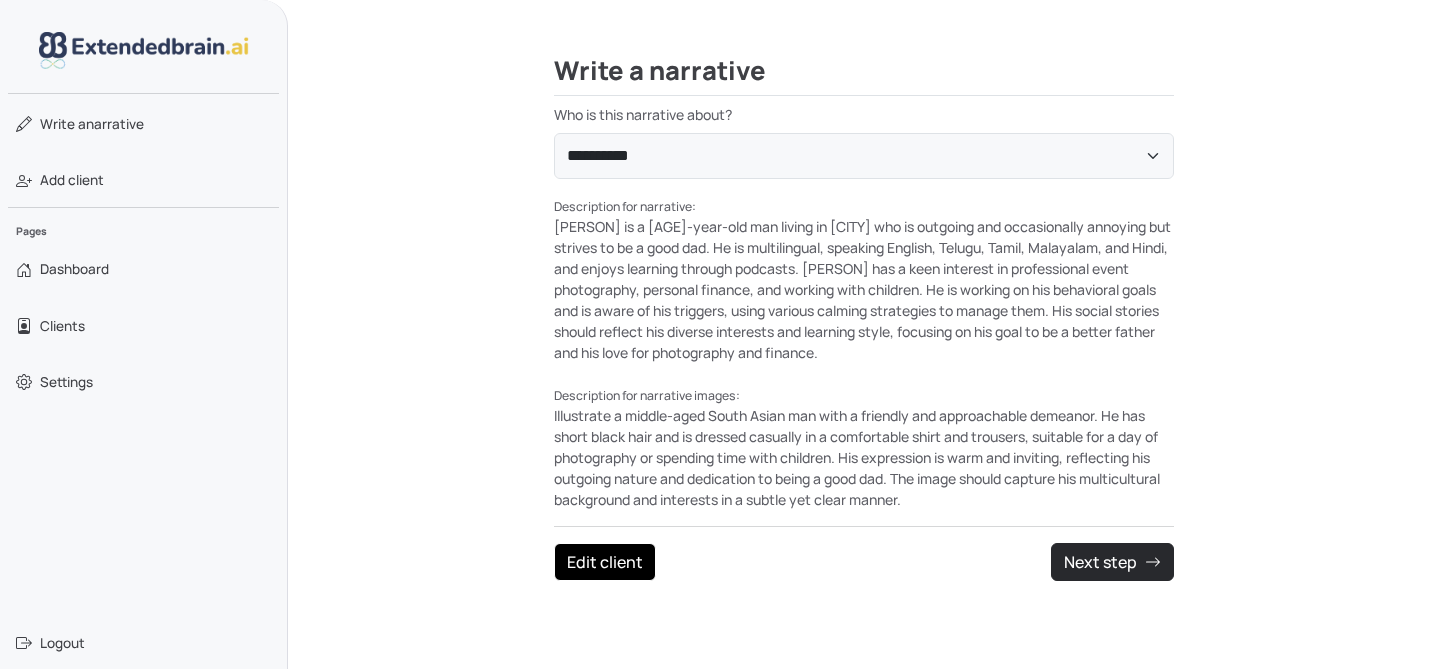 select on "****" 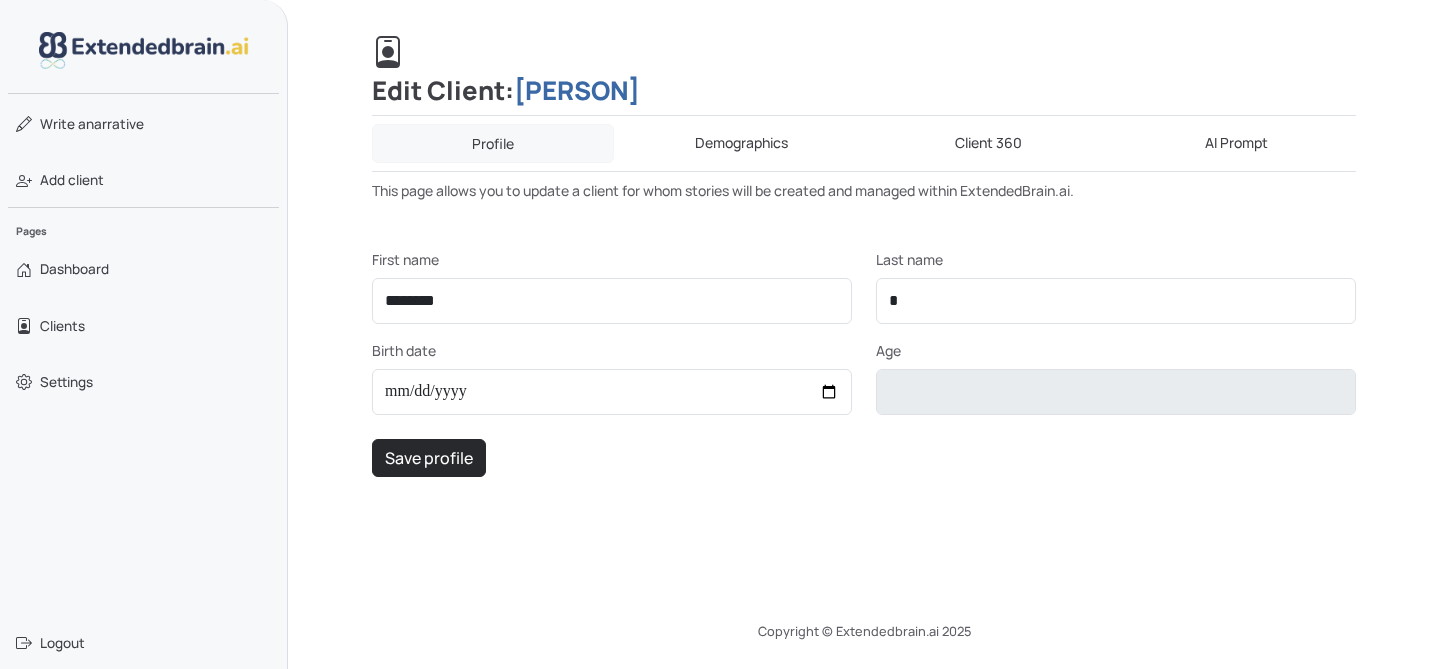 click on "Demographics" at bounding box center [742, 143] 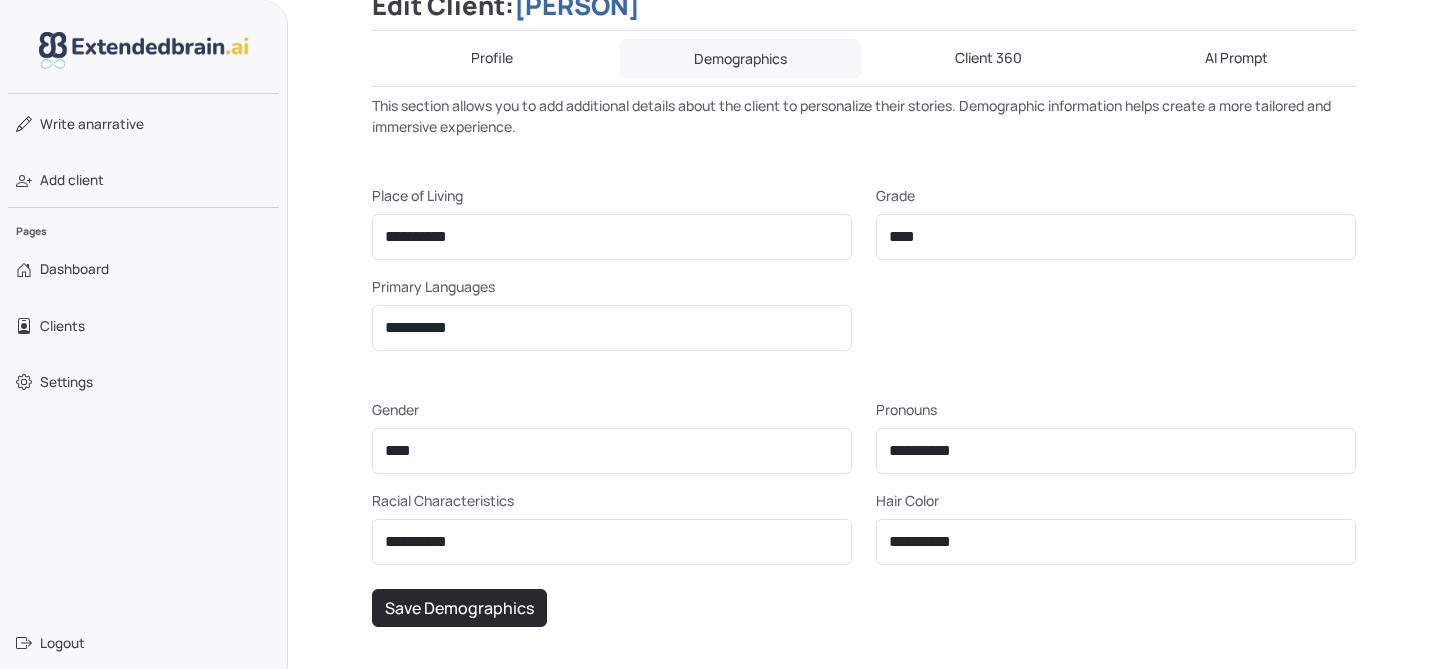 scroll, scrollTop: 430, scrollLeft: 0, axis: vertical 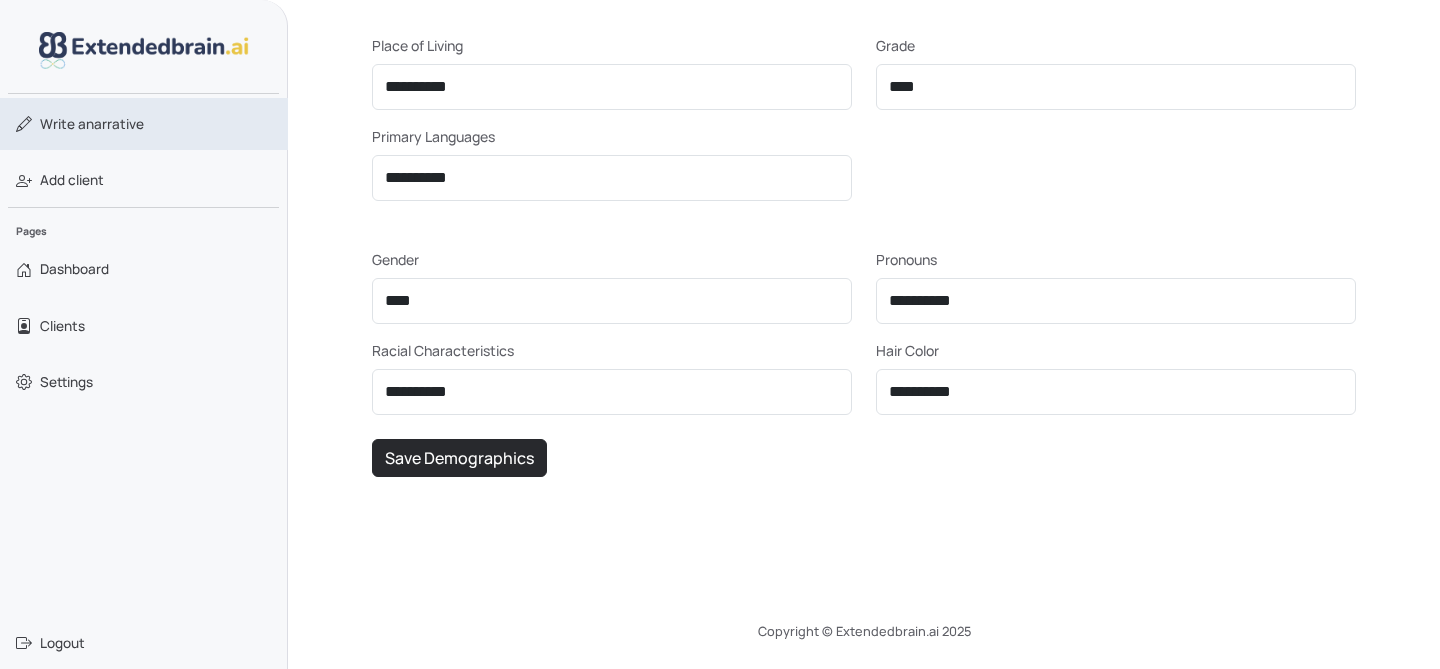 click on "Write a  narrative" at bounding box center [92, 124] 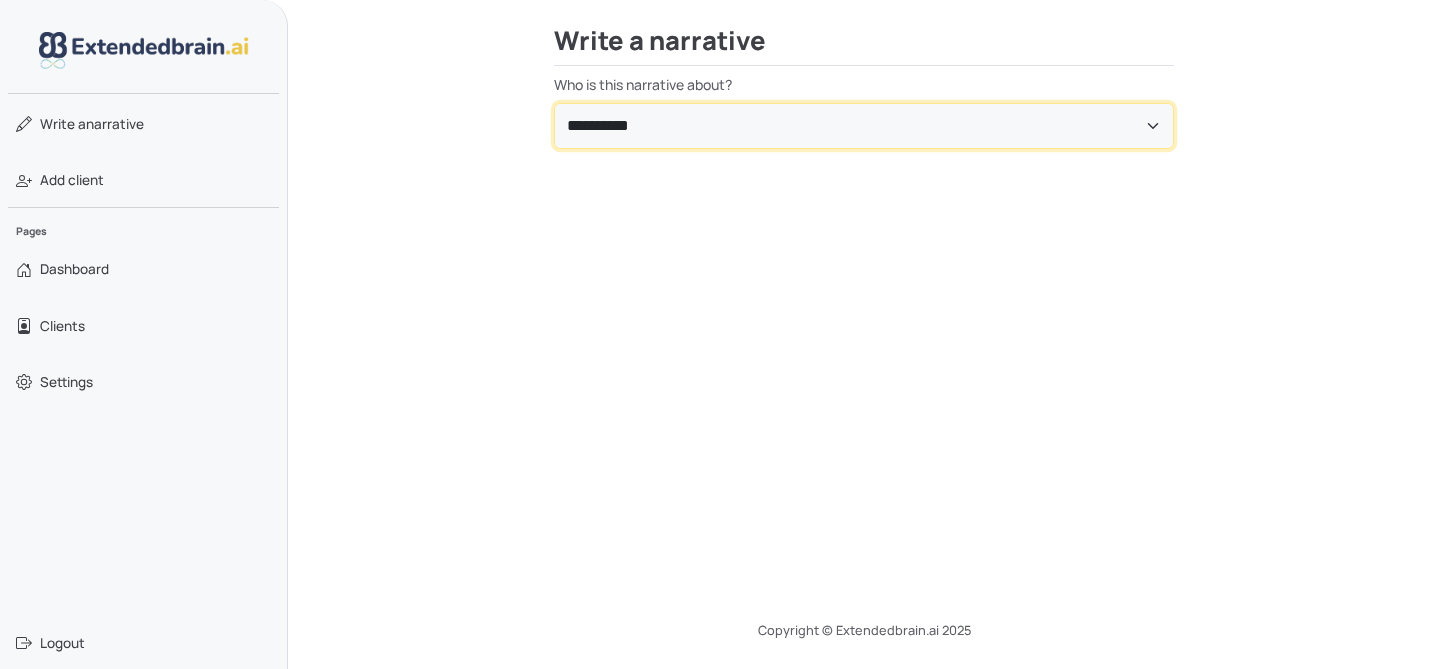 click on "**********" at bounding box center [864, 126] 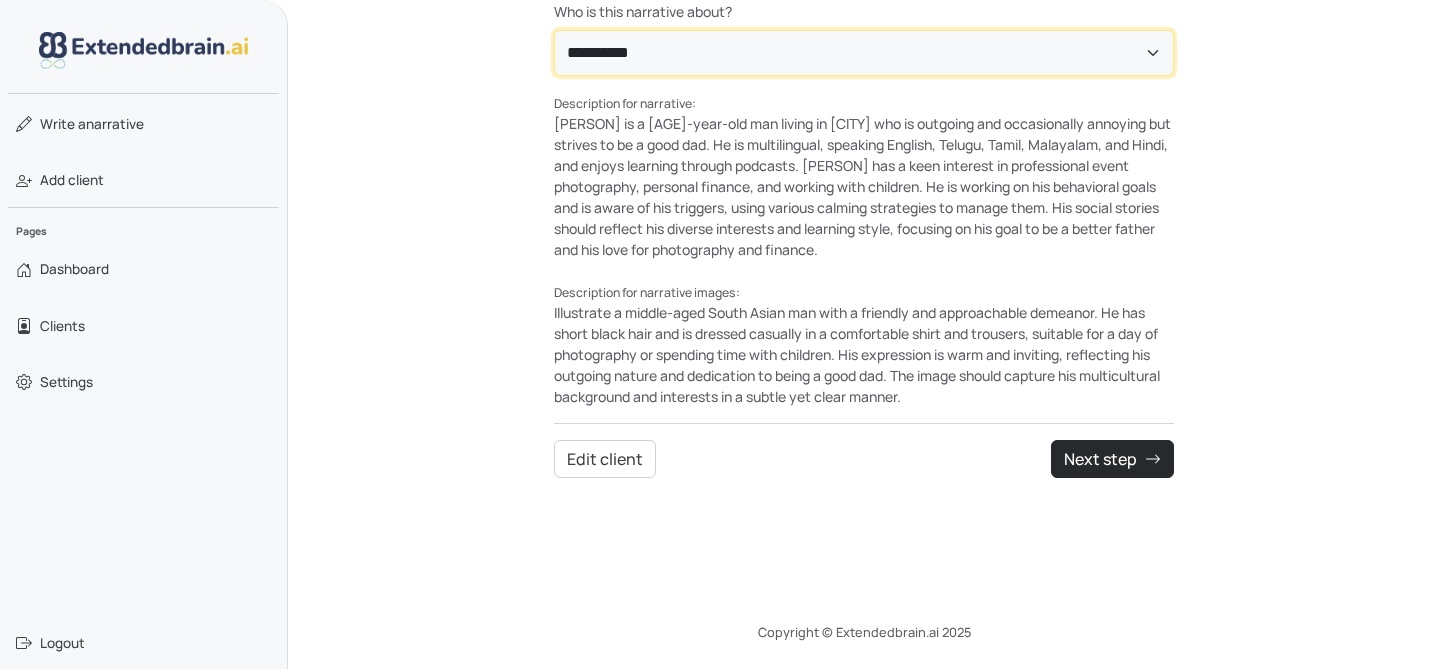 scroll, scrollTop: 299, scrollLeft: 0, axis: vertical 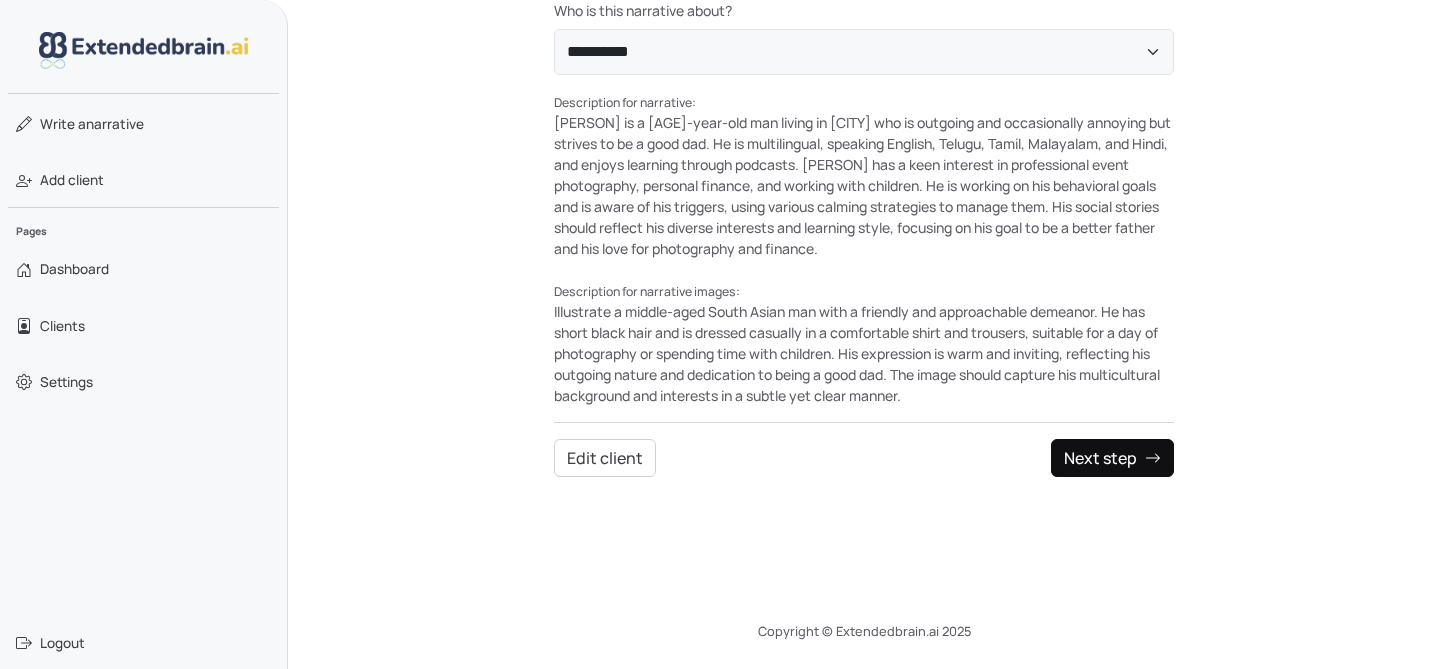 click on "Next step" at bounding box center [1112, 458] 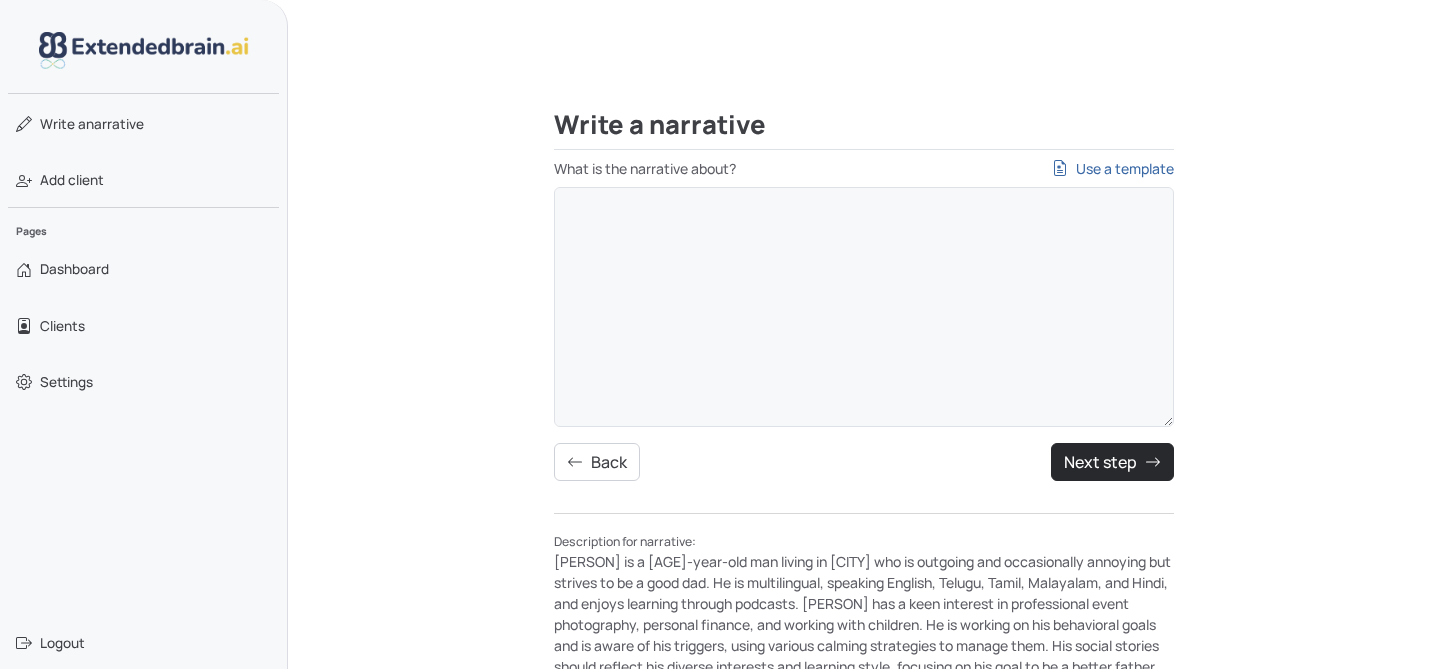 scroll, scrollTop: 0, scrollLeft: 0, axis: both 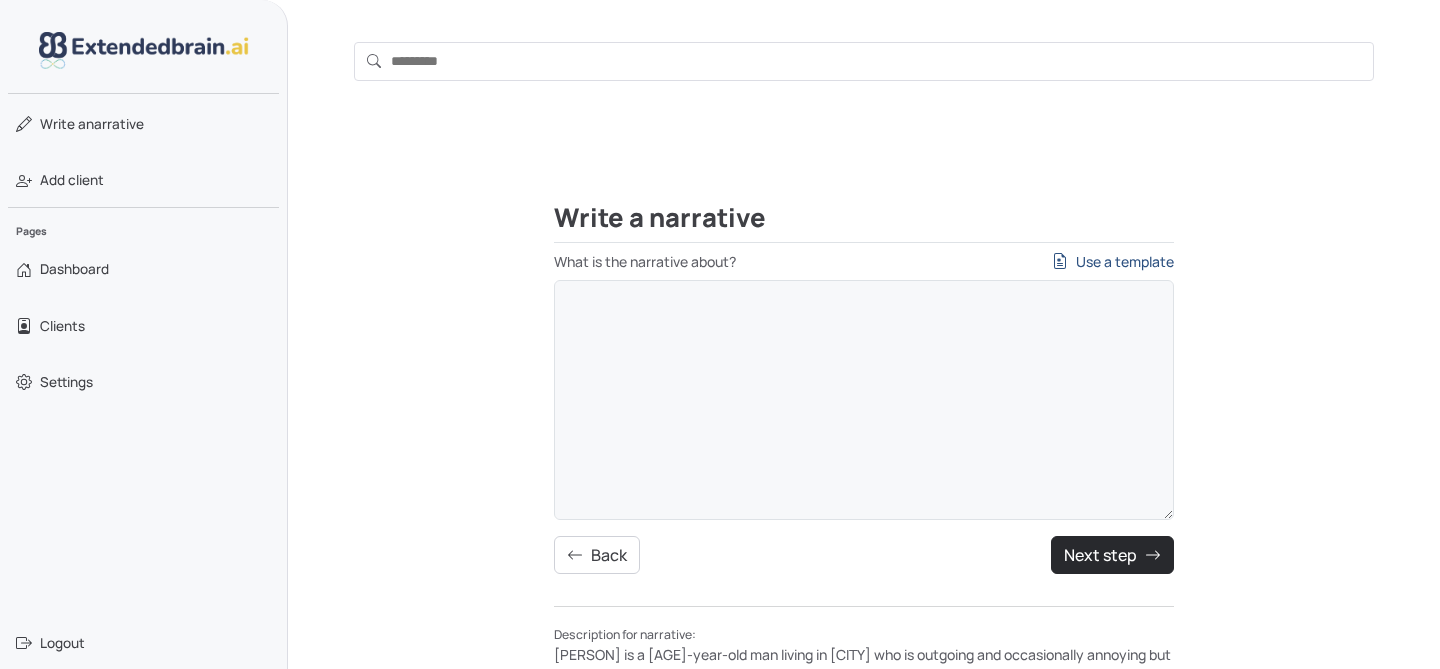 click on "Use a template" at bounding box center [1113, 261] 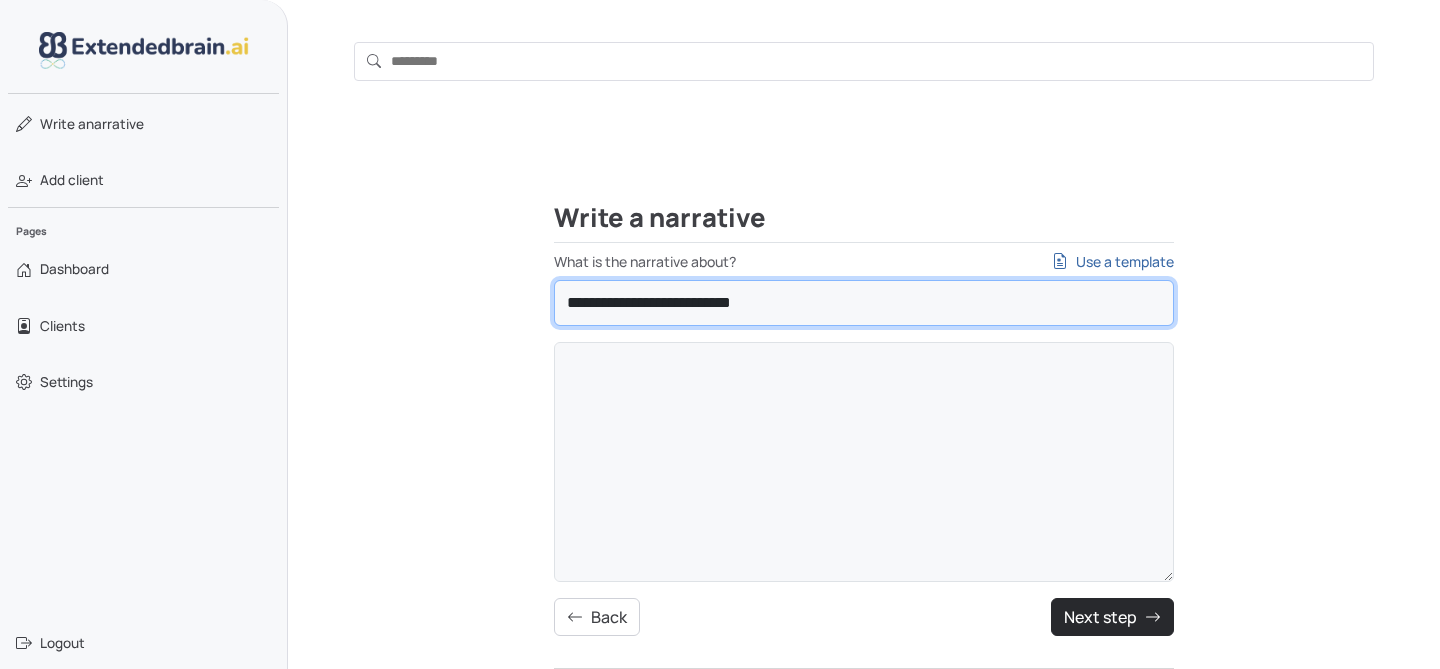 click on "**********" at bounding box center [864, 303] 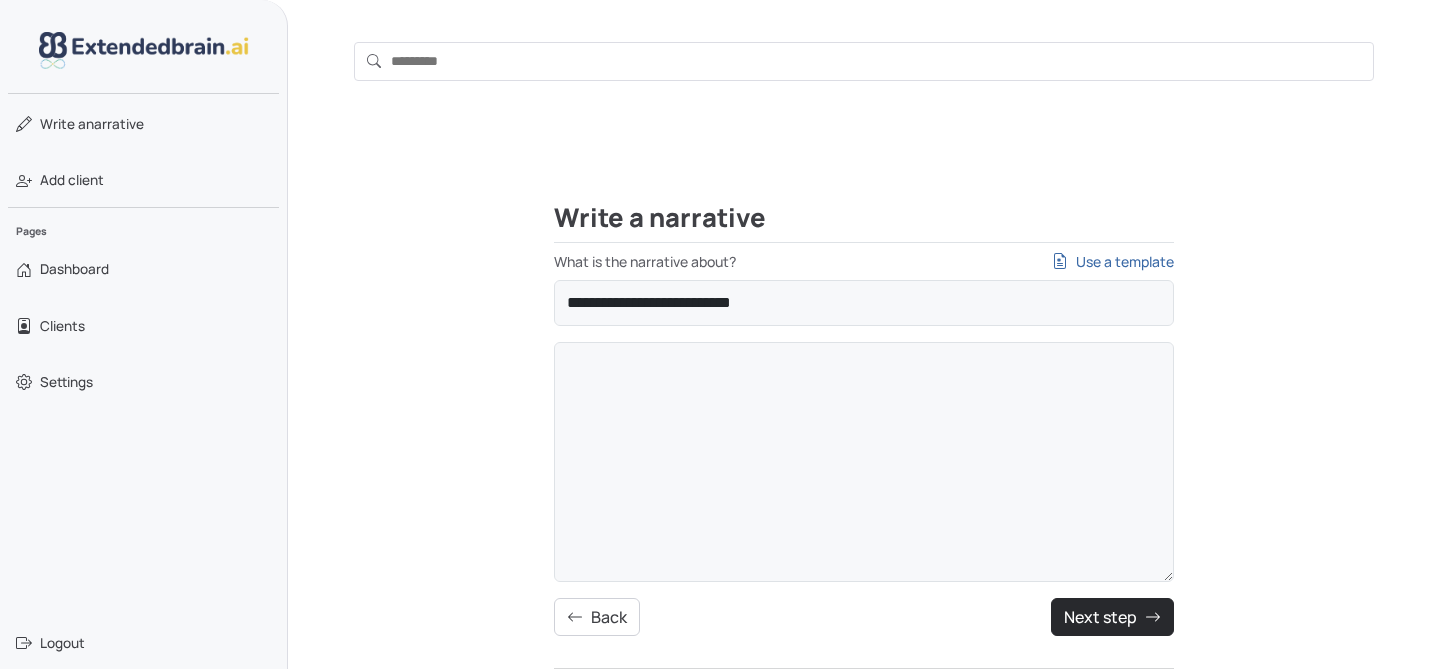 click on "What is the narrative about?   Use a template" at bounding box center (864, 261) 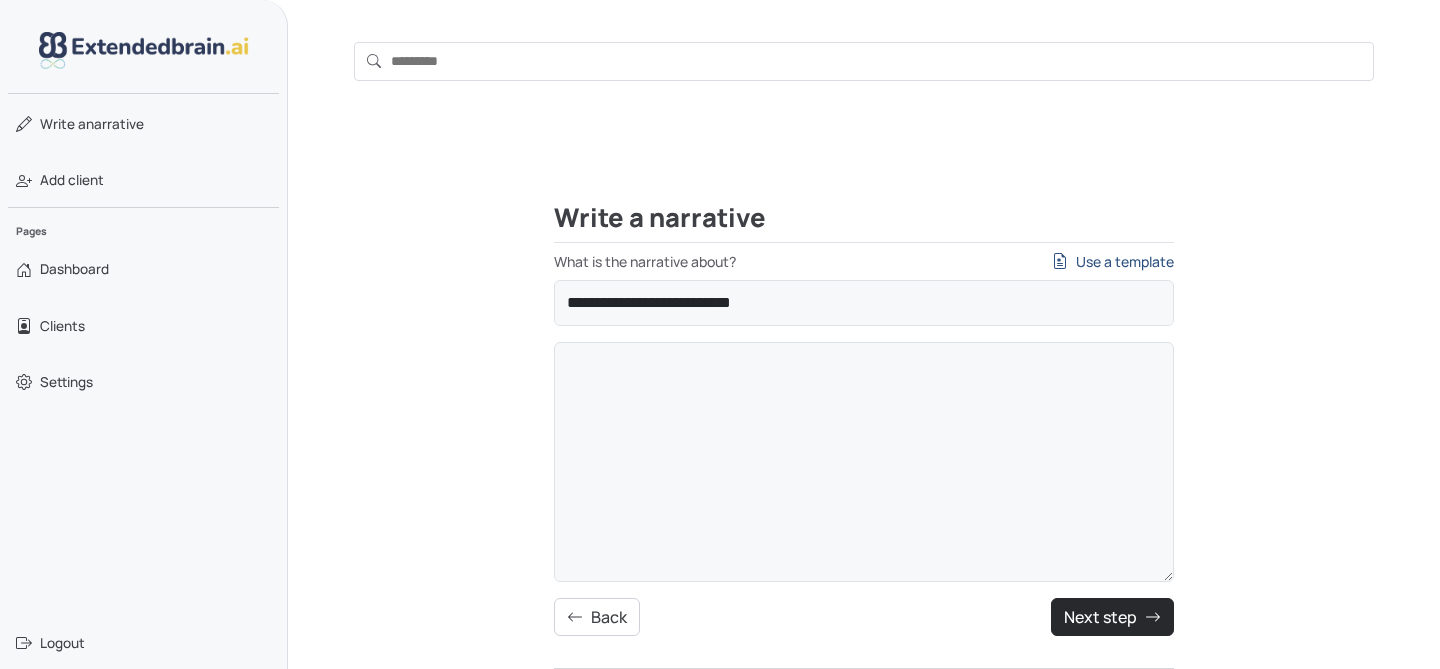 click on "Use a template" at bounding box center [1113, 261] 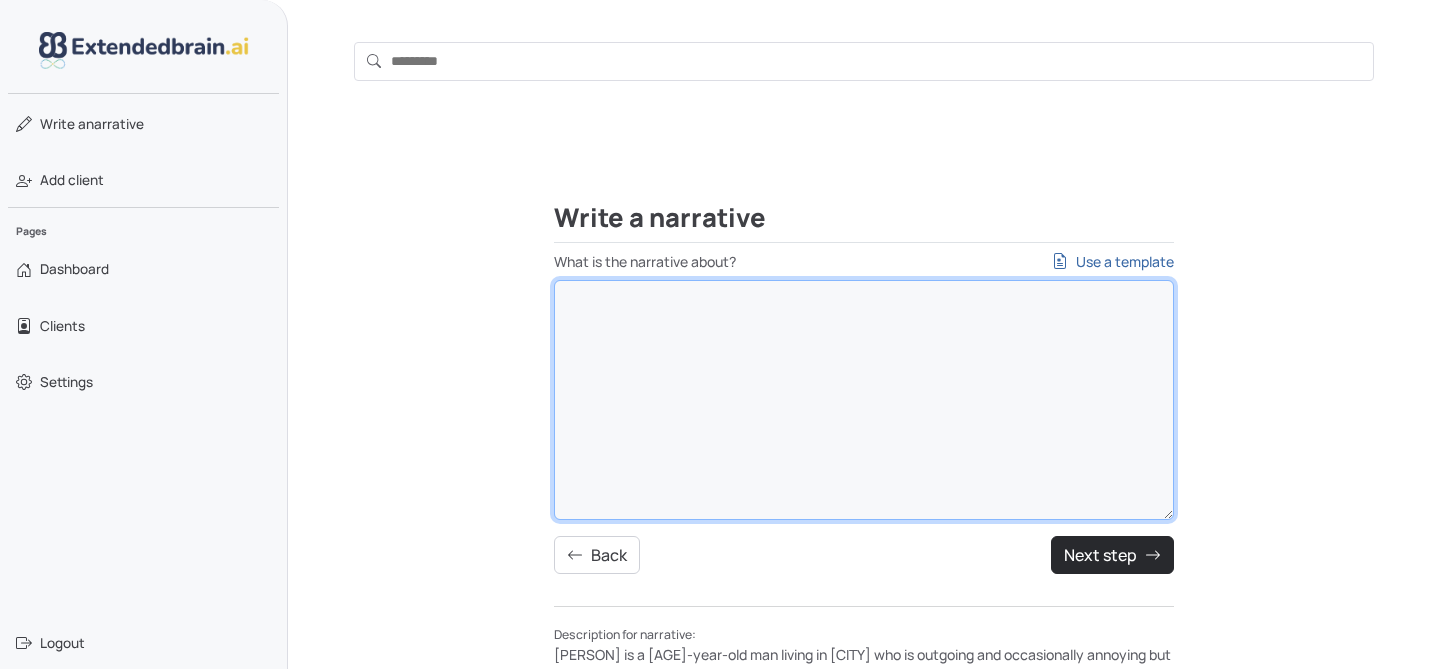 click on "What is the narrative about?   Use a template" at bounding box center (864, 400) 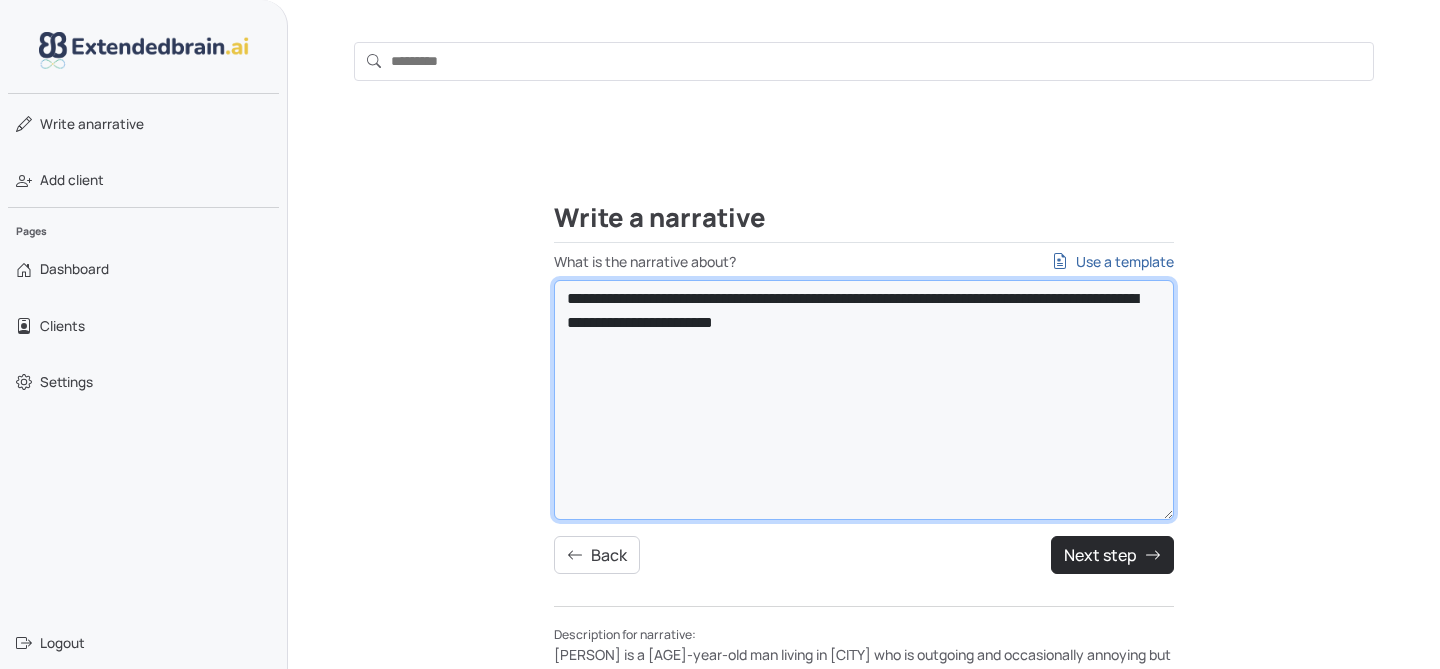 type on "**********" 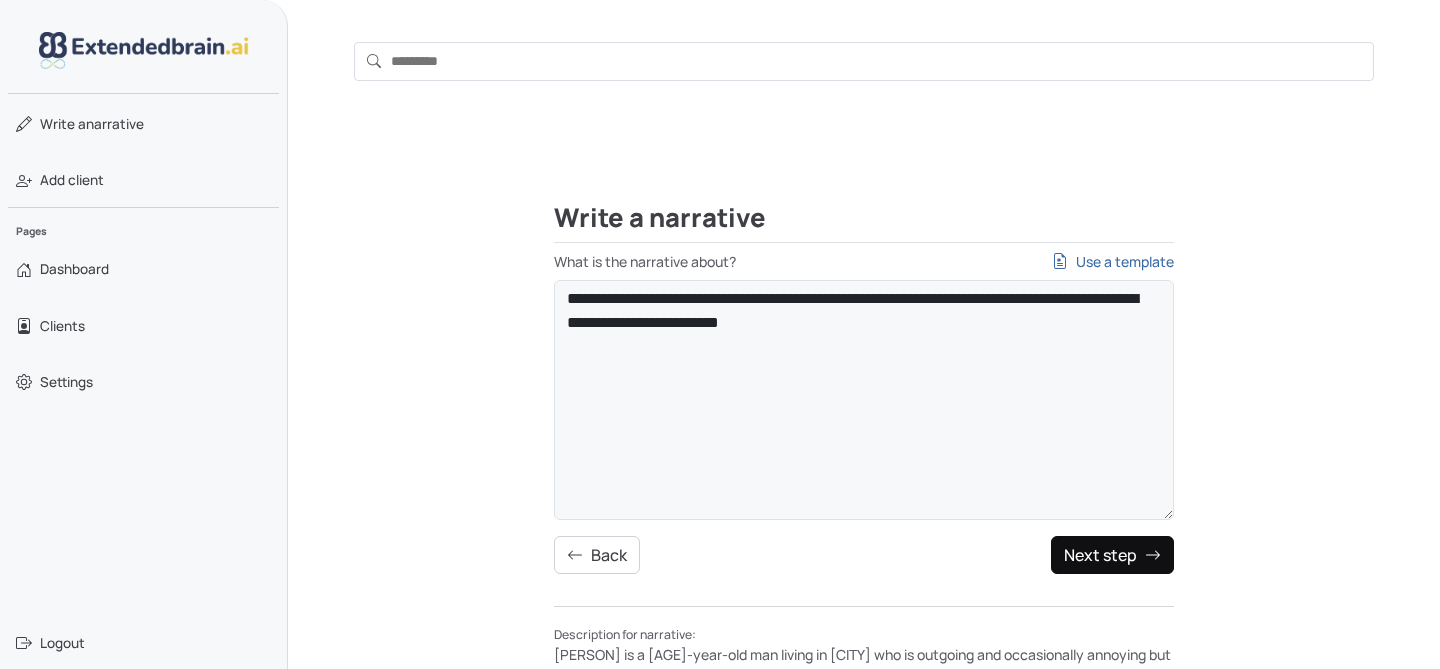 click on "Next step" at bounding box center (1112, 555) 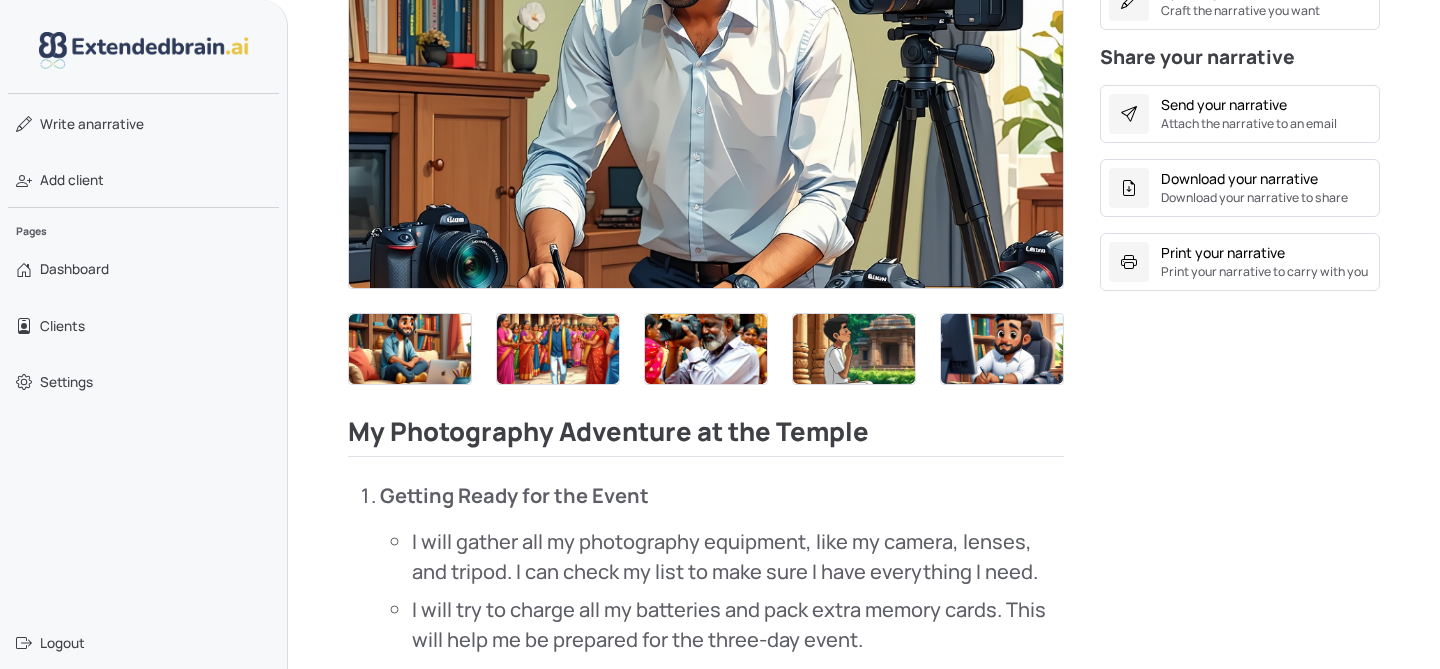 scroll, scrollTop: 582, scrollLeft: 0, axis: vertical 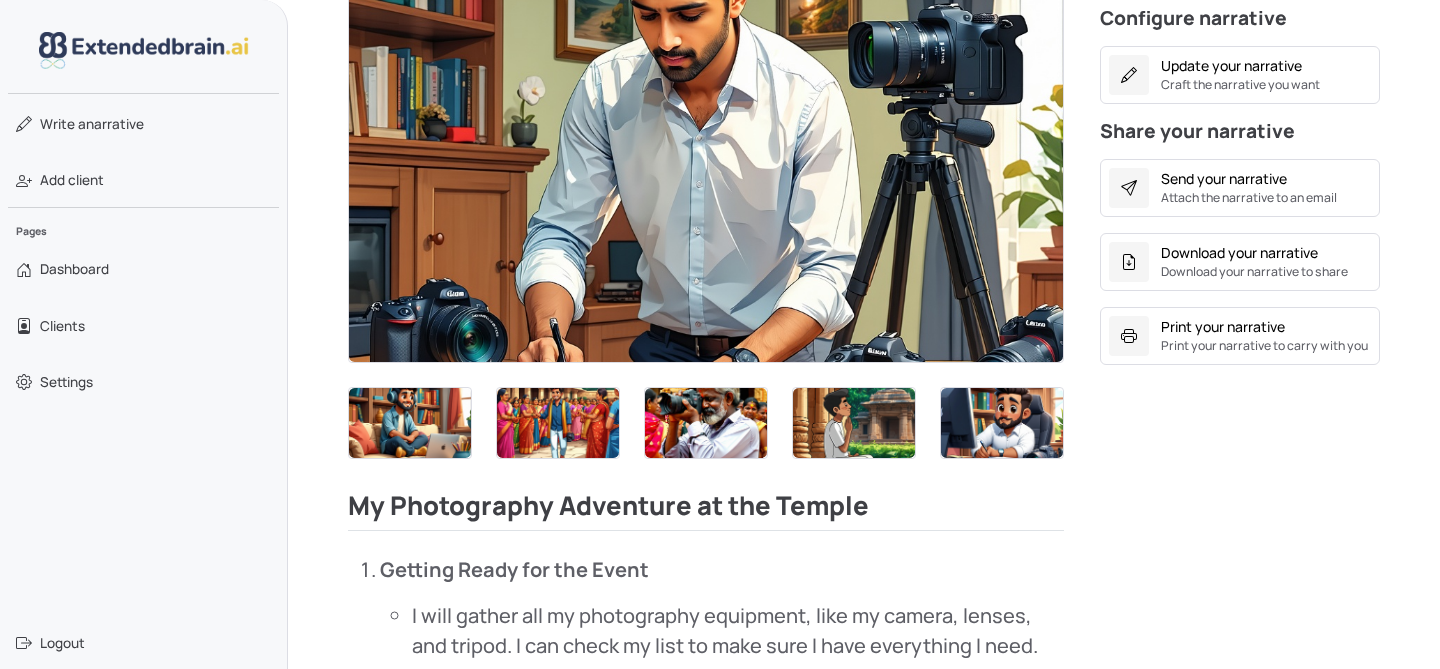 click at bounding box center (706, 161) 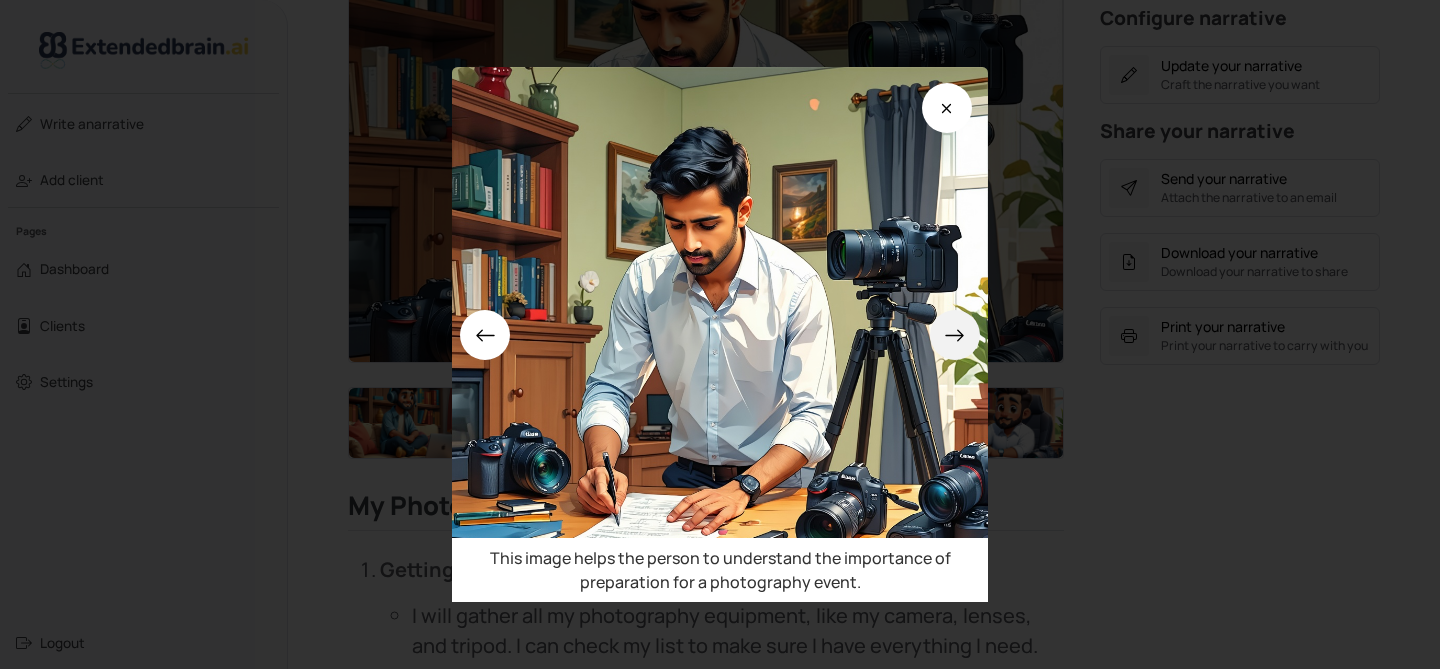 click 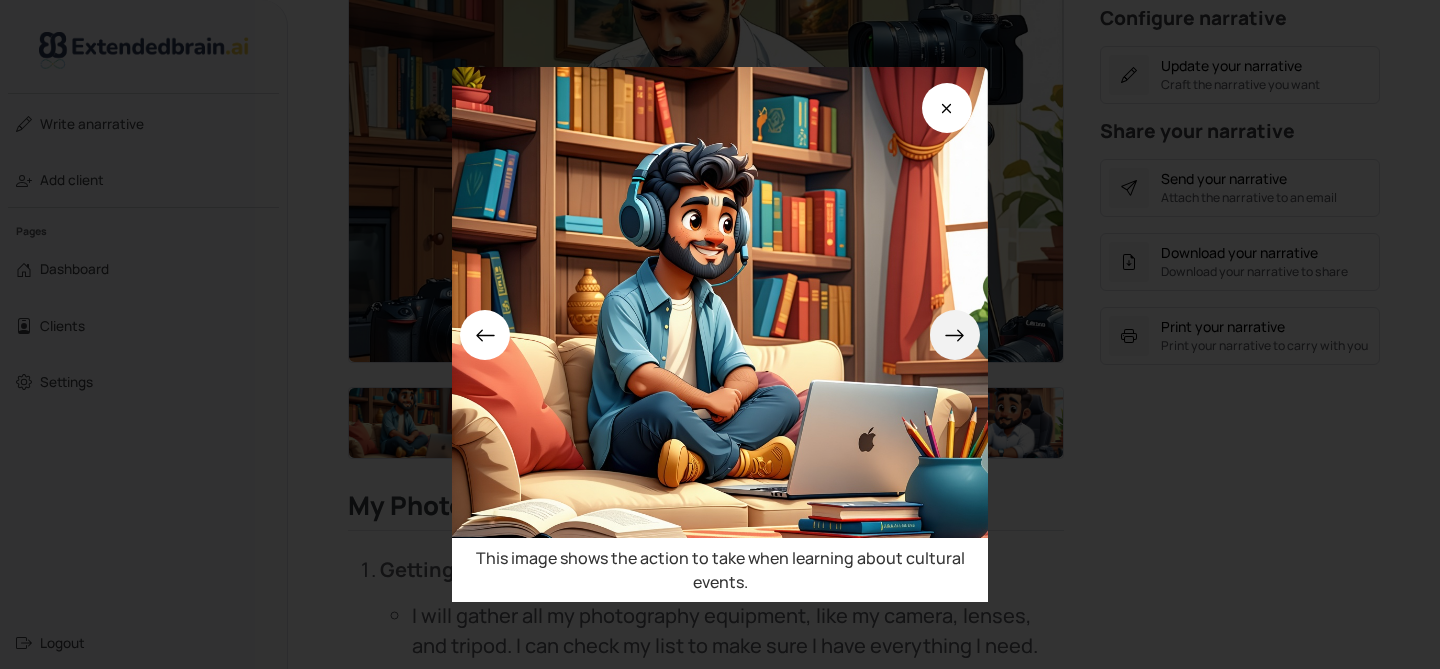 click 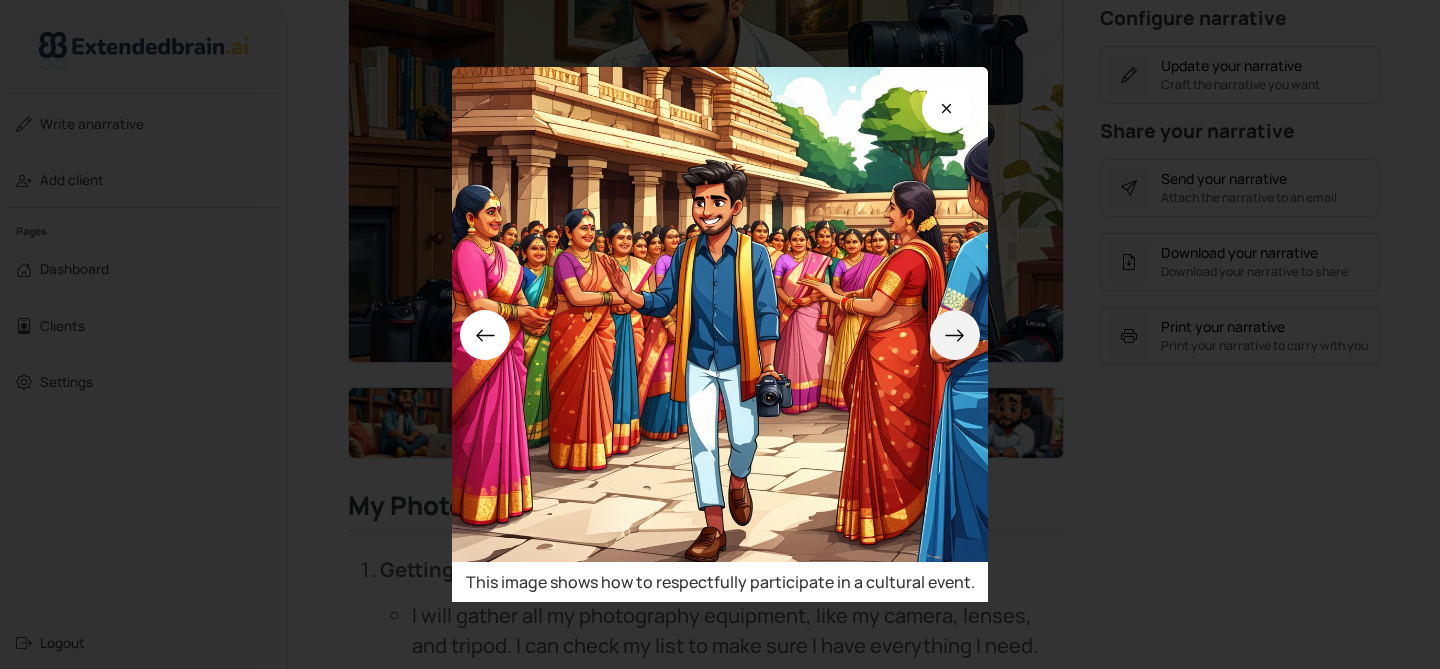 click 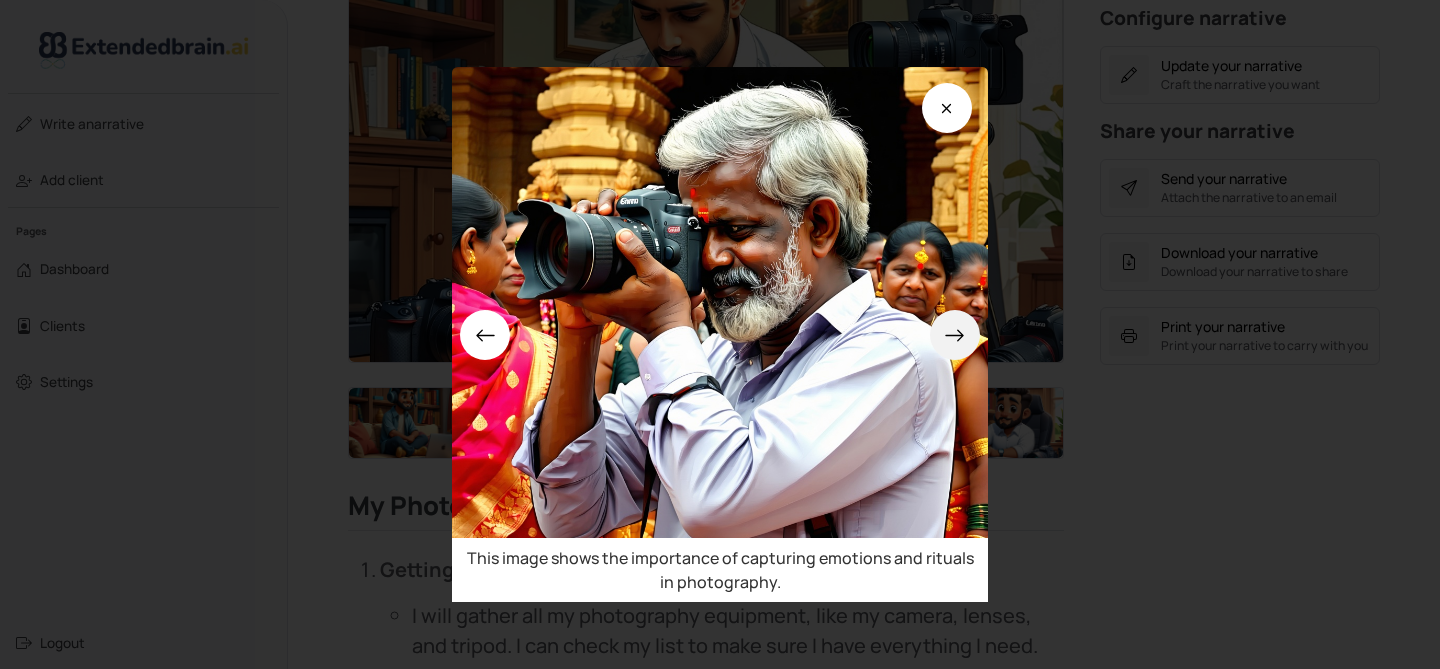 click 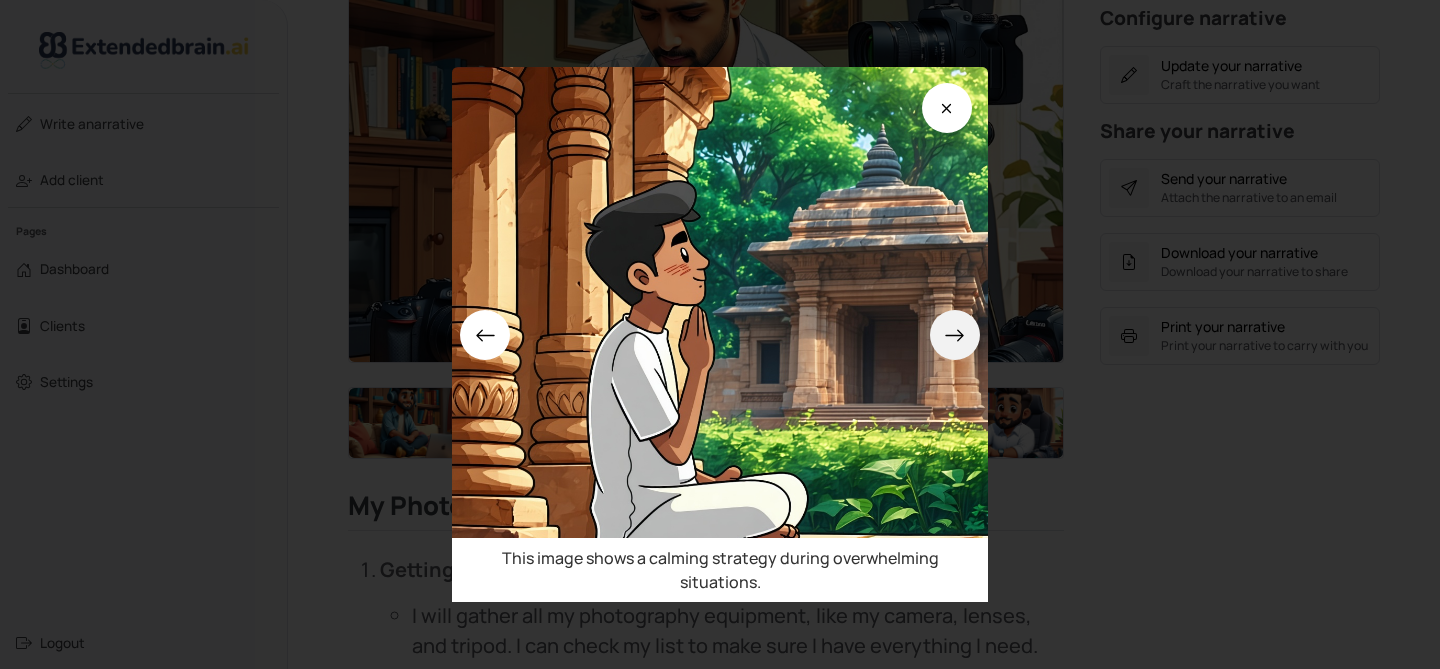 click 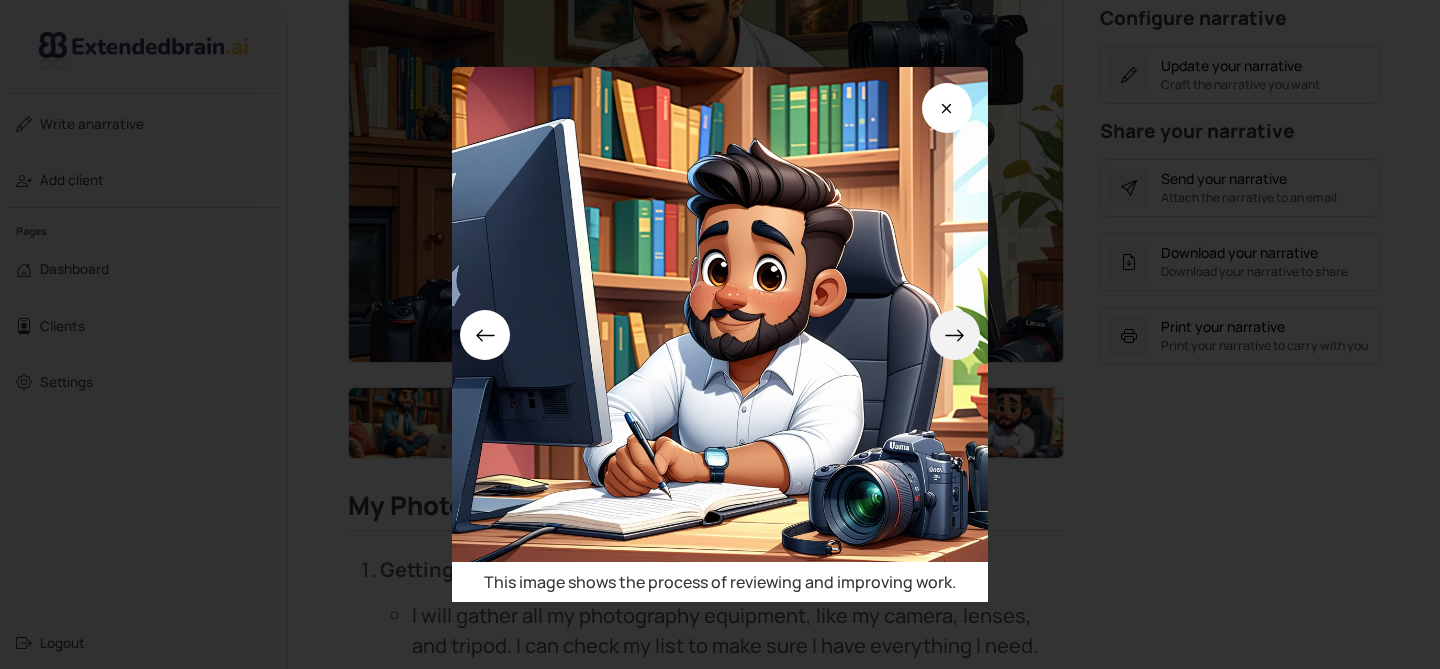 click 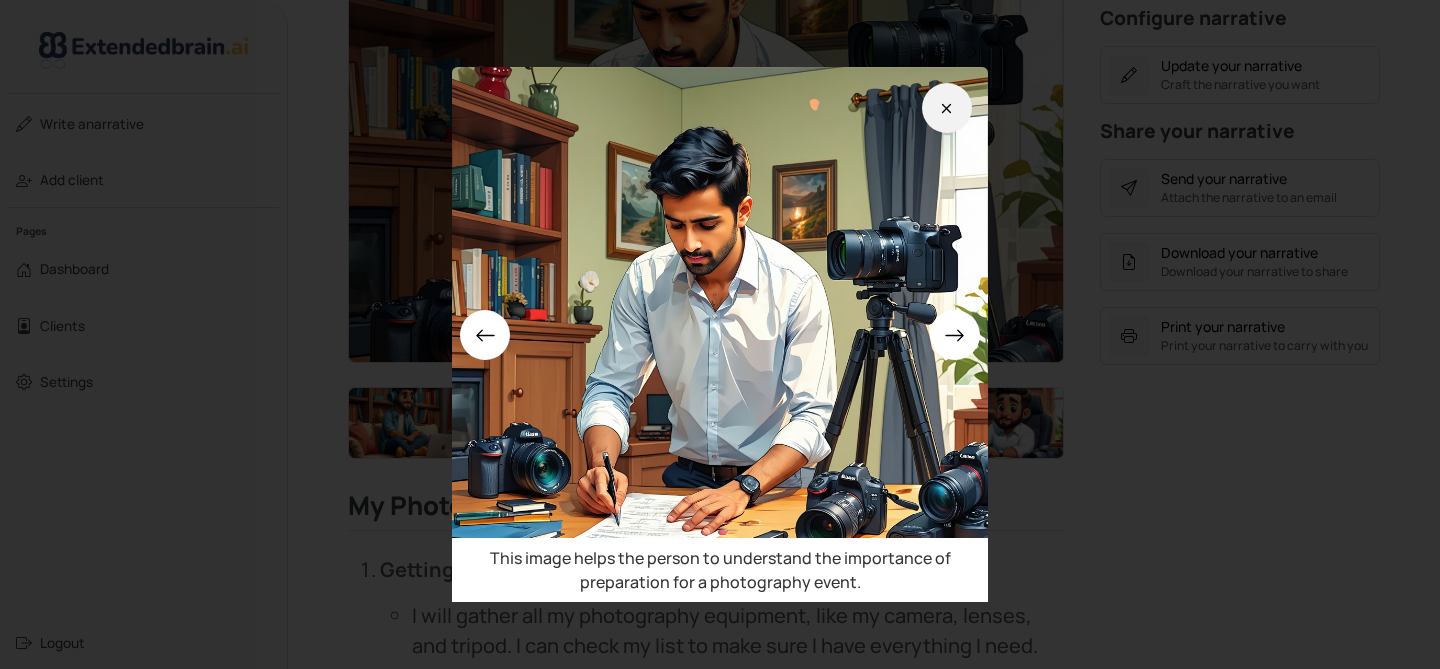 click 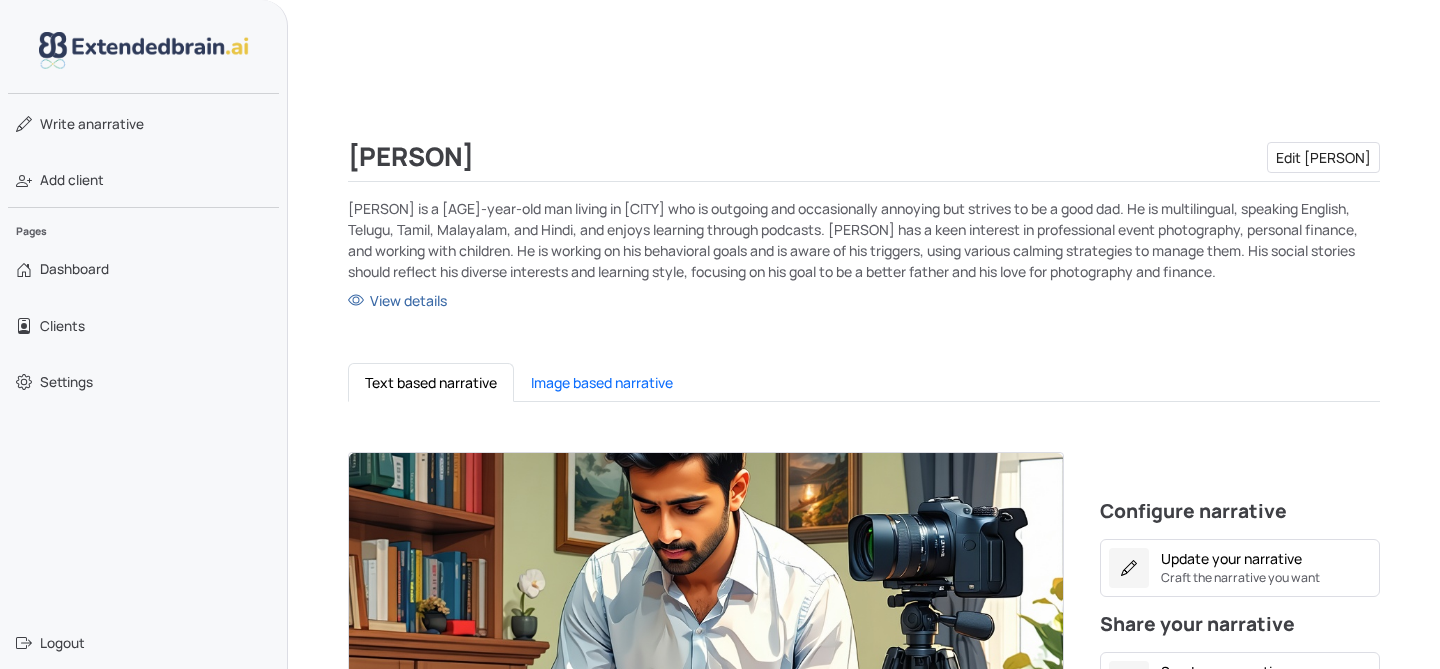 scroll, scrollTop: 107, scrollLeft: 0, axis: vertical 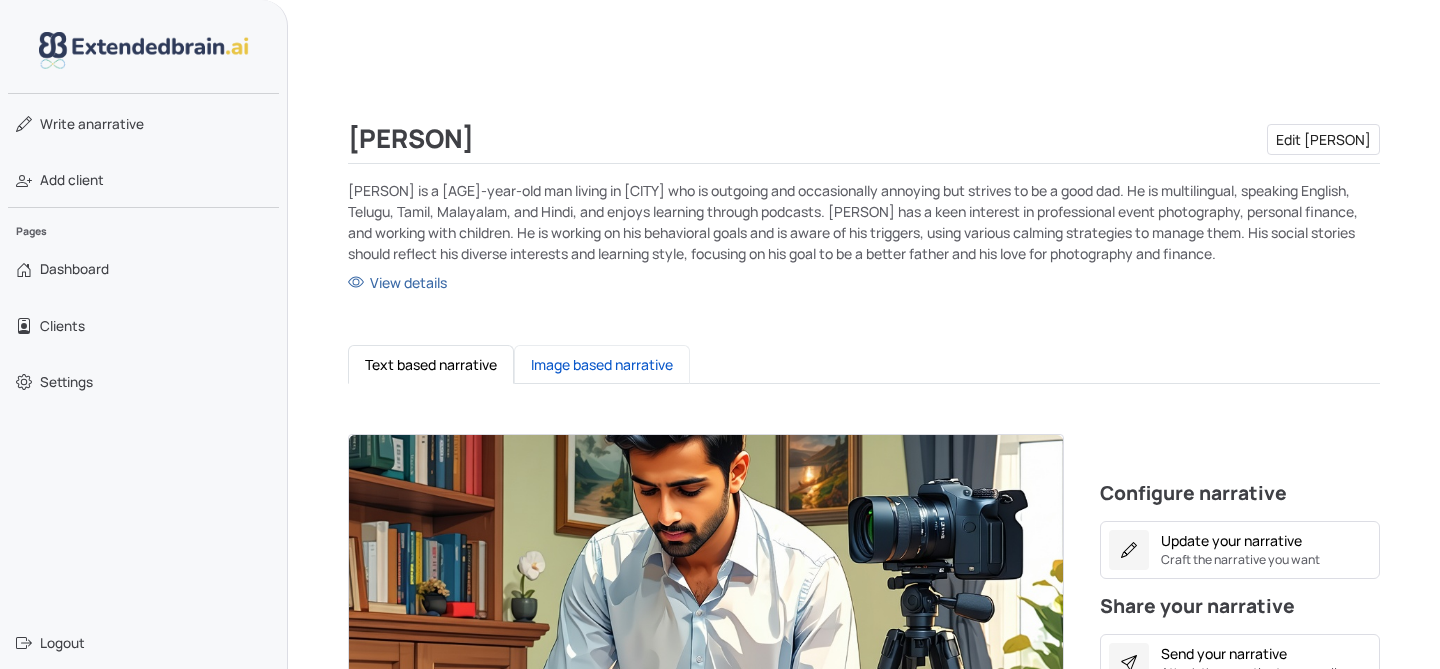 click on "Image based narrative" at bounding box center [602, 364] 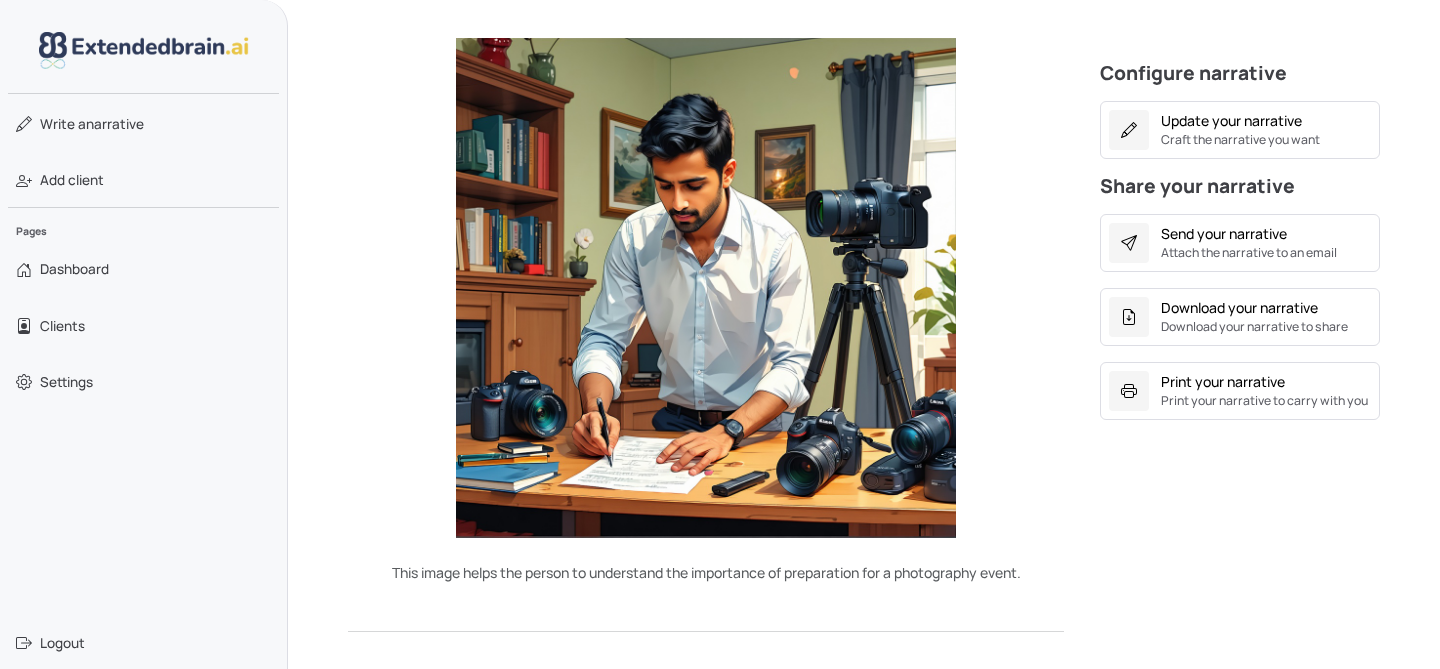 scroll, scrollTop: 546, scrollLeft: 0, axis: vertical 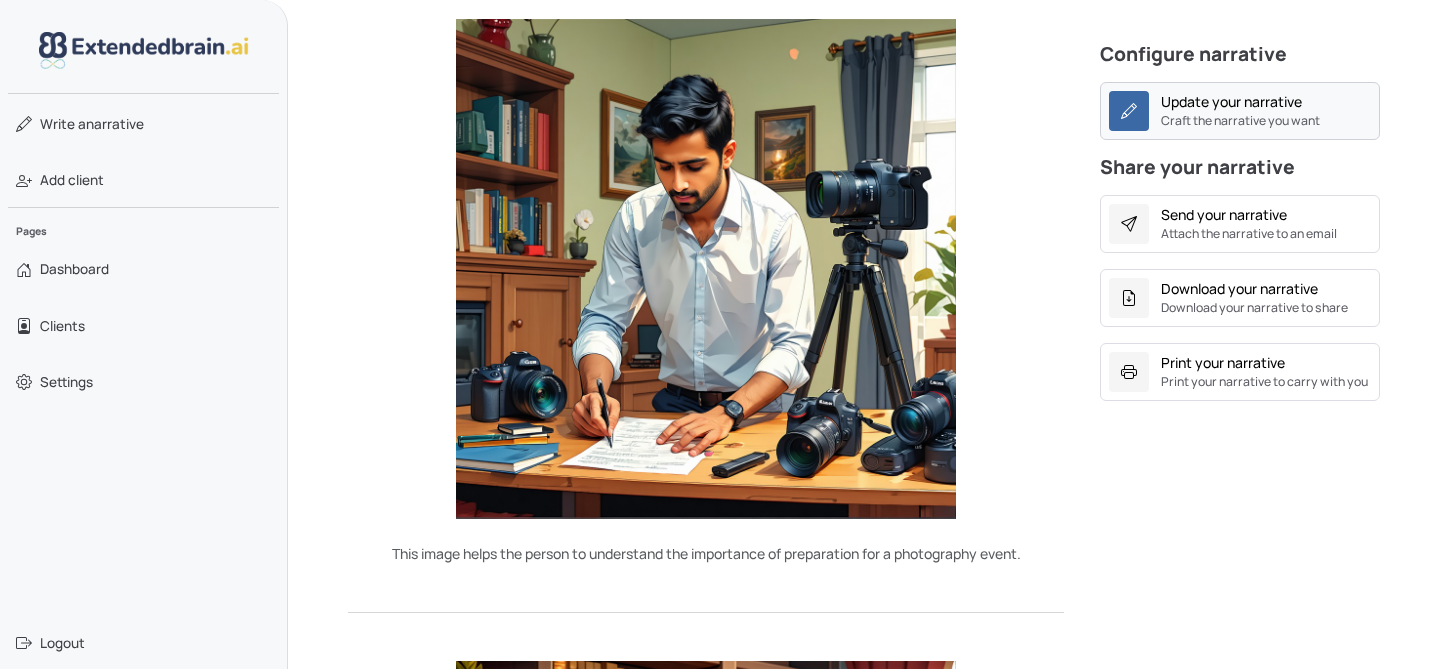 click at bounding box center [1129, 111] 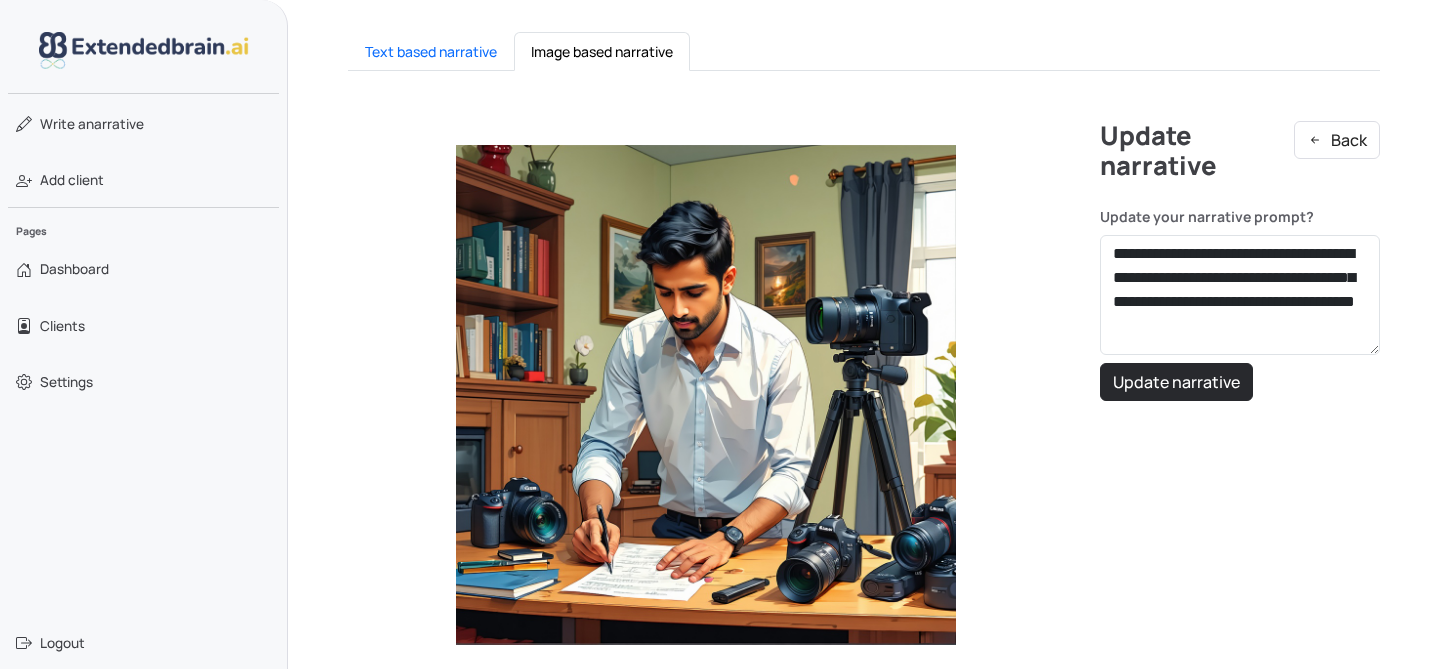 scroll, scrollTop: 407, scrollLeft: 0, axis: vertical 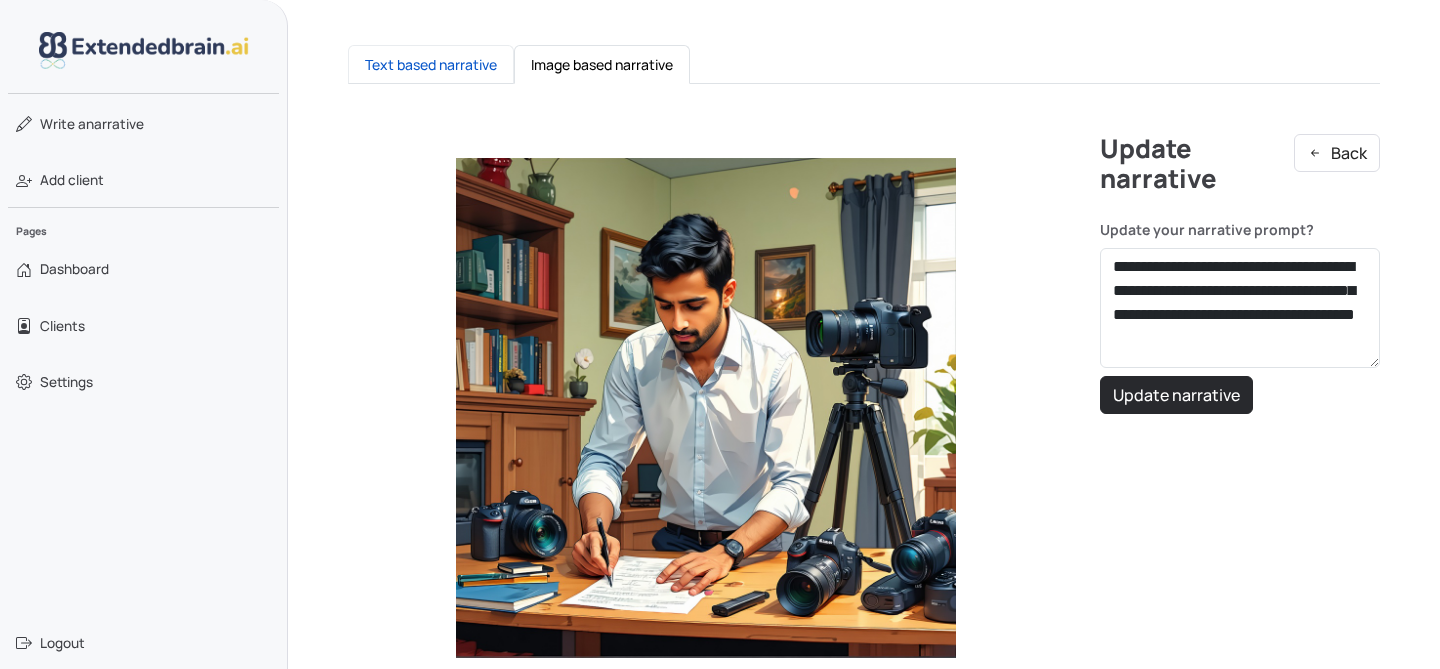 click on "Text based narrative" at bounding box center (431, 64) 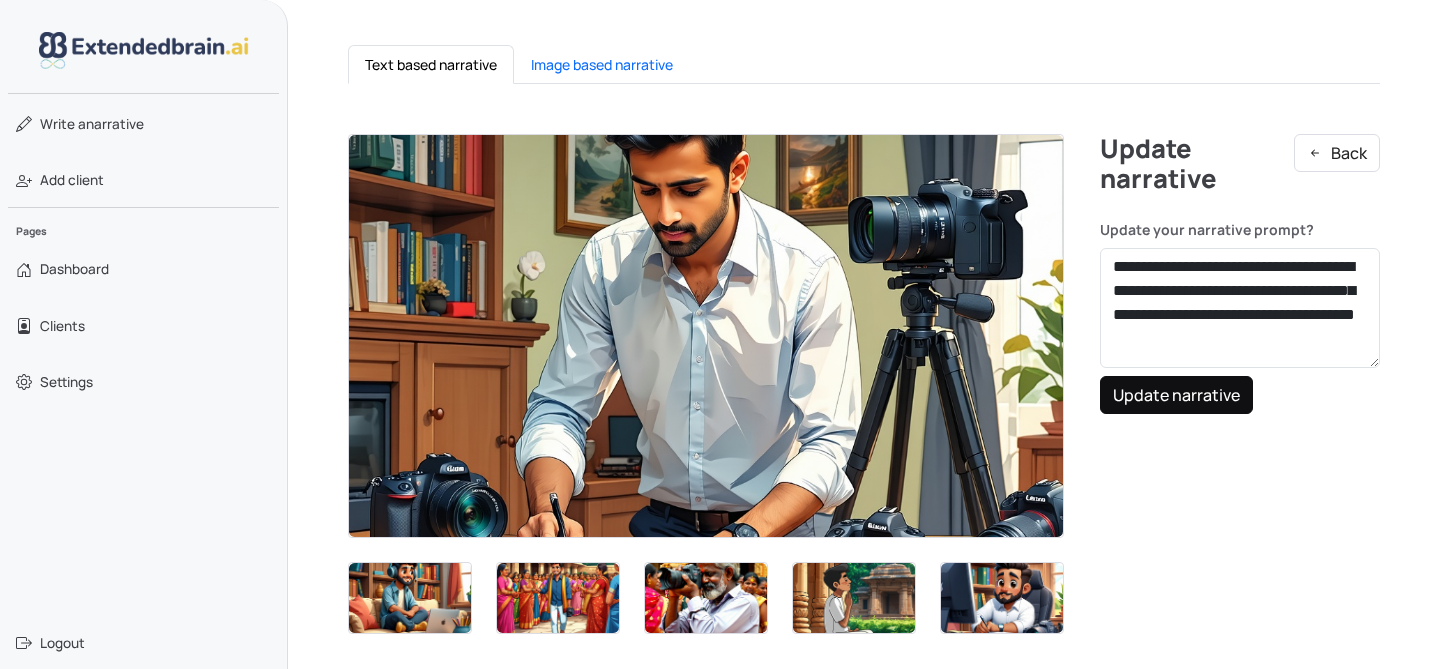 click on "Update narrative" at bounding box center [1176, 395] 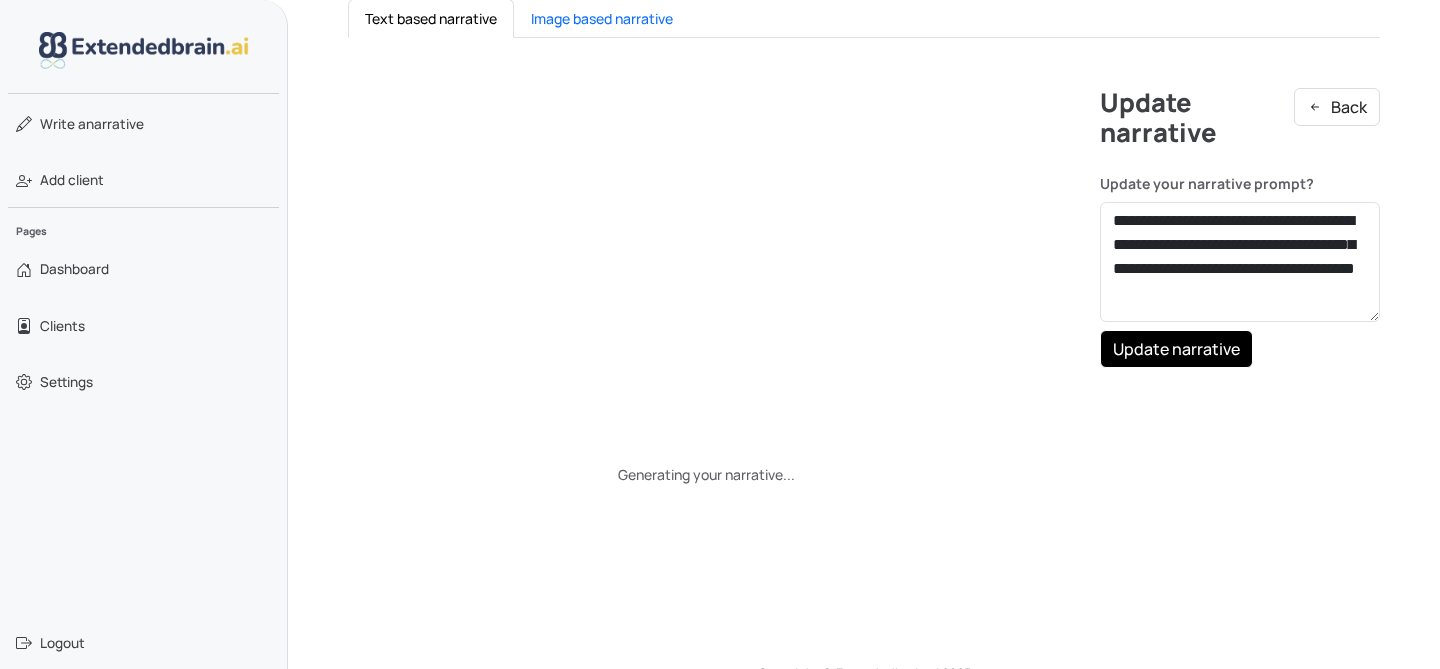 scroll, scrollTop: 496, scrollLeft: 0, axis: vertical 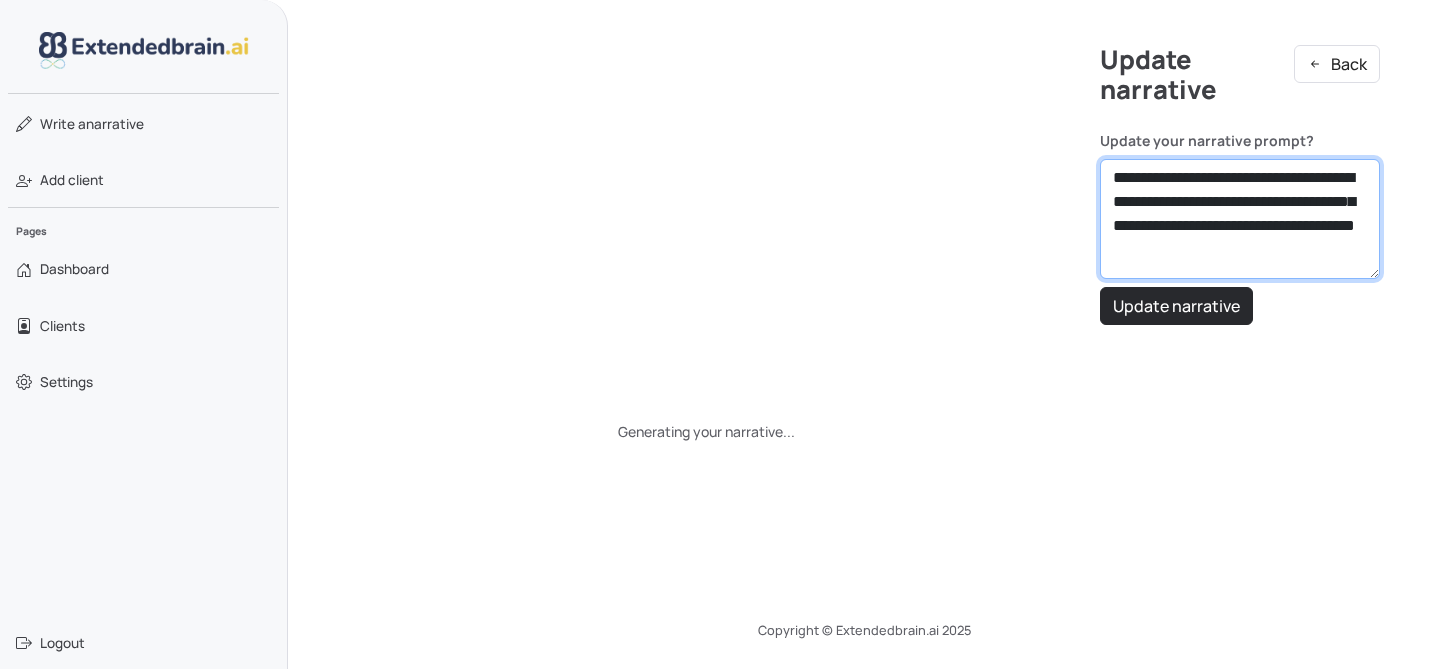 click on "**********" at bounding box center (1240, 219) 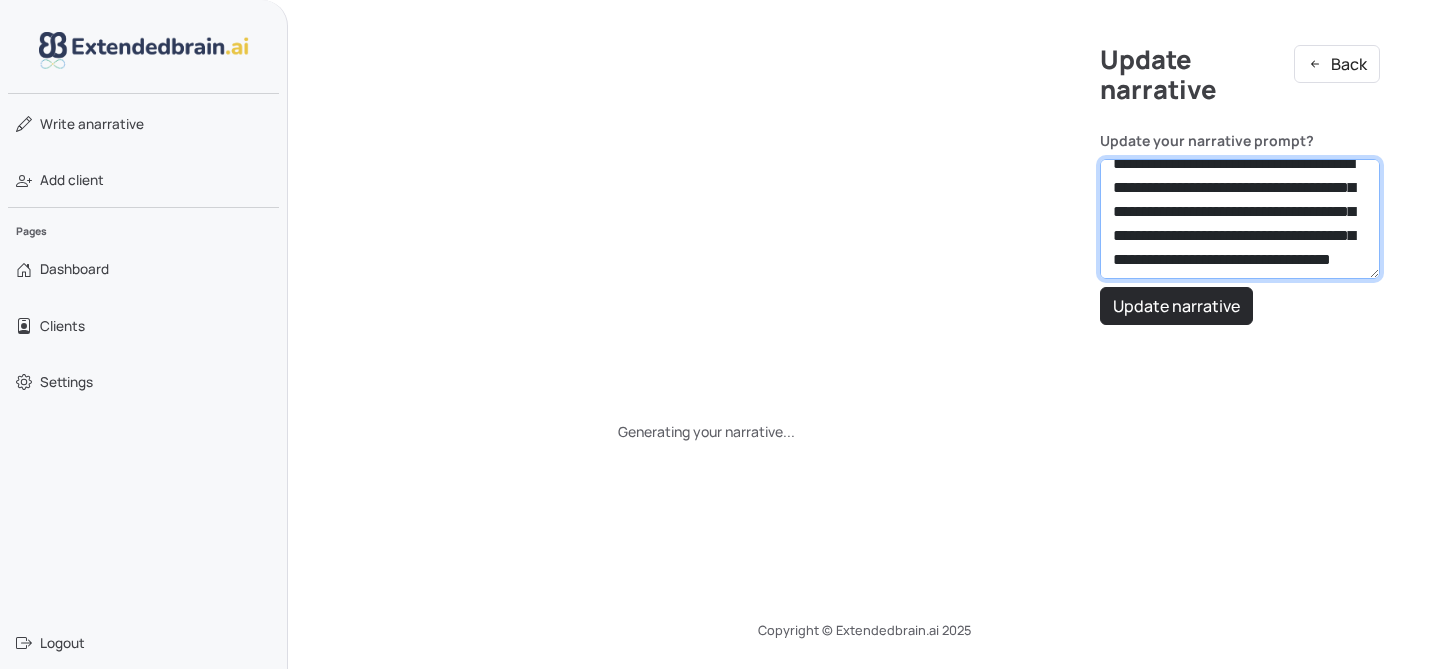 scroll, scrollTop: 55, scrollLeft: 0, axis: vertical 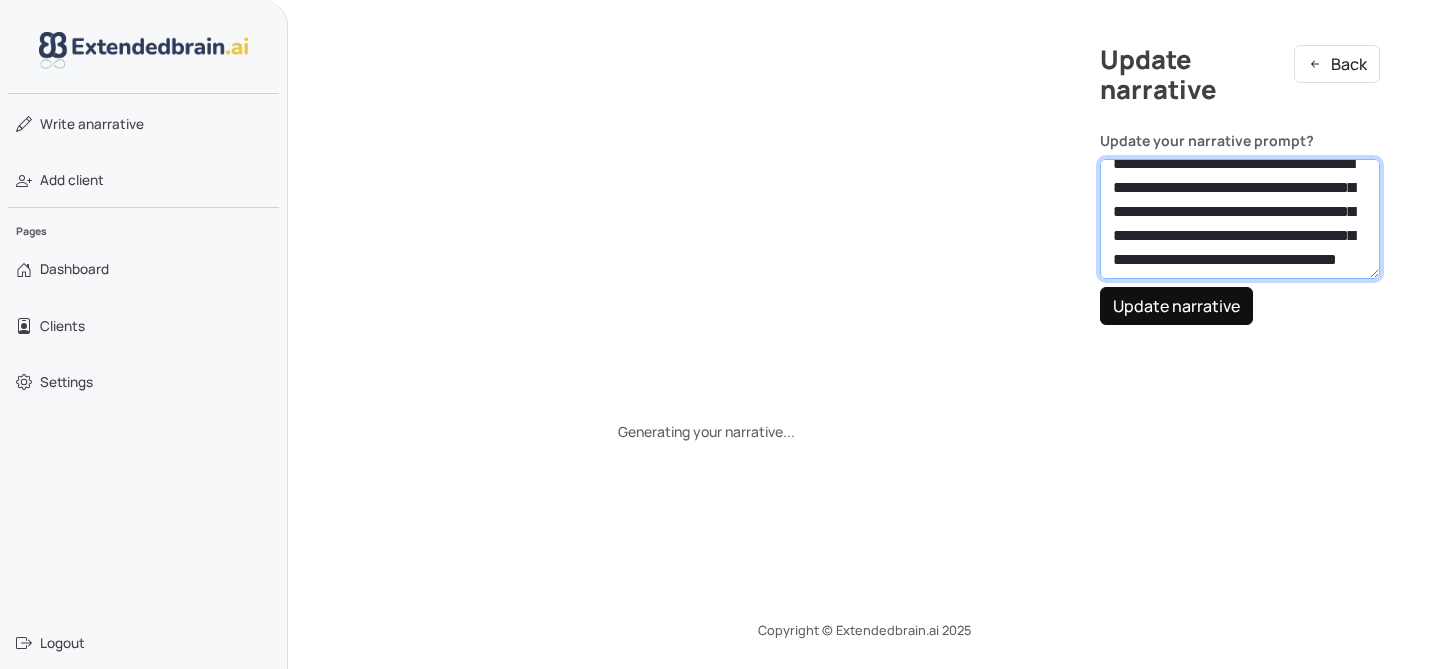 type on "**********" 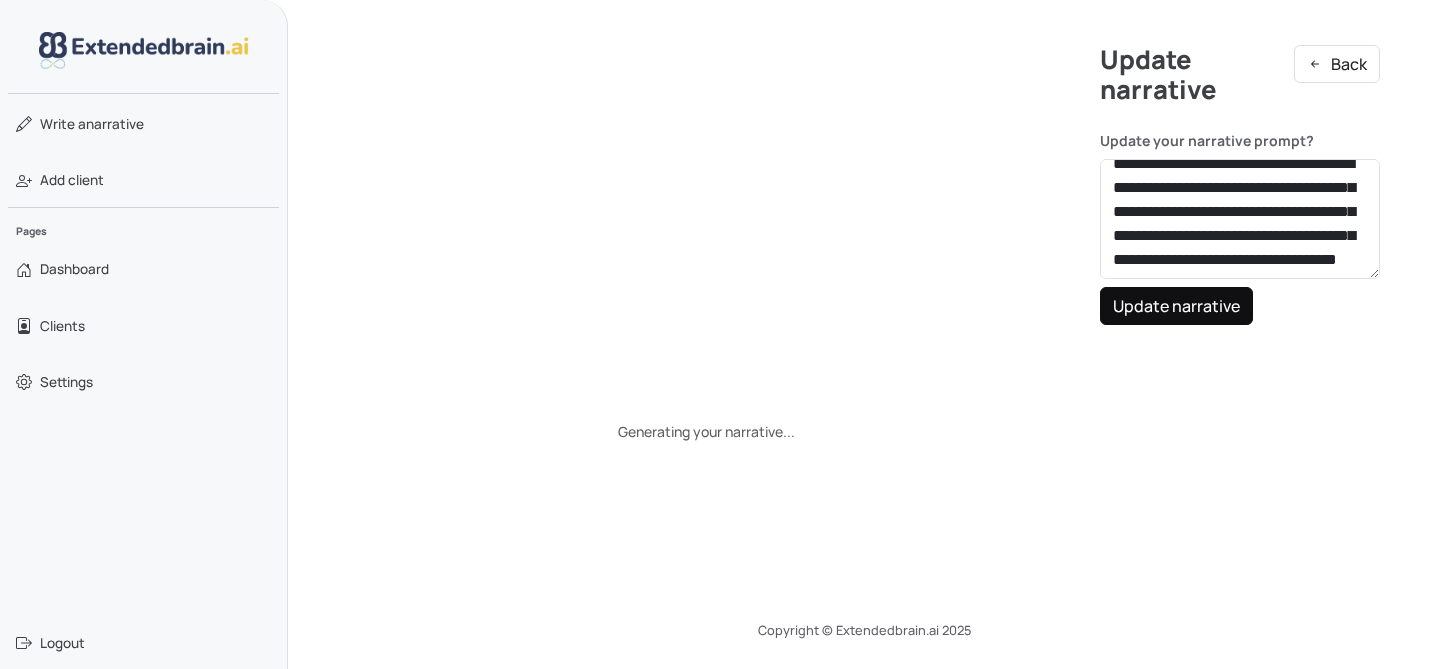 click on "Update narrative" at bounding box center [1176, 306] 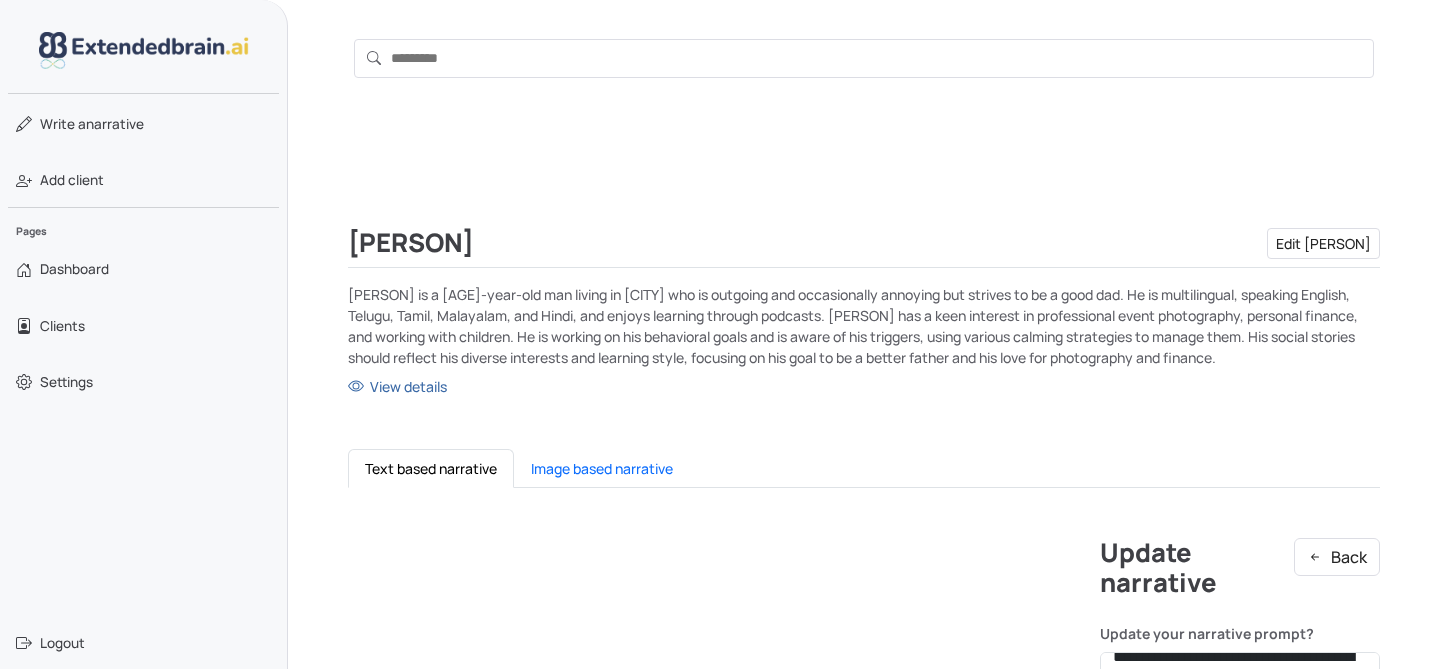 scroll, scrollTop: 0, scrollLeft: 0, axis: both 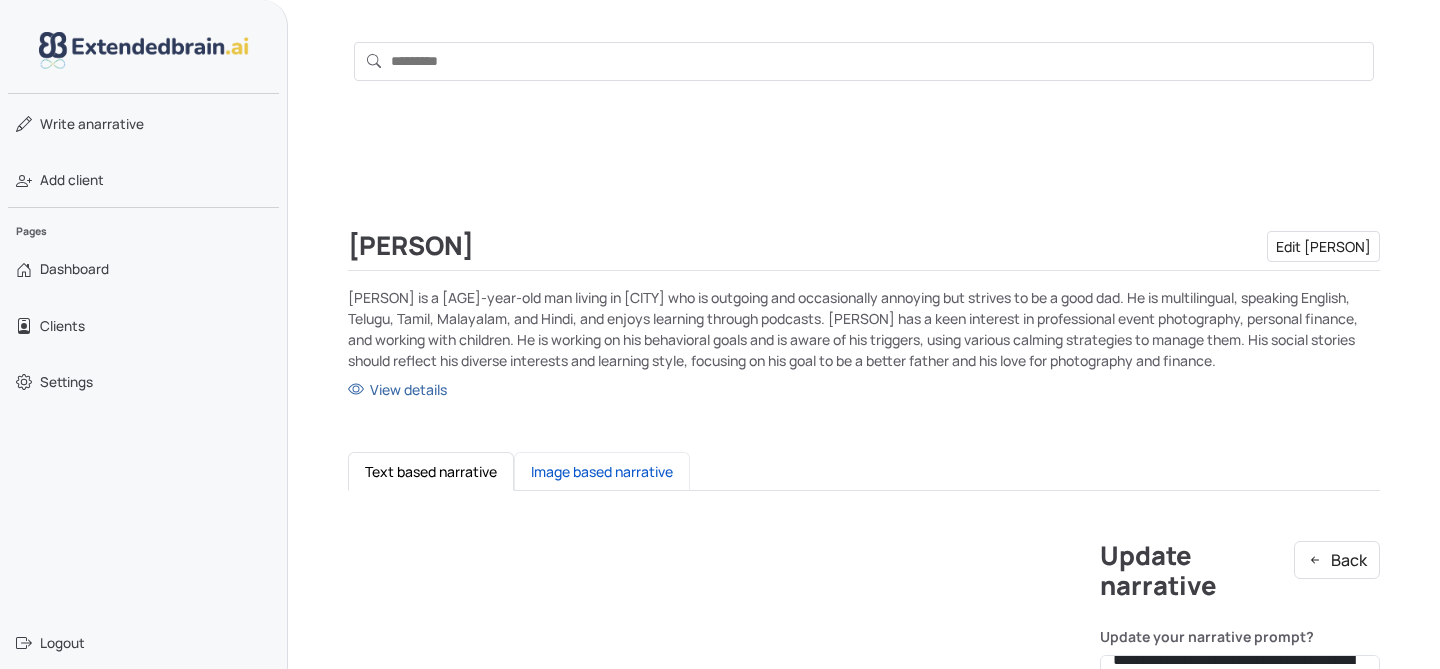click on "Image based narrative" at bounding box center [602, 471] 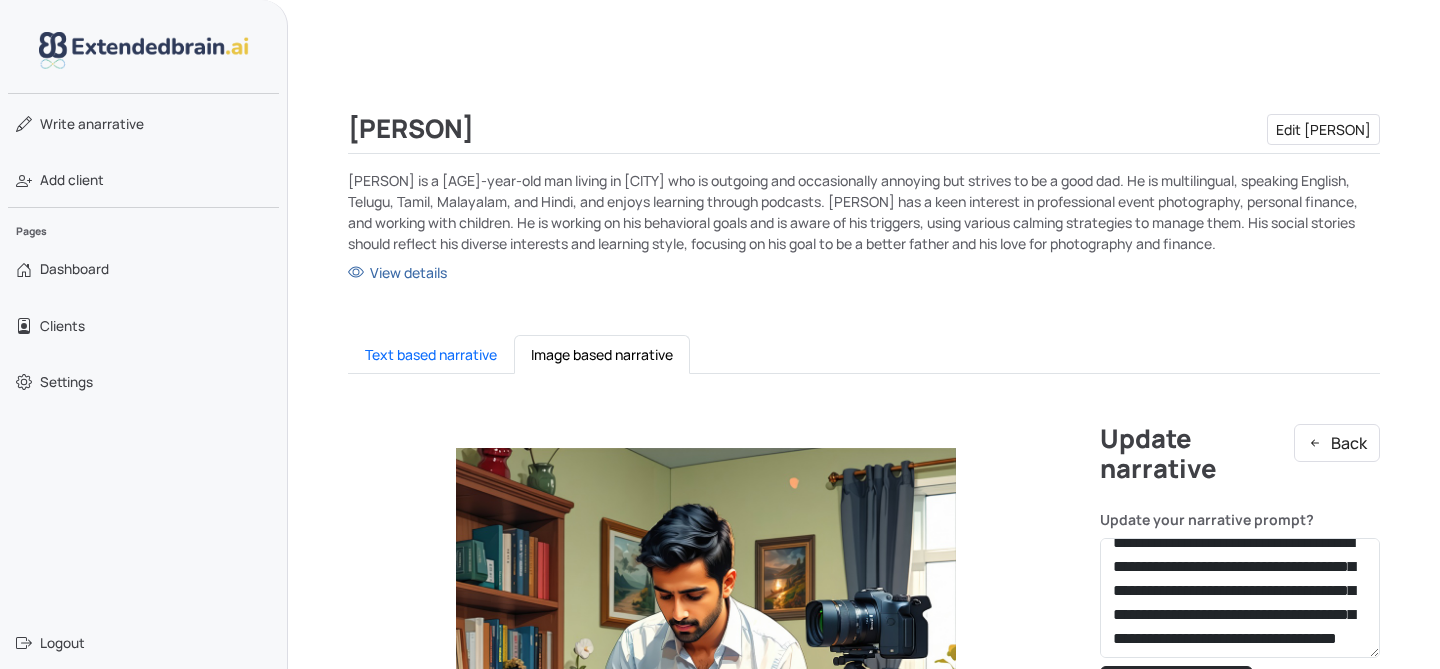 scroll, scrollTop: 384, scrollLeft: 0, axis: vertical 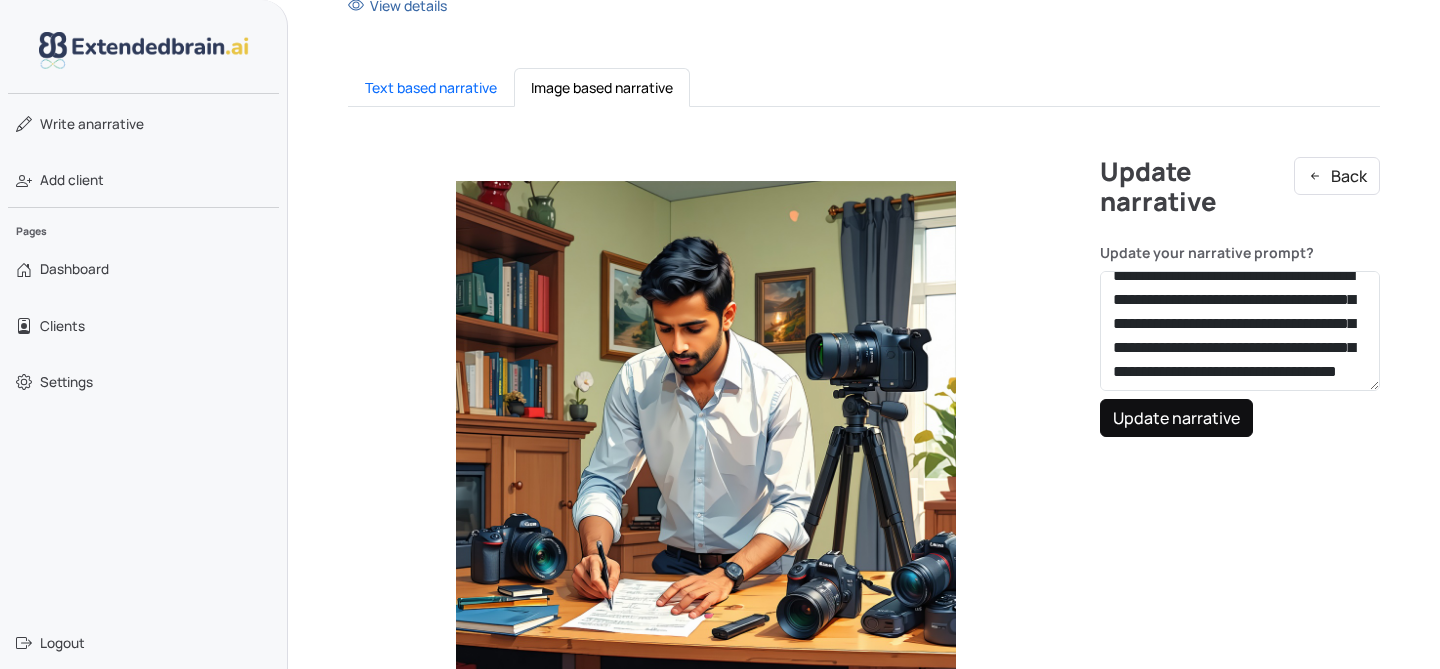 click on "Update narrative" at bounding box center (1176, 418) 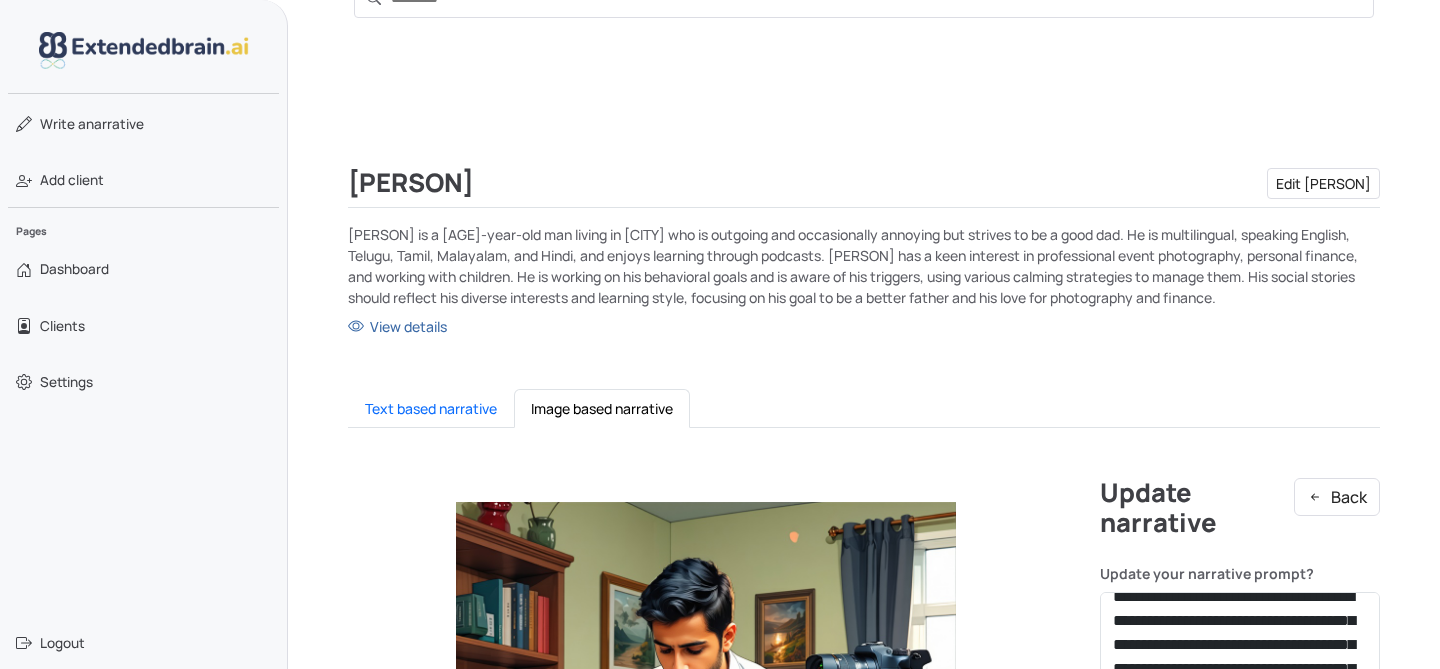 scroll, scrollTop: 0, scrollLeft: 0, axis: both 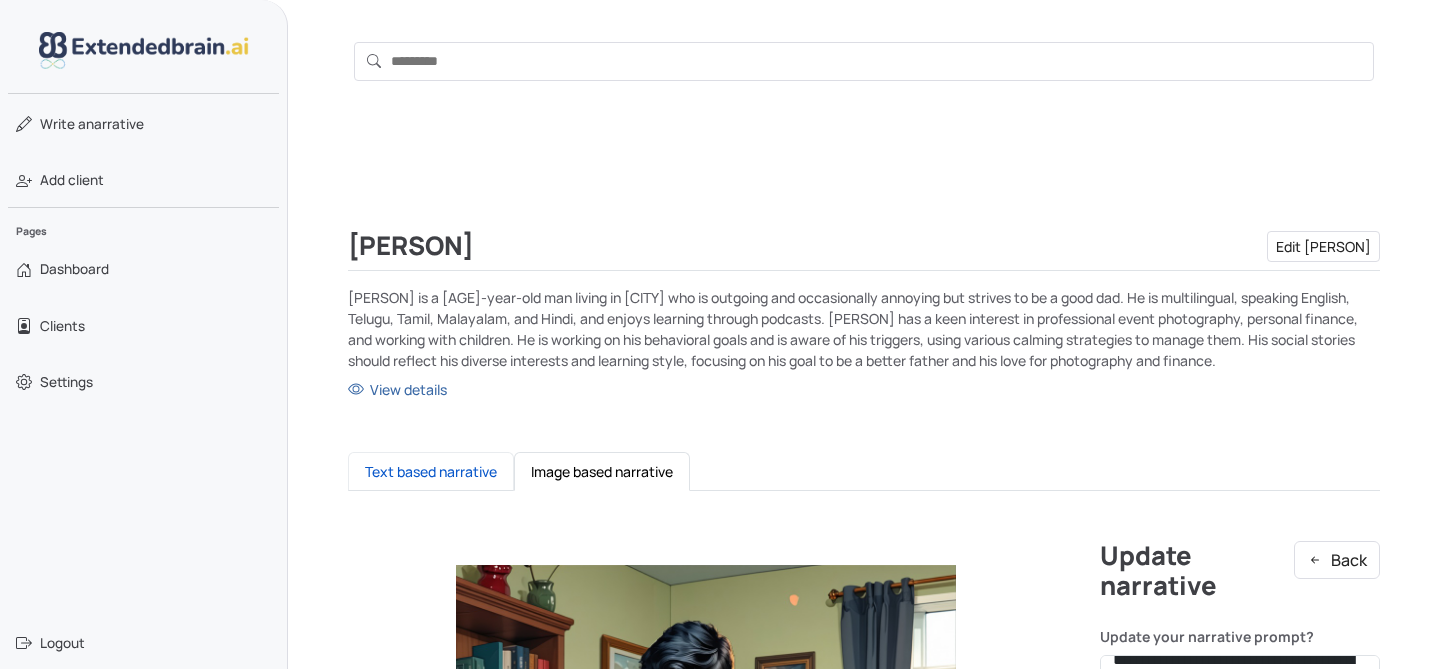 click on "Text based narrative" at bounding box center (431, 471) 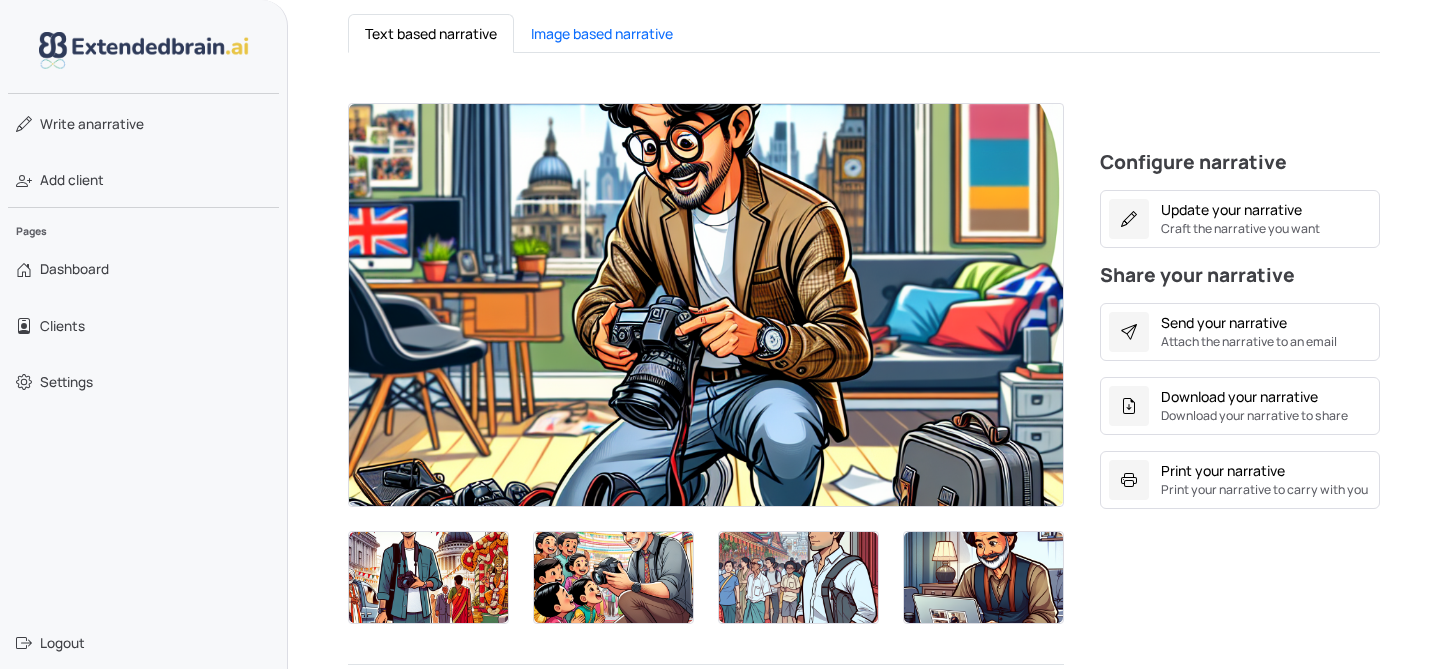 scroll, scrollTop: 392, scrollLeft: 0, axis: vertical 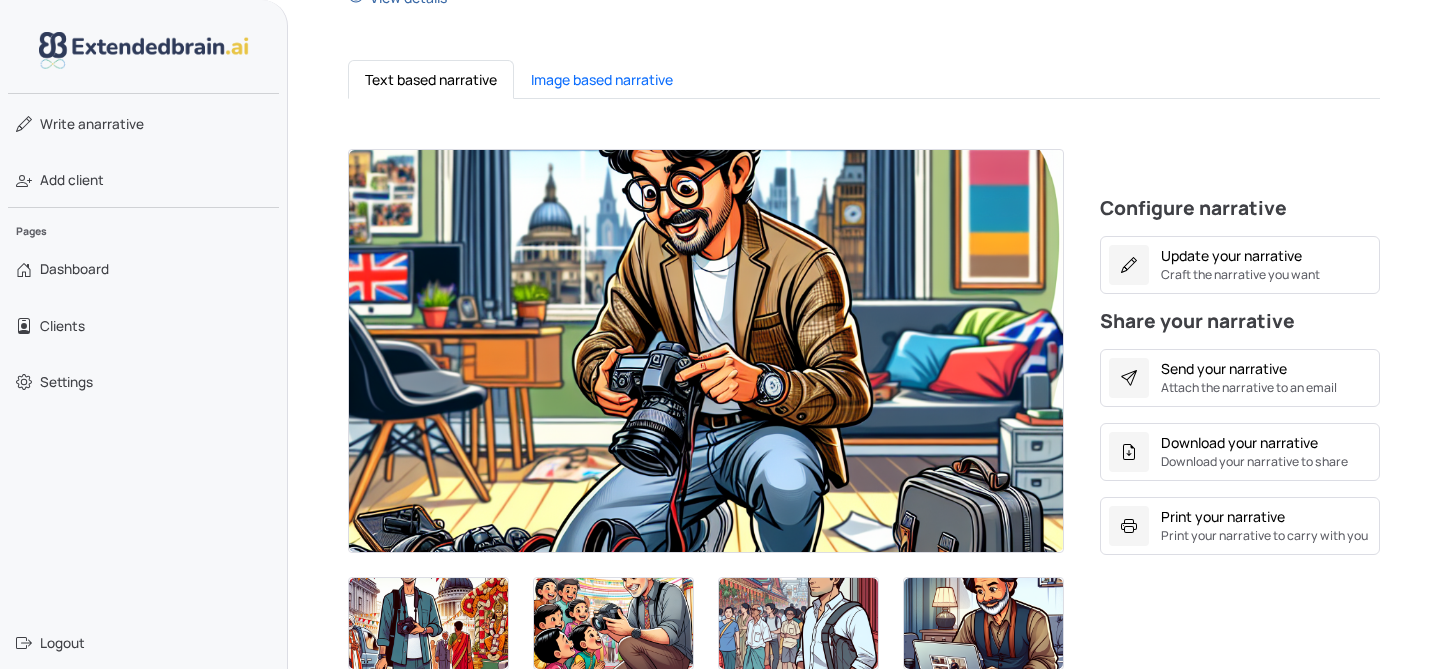 click at bounding box center [706, 351] 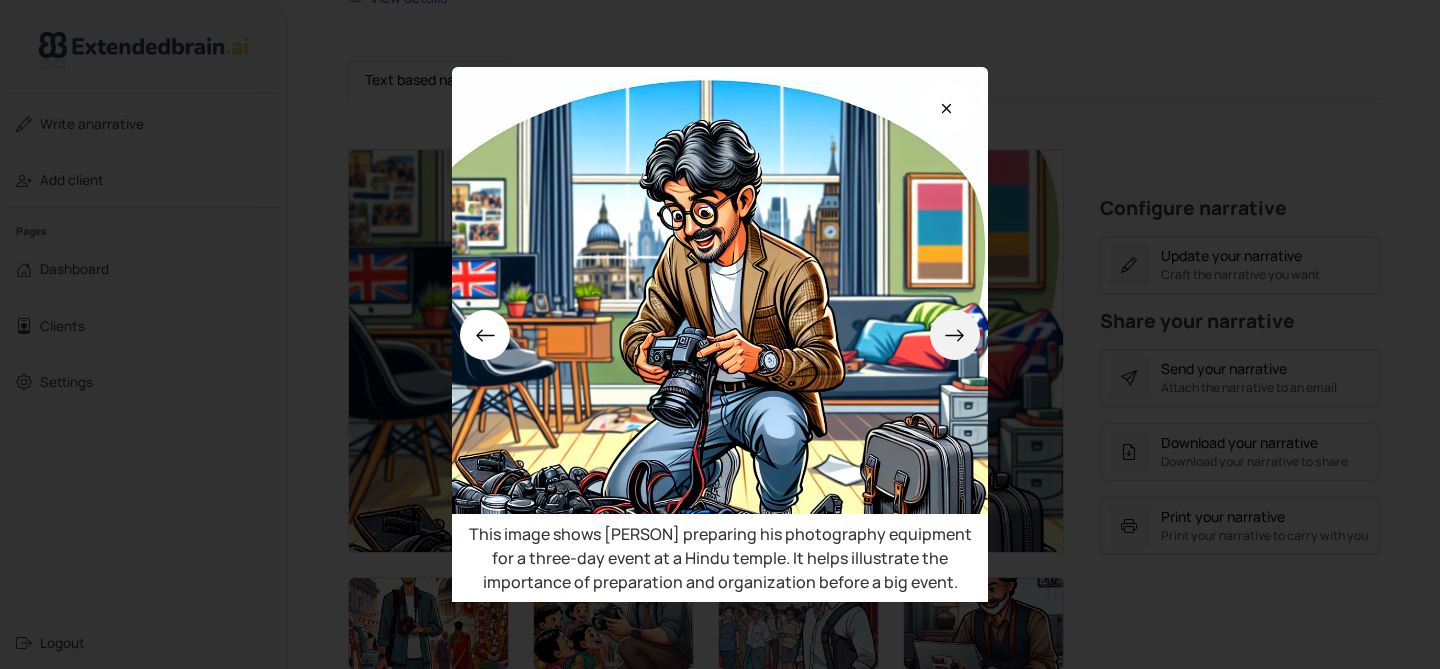 click 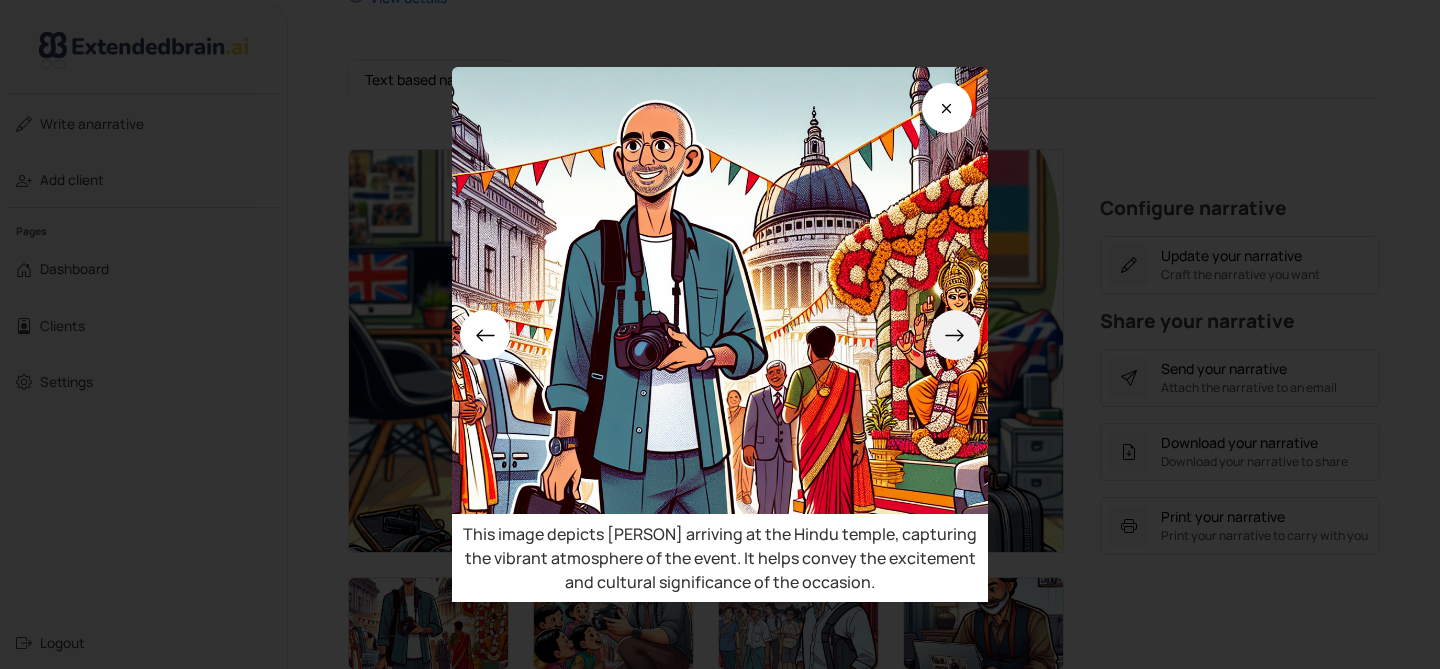 click 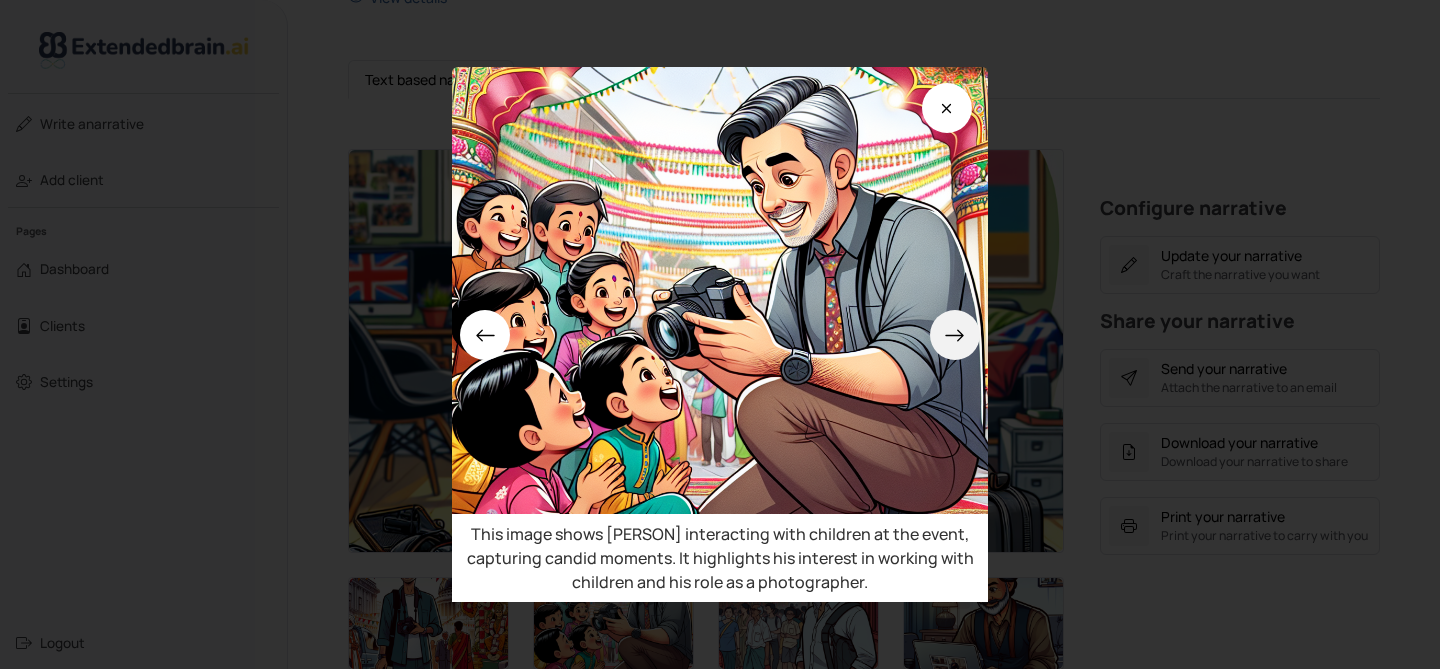 click 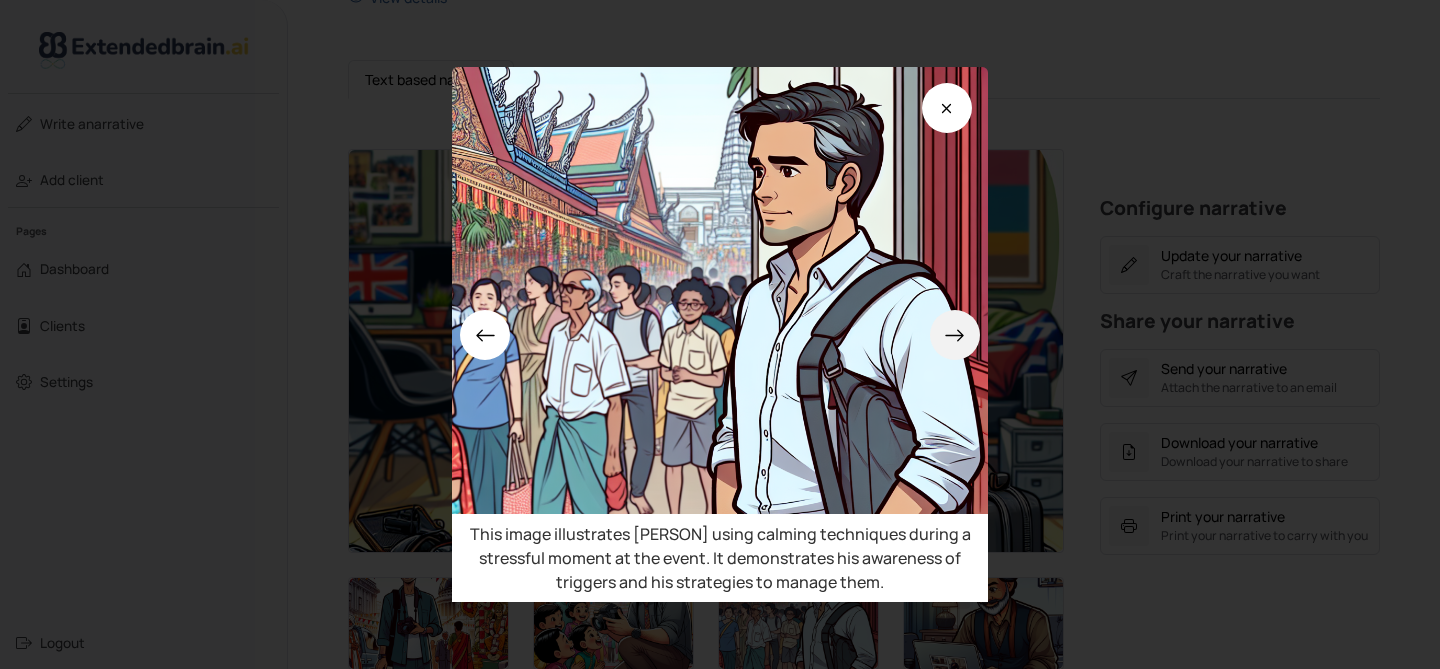 click 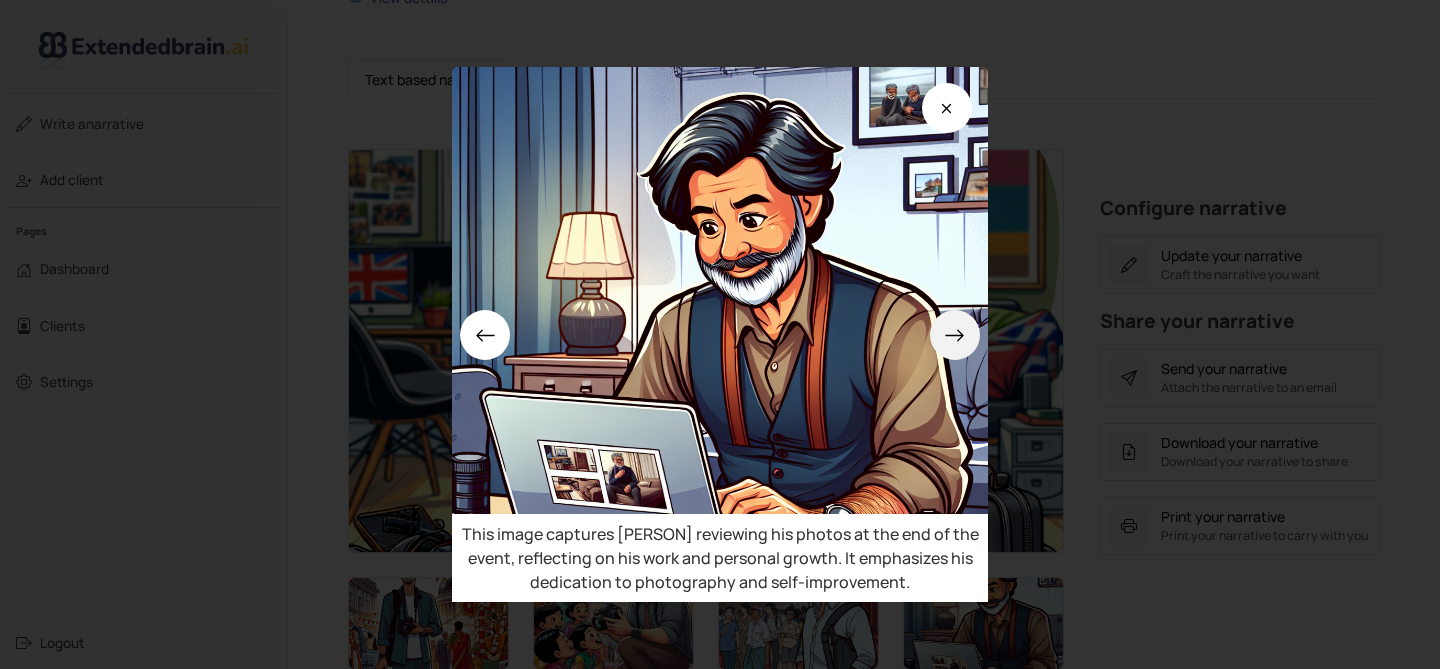 click 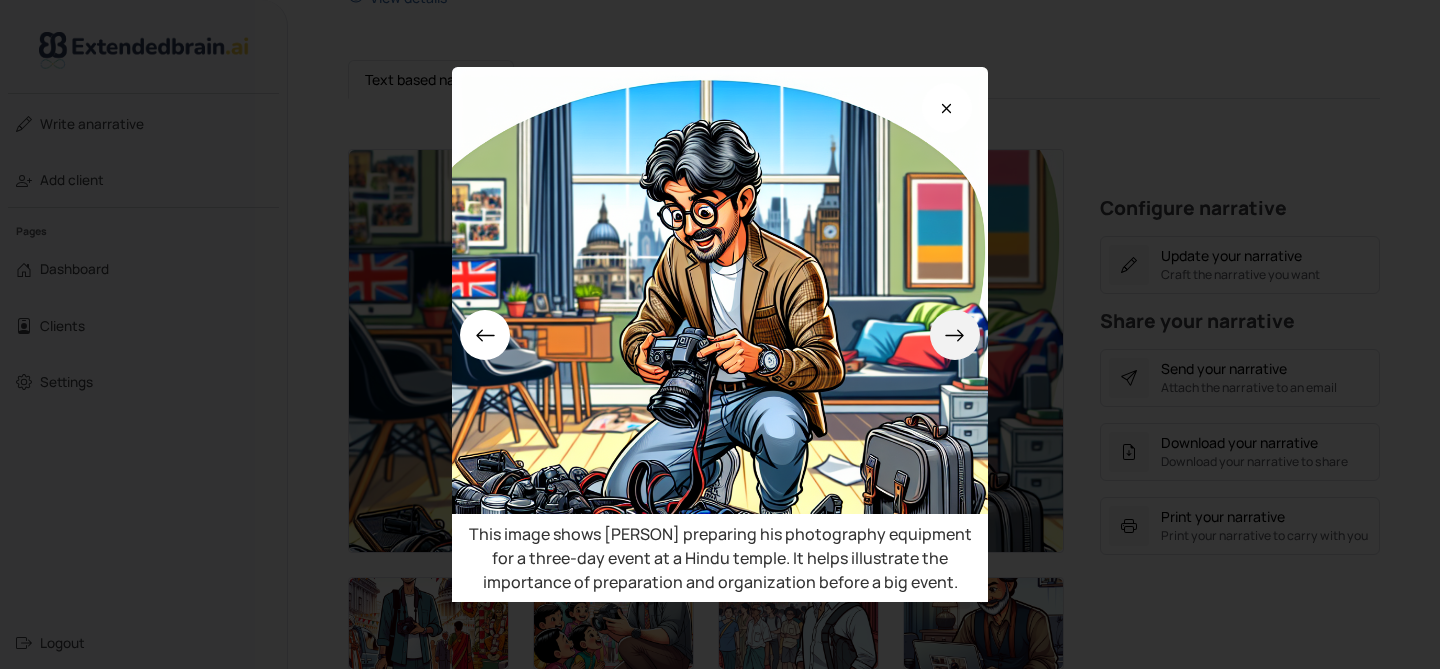 click 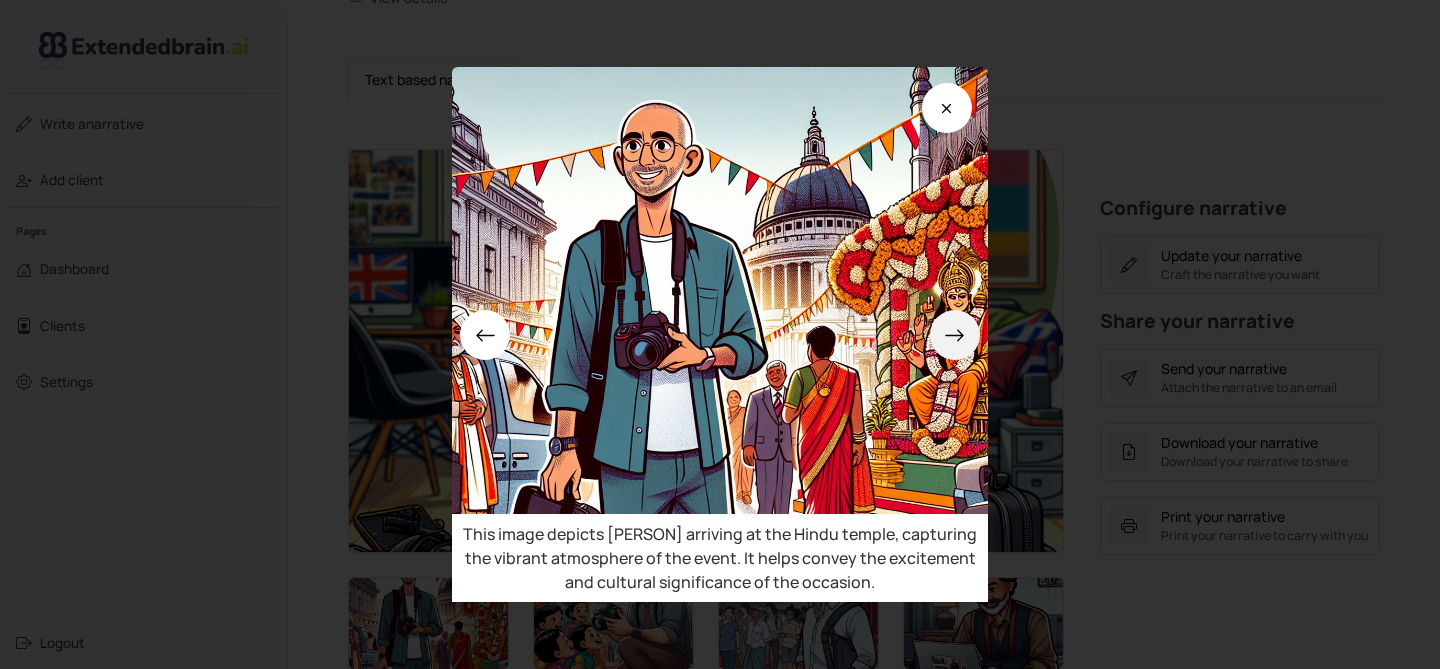 click 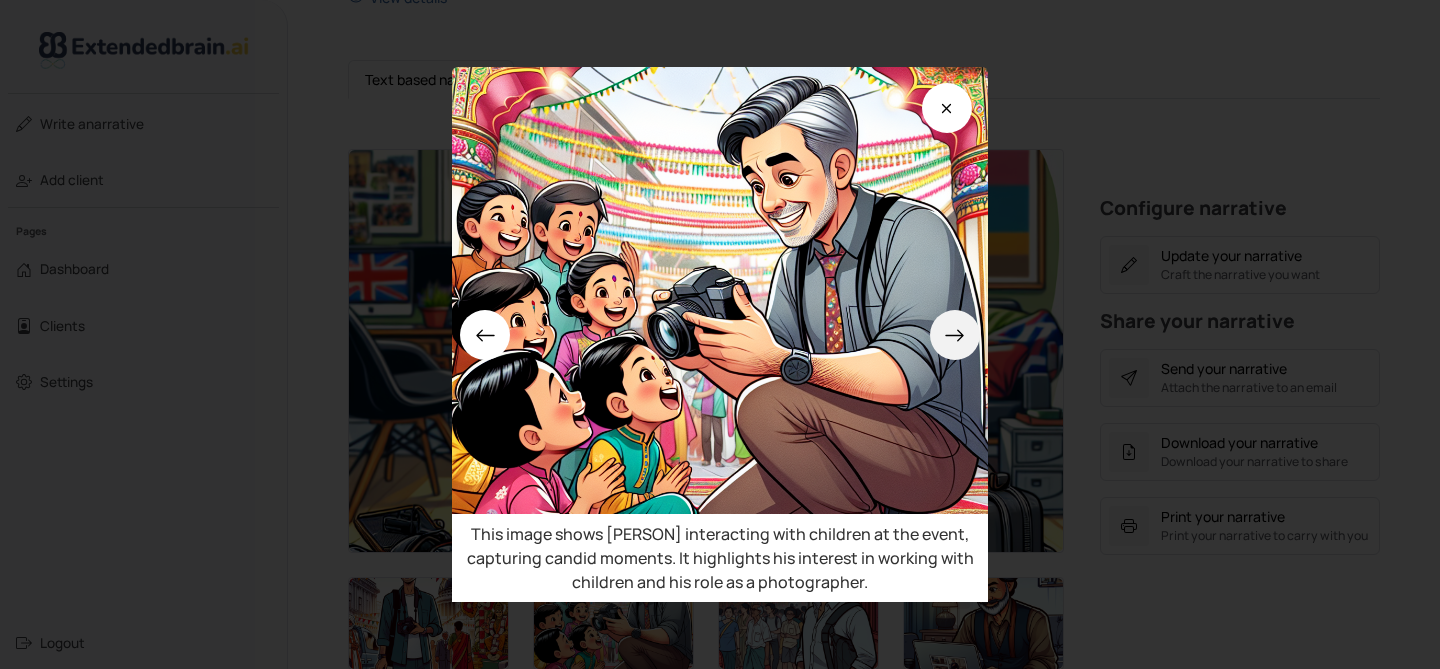 click 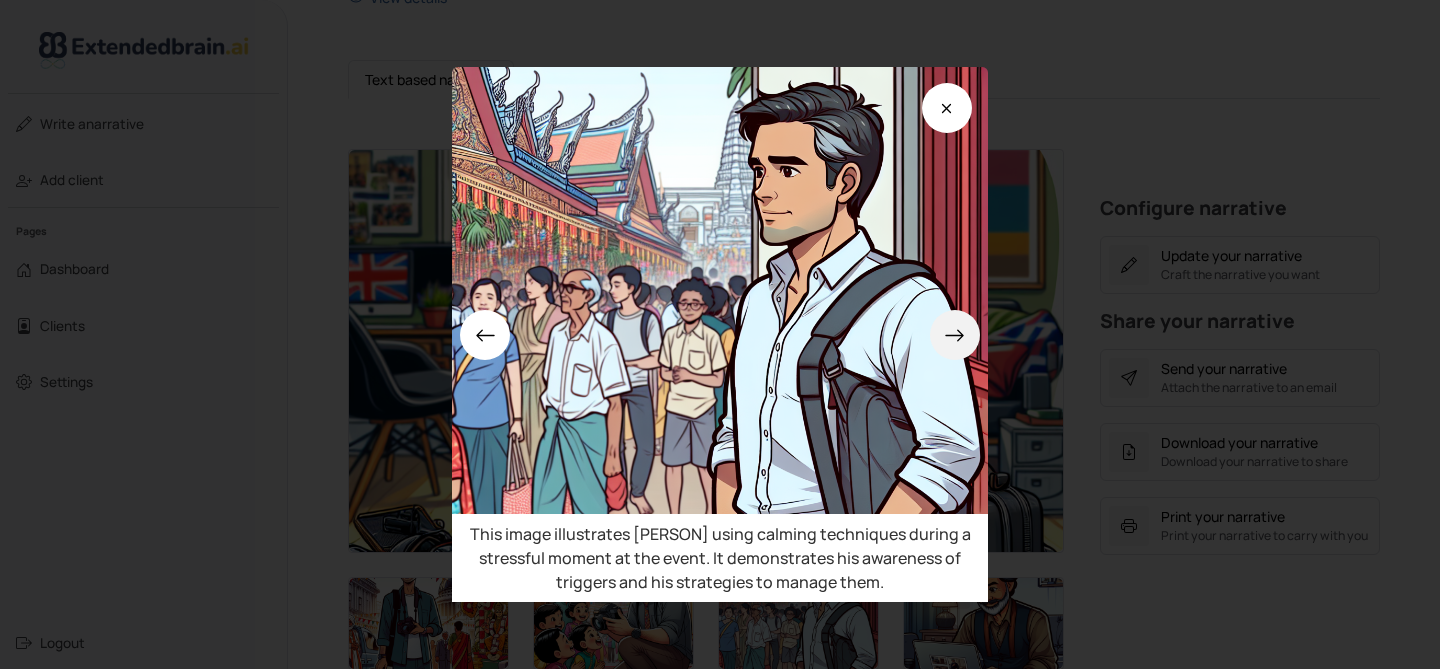 click 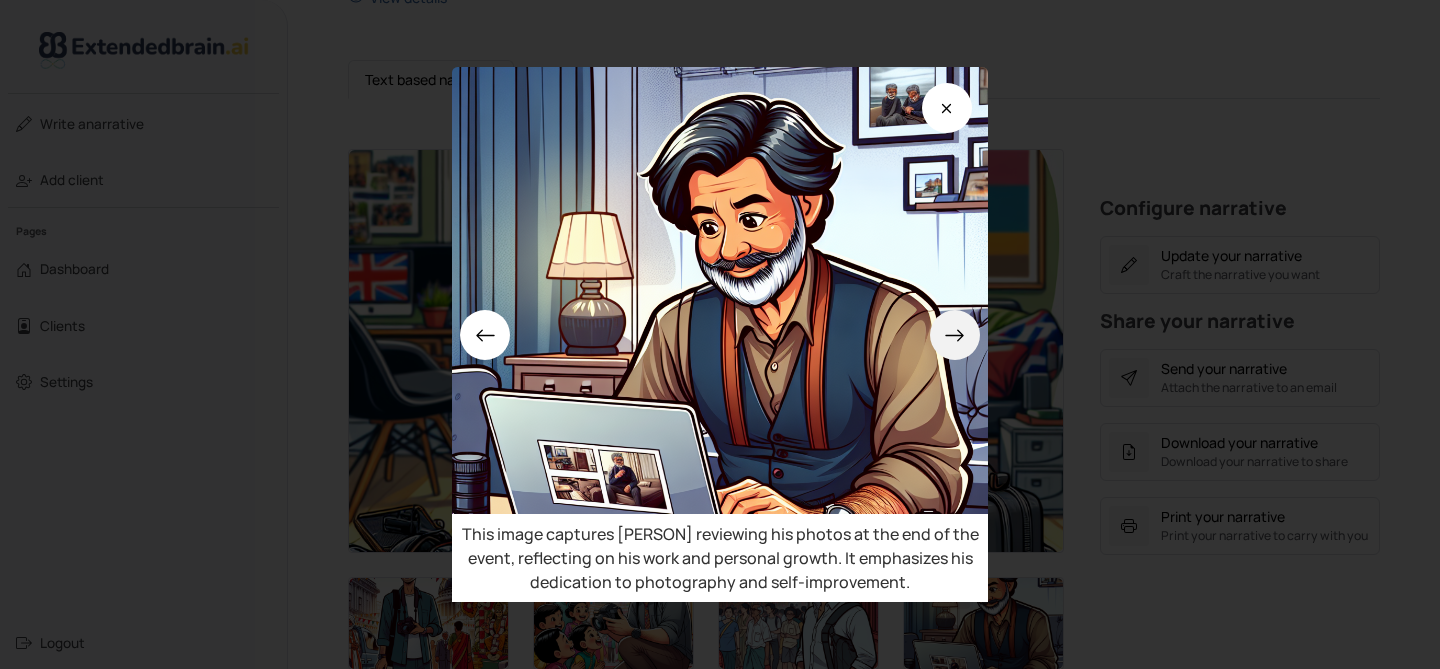 click 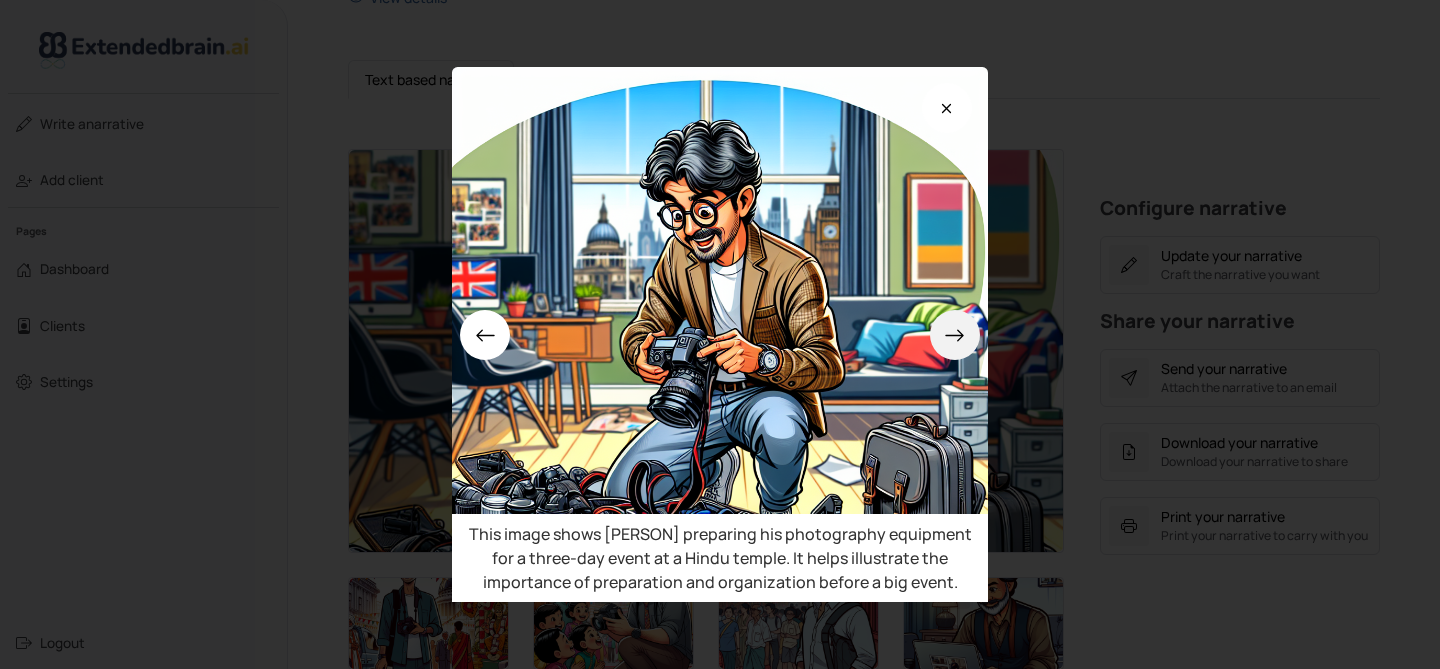 type 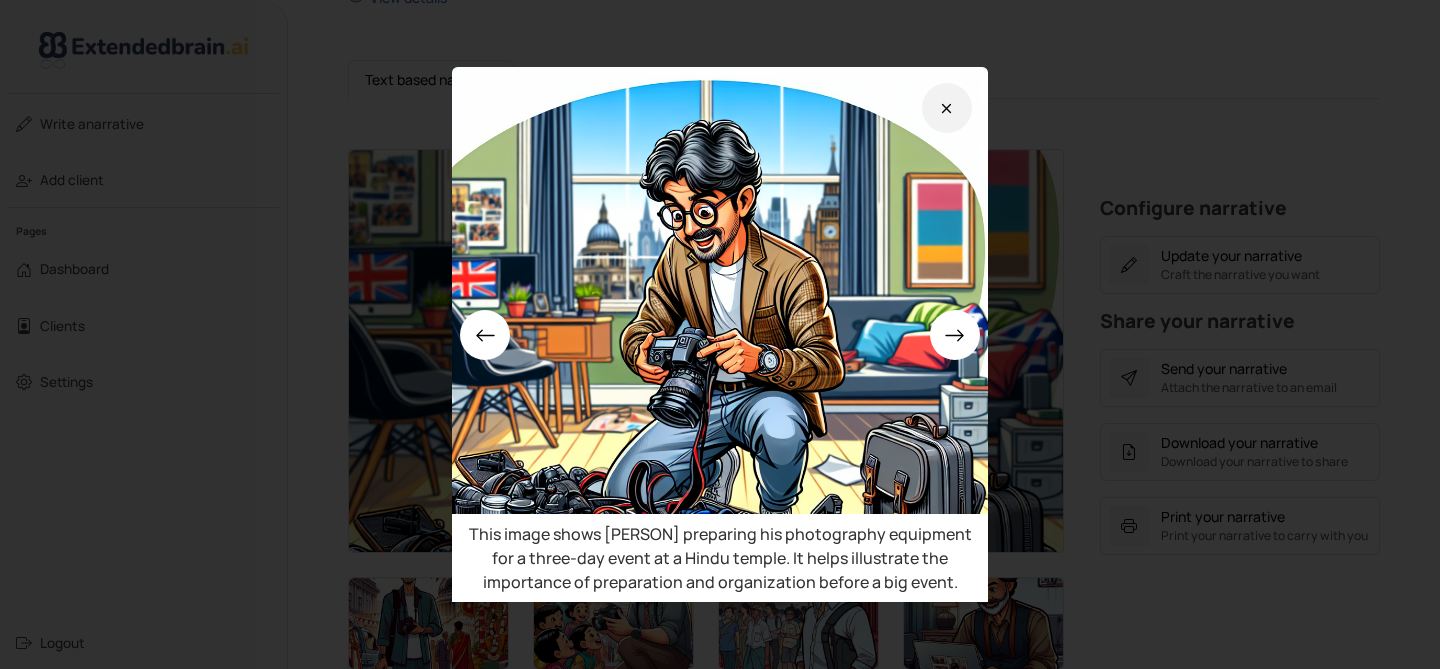 click 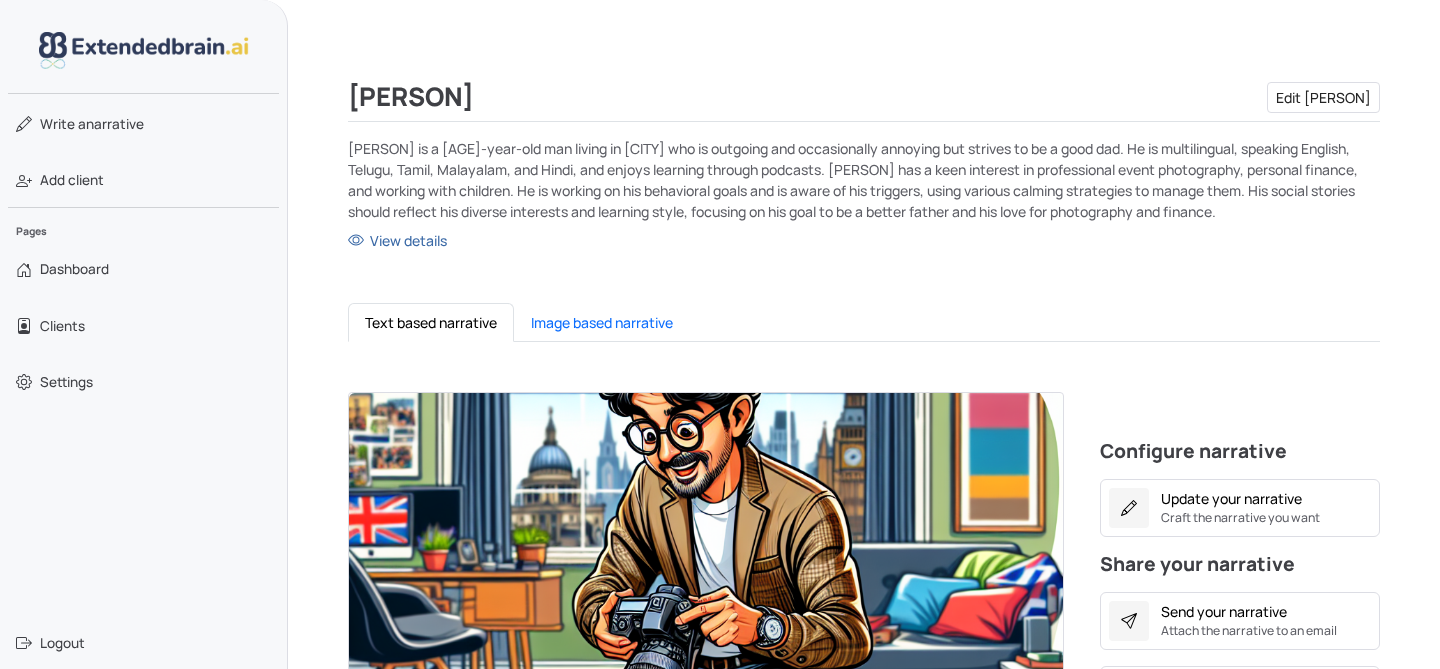 scroll, scrollTop: 0, scrollLeft: 0, axis: both 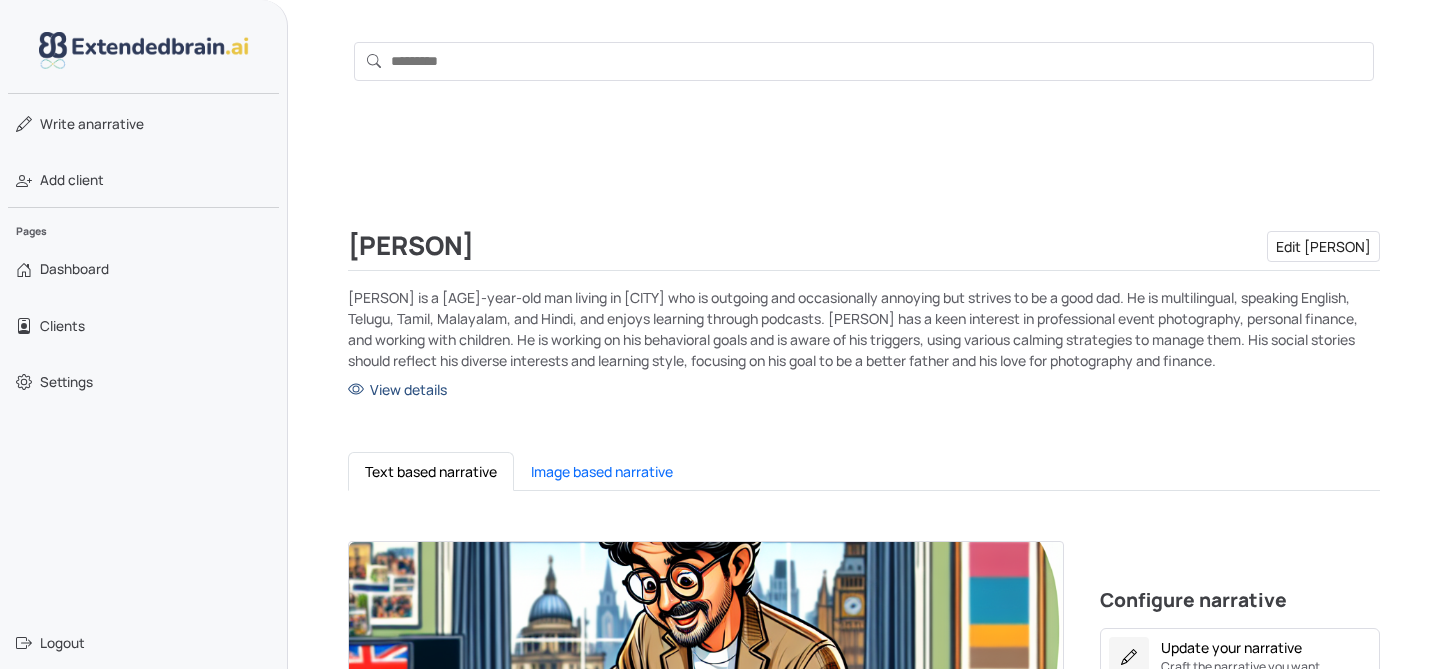 click on "View details" at bounding box center (864, 389) 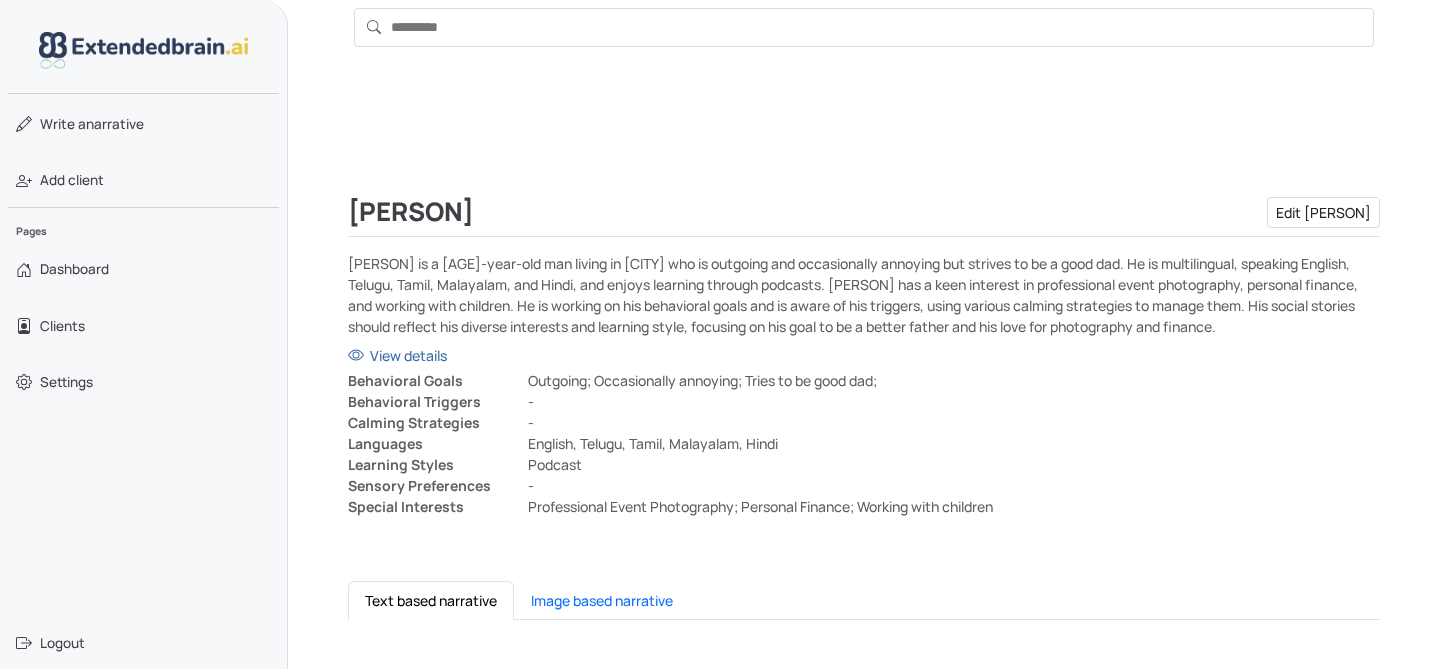 scroll, scrollTop: 56, scrollLeft: 0, axis: vertical 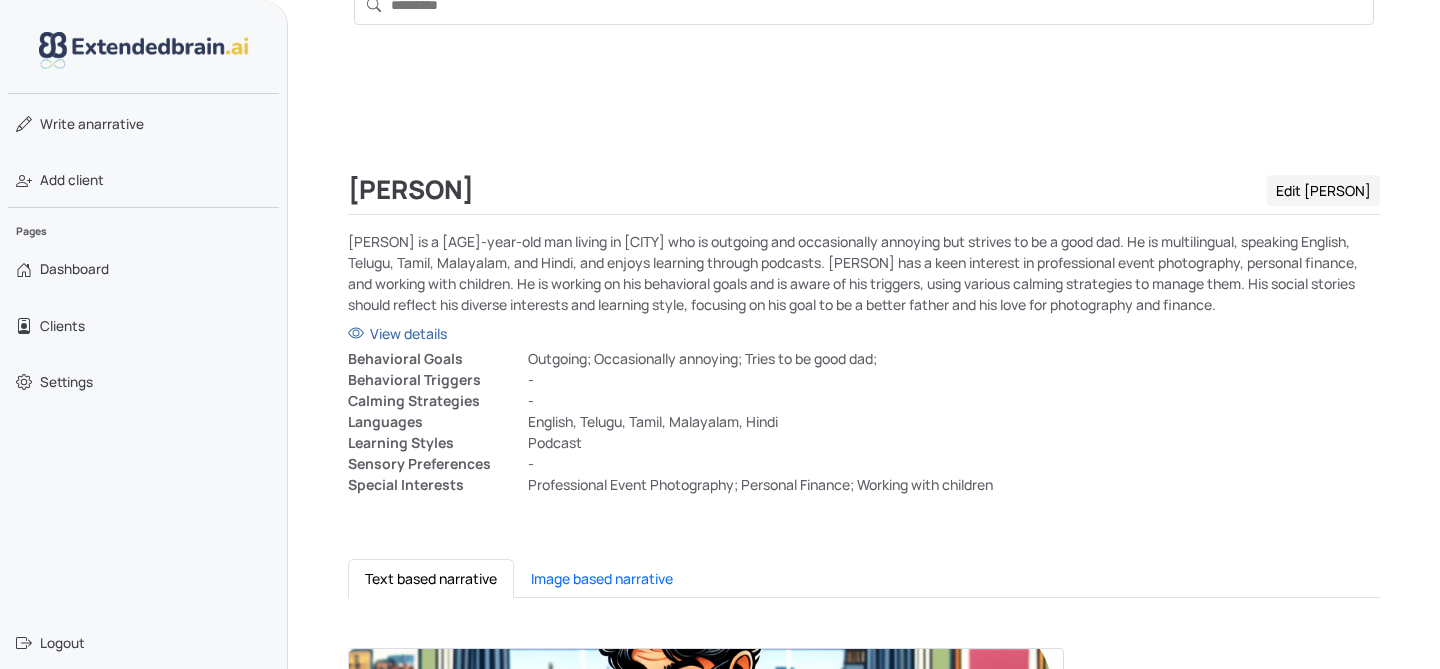 click on "Edit [PERSON]" at bounding box center [1323, 190] 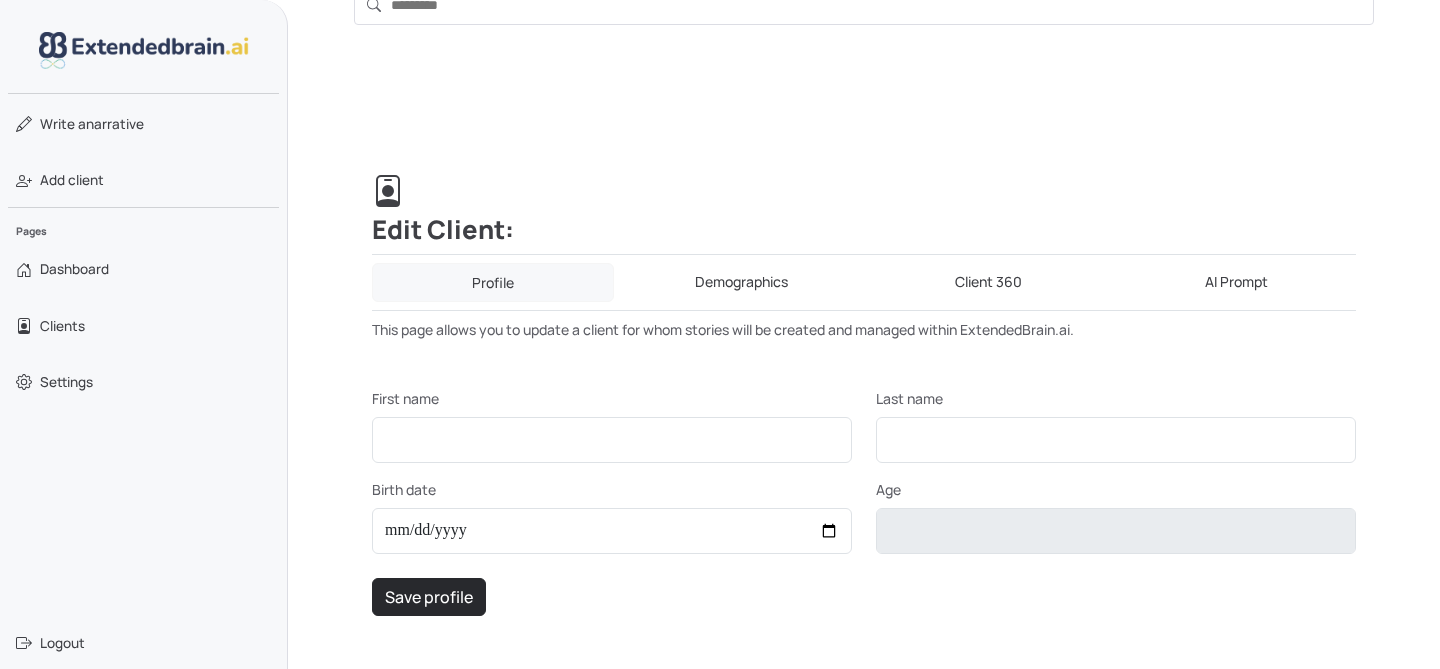 type on "********" 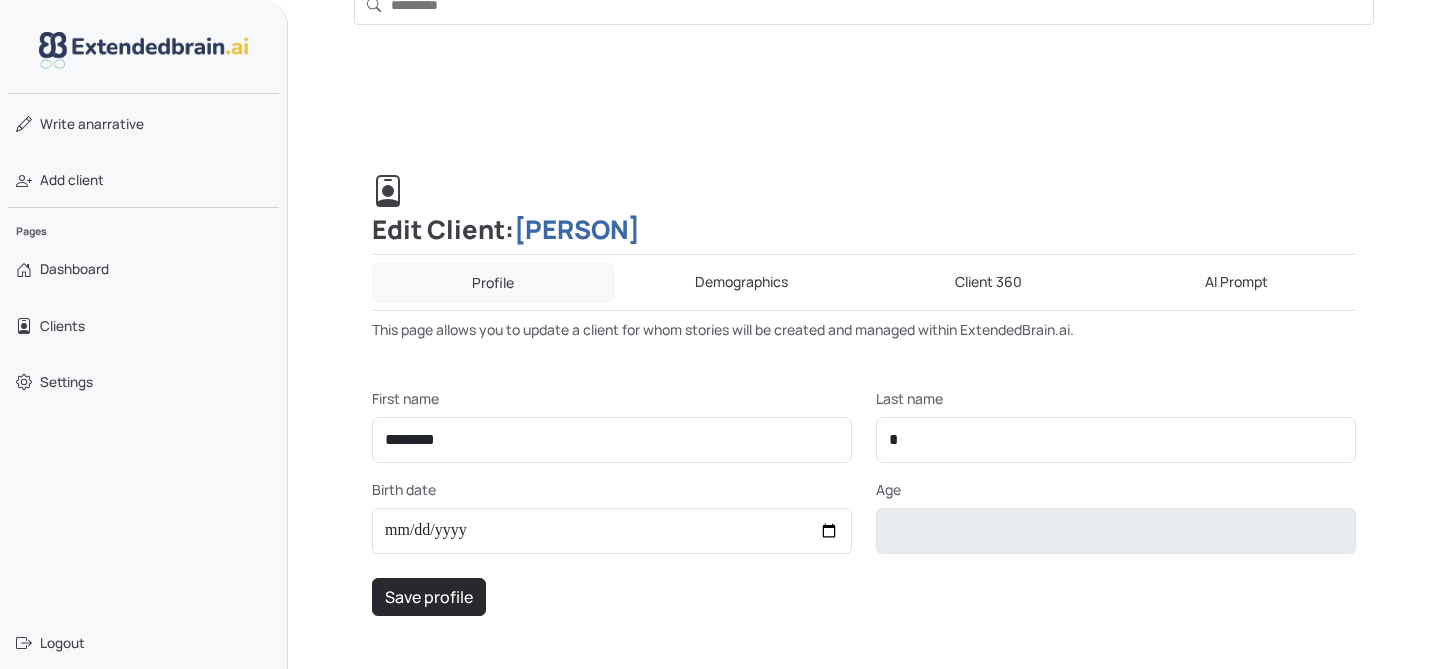 click on "Demographics" at bounding box center [742, 282] 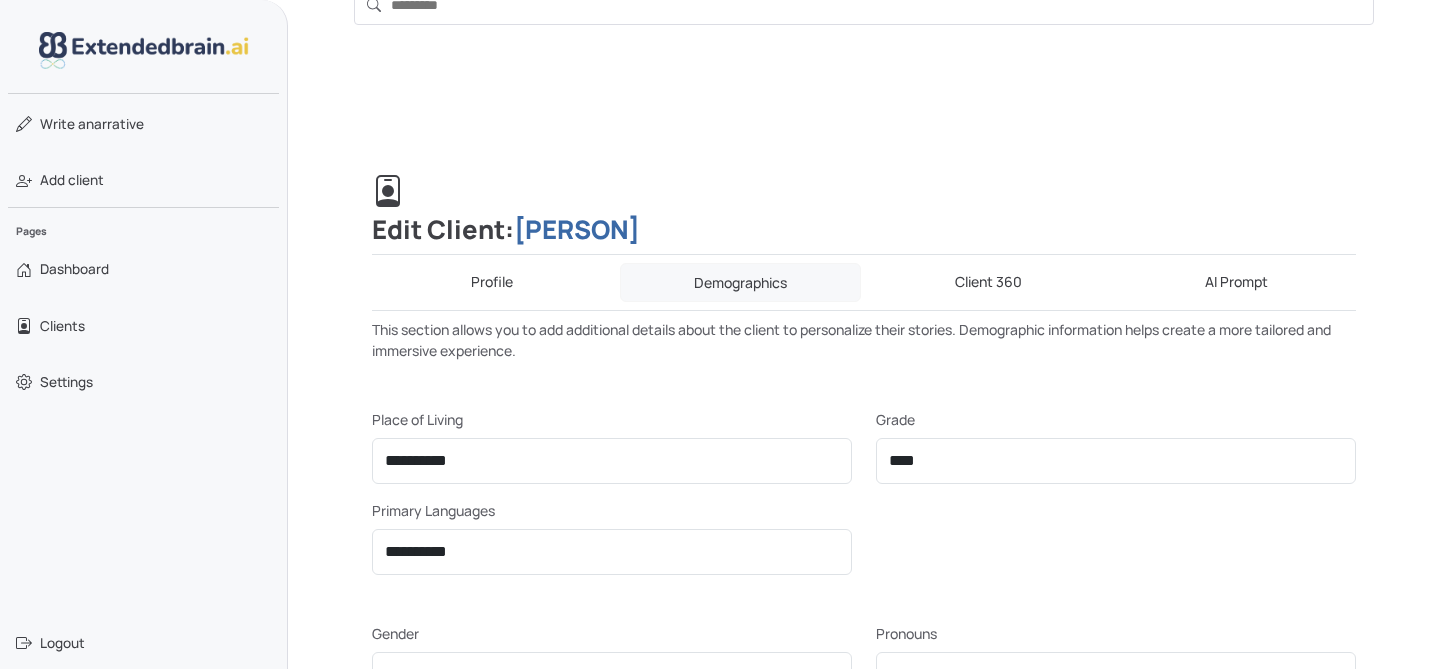click on "AI Prompt" at bounding box center [1237, 282] 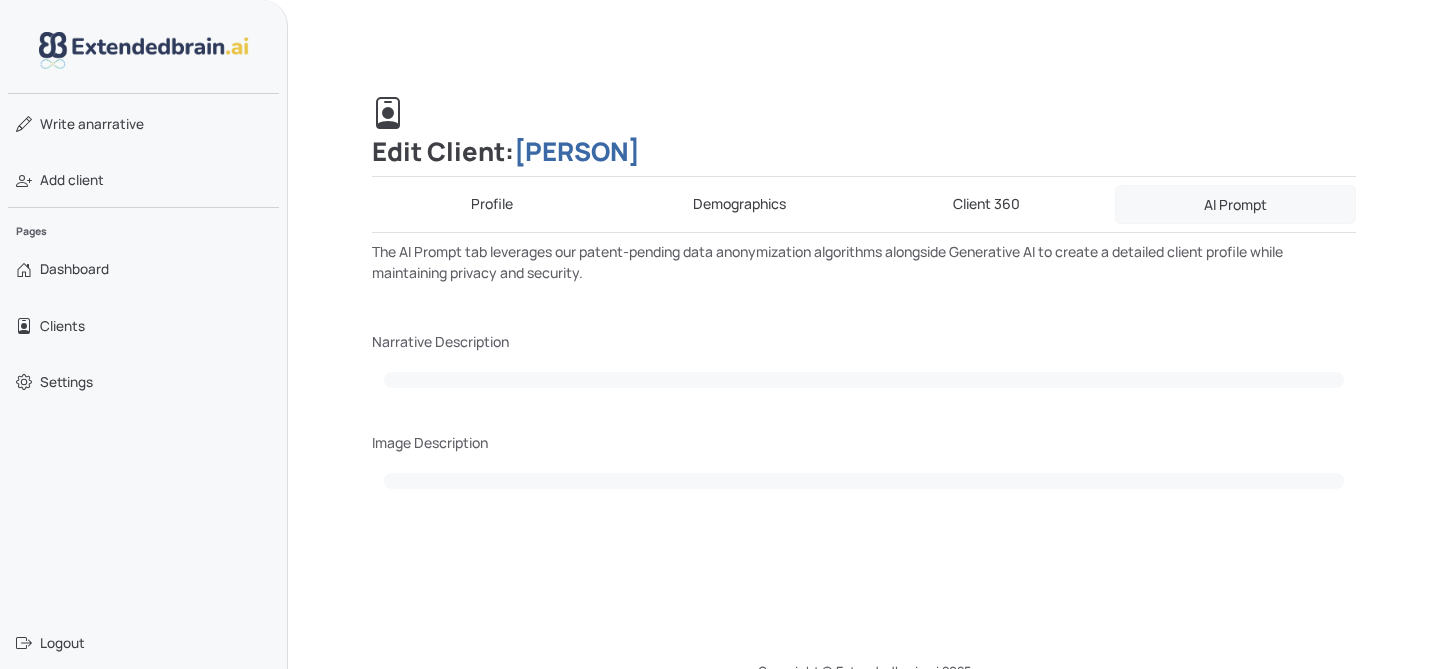 scroll, scrollTop: 174, scrollLeft: 0, axis: vertical 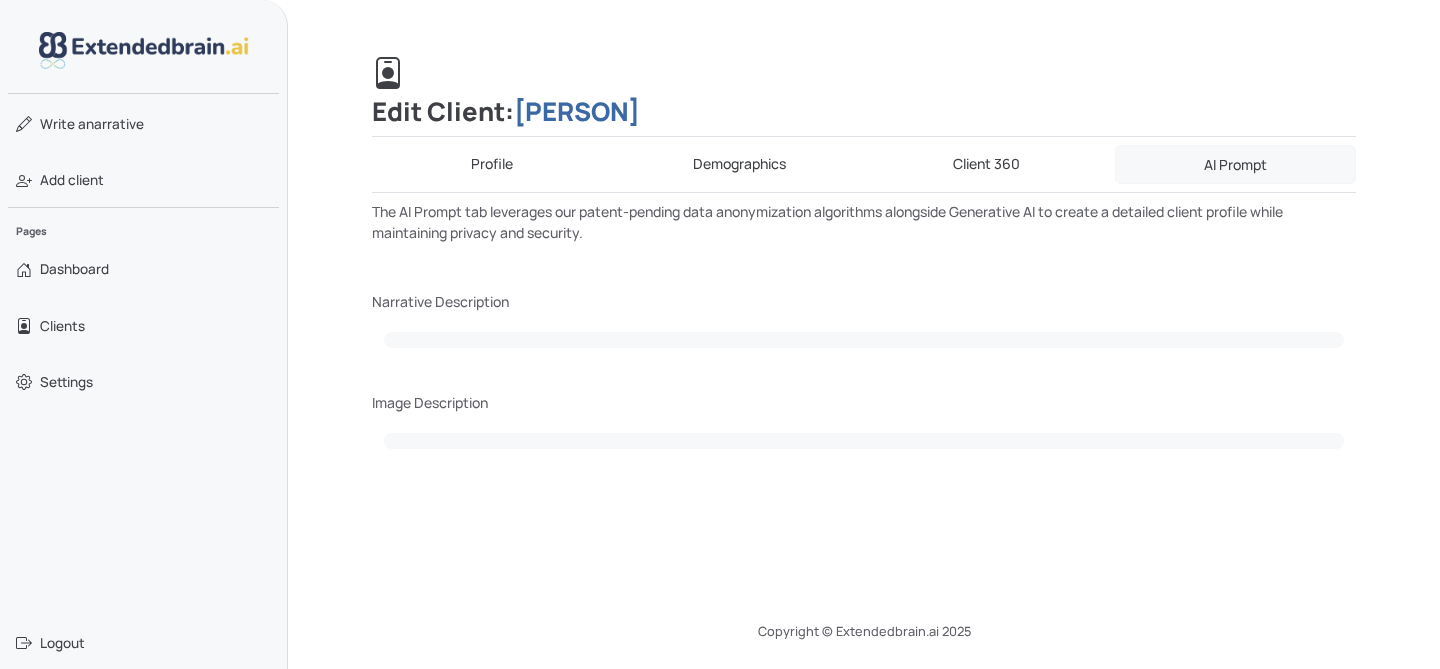 click on "Profile" at bounding box center (492, 164) 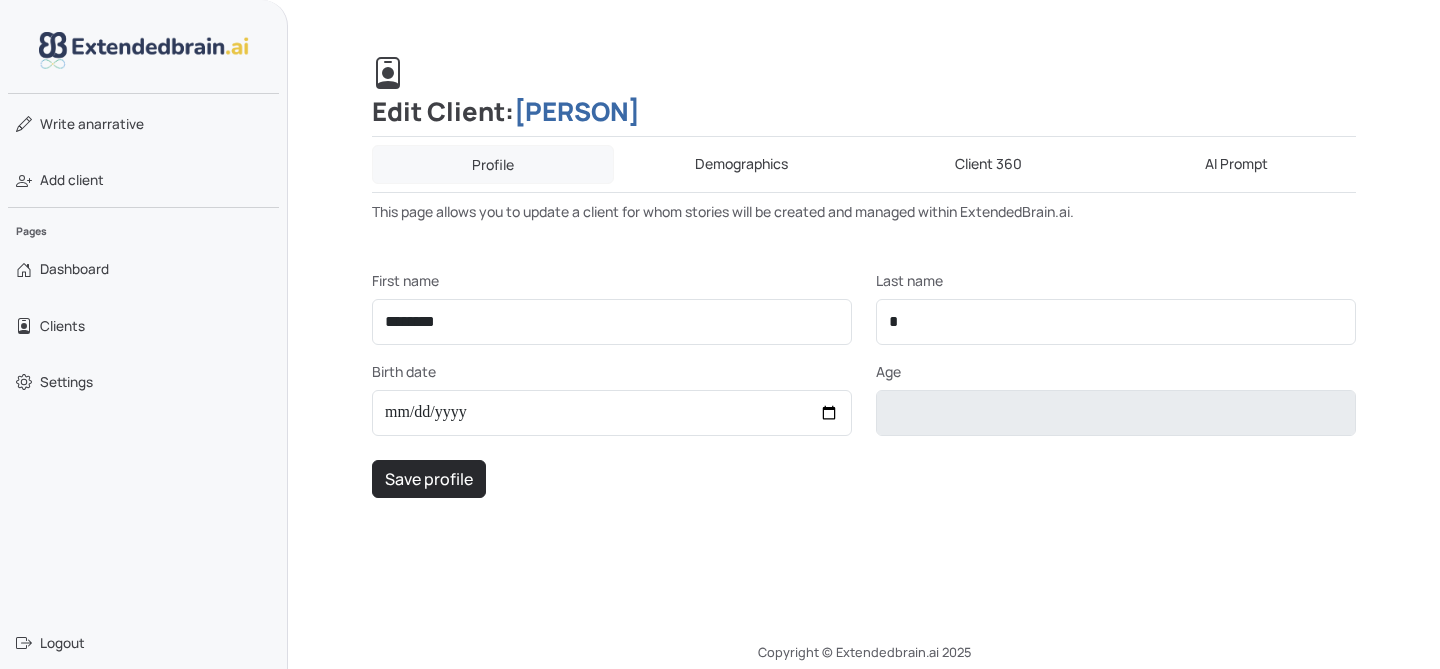 scroll, scrollTop: 195, scrollLeft: 0, axis: vertical 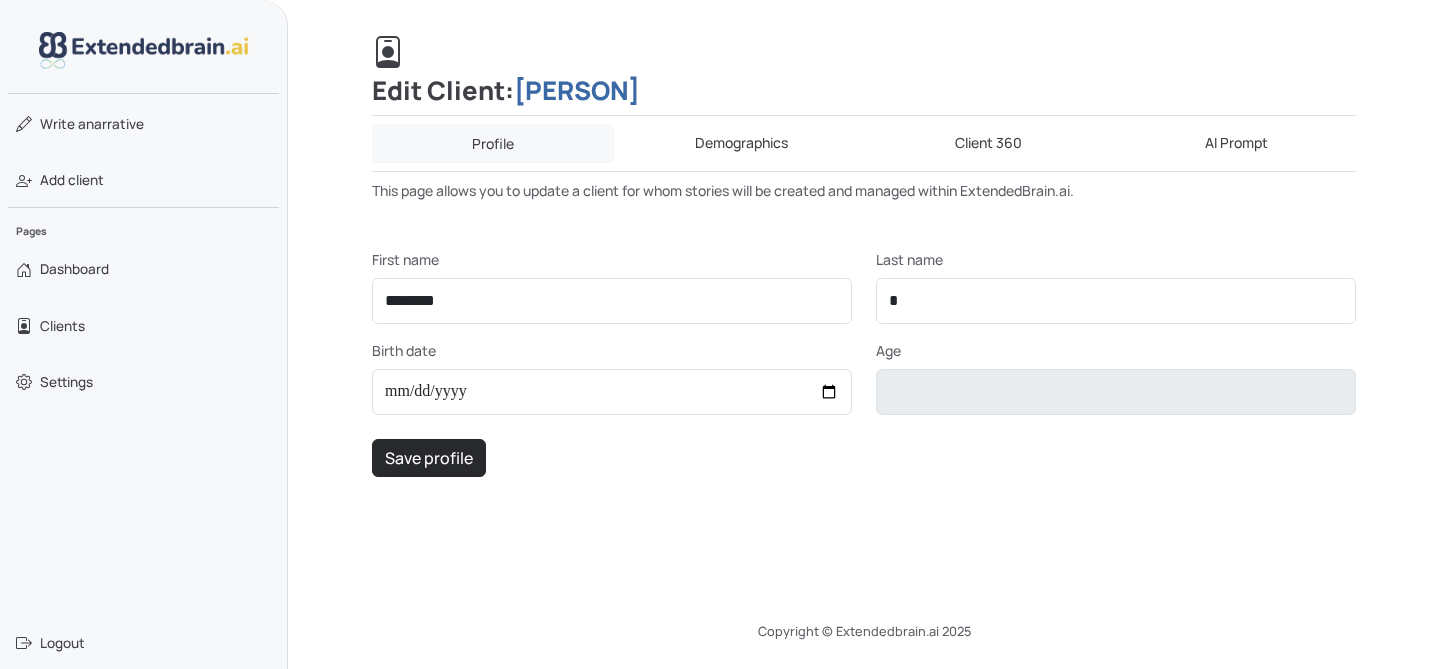 click on "Demographics" at bounding box center [742, 143] 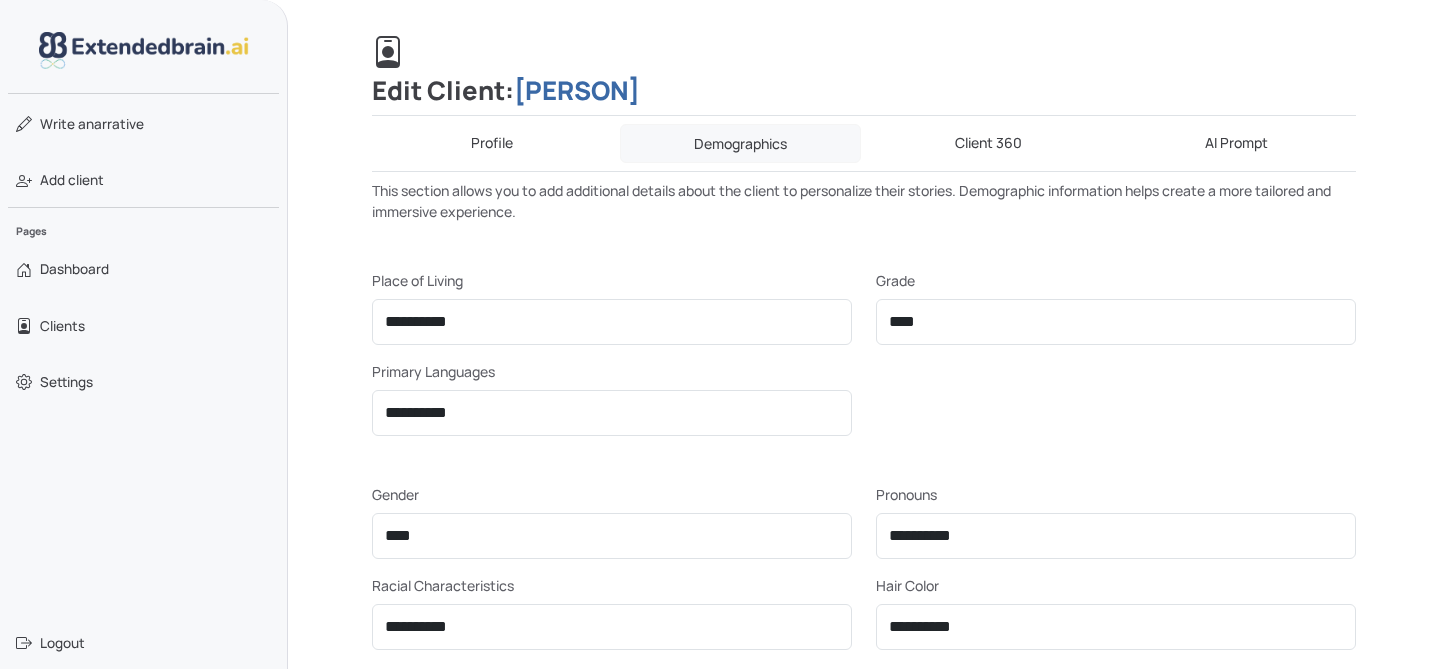 scroll, scrollTop: 430, scrollLeft: 0, axis: vertical 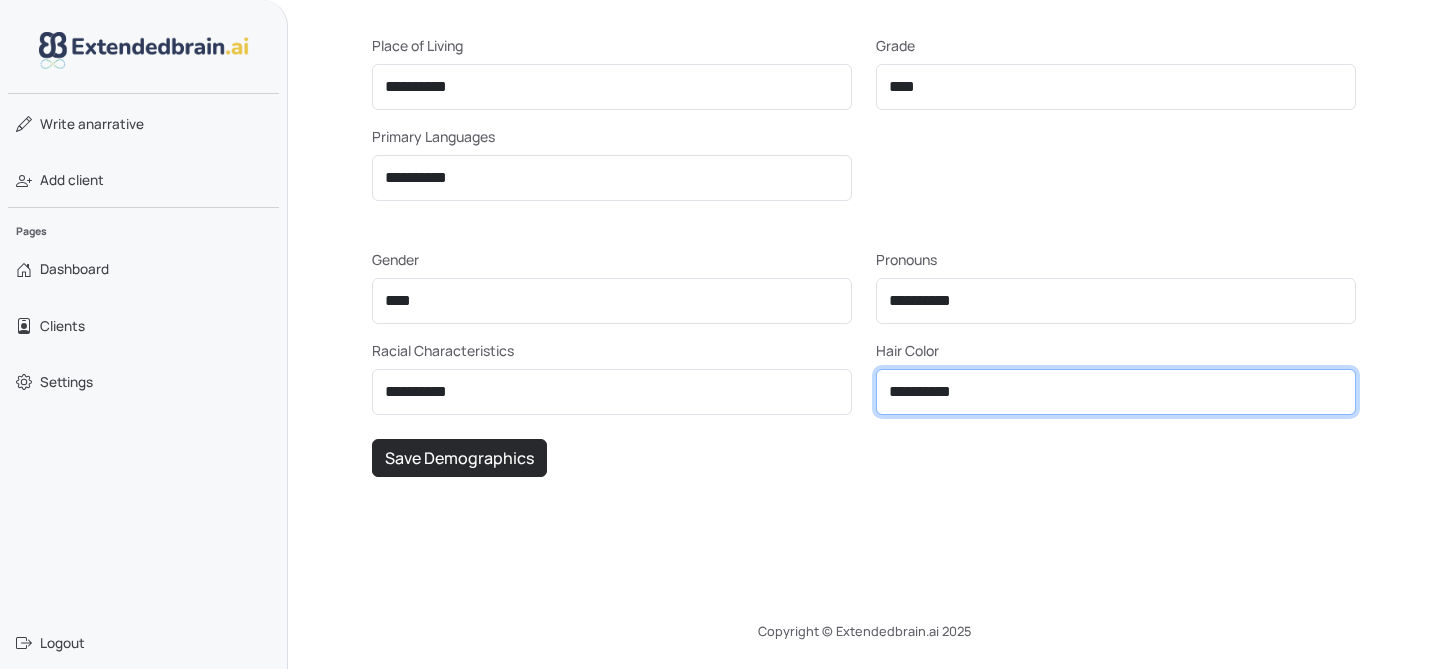 click on "**********" at bounding box center (1116, 392) 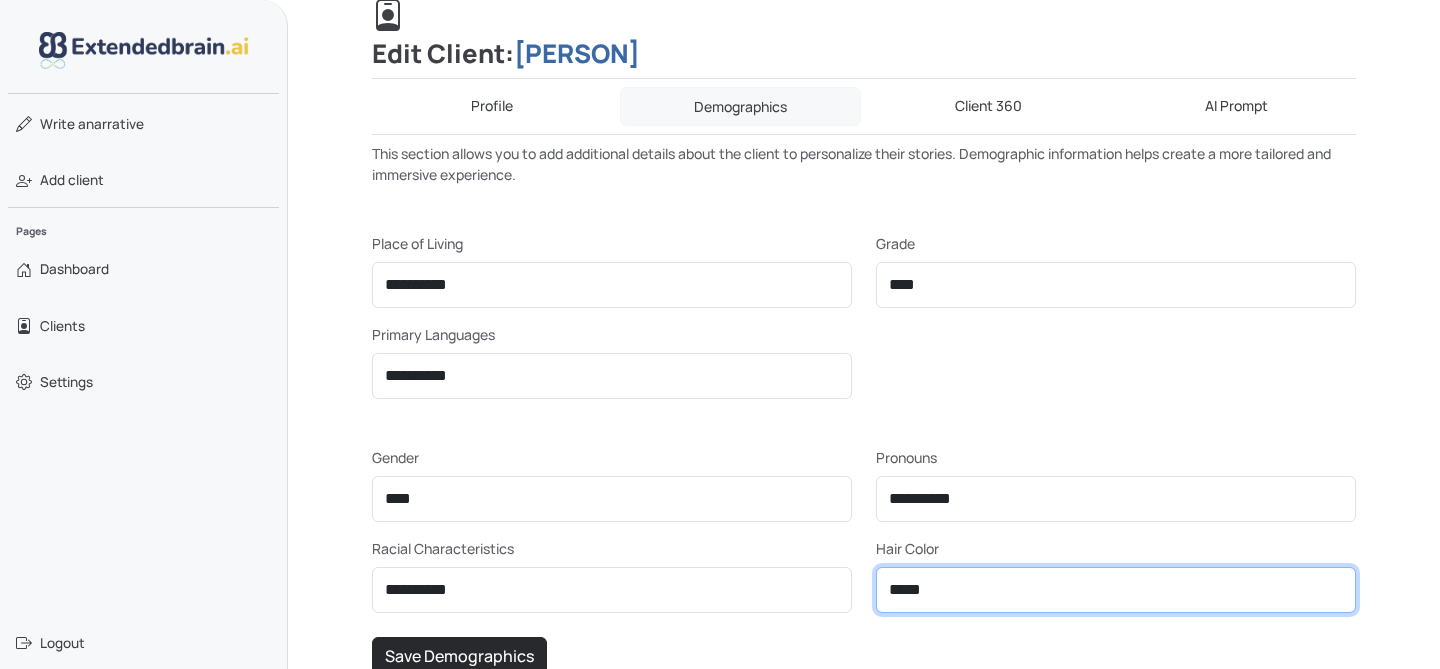 scroll, scrollTop: 0, scrollLeft: 0, axis: both 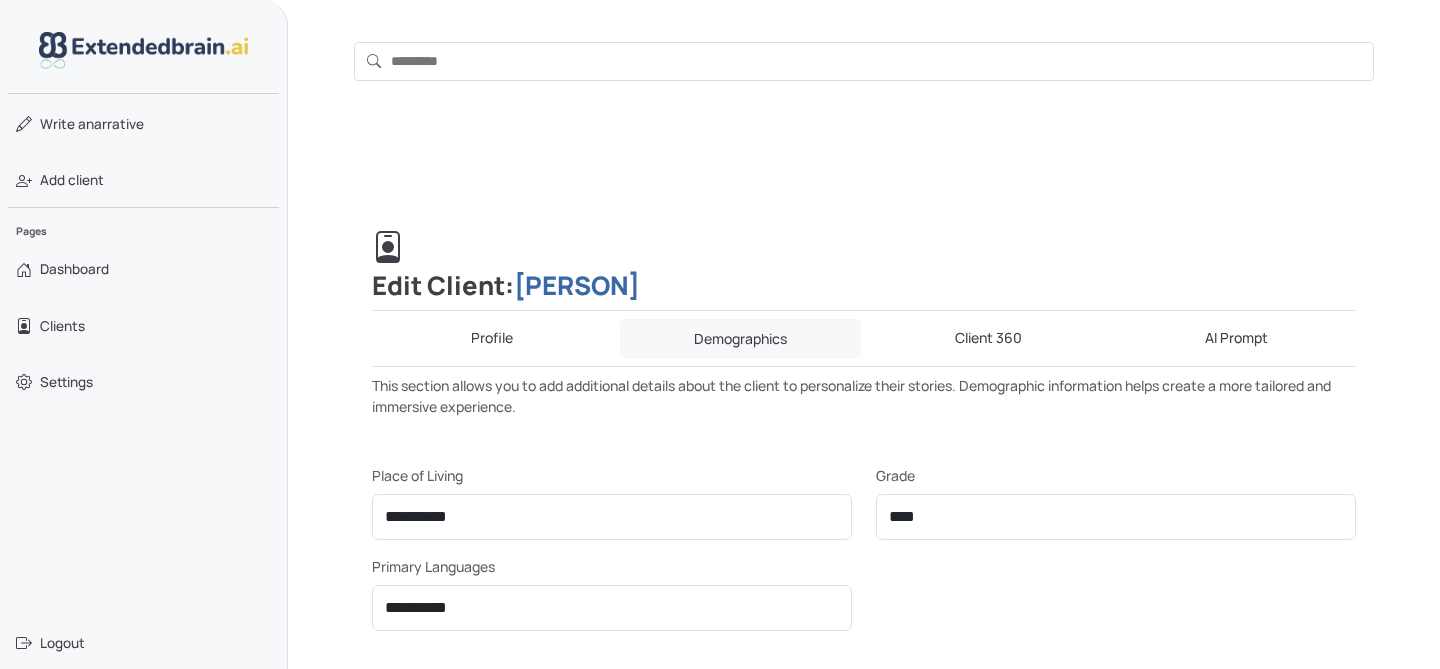 click on "Client 360" at bounding box center [989, 338] 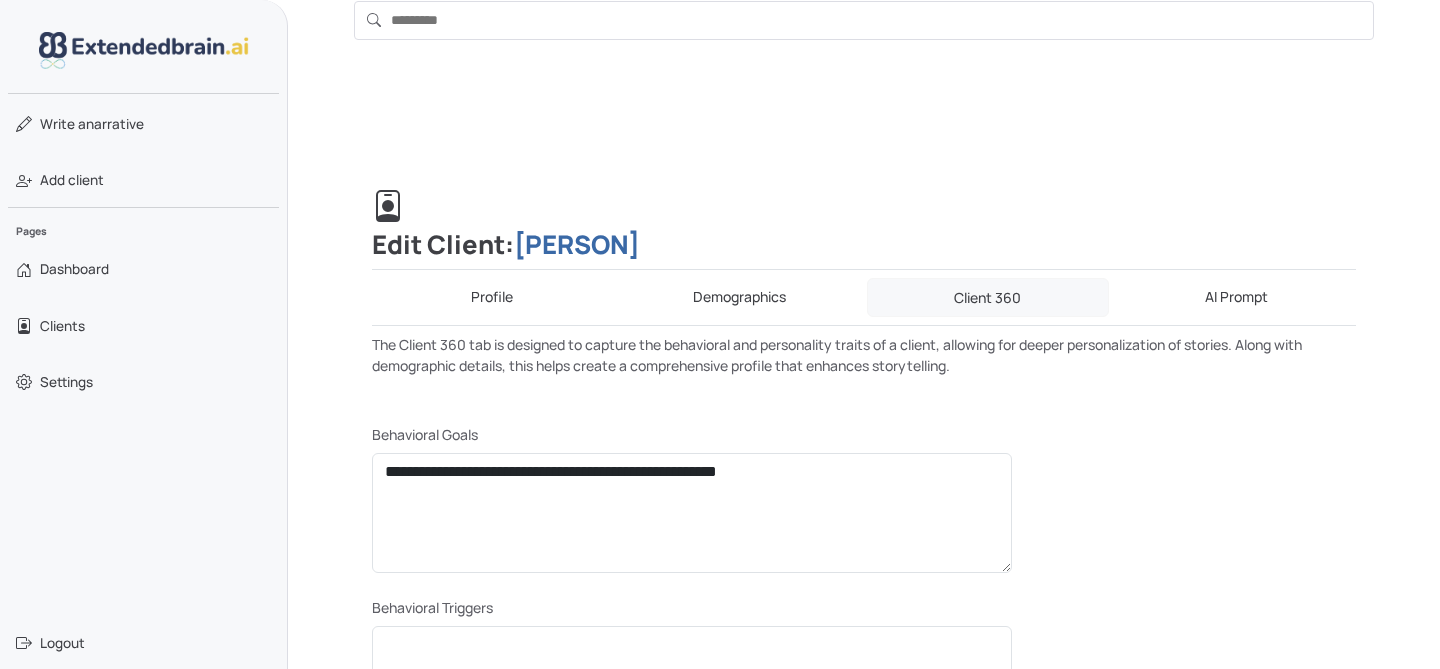 scroll, scrollTop: 0, scrollLeft: 0, axis: both 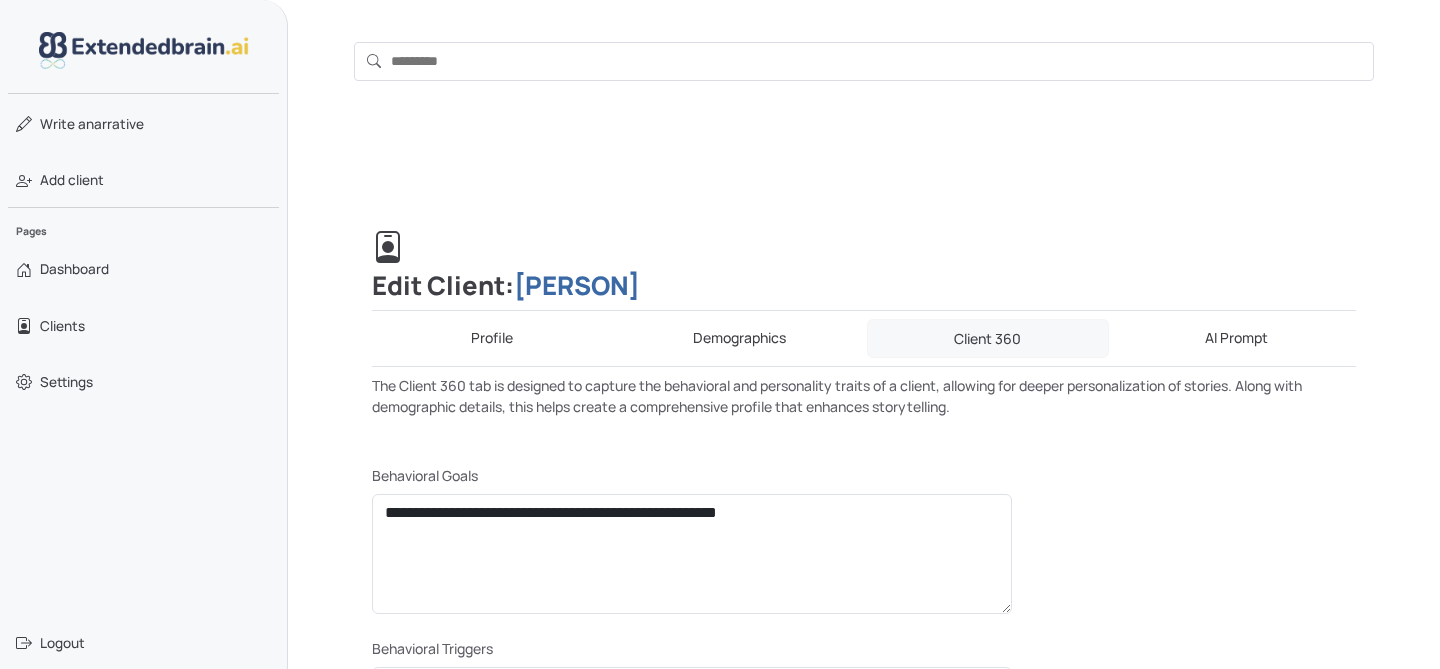 click on "AI Prompt" at bounding box center [1237, 338] 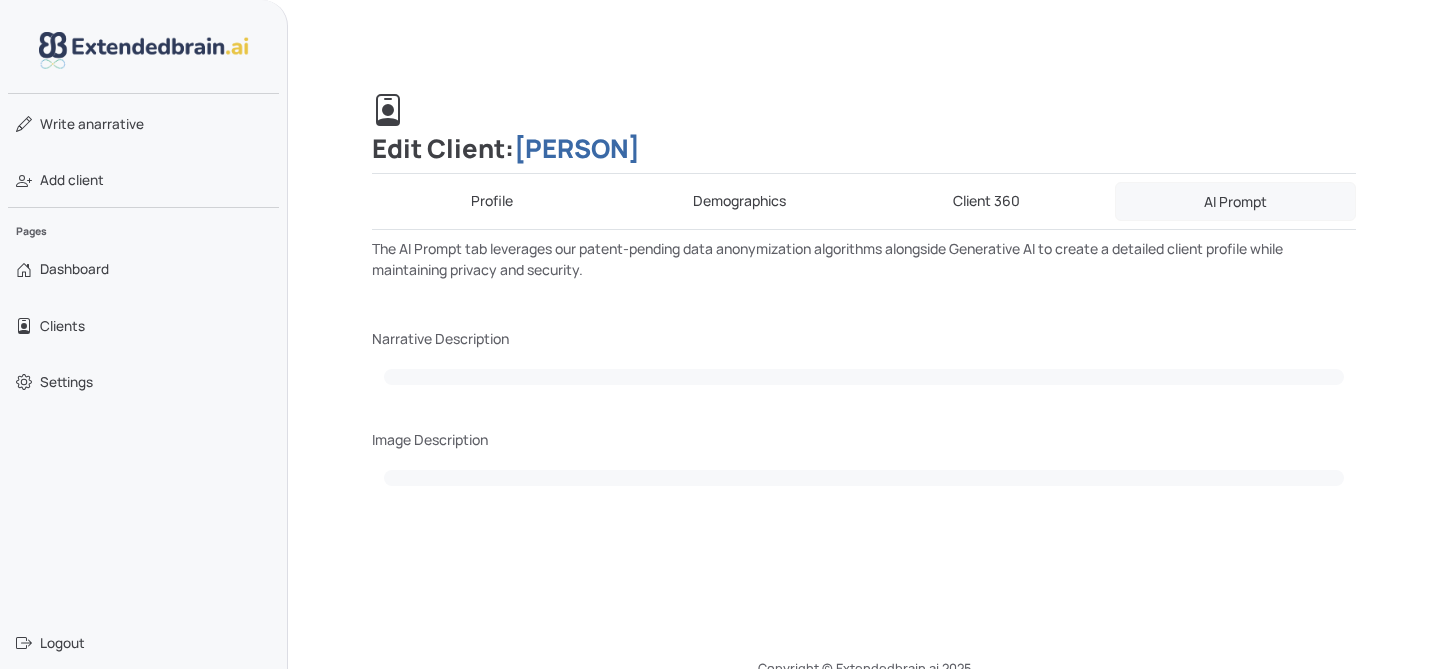 scroll, scrollTop: 174, scrollLeft: 0, axis: vertical 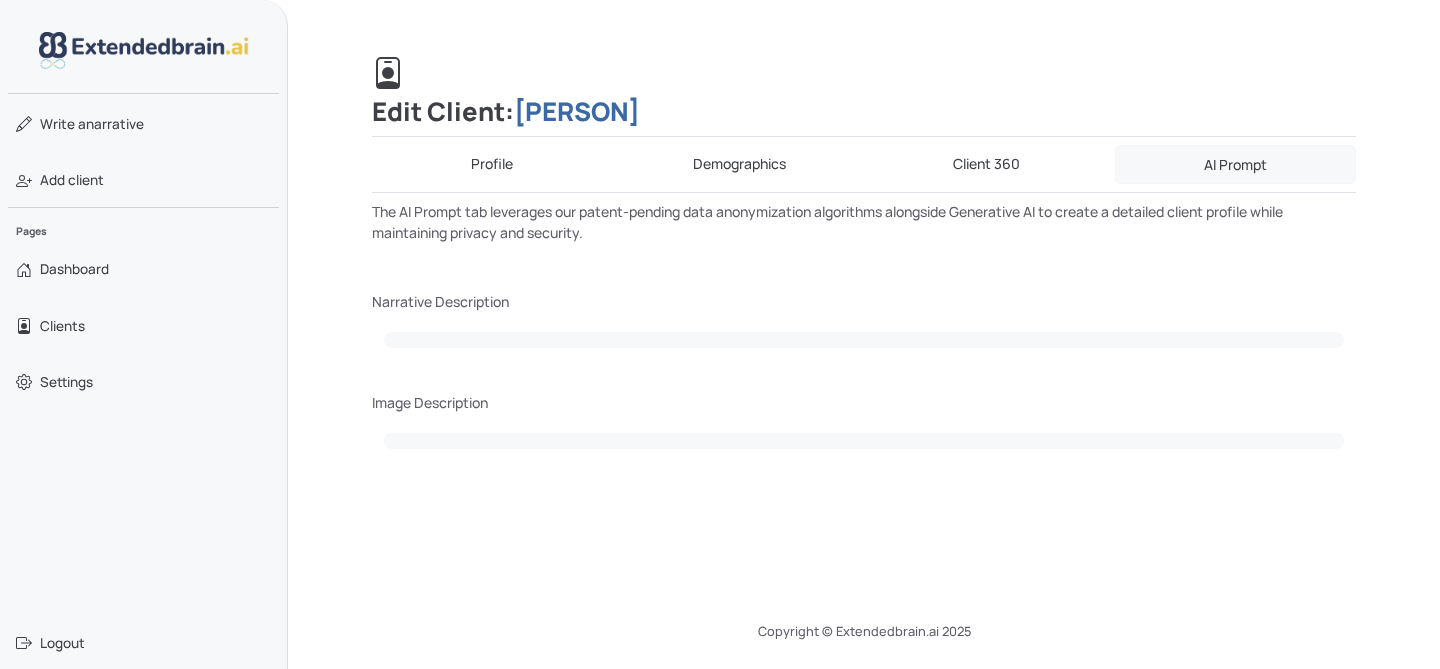 click on "Client 360" at bounding box center [987, 164] 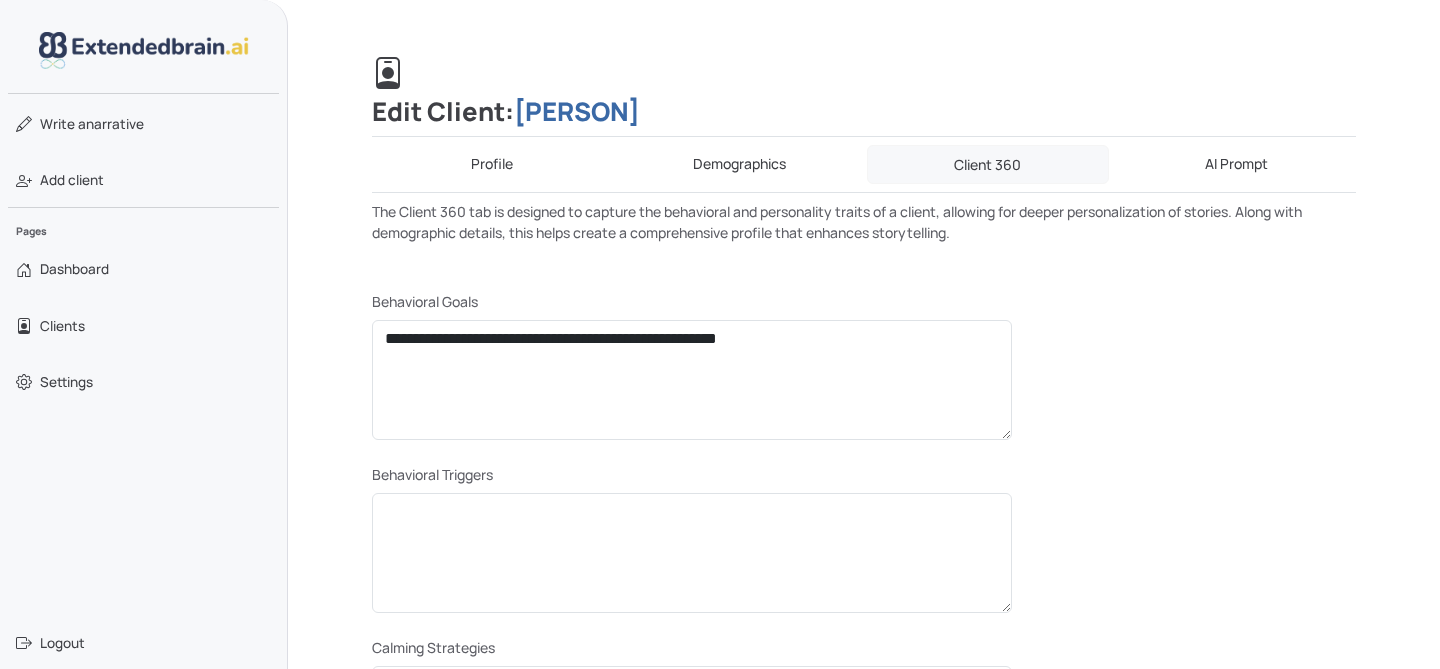 click on "AI Prompt" at bounding box center (1237, 164) 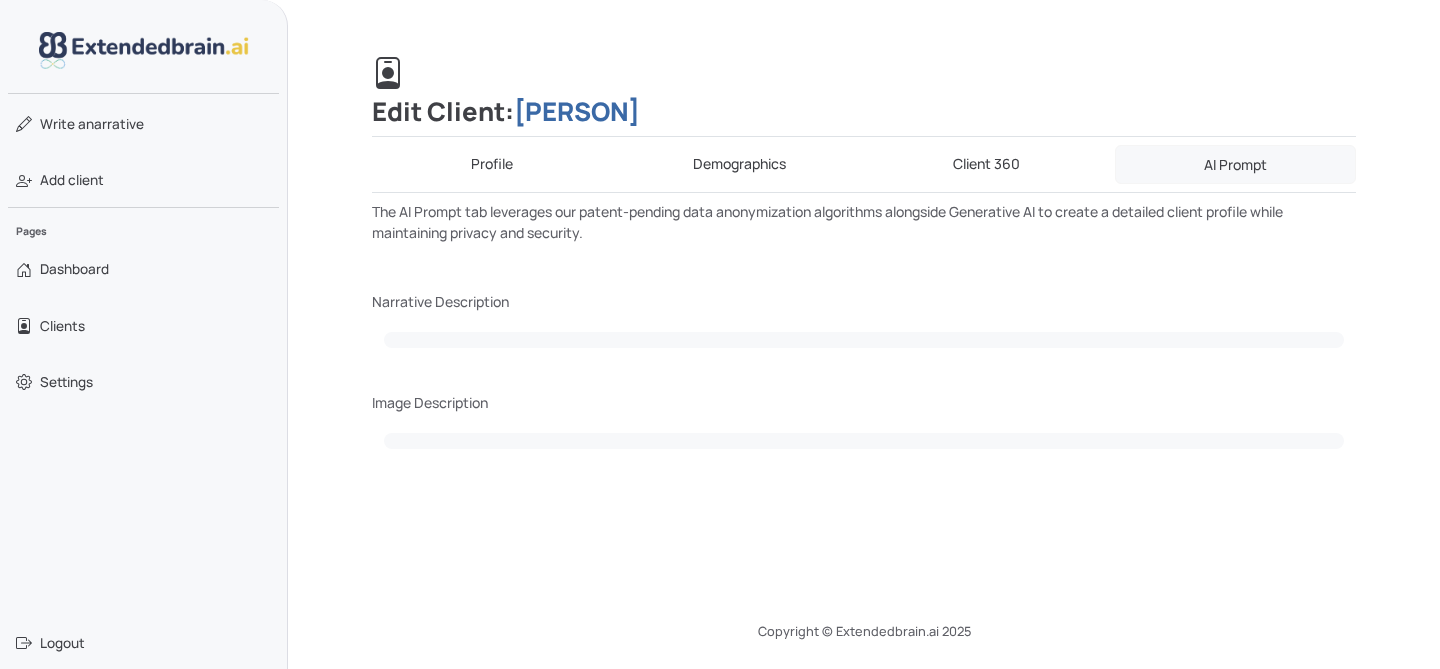 click at bounding box center (864, 348) 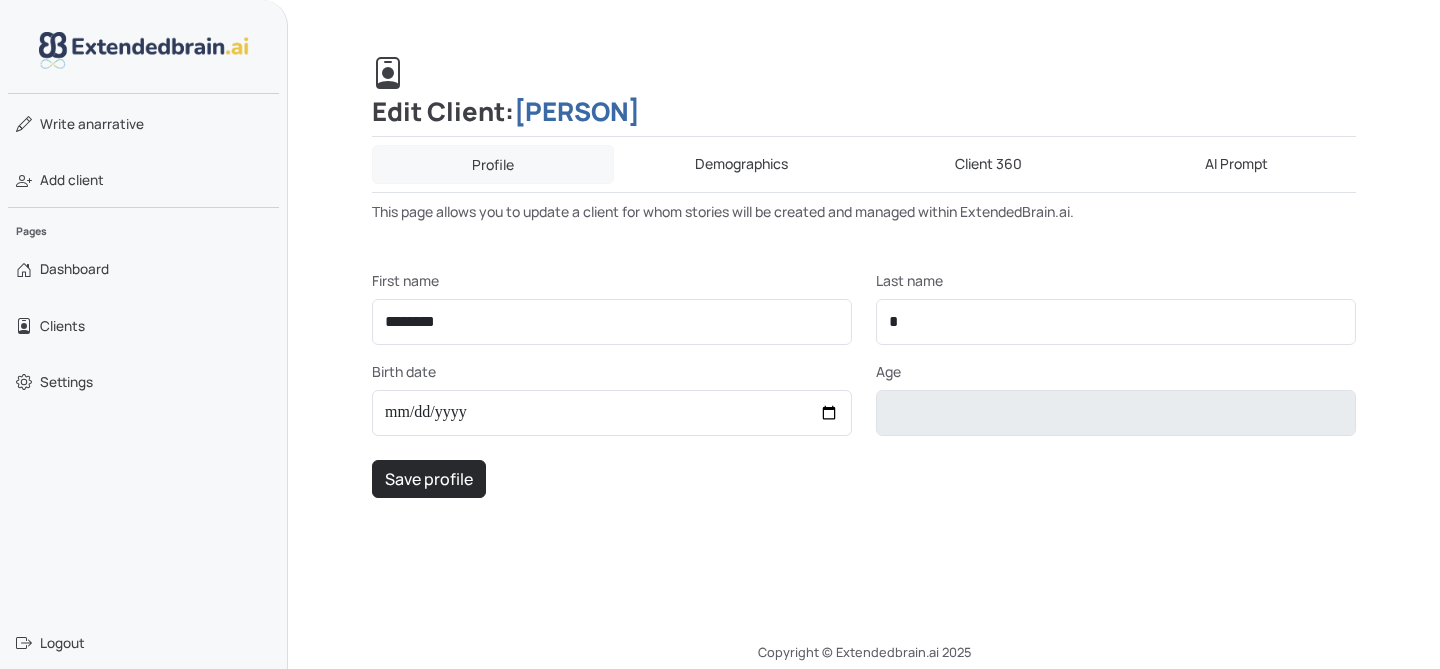 click on "Demographics" at bounding box center (742, 164) 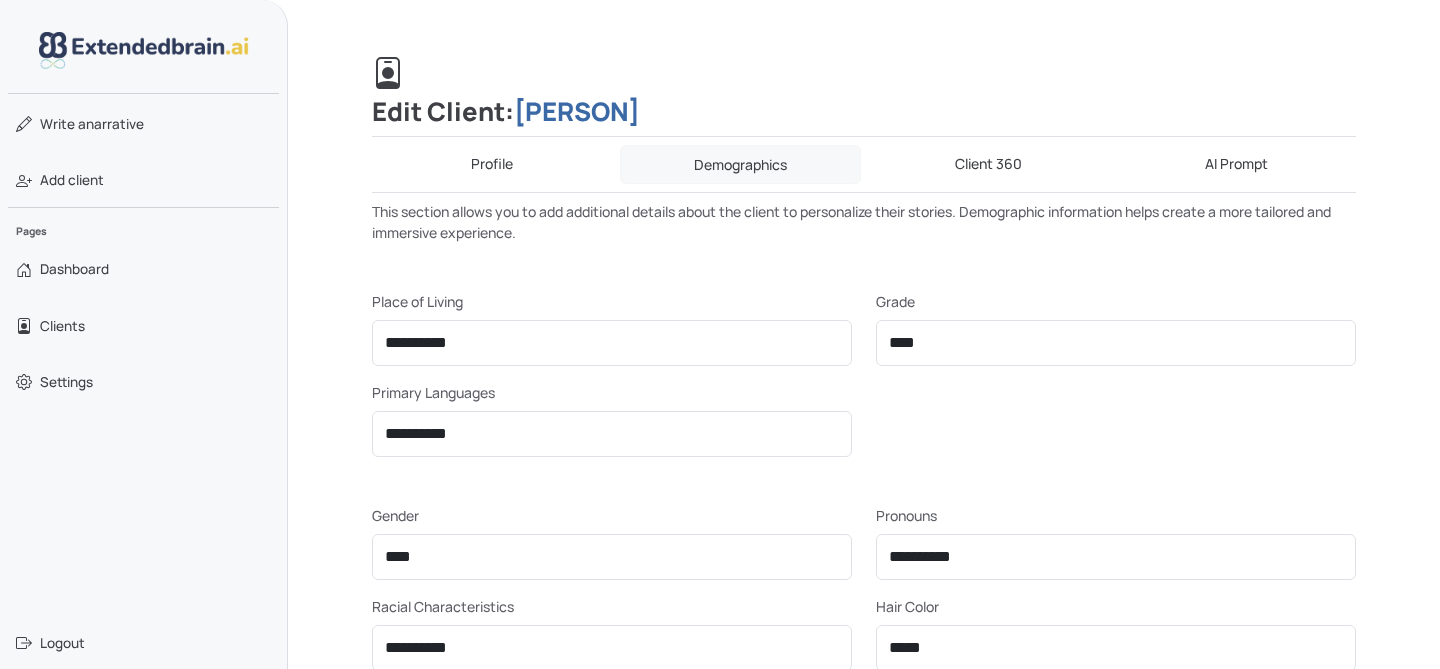 click on "Client 360" at bounding box center (989, 164) 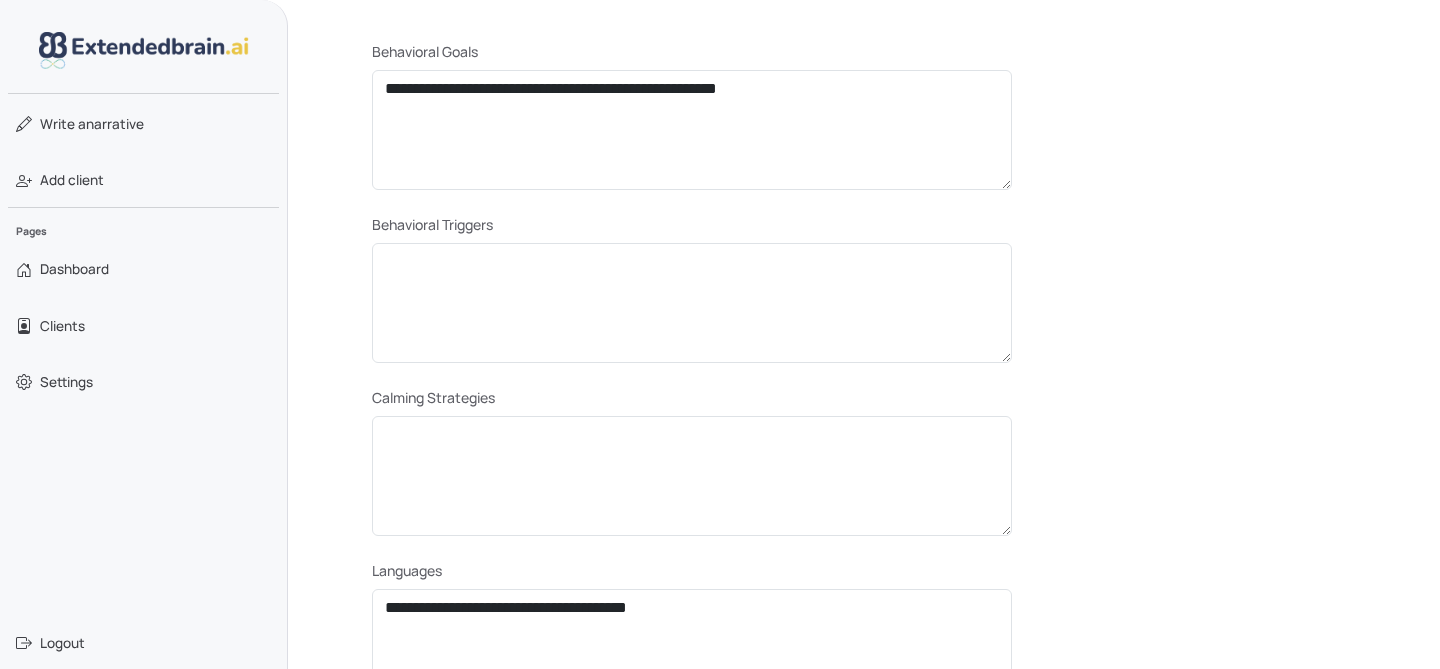 scroll, scrollTop: 359, scrollLeft: 0, axis: vertical 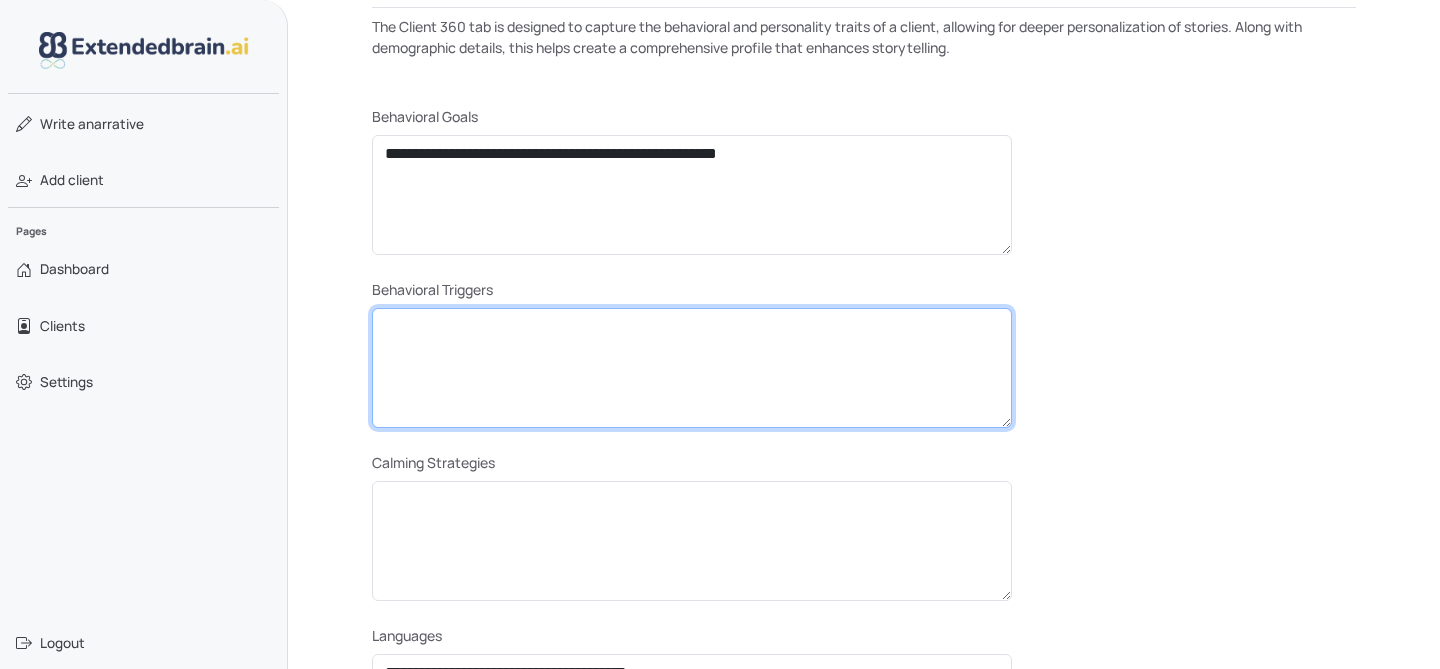 click at bounding box center [692, 368] 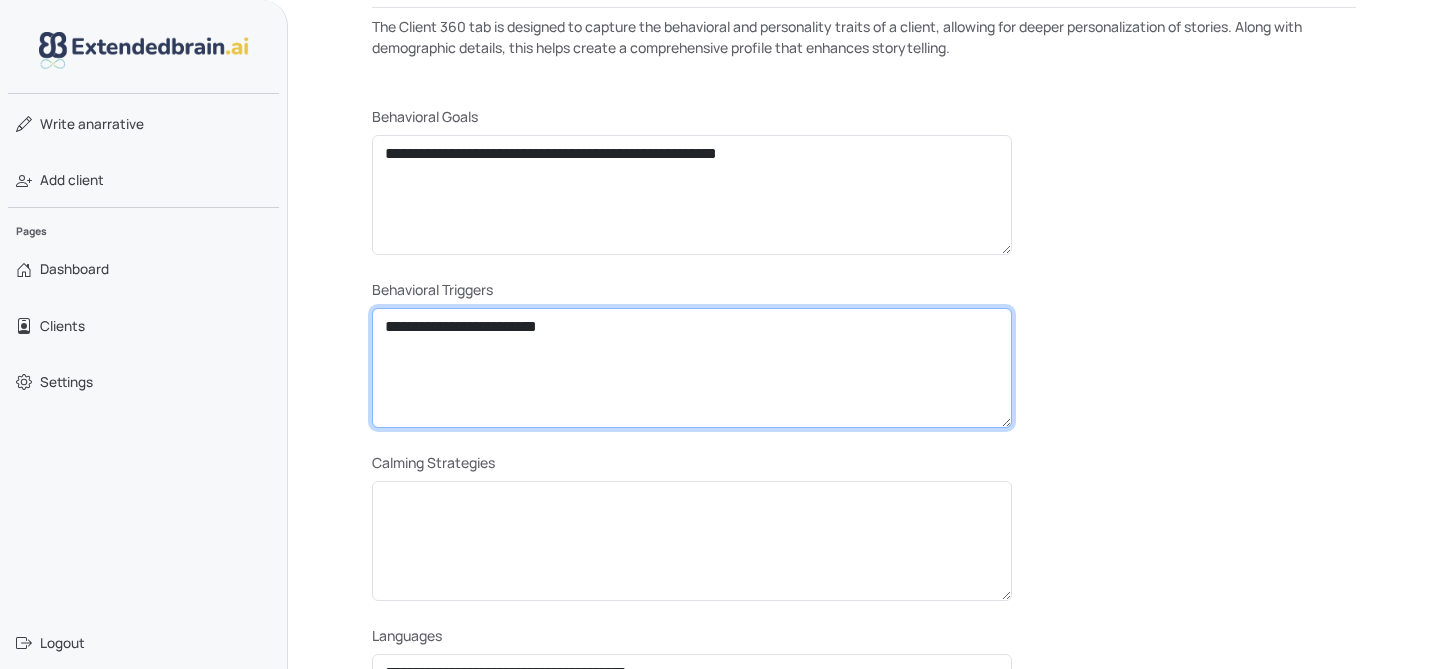 type on "**********" 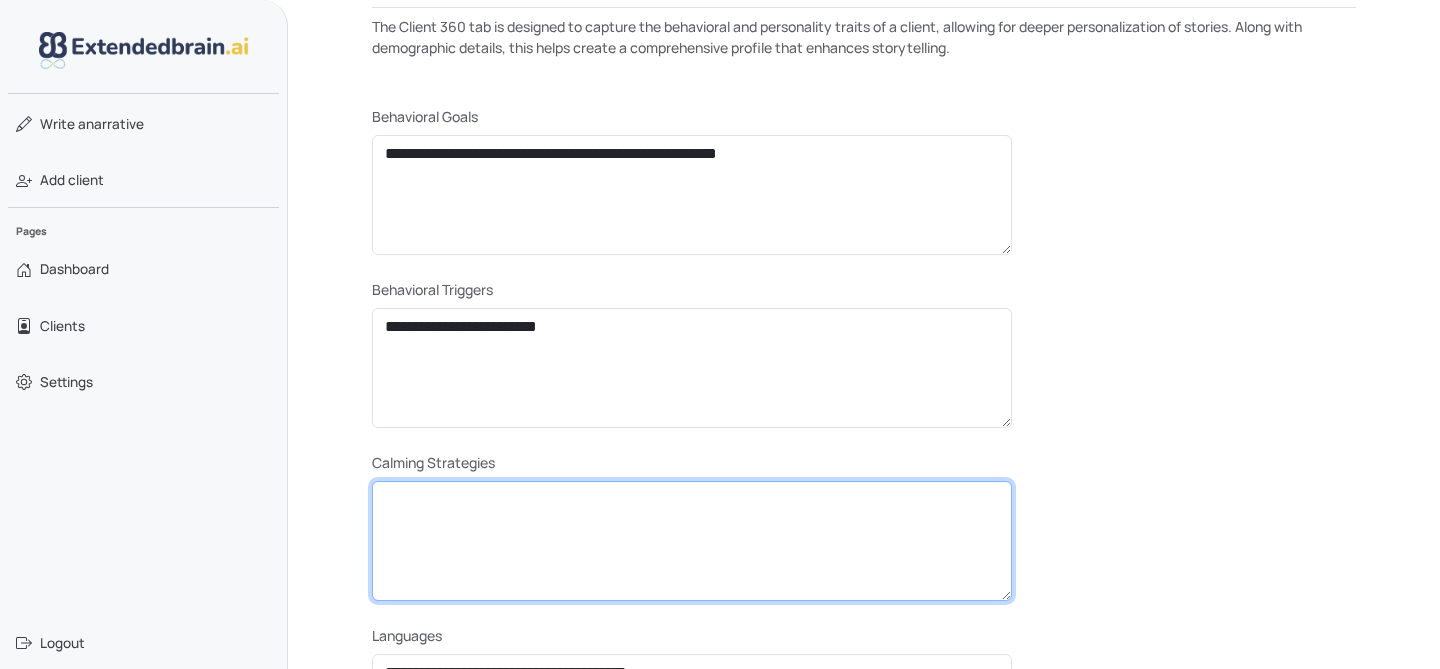 click at bounding box center [692, 541] 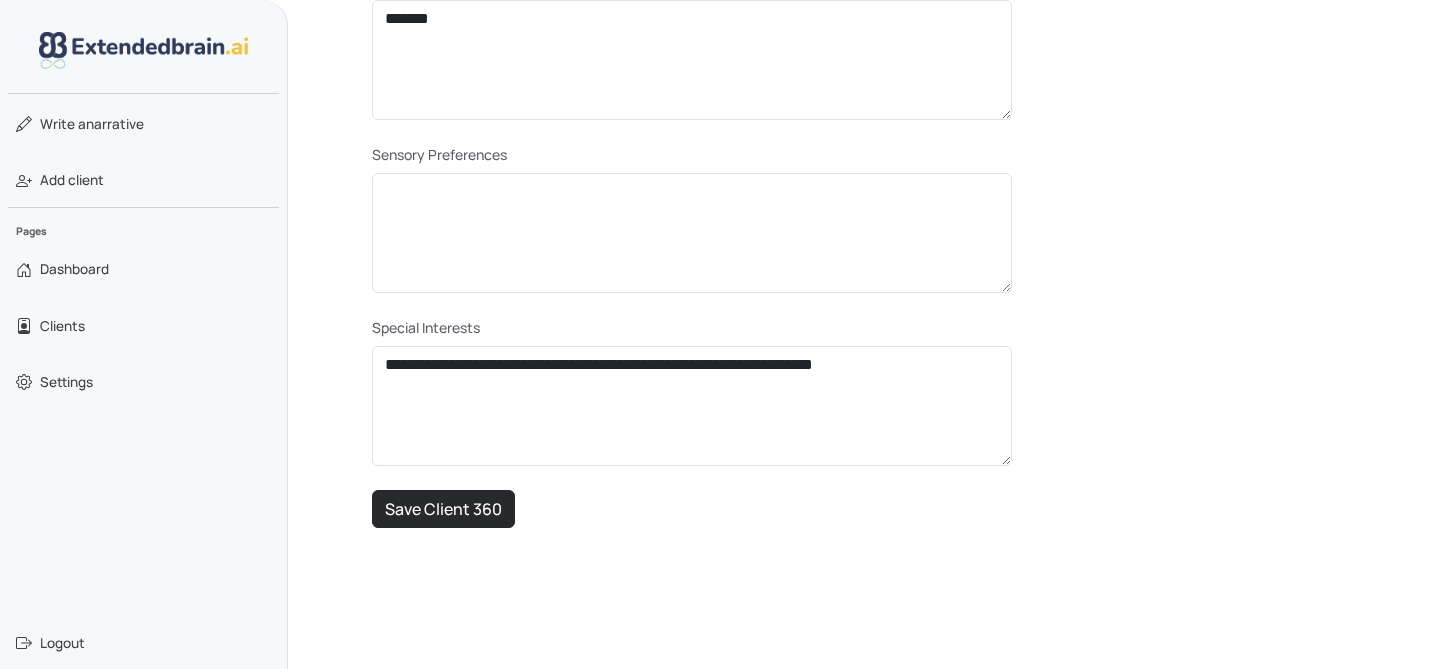scroll, scrollTop: 1237, scrollLeft: 0, axis: vertical 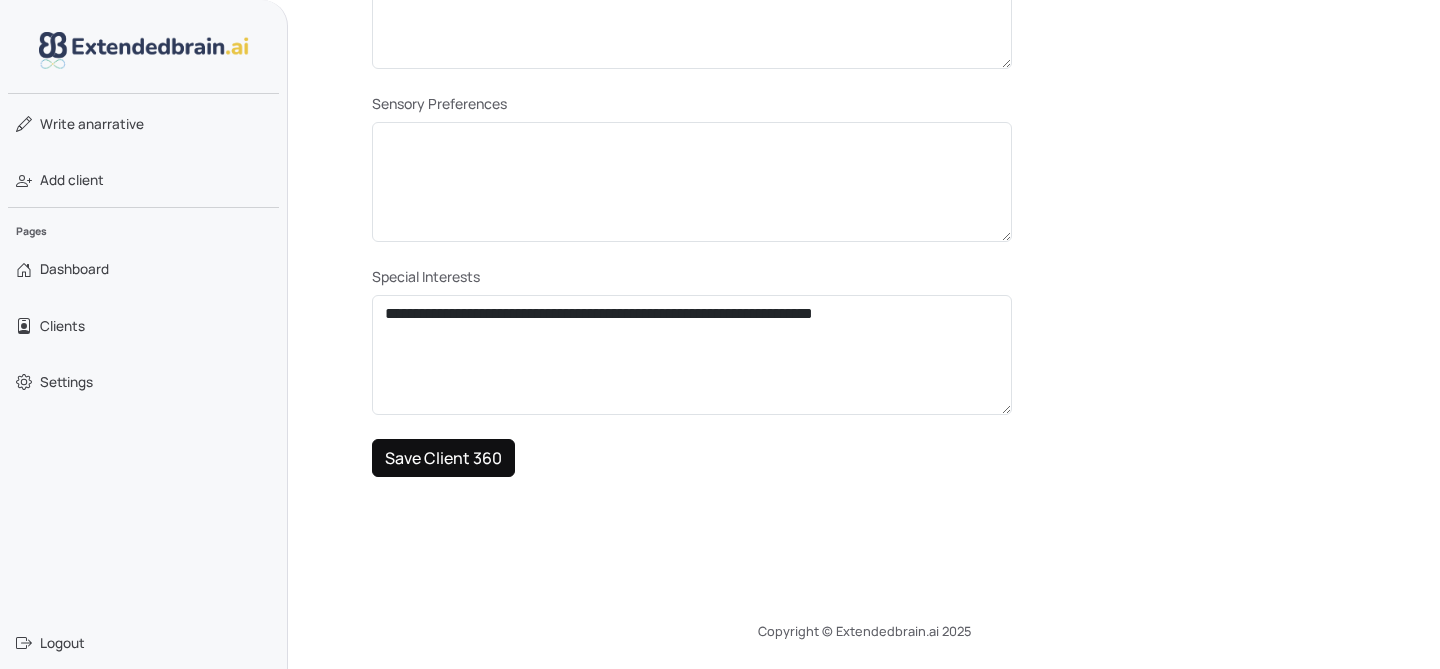 type on "**********" 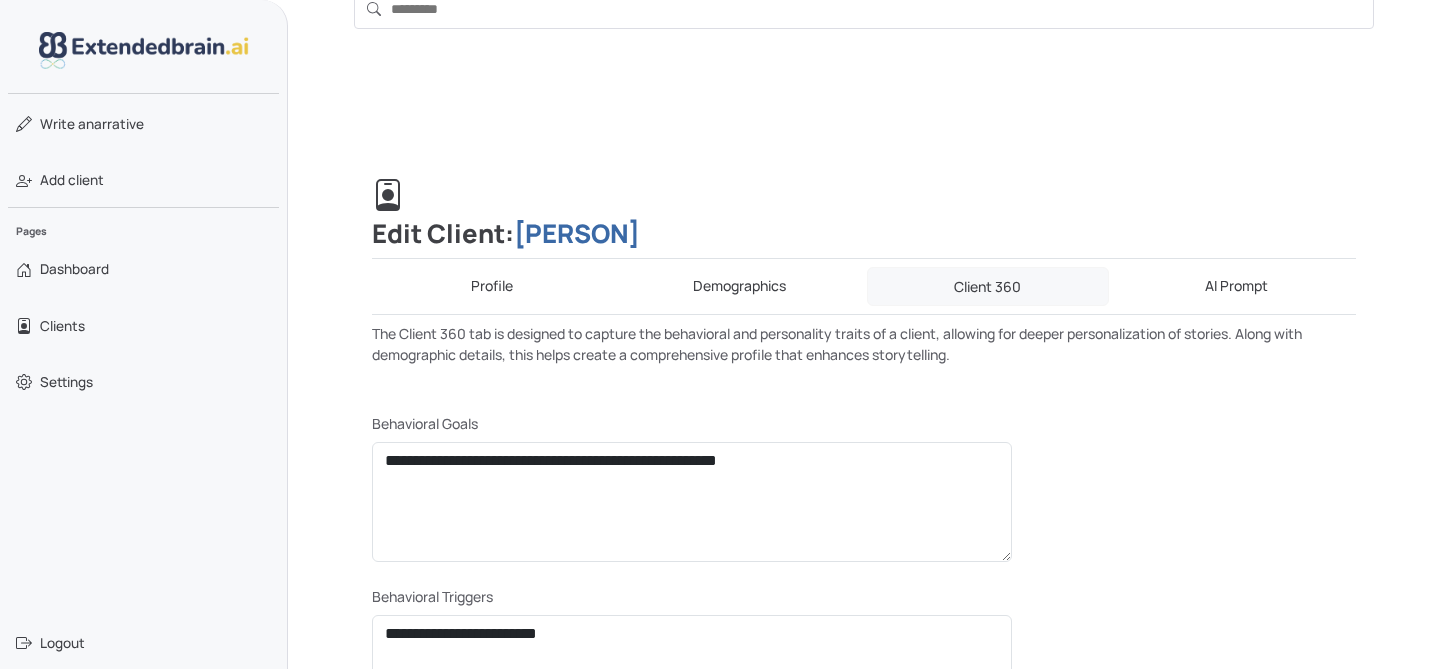 scroll, scrollTop: 0, scrollLeft: 0, axis: both 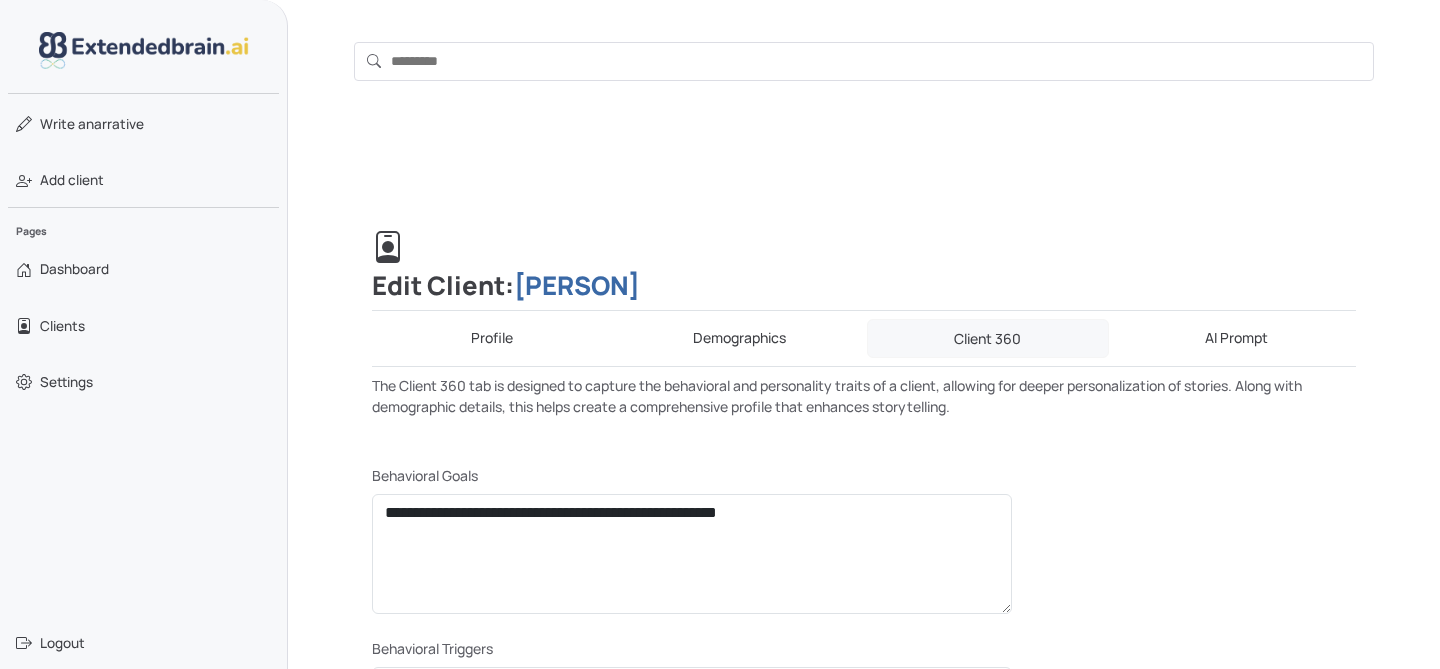 click on "AI Prompt" at bounding box center (1237, 338) 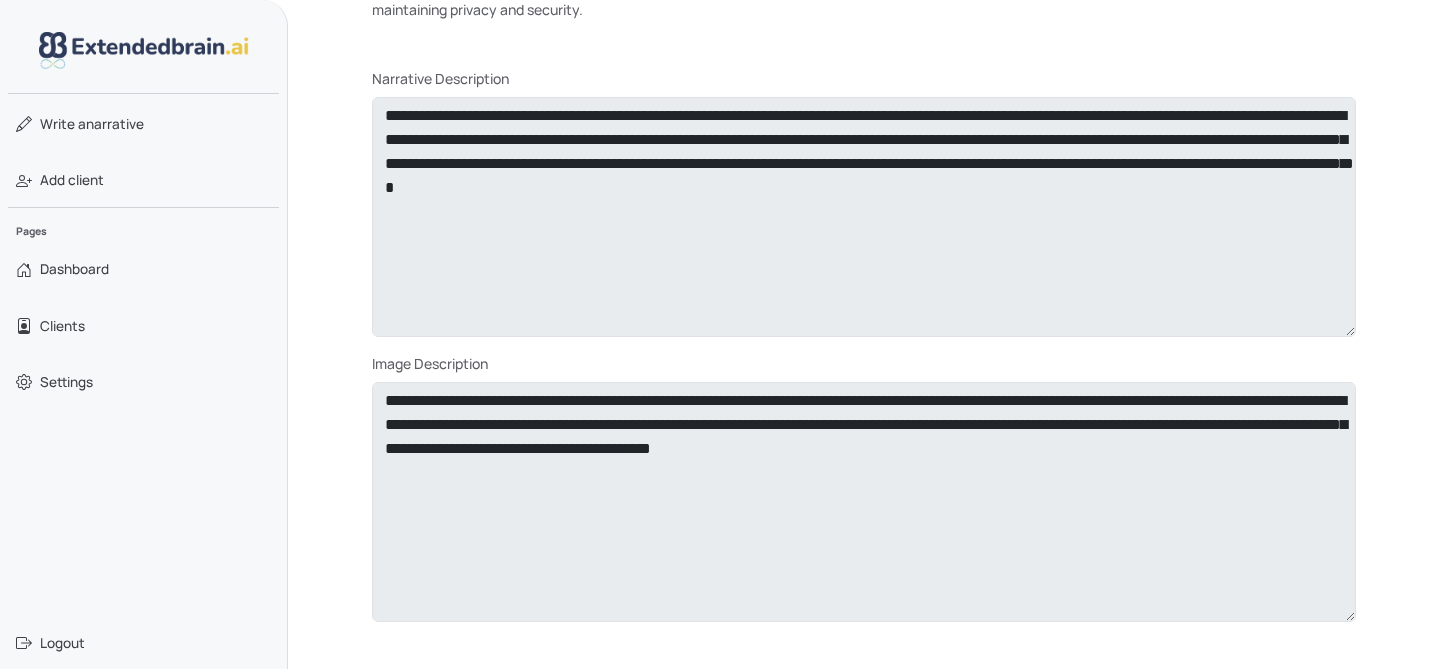 scroll, scrollTop: 542, scrollLeft: 0, axis: vertical 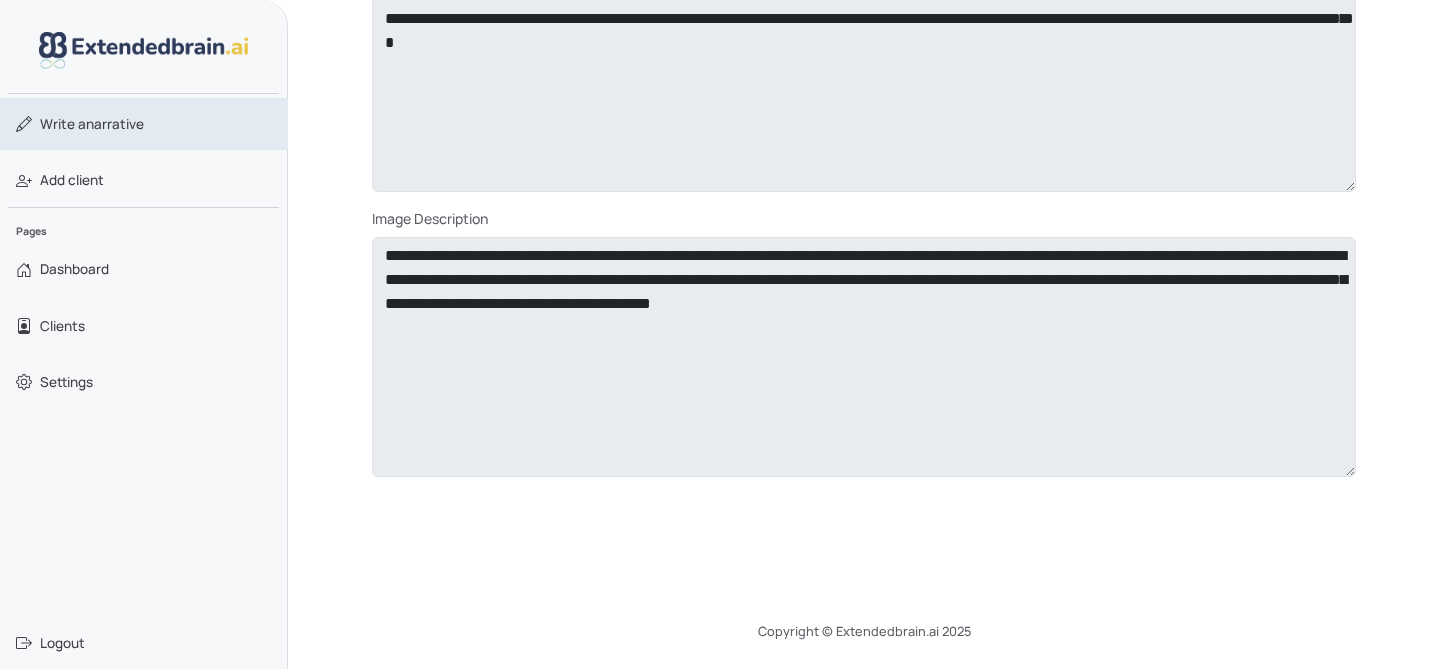 click on "Write a  narrative" at bounding box center [92, 124] 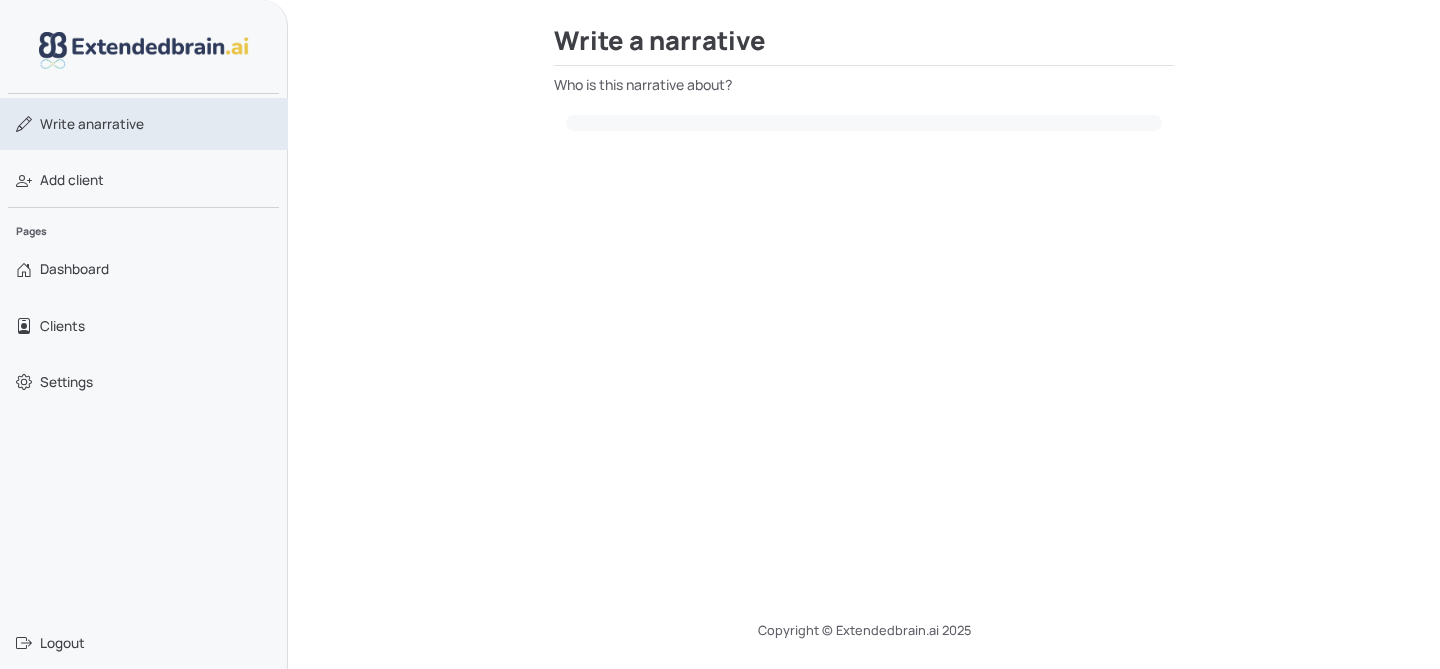 scroll, scrollTop: 225, scrollLeft: 0, axis: vertical 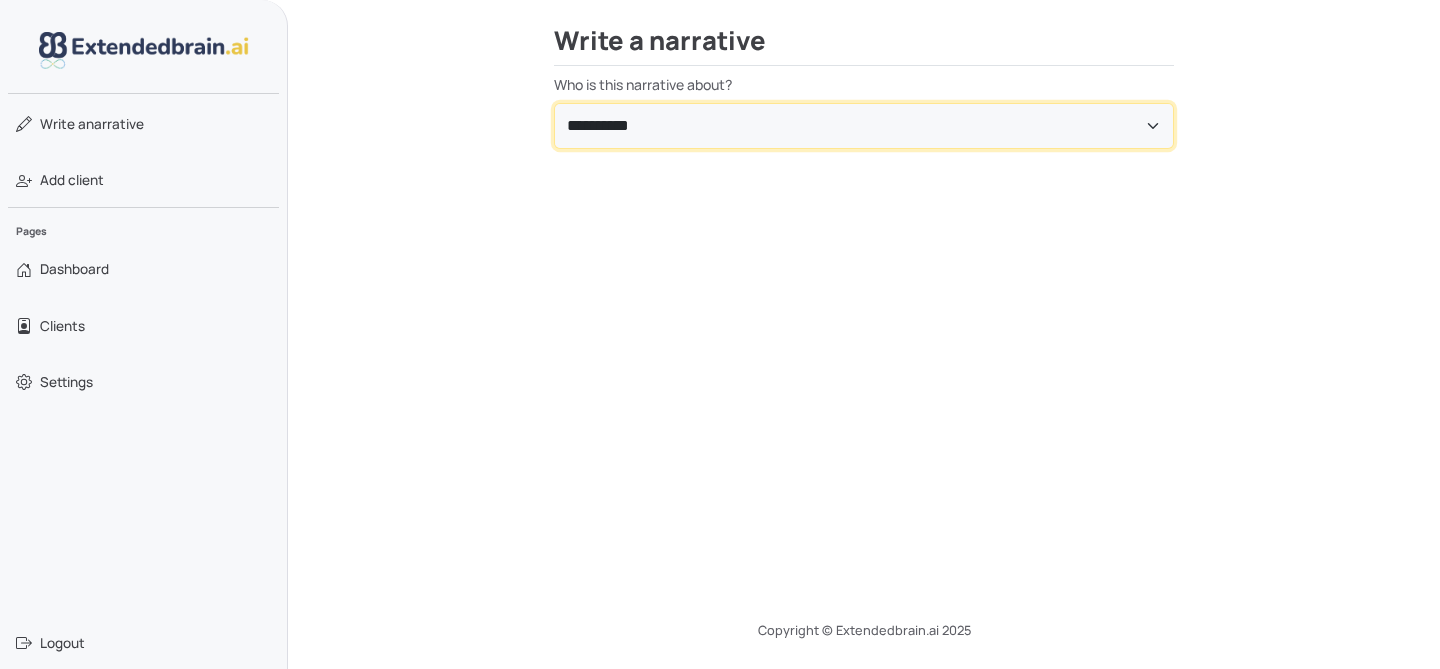click on "**********" at bounding box center [864, 126] 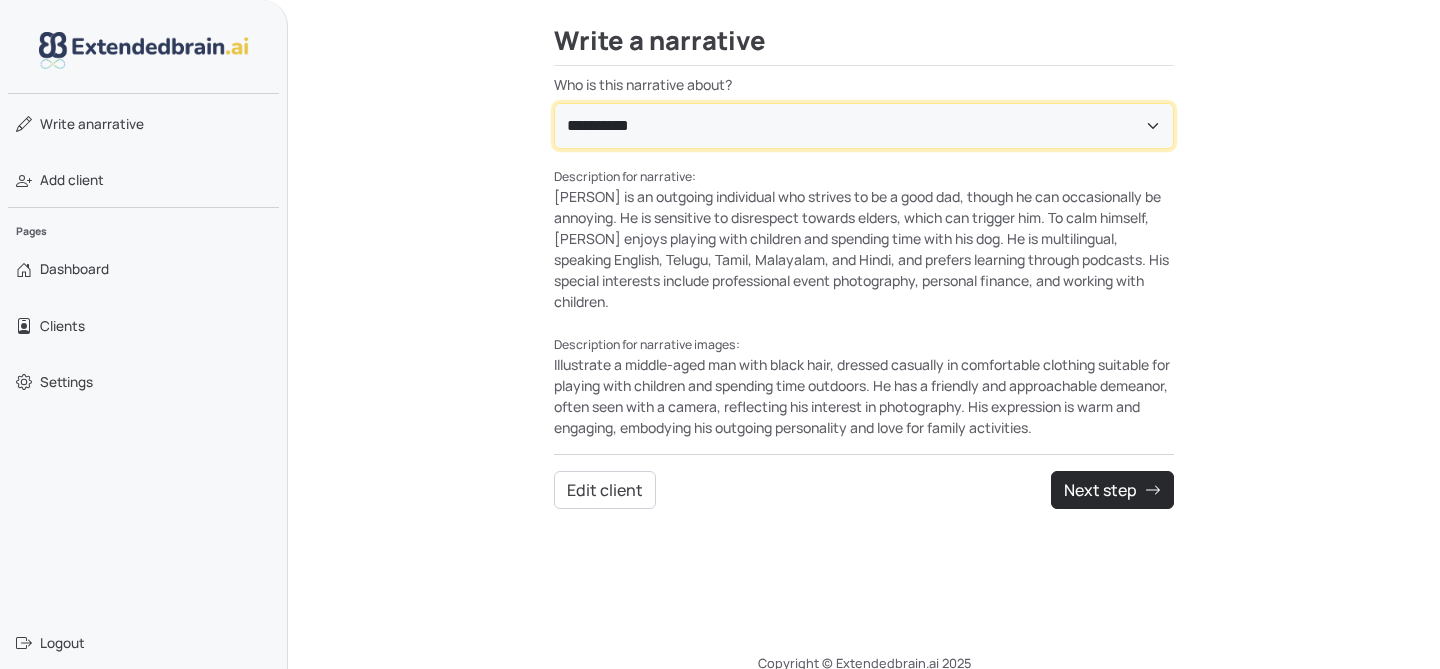 scroll, scrollTop: 257, scrollLeft: 0, axis: vertical 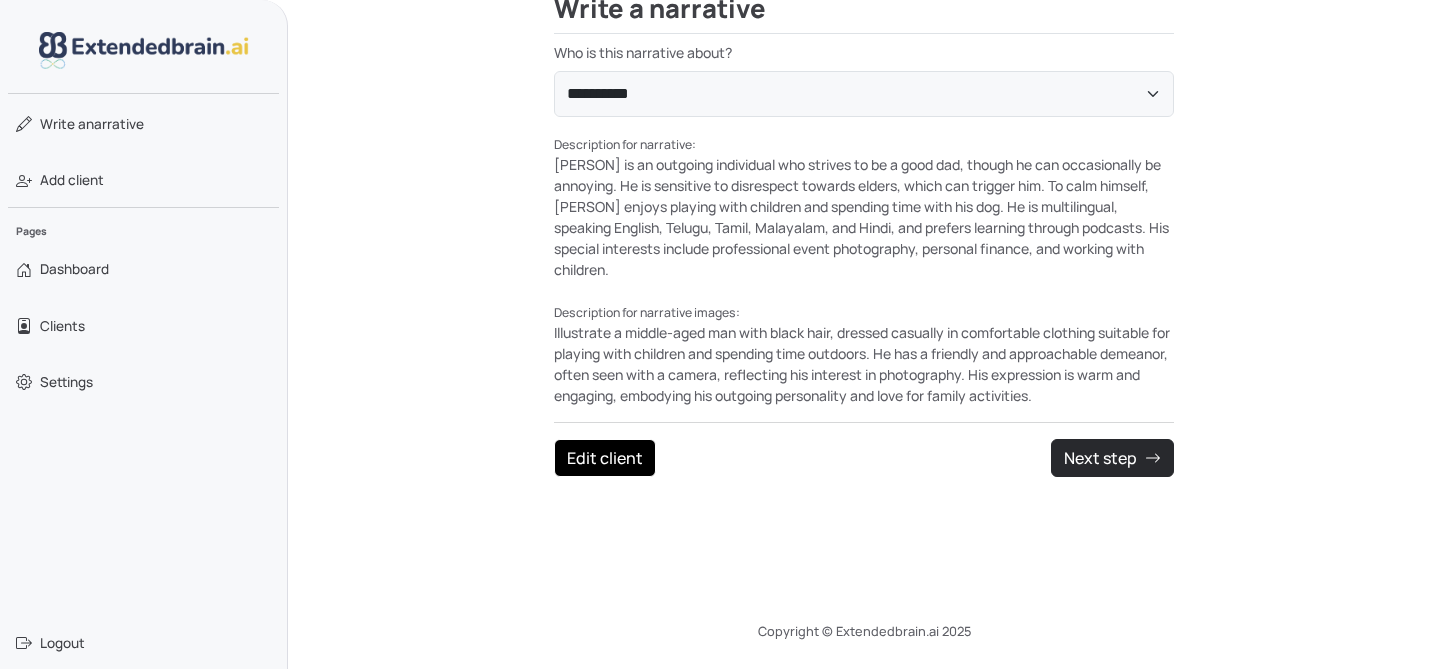 click on "Edit client" at bounding box center [605, 458] 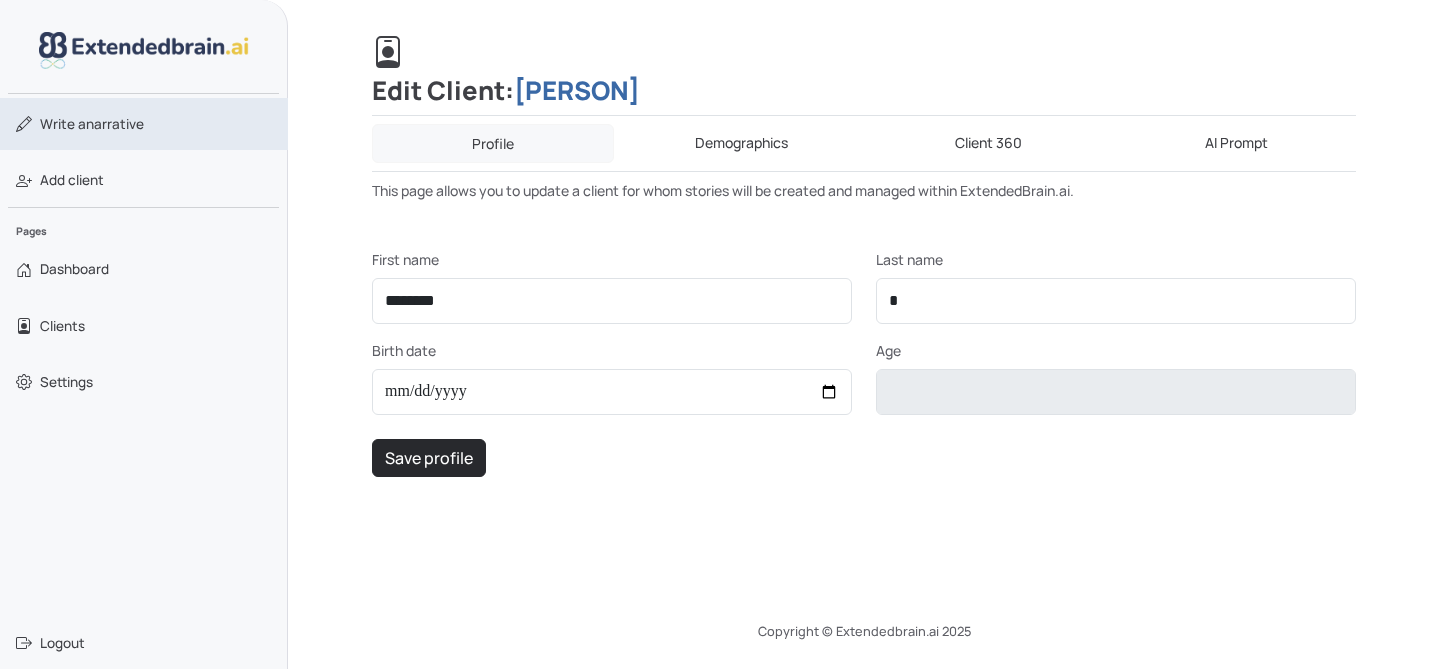 click on "Write a  narrative" at bounding box center [92, 124] 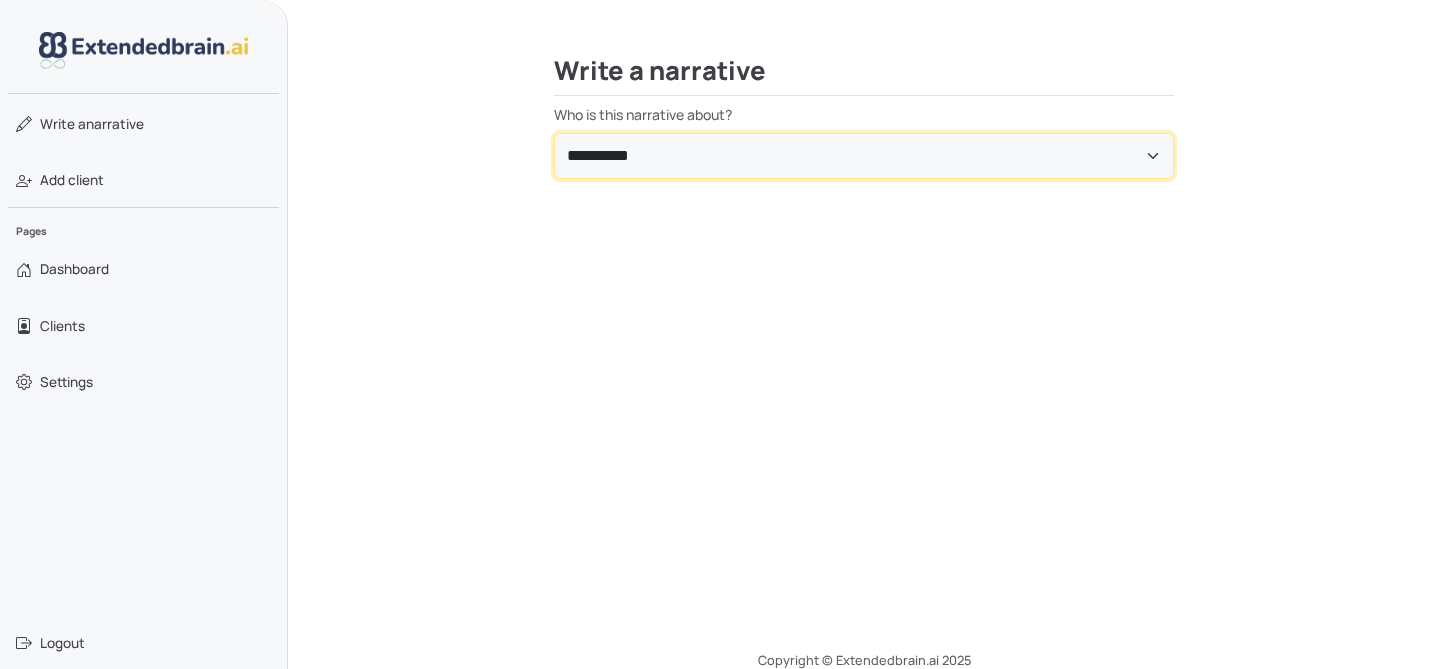 click on "**********" at bounding box center [864, 156] 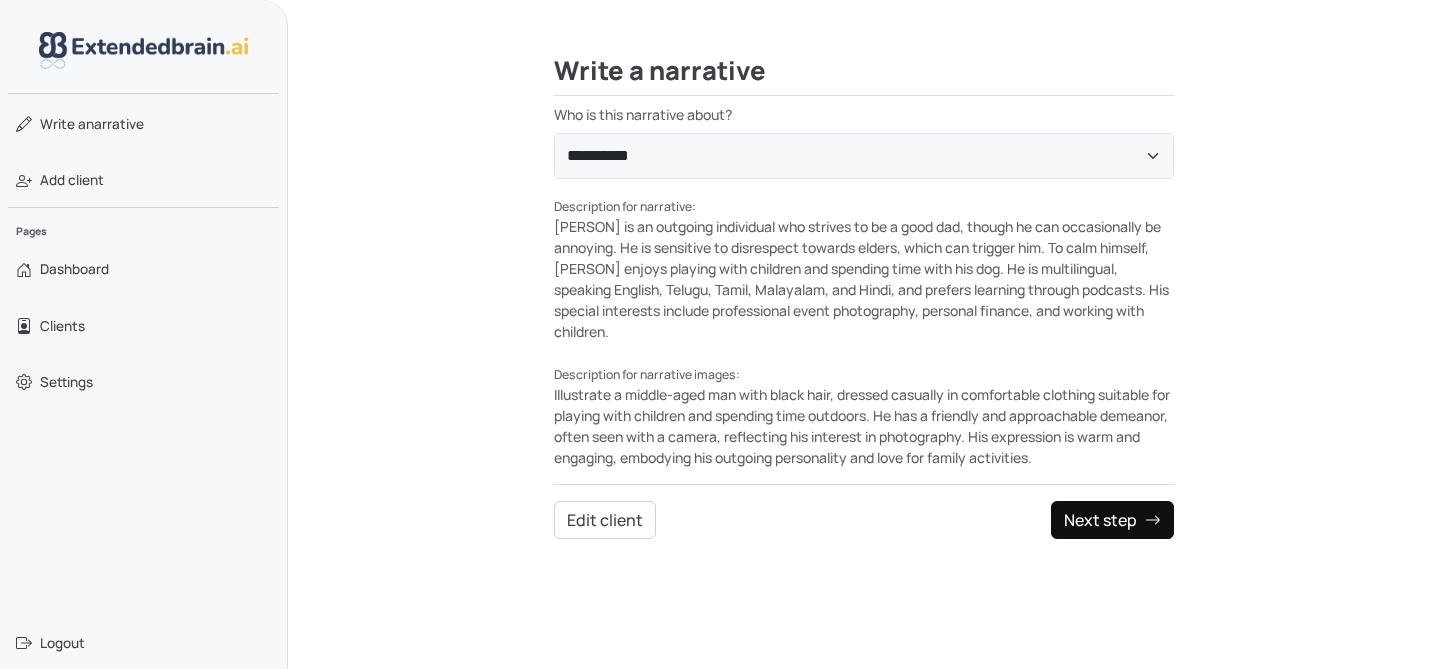 click on "Next step" at bounding box center [1112, 520] 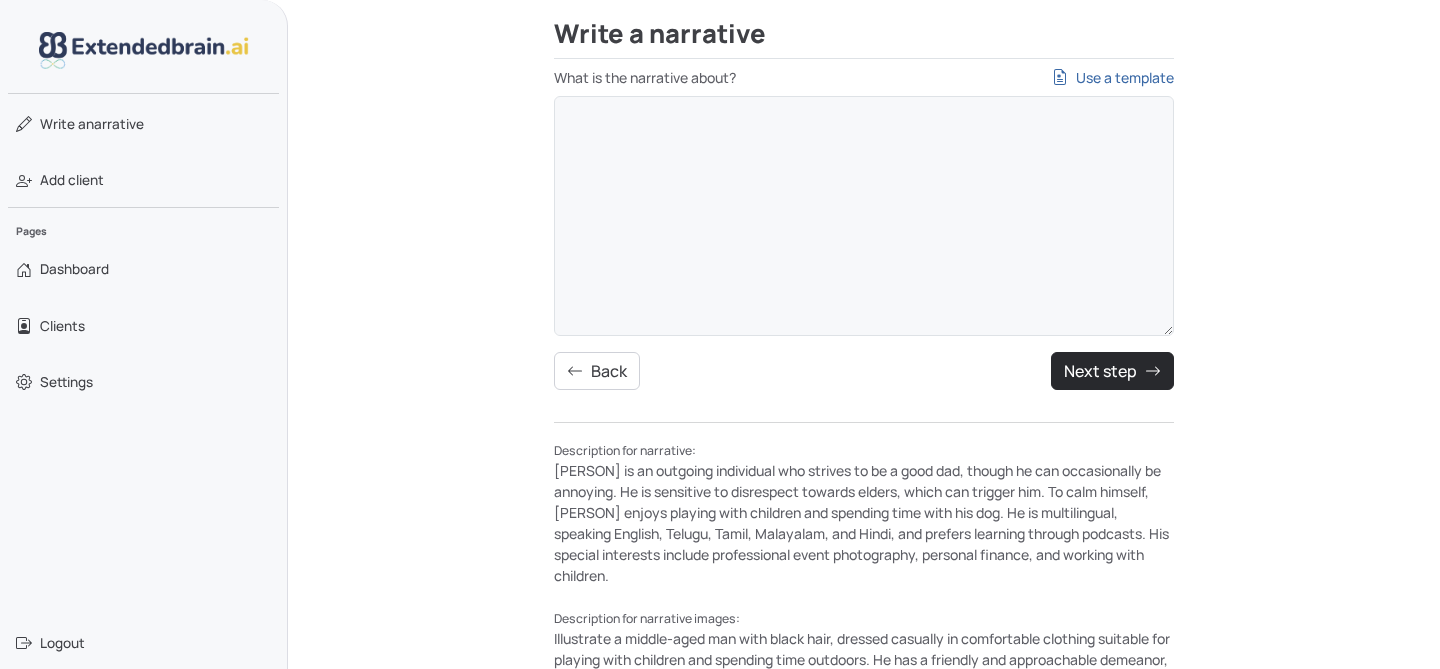 scroll, scrollTop: 181, scrollLeft: 0, axis: vertical 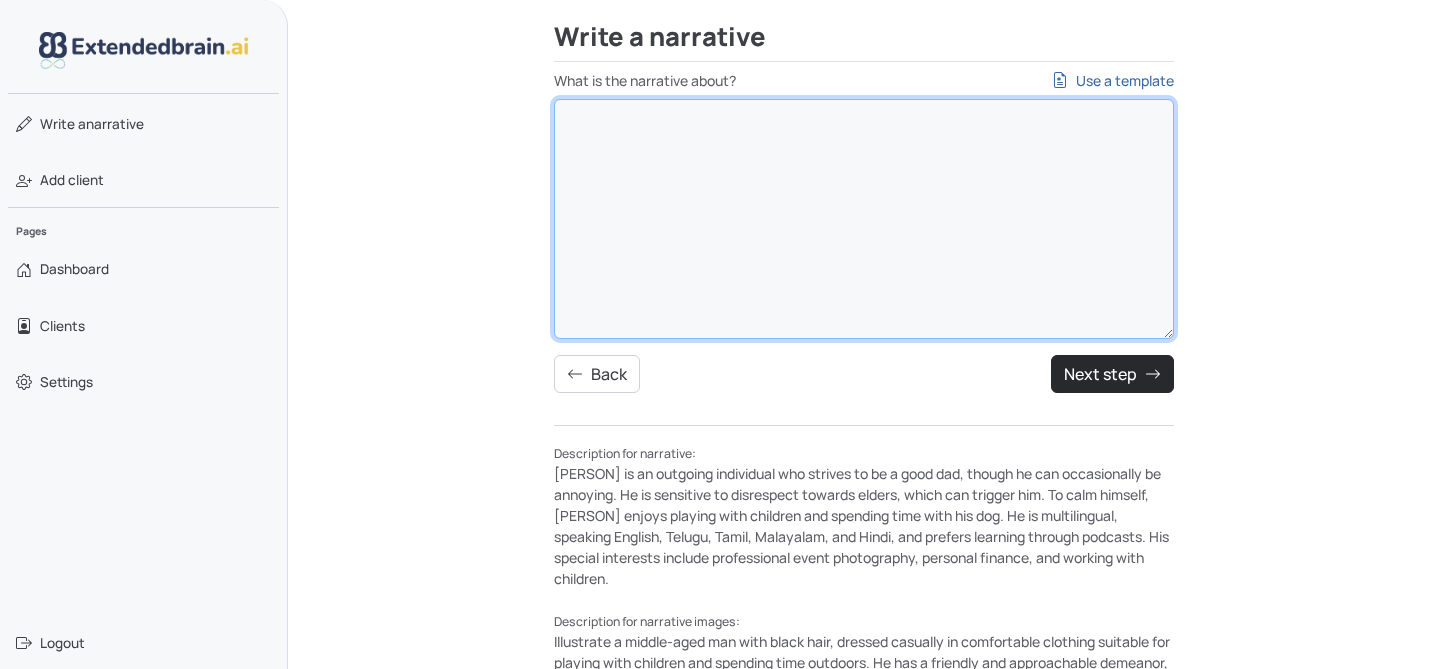 click on "What is the narrative about?   Use a template" at bounding box center (864, 219) 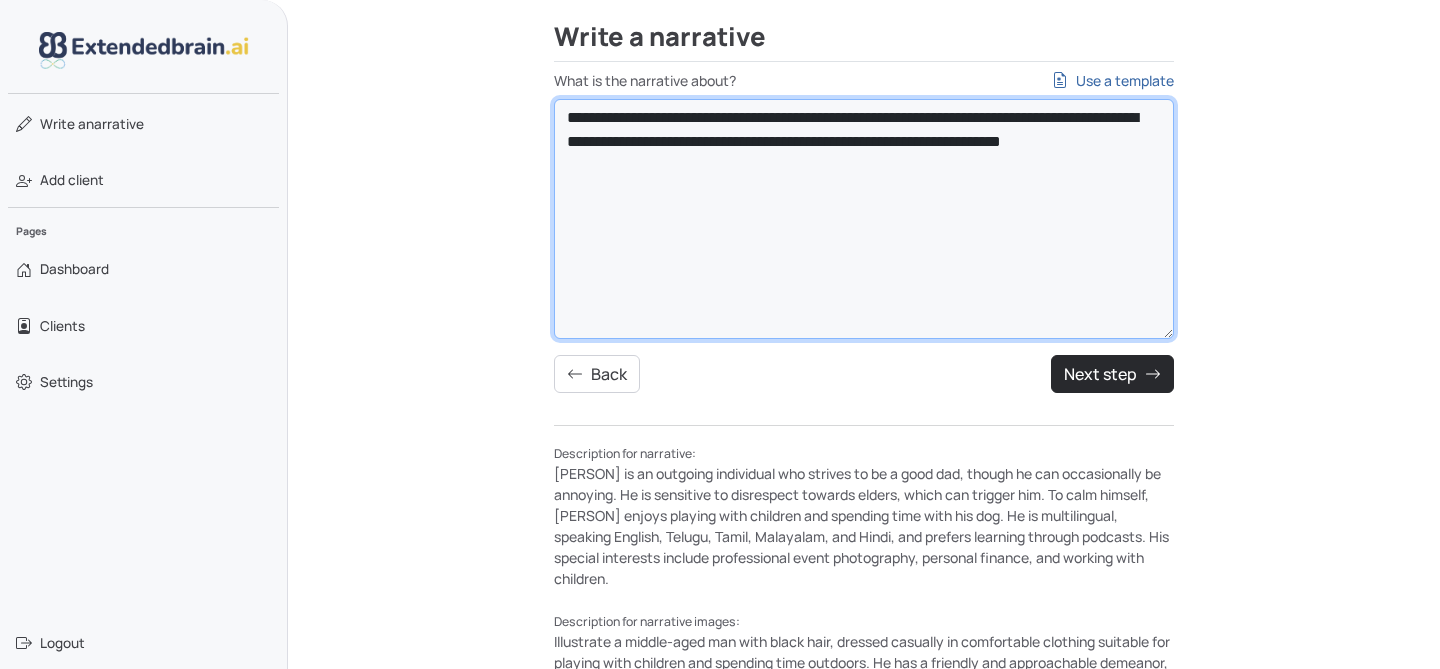 drag, startPoint x: 926, startPoint y: 136, endPoint x: 1098, endPoint y: 147, distance: 172.35138 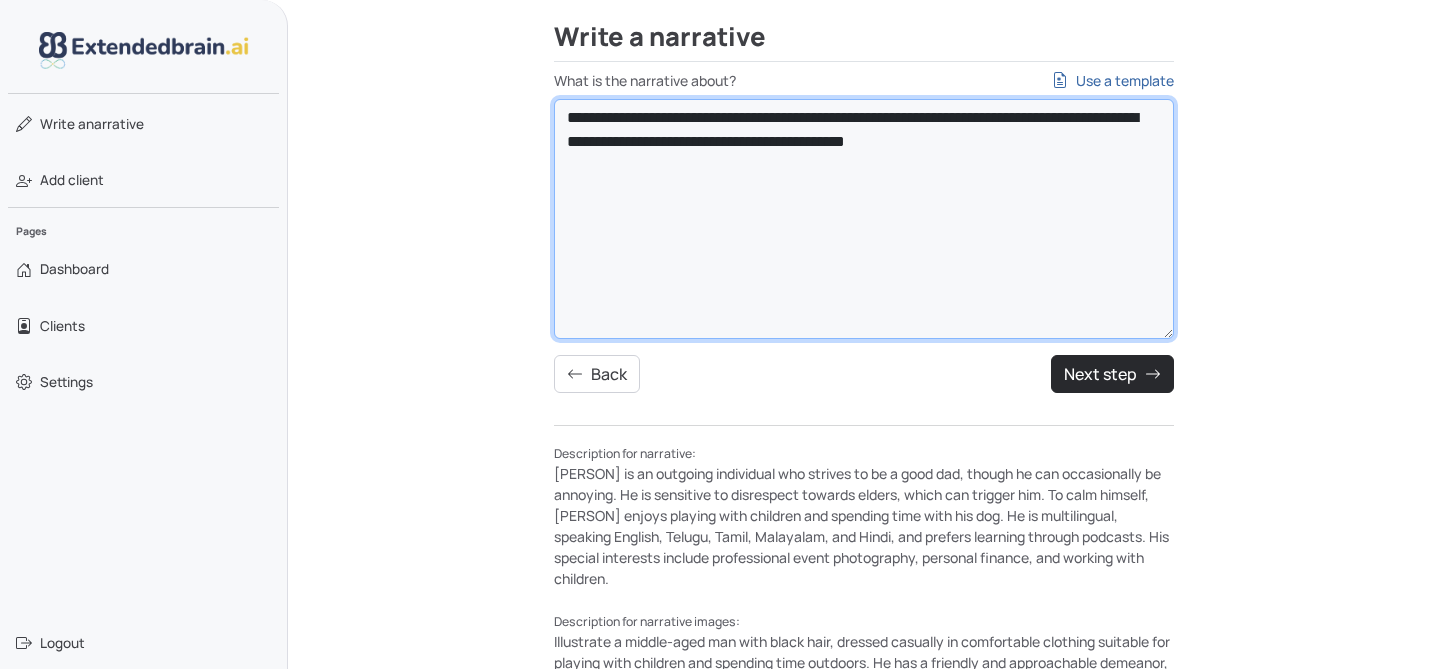 click on "**********" at bounding box center (864, 219) 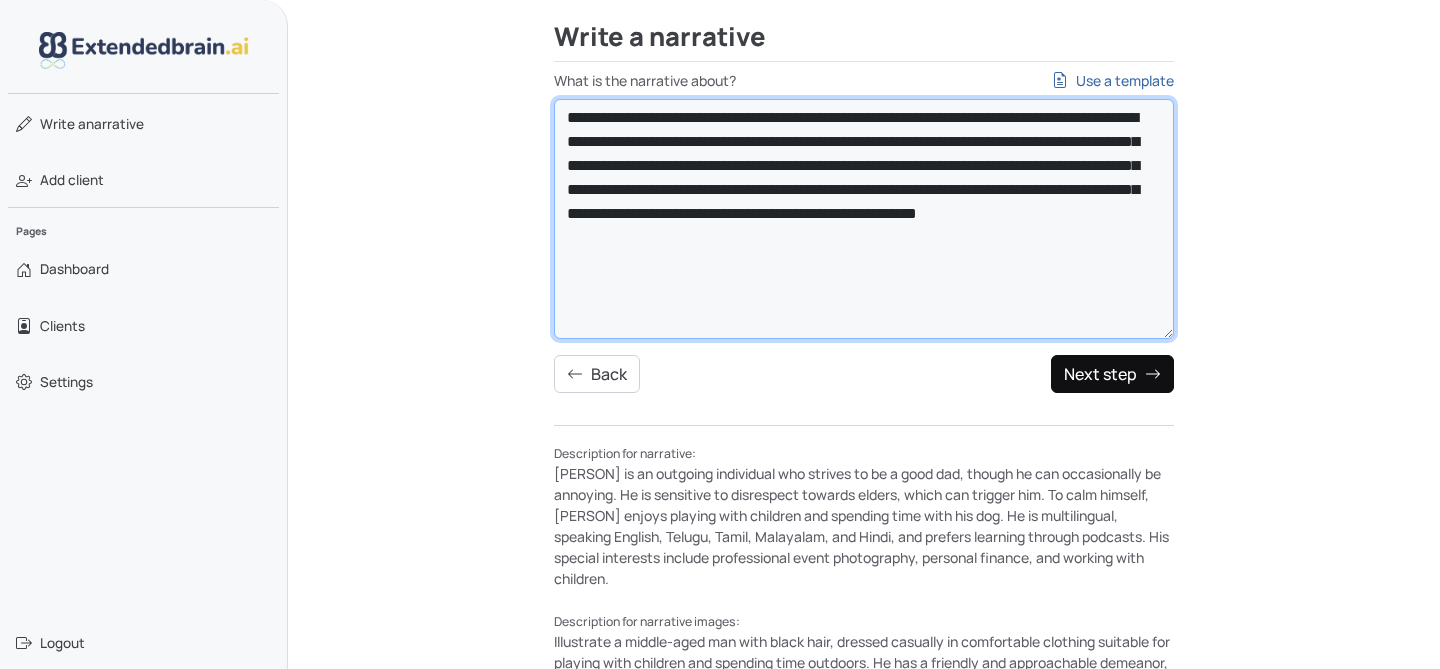 type on "**********" 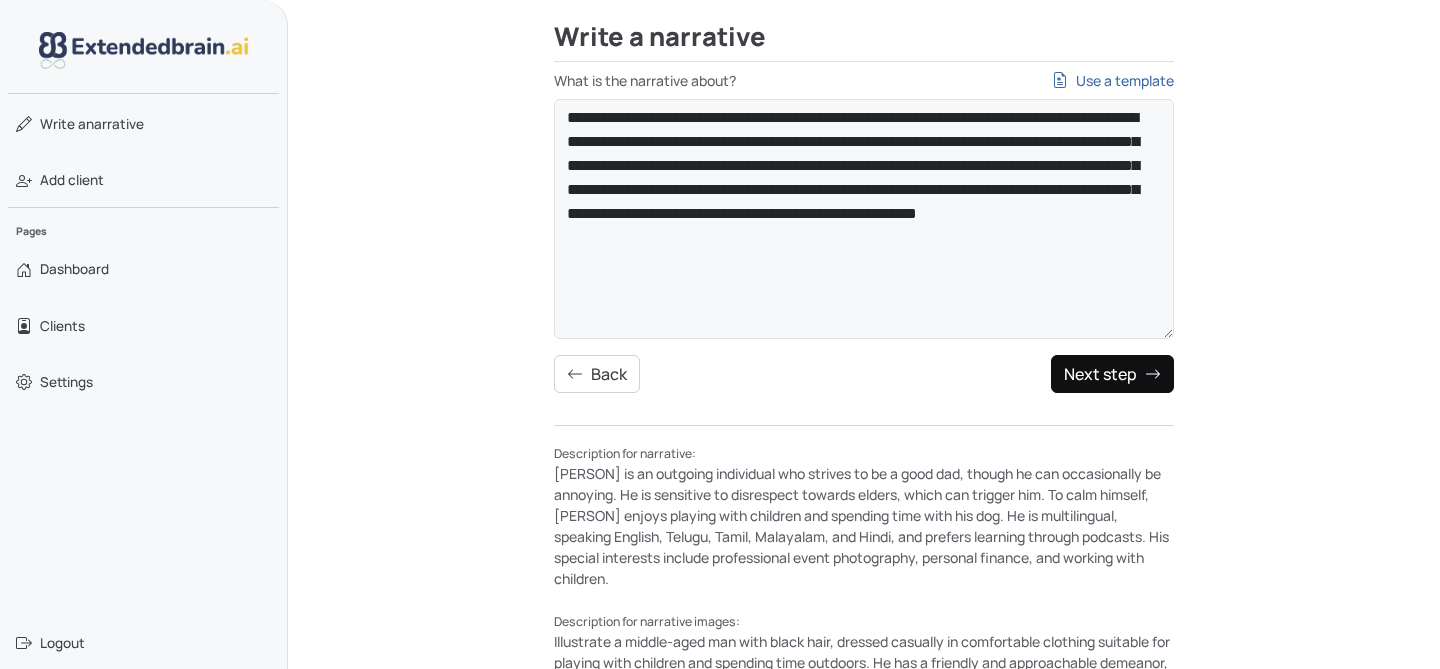 click on "Next step" at bounding box center [1112, 374] 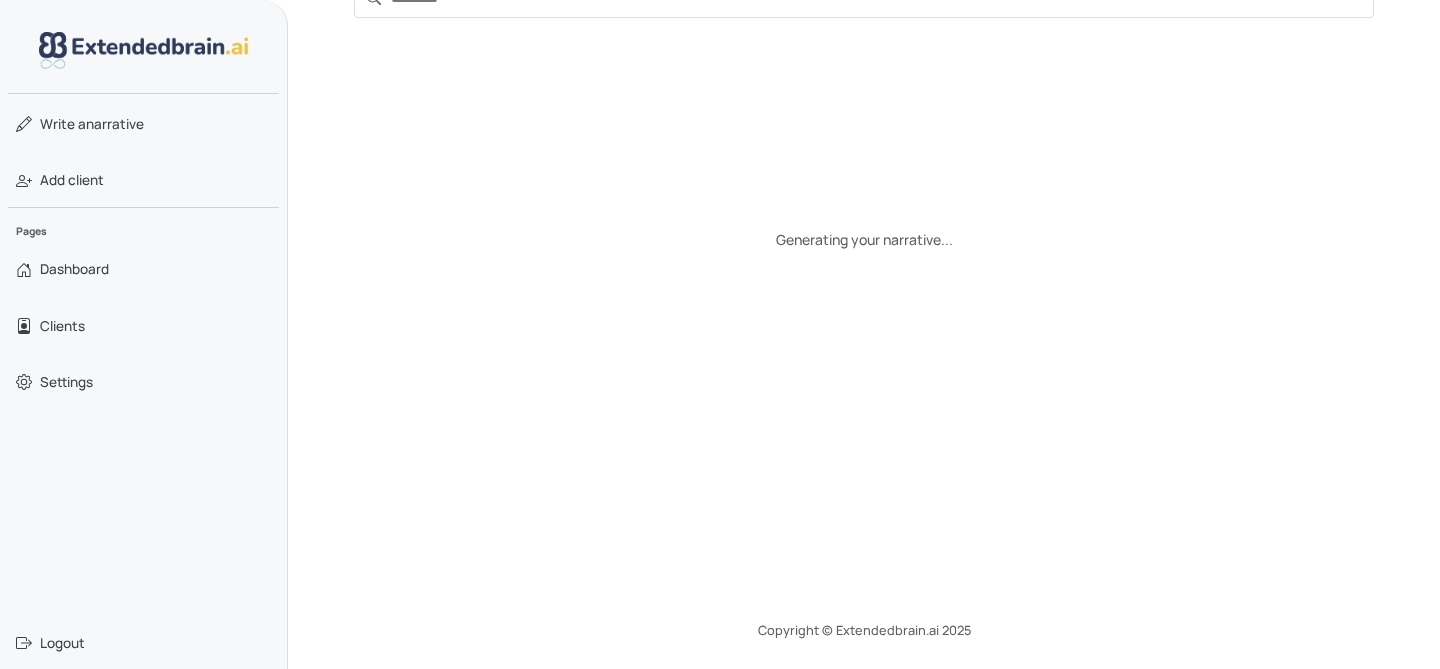 scroll, scrollTop: 63, scrollLeft: 0, axis: vertical 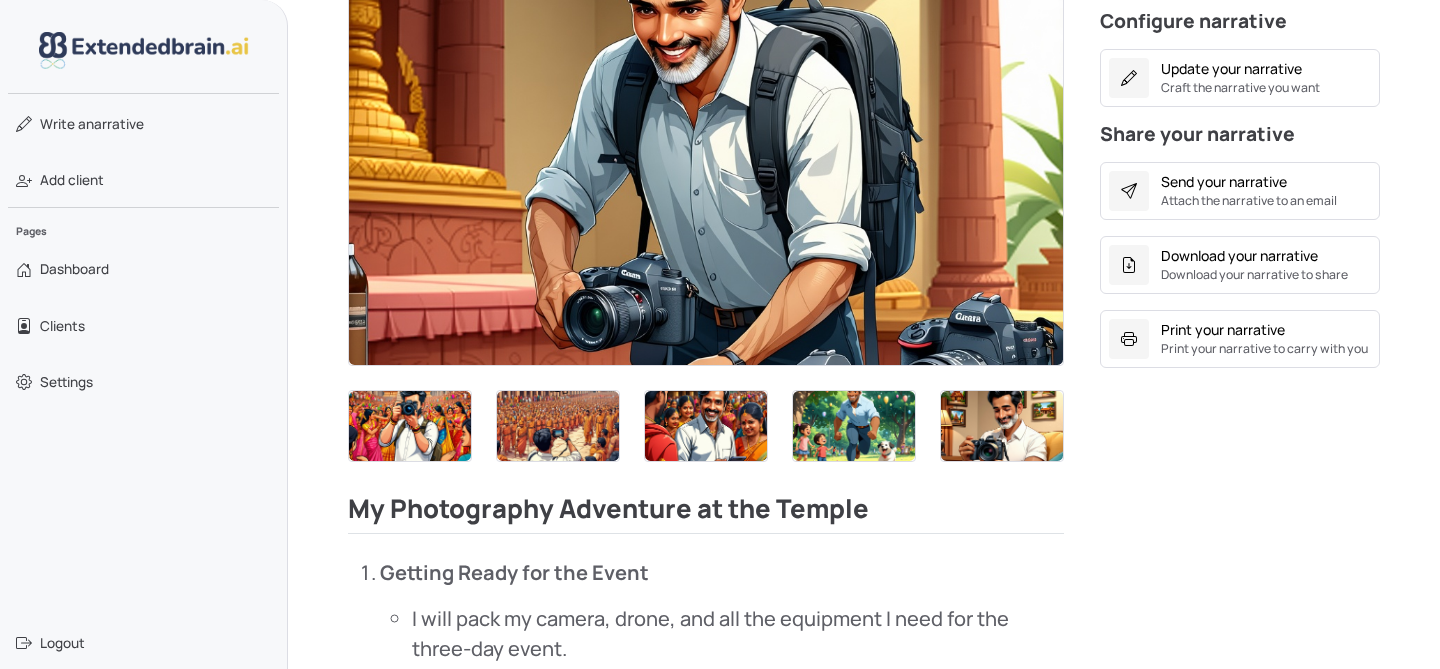 click at bounding box center (706, 164) 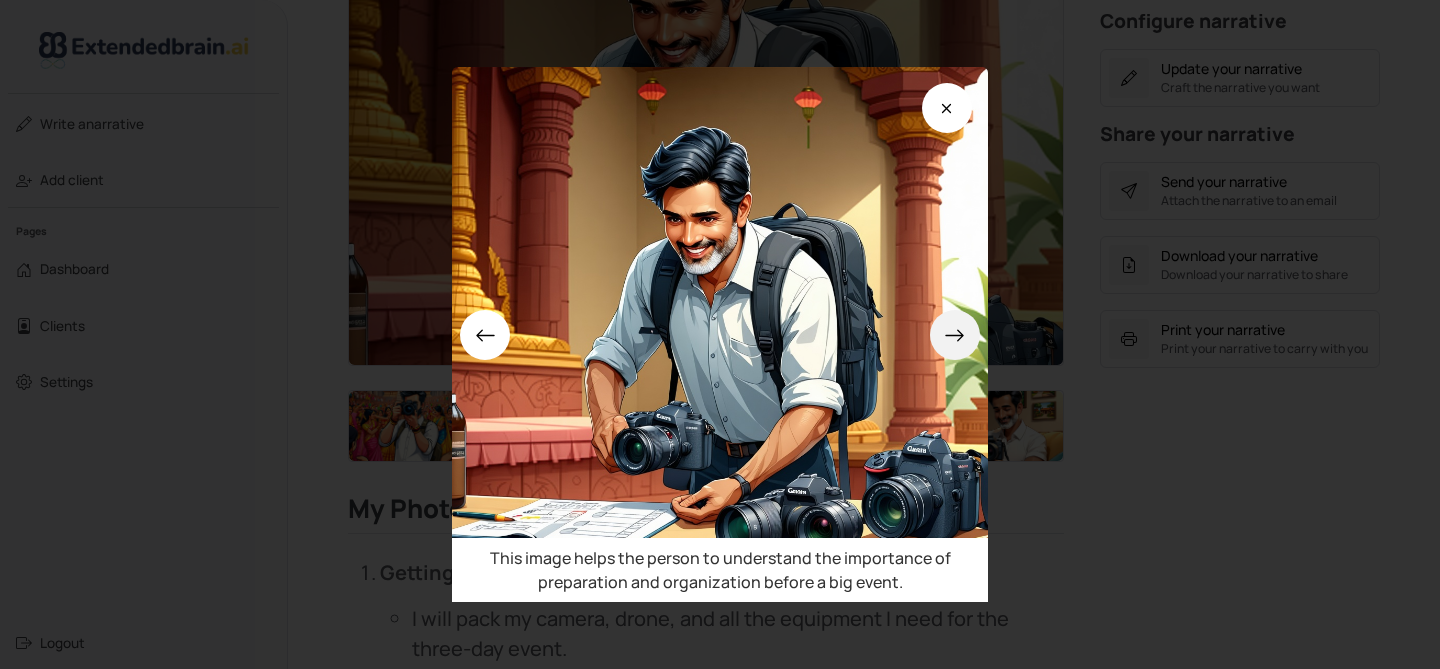 click 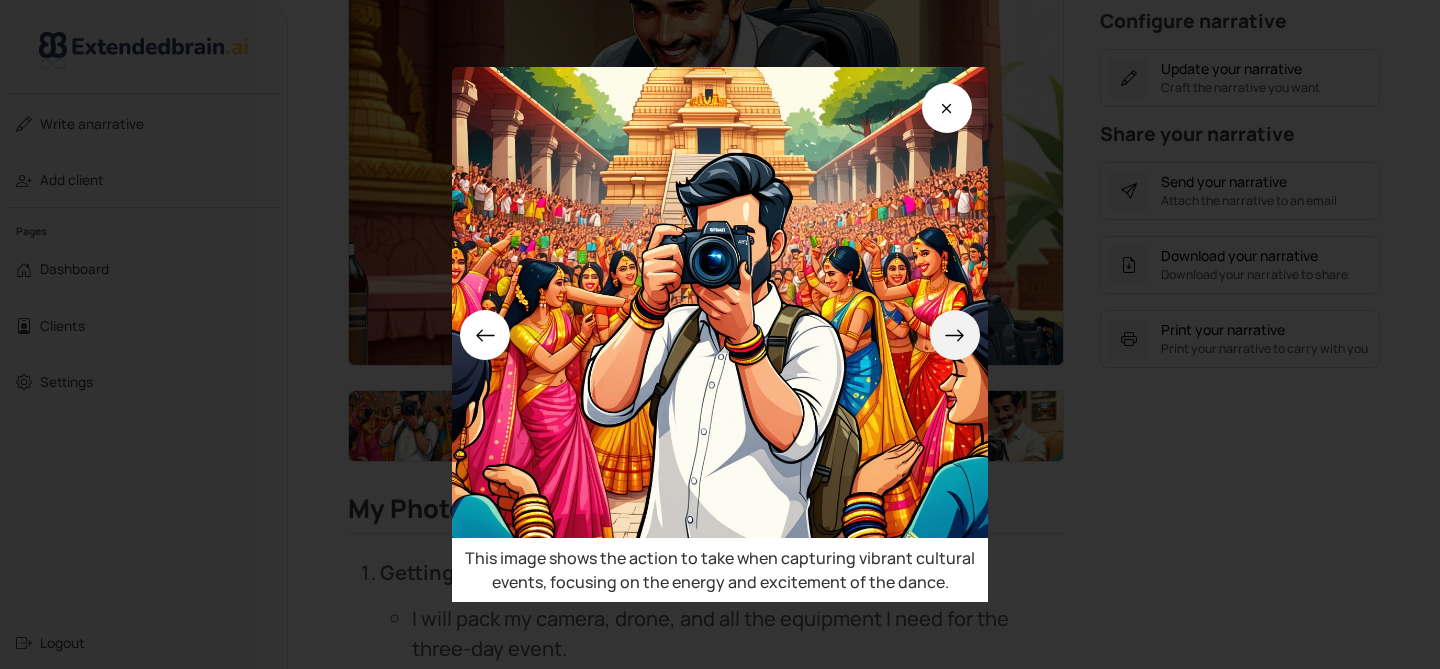 click 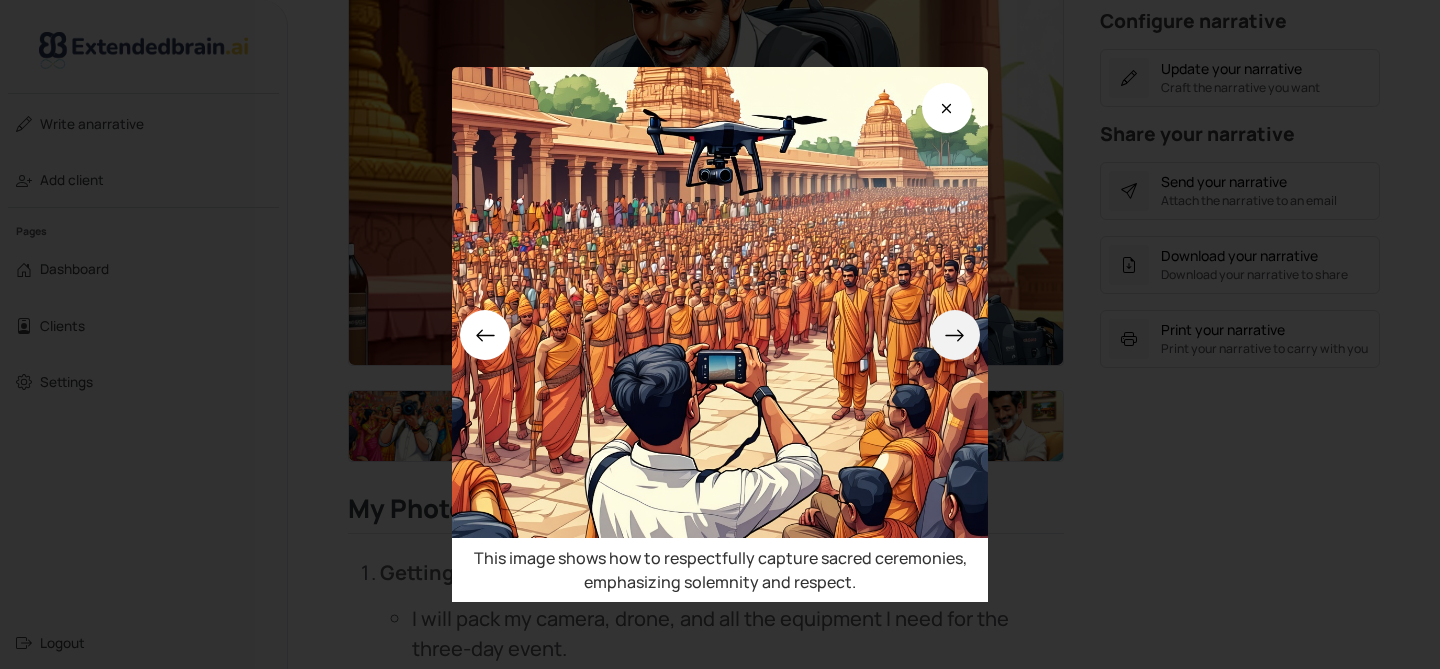 click 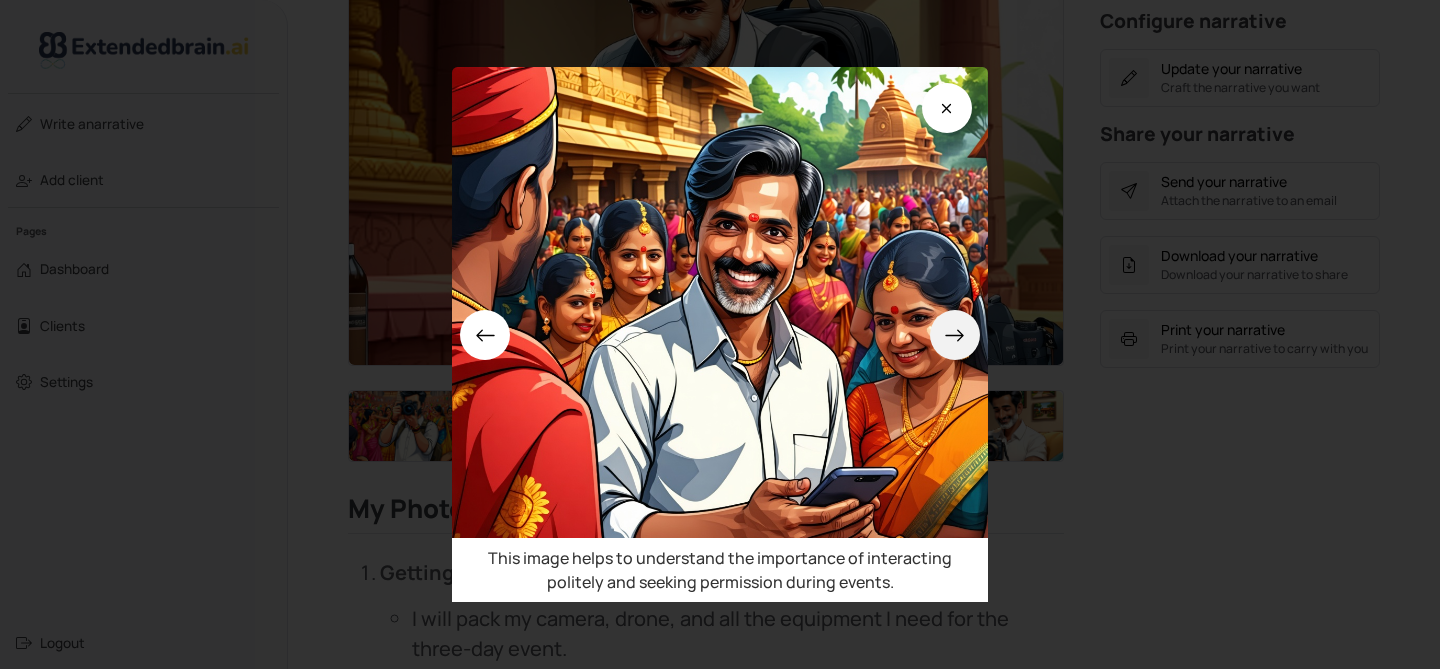 click 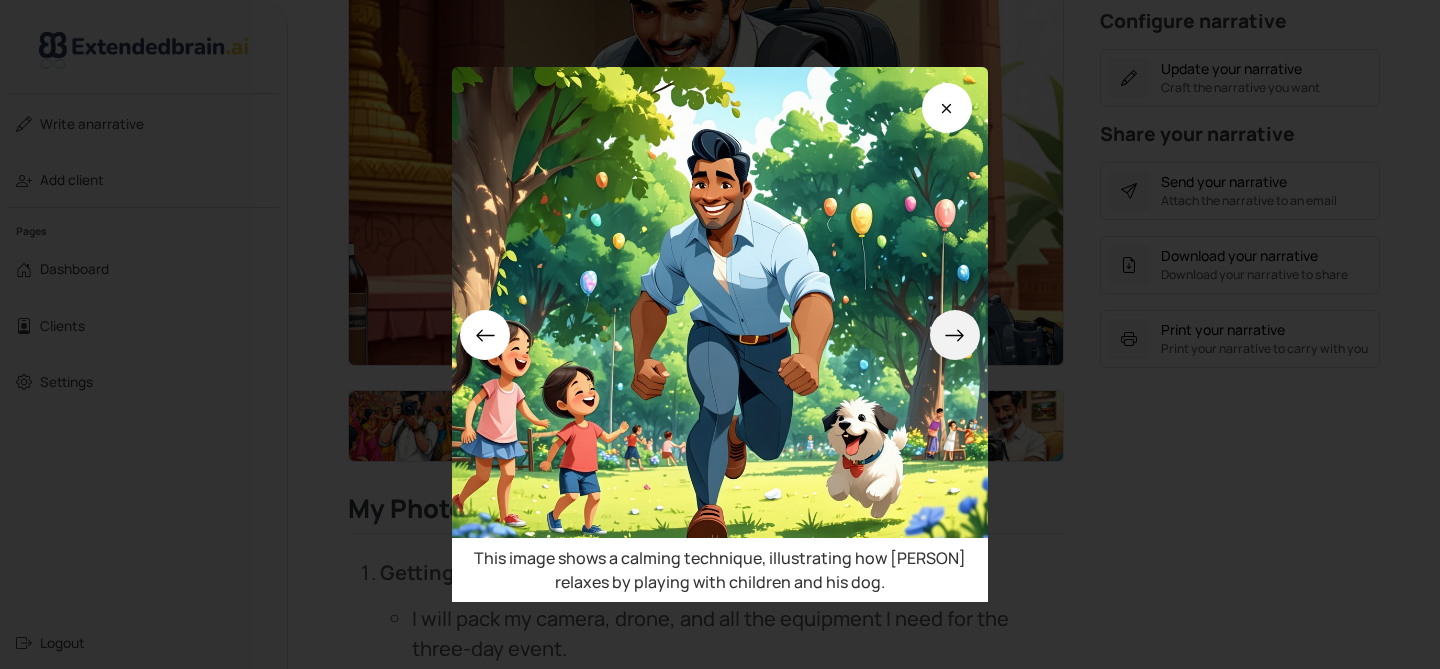 click 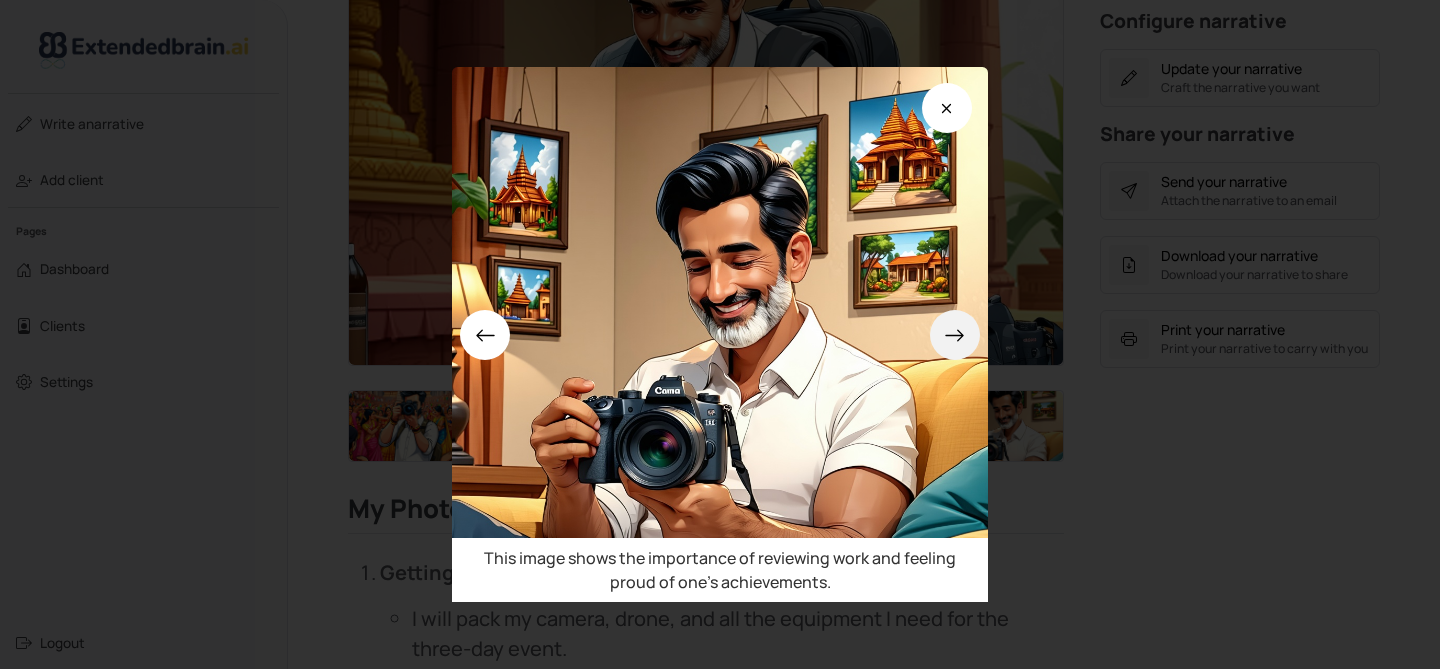 click 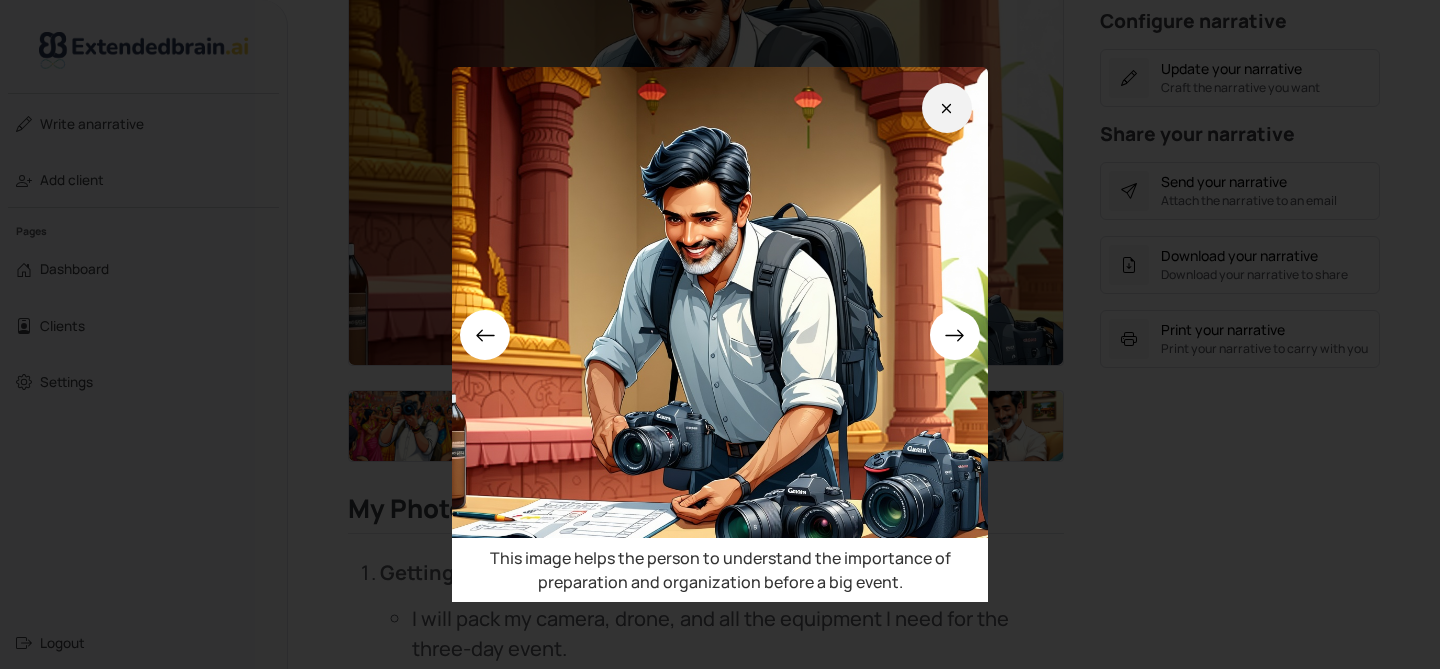click 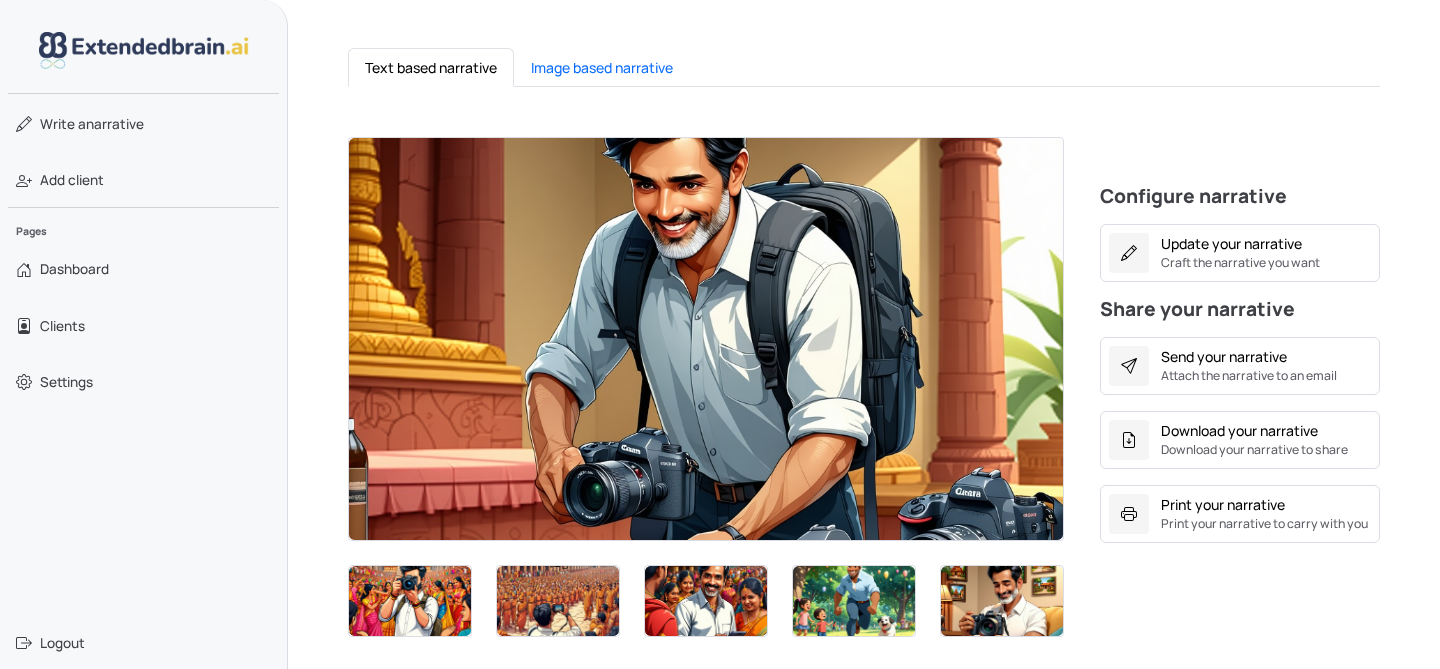 scroll, scrollTop: 384, scrollLeft: 0, axis: vertical 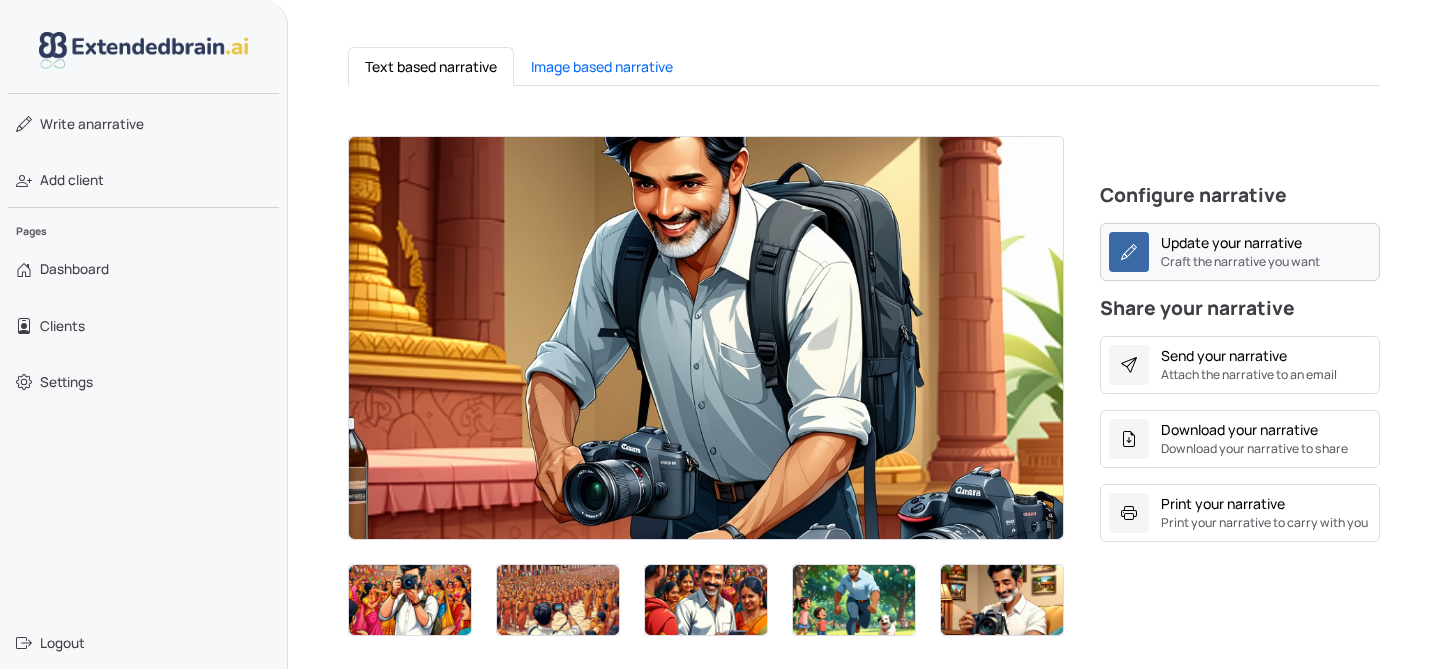 click 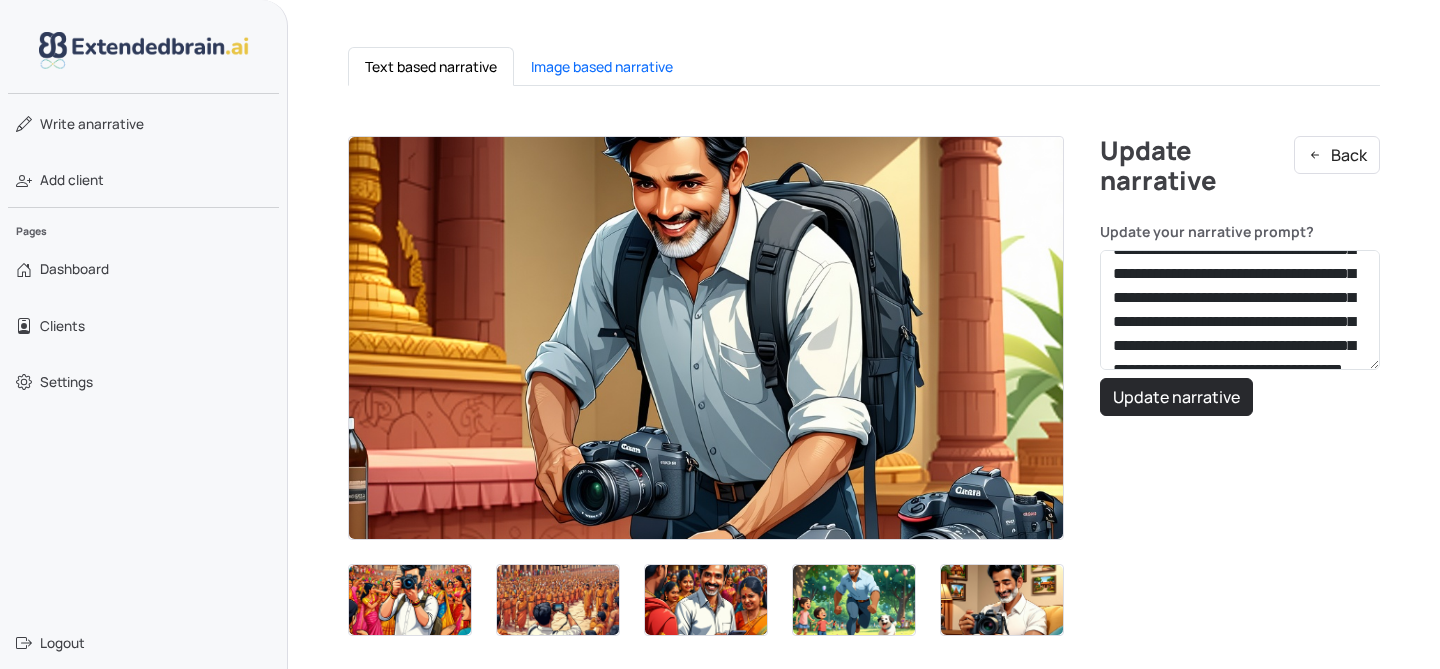 scroll, scrollTop: 230, scrollLeft: 0, axis: vertical 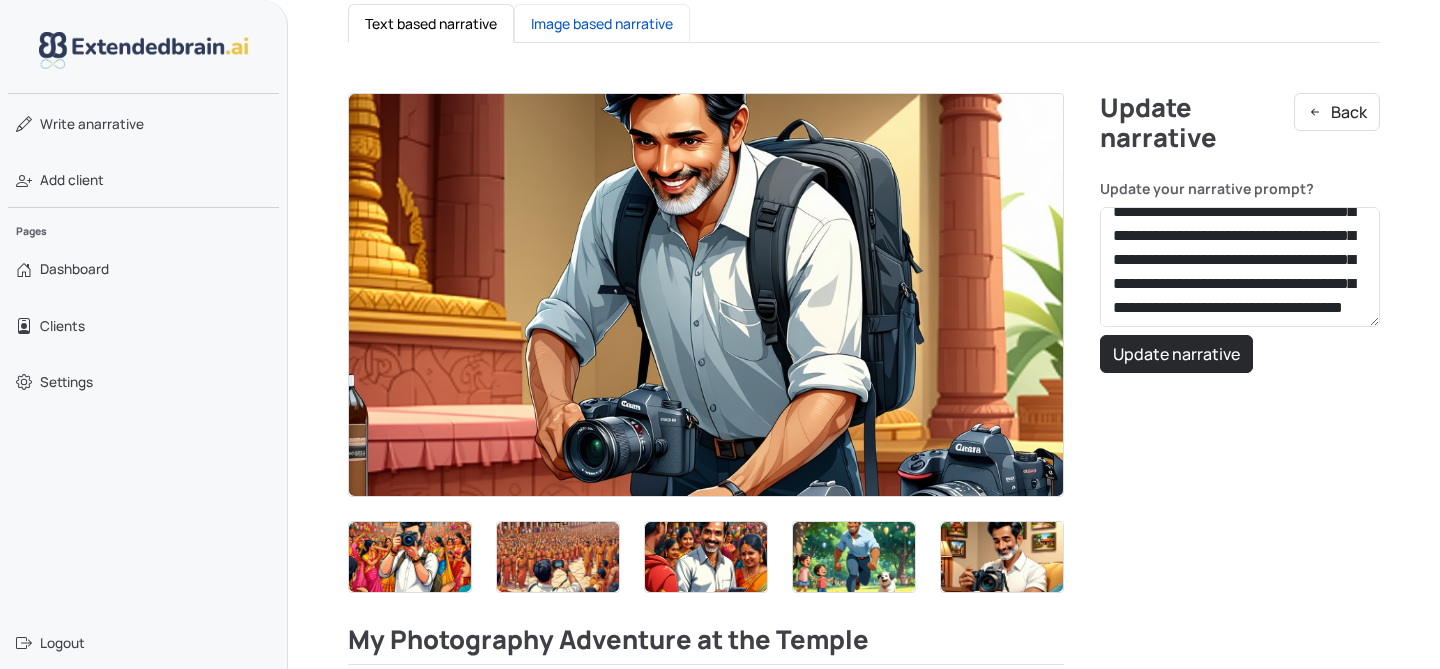 click on "Image based narrative" at bounding box center (602, 23) 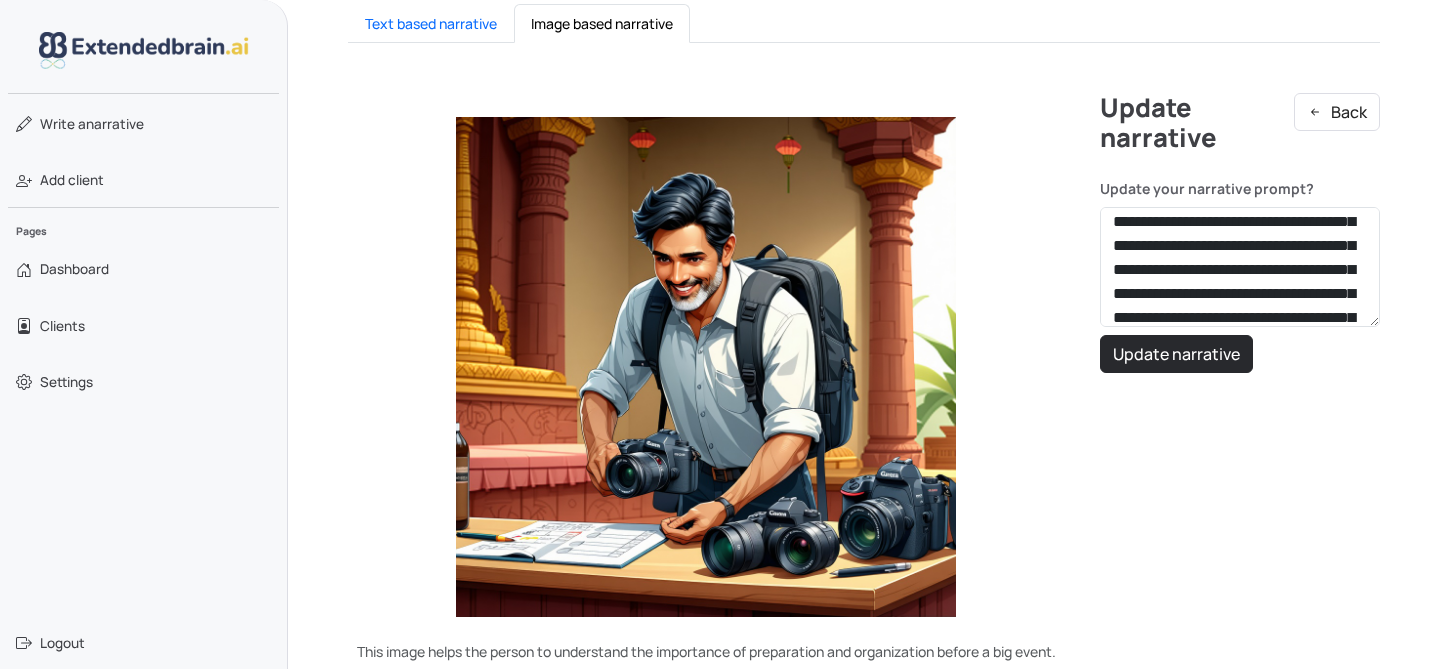 scroll, scrollTop: 0, scrollLeft: 0, axis: both 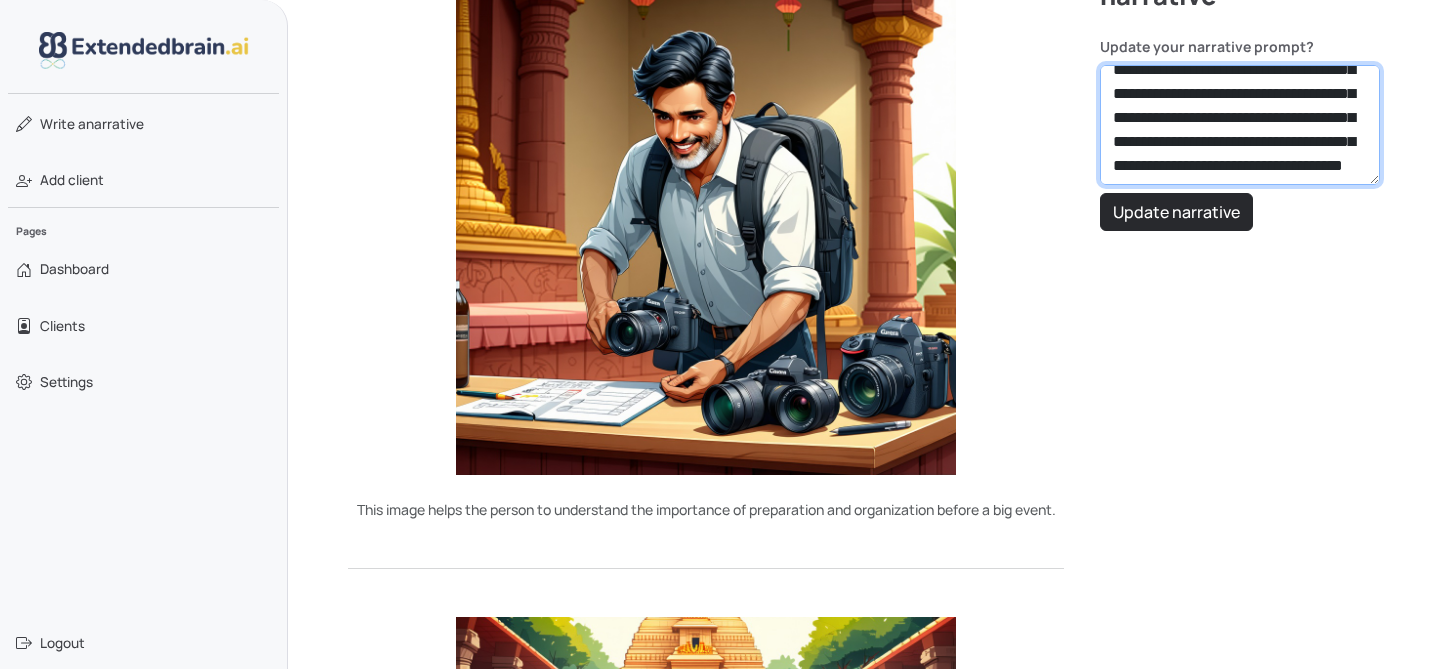 click on "**********" at bounding box center (1240, 125) 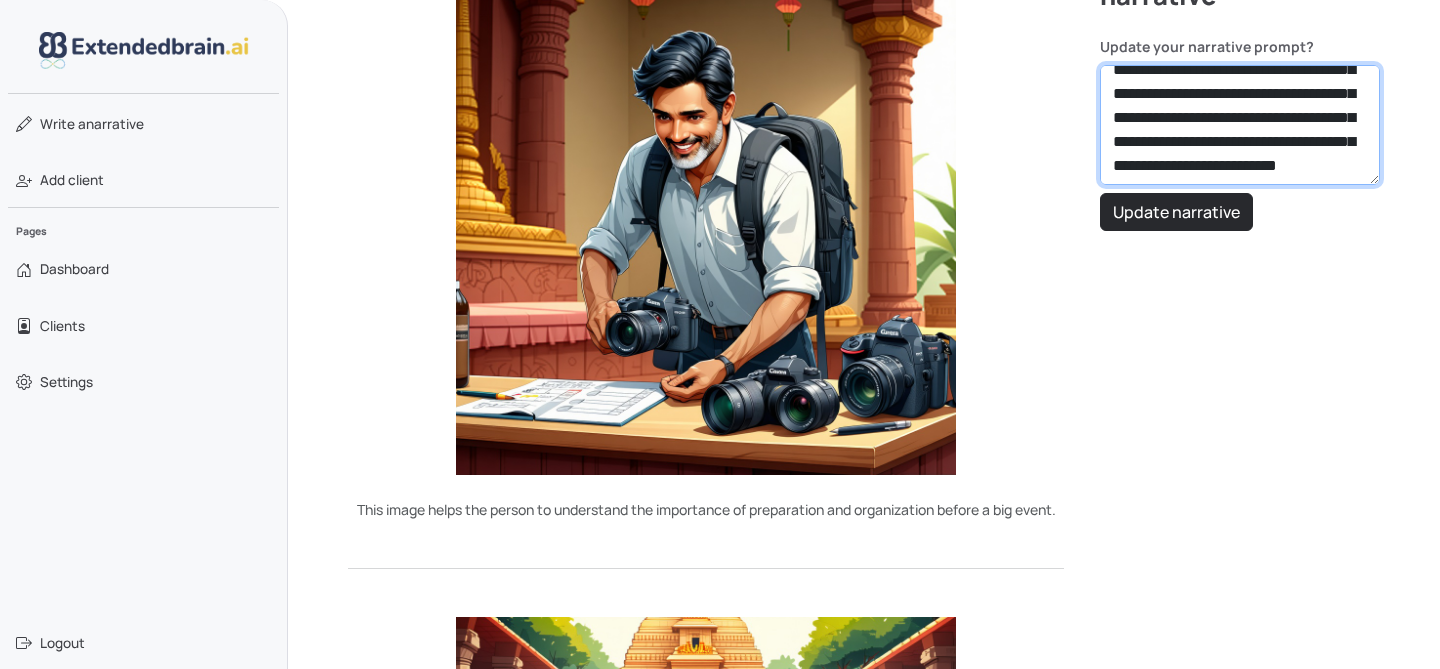 scroll, scrollTop: 295, scrollLeft: 0, axis: vertical 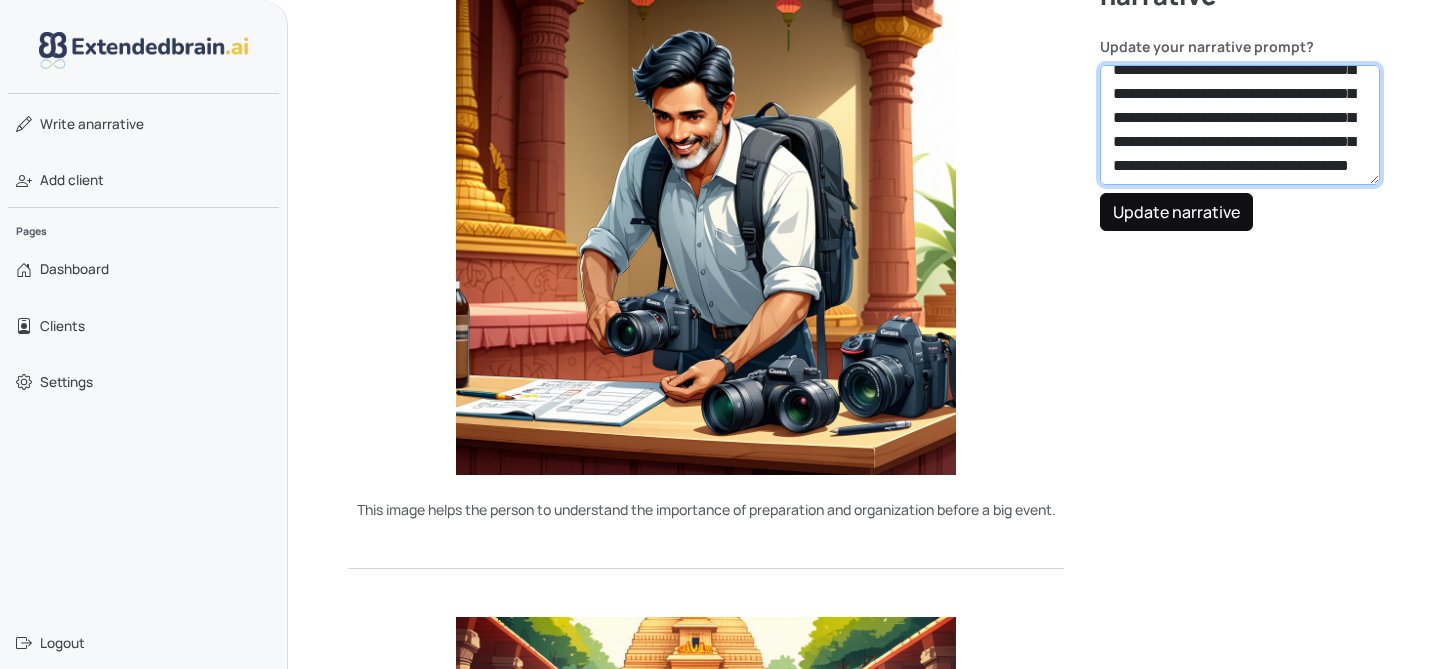type on "**********" 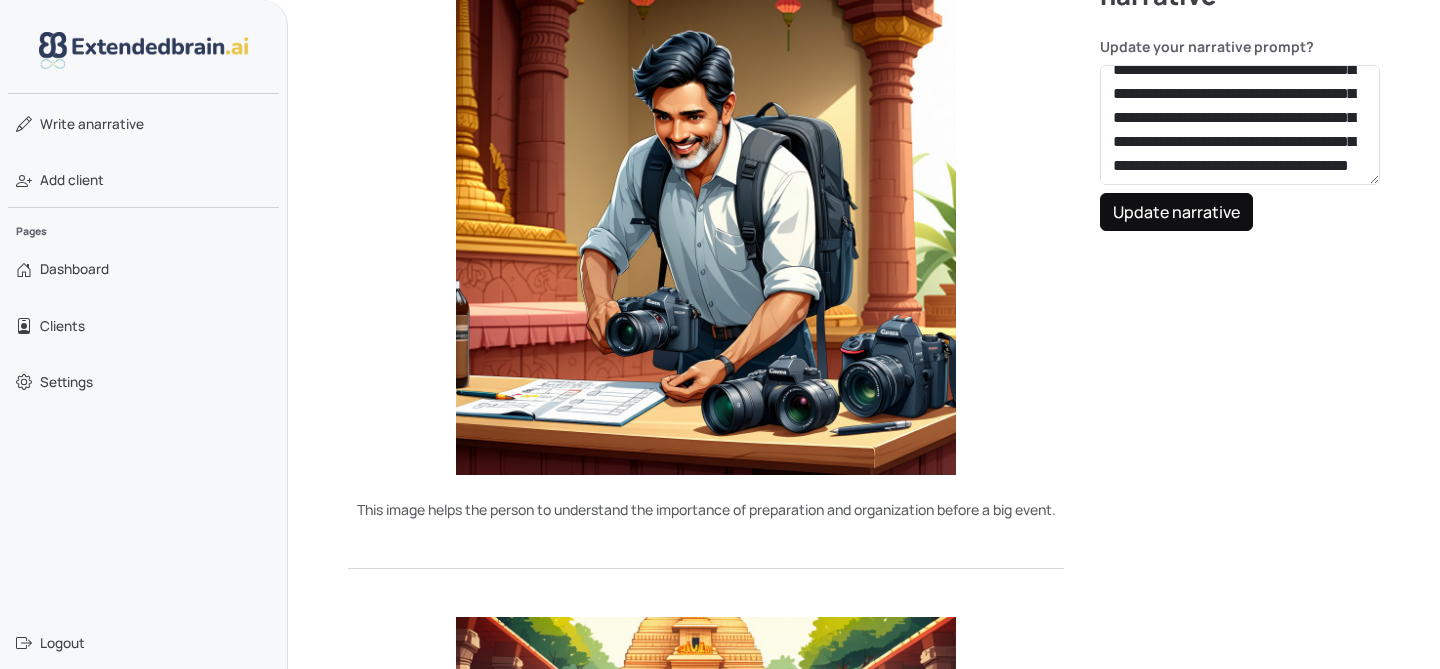 click on "Update narrative" at bounding box center (1176, 212) 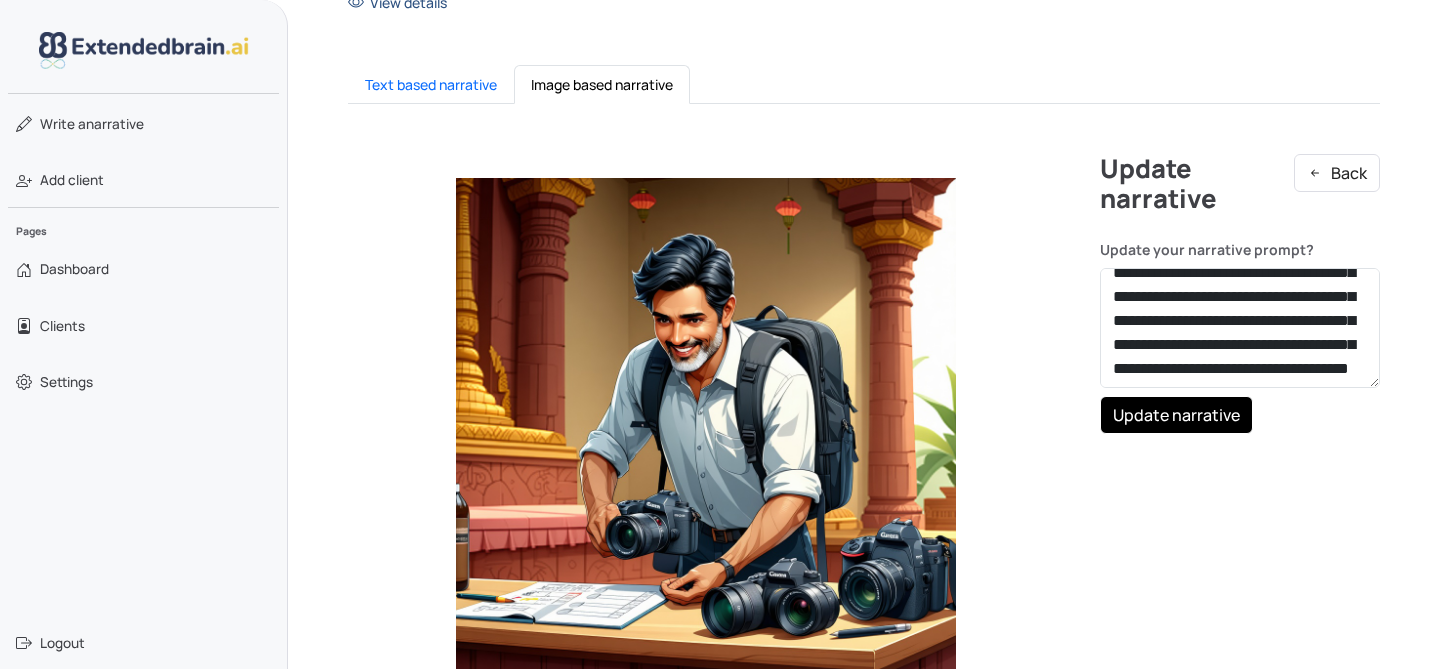 scroll, scrollTop: 374, scrollLeft: 0, axis: vertical 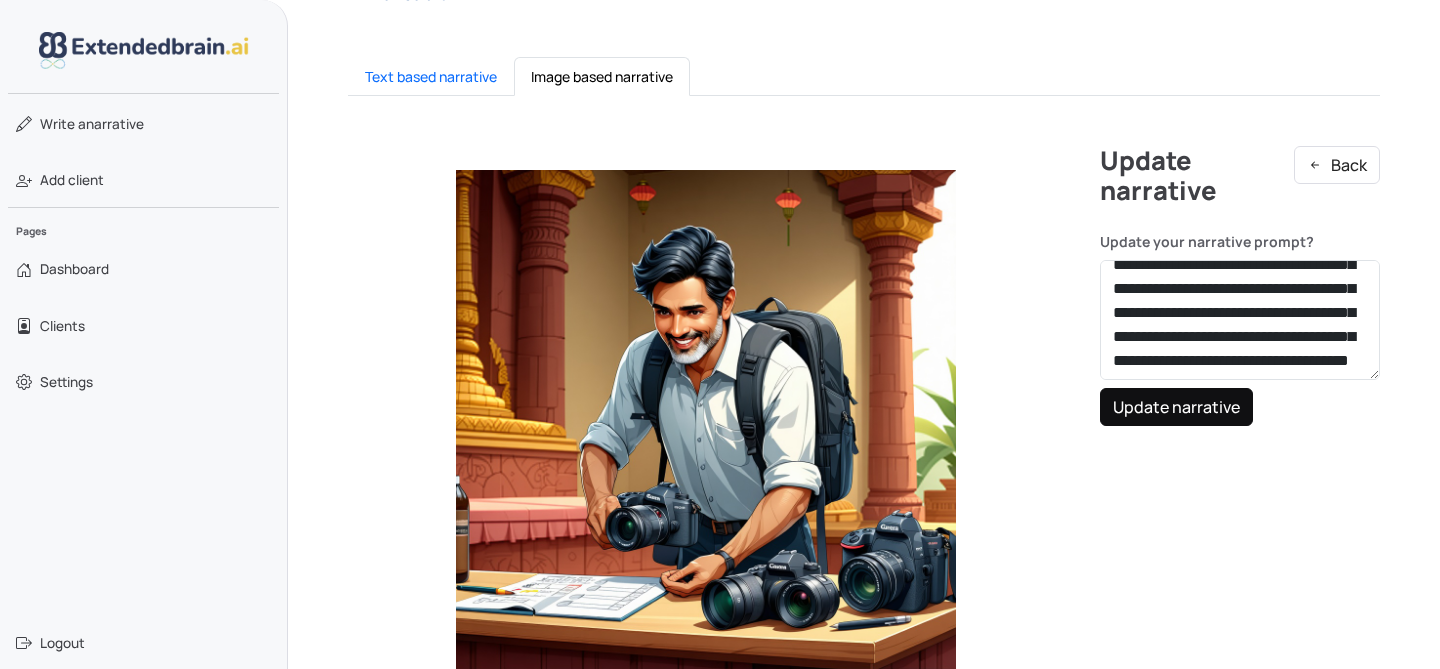 click on "Update narrative" at bounding box center [1176, 407] 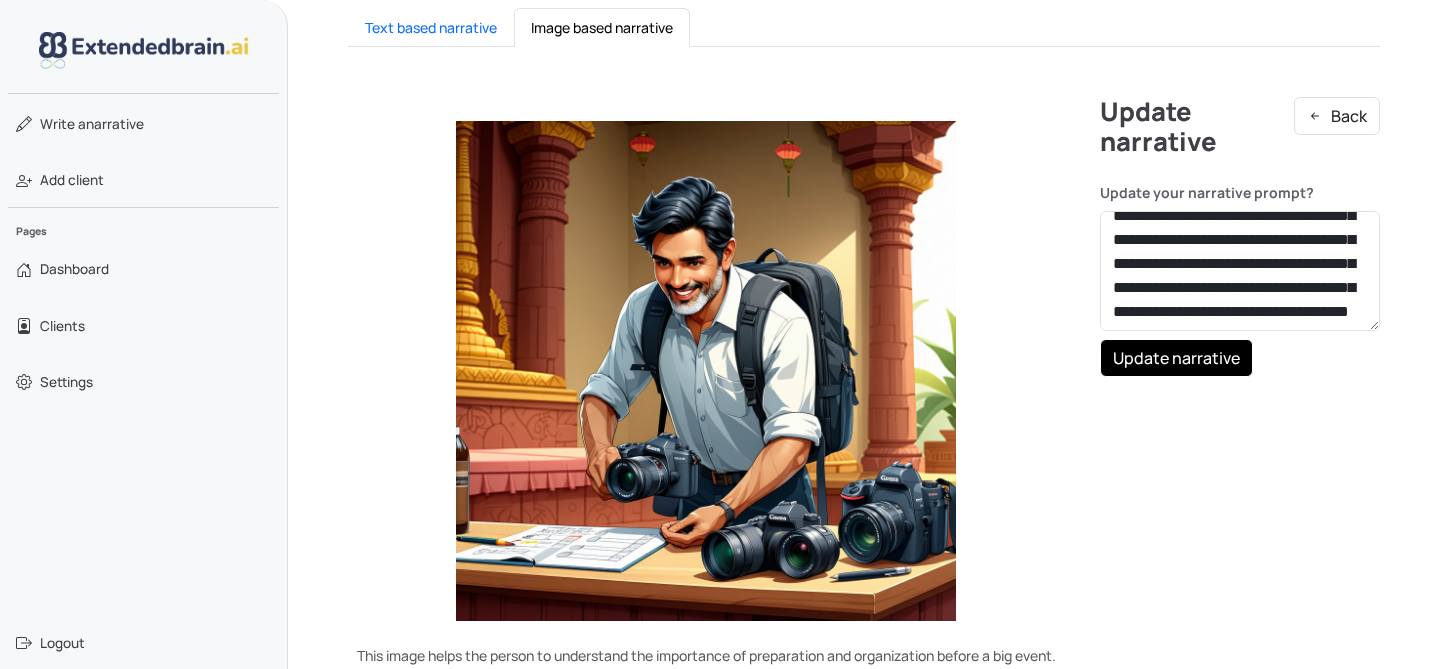 scroll, scrollTop: 426, scrollLeft: 0, axis: vertical 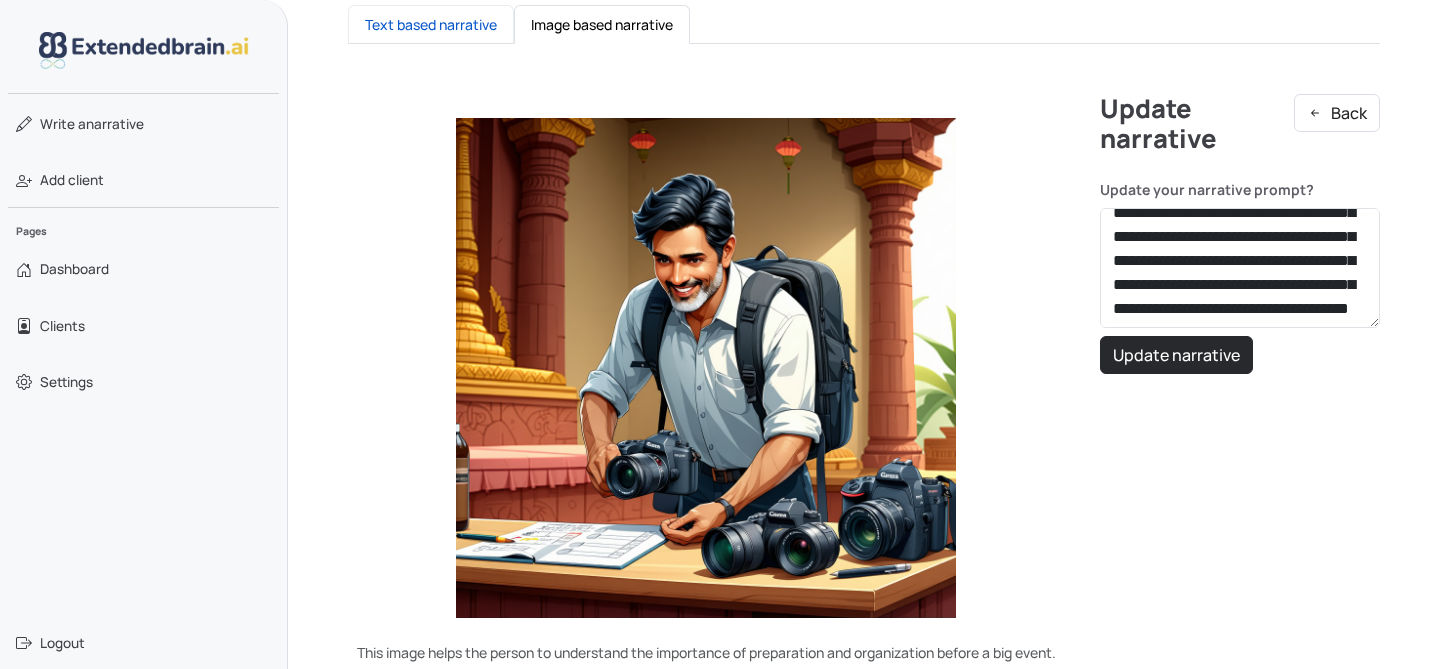 click on "Text based narrative" at bounding box center [431, 24] 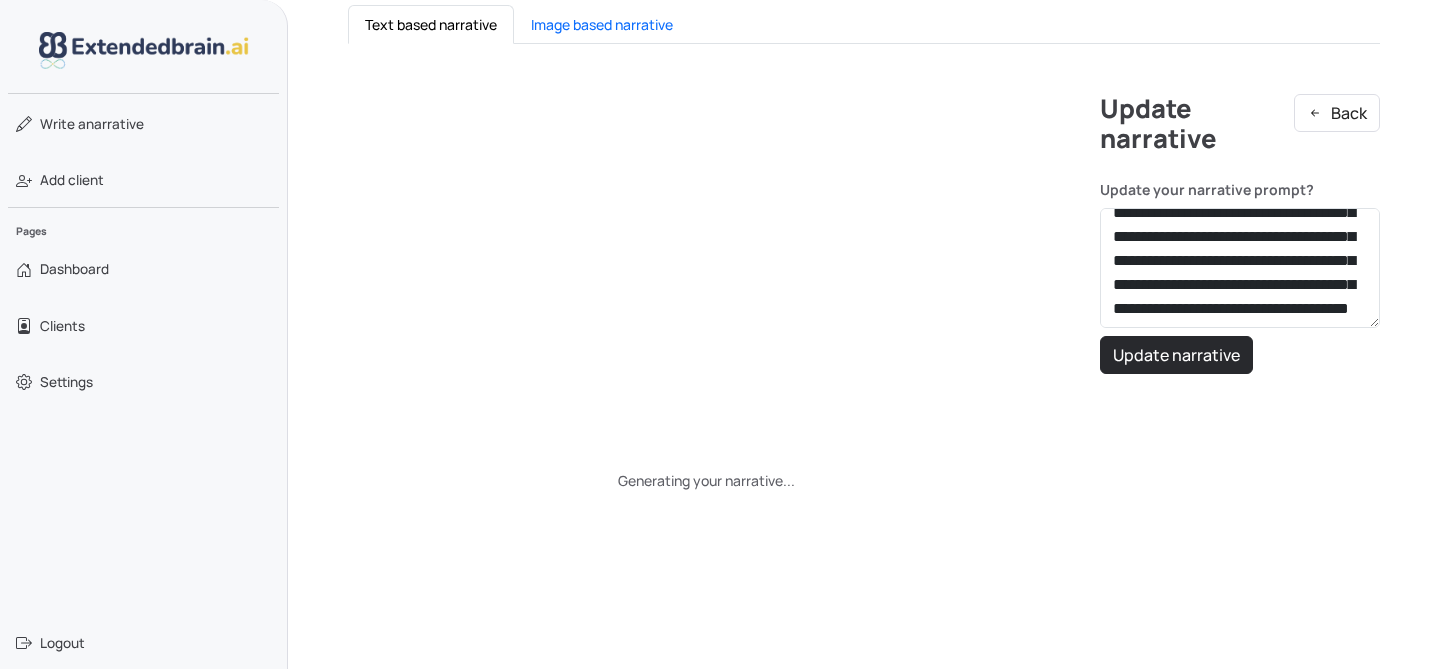 scroll, scrollTop: 302, scrollLeft: 0, axis: vertical 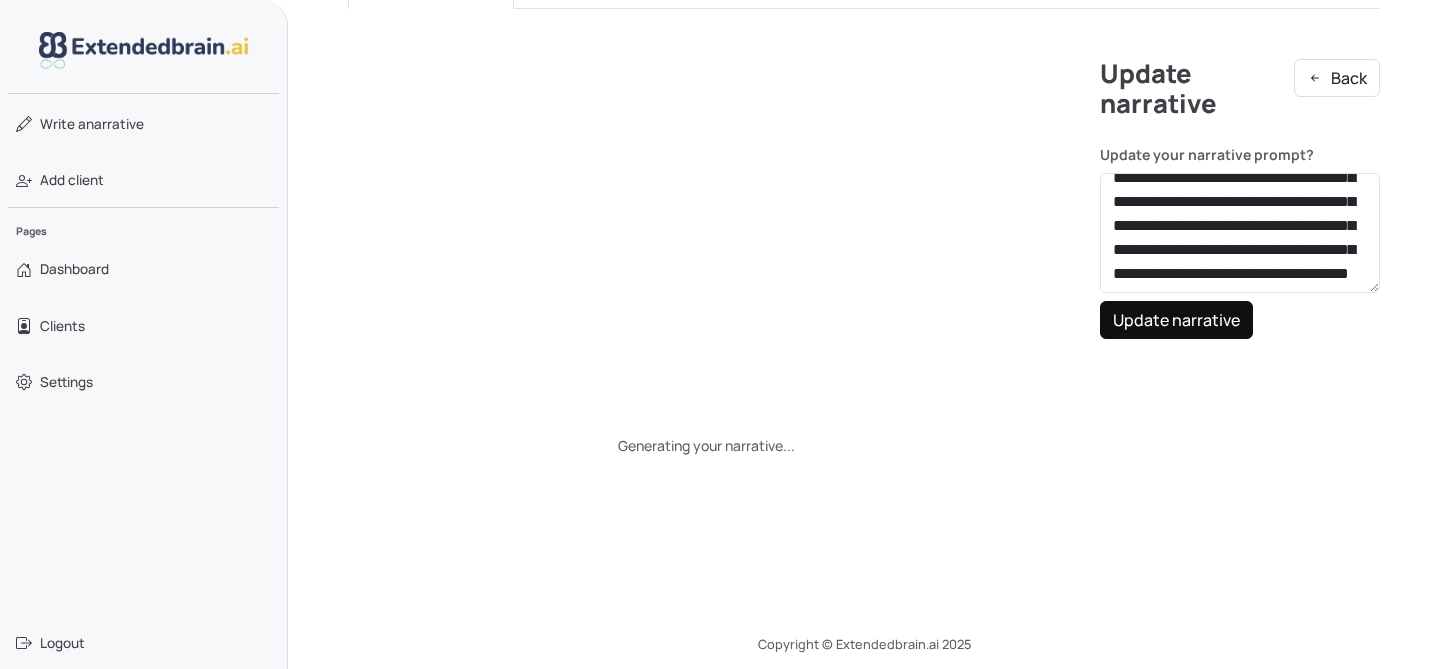 click on "Update narrative" at bounding box center [1176, 320] 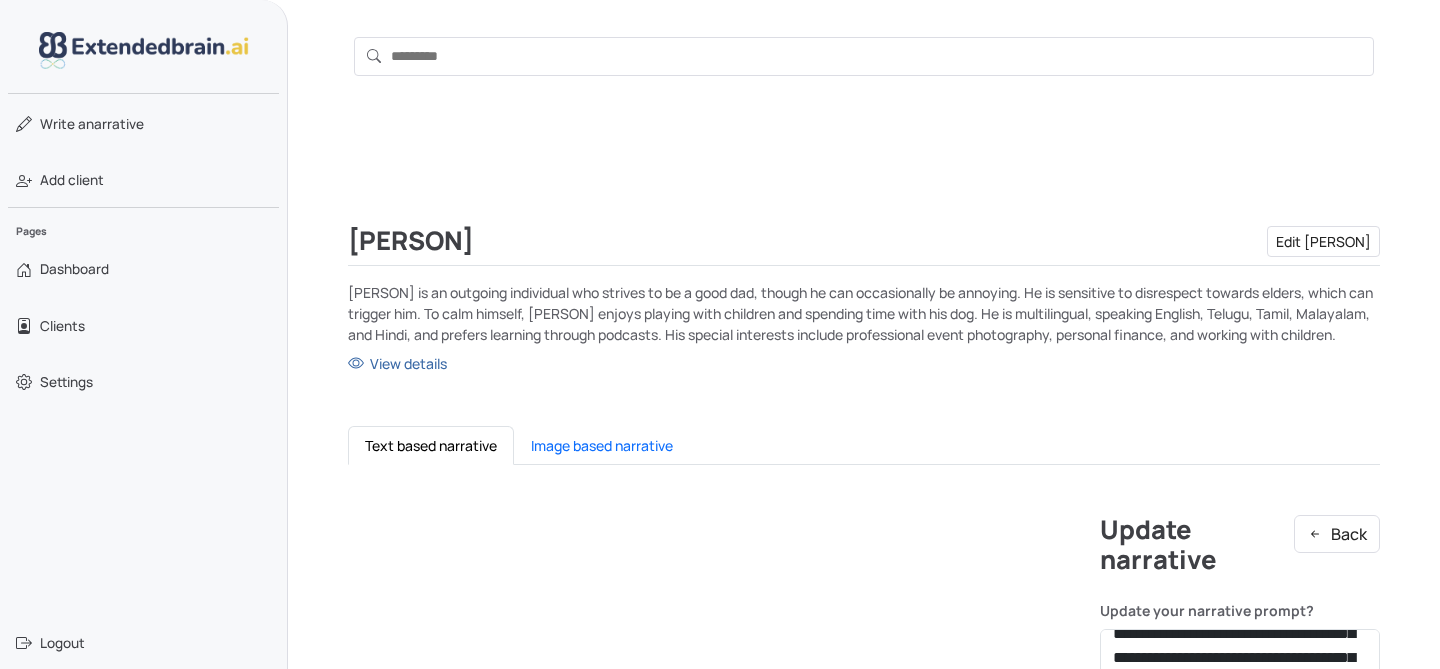 scroll, scrollTop: 0, scrollLeft: 0, axis: both 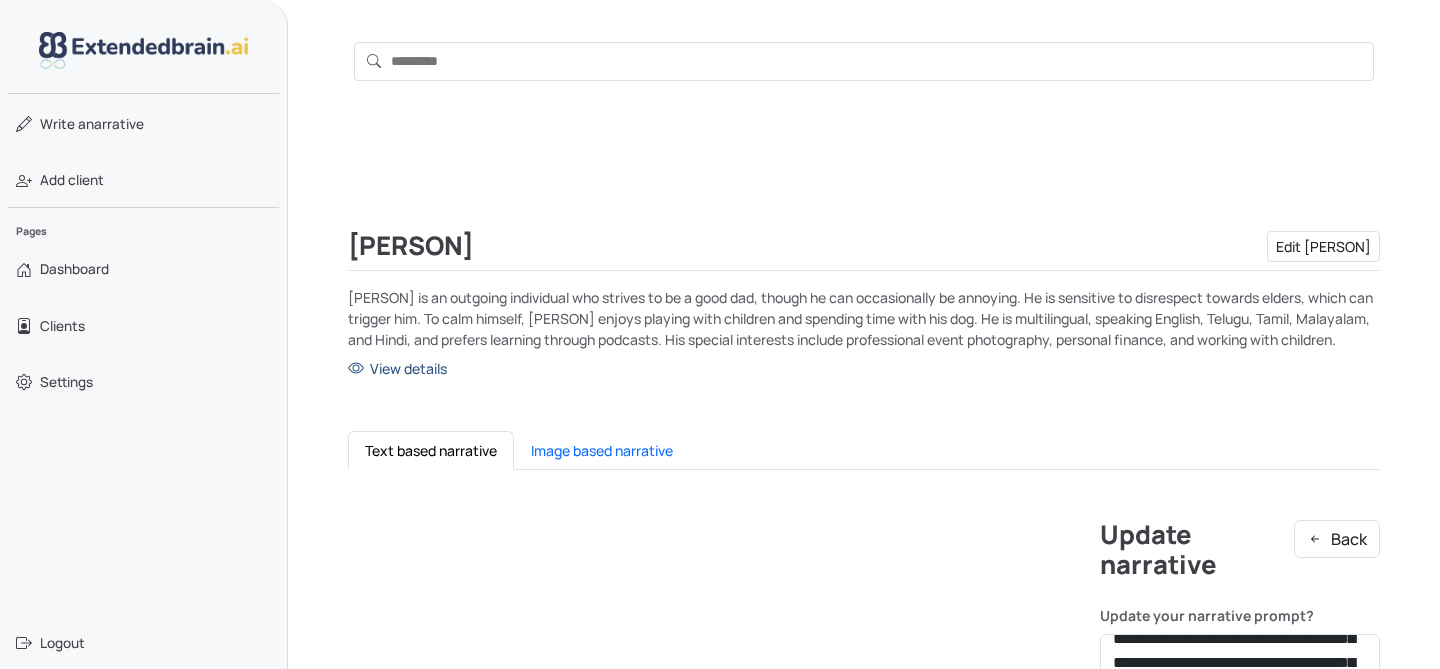 click on "View details" at bounding box center [864, 368] 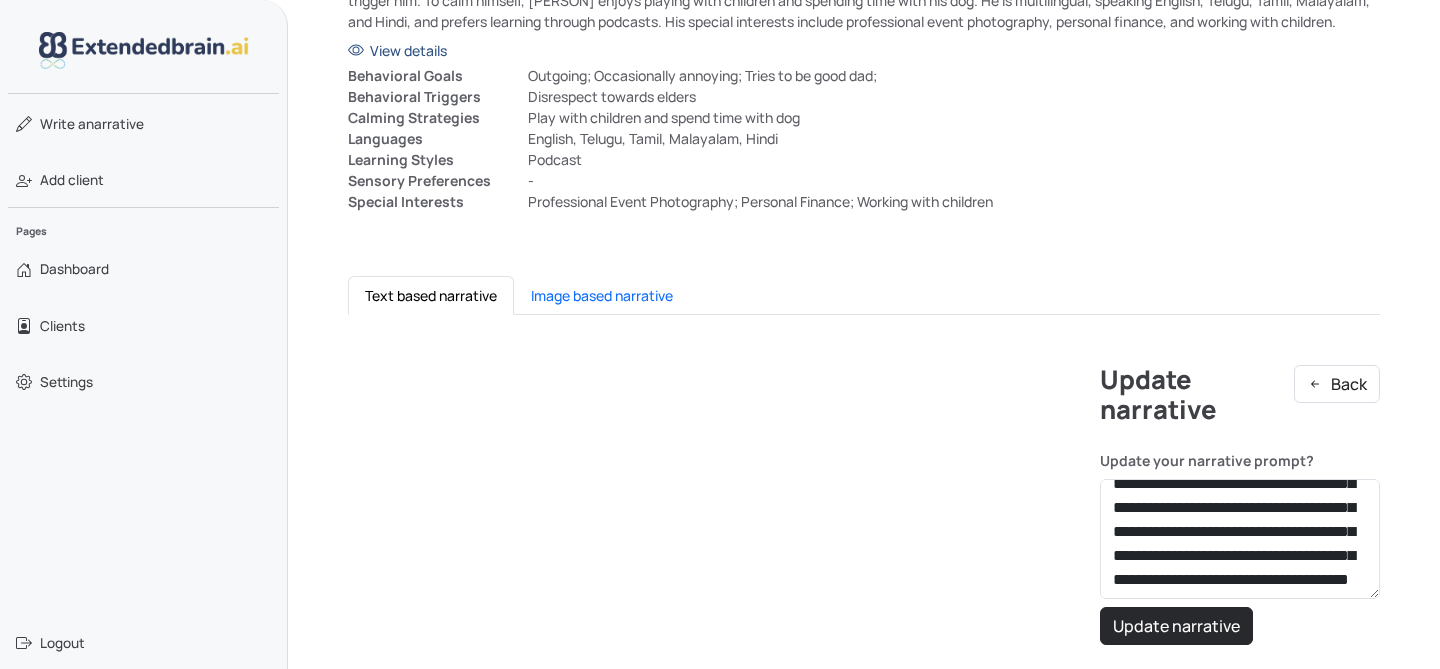 scroll, scrollTop: 324, scrollLeft: 0, axis: vertical 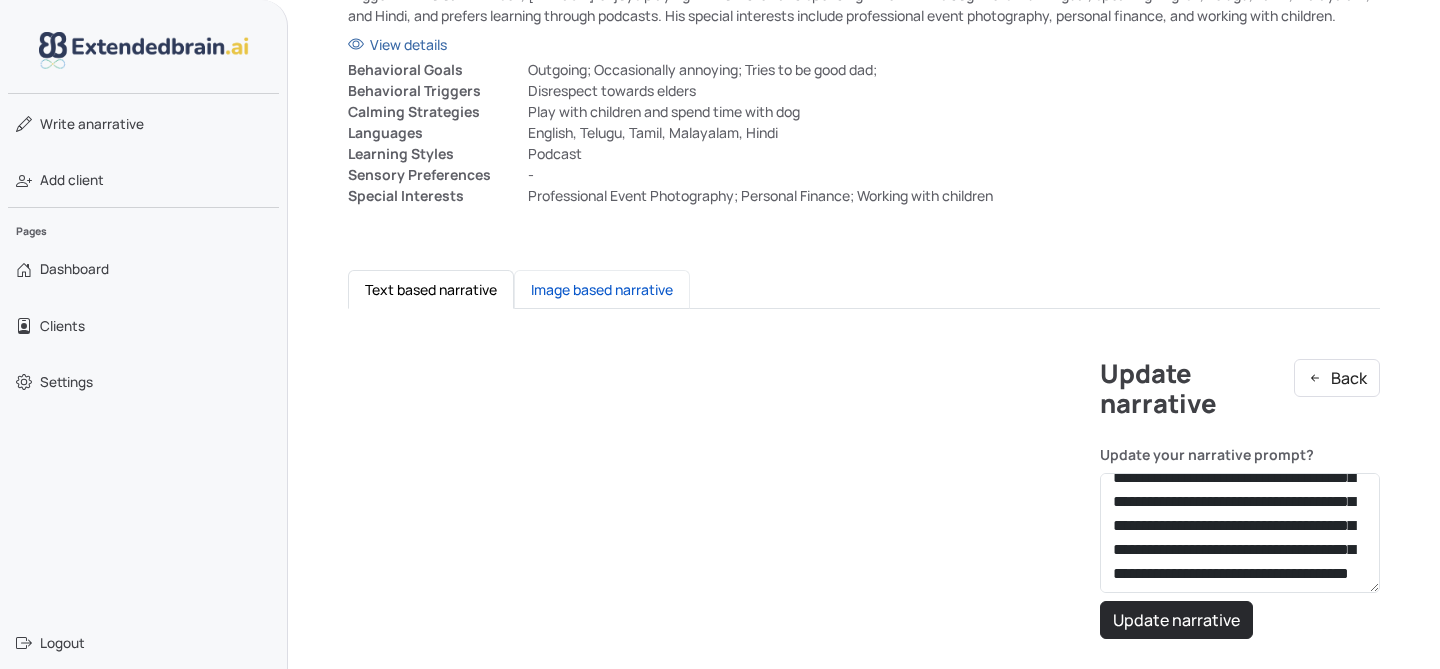 click on "Image based narrative" at bounding box center (602, 289) 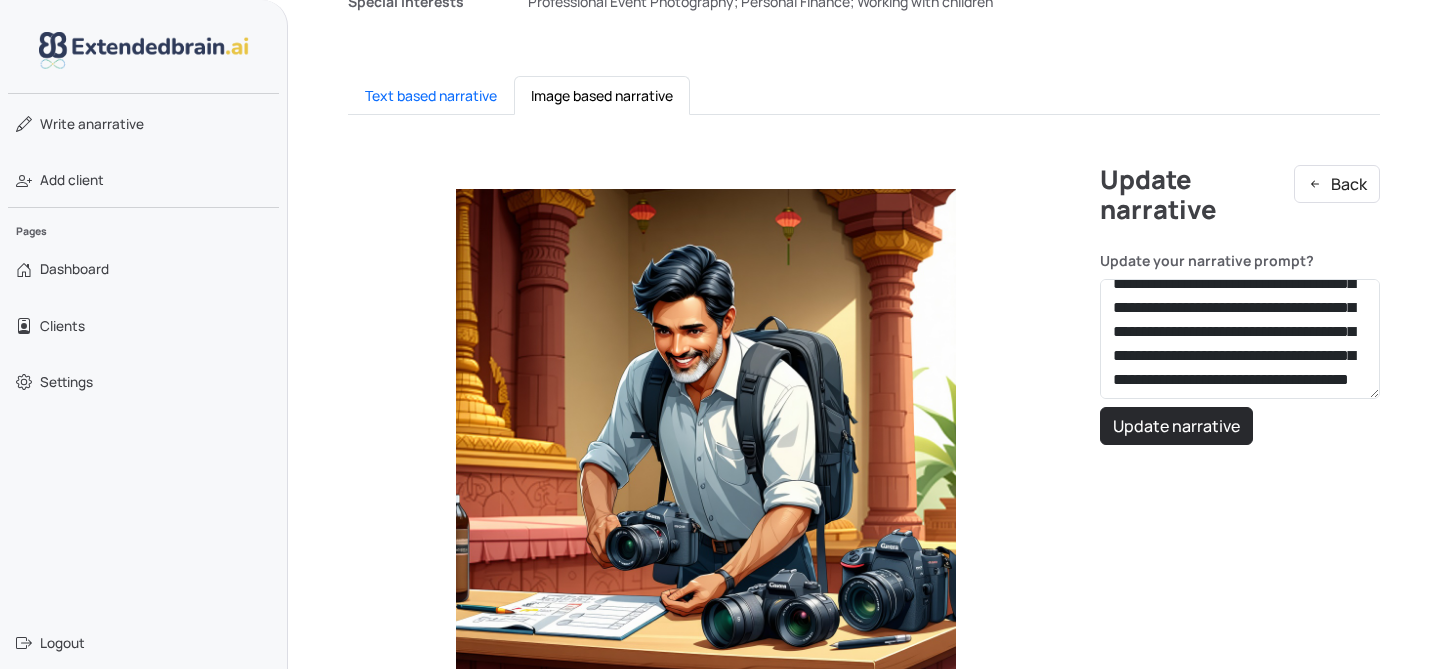scroll, scrollTop: 521, scrollLeft: 0, axis: vertical 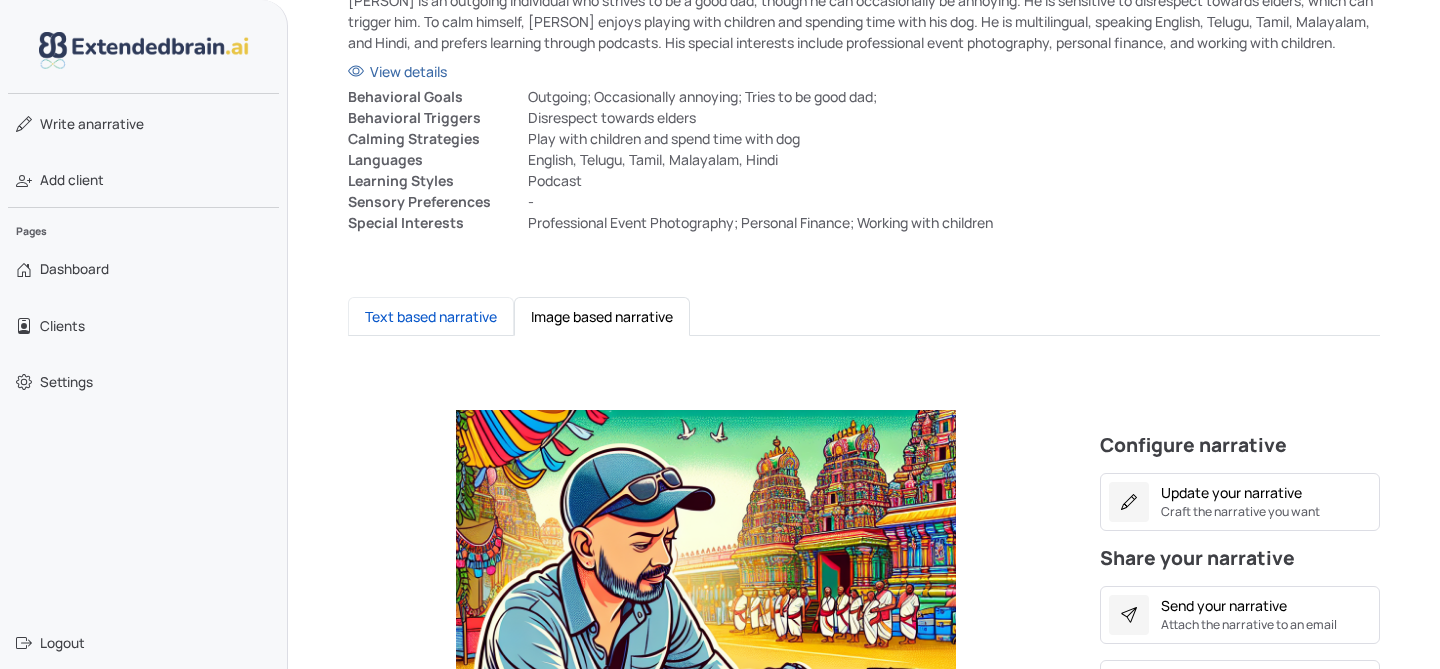click on "Text based narrative" at bounding box center [431, 316] 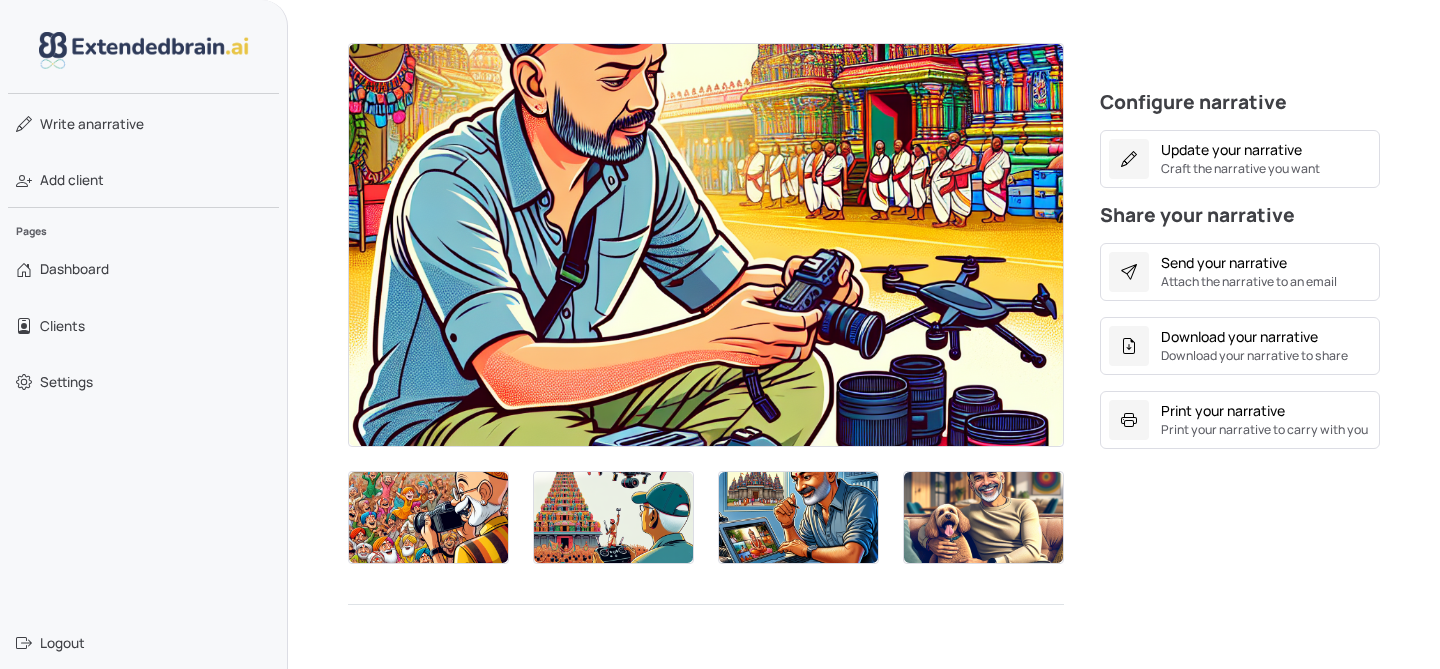 scroll, scrollTop: 709, scrollLeft: 0, axis: vertical 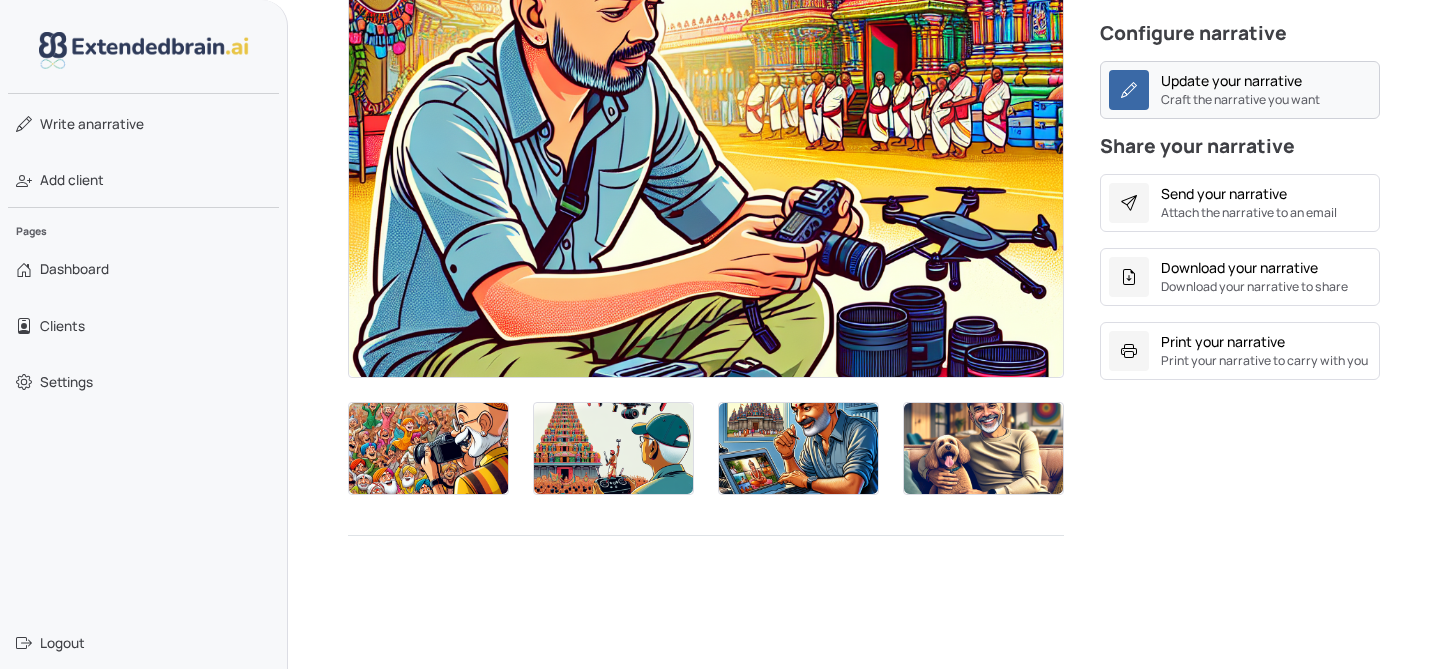 click 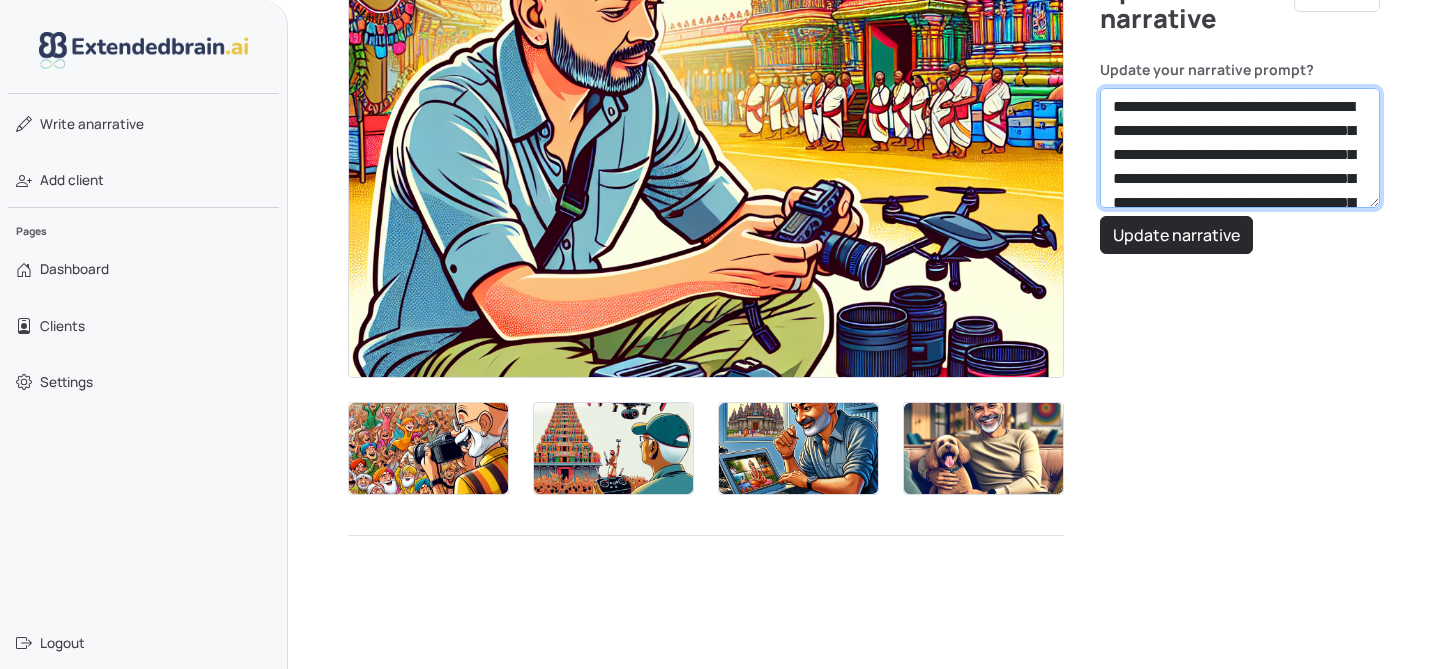 click on "**********" at bounding box center (1240, 148) 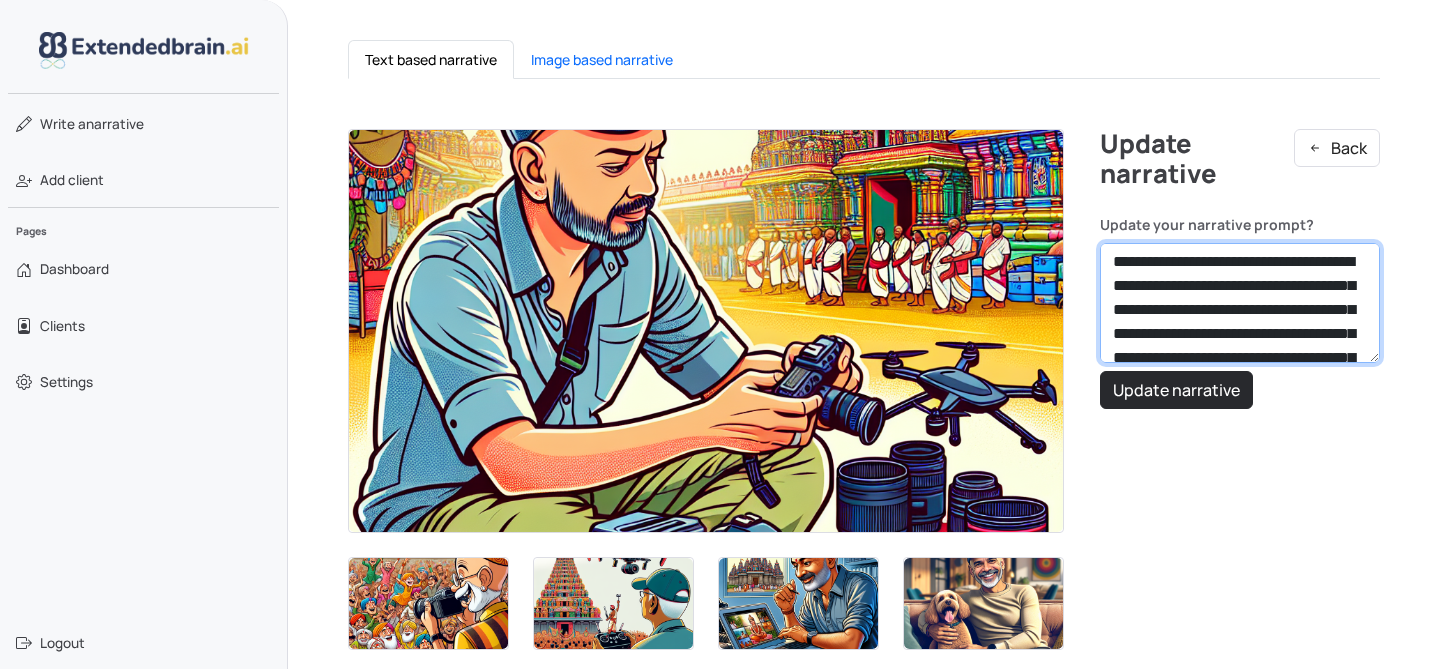 scroll, scrollTop: 530, scrollLeft: 0, axis: vertical 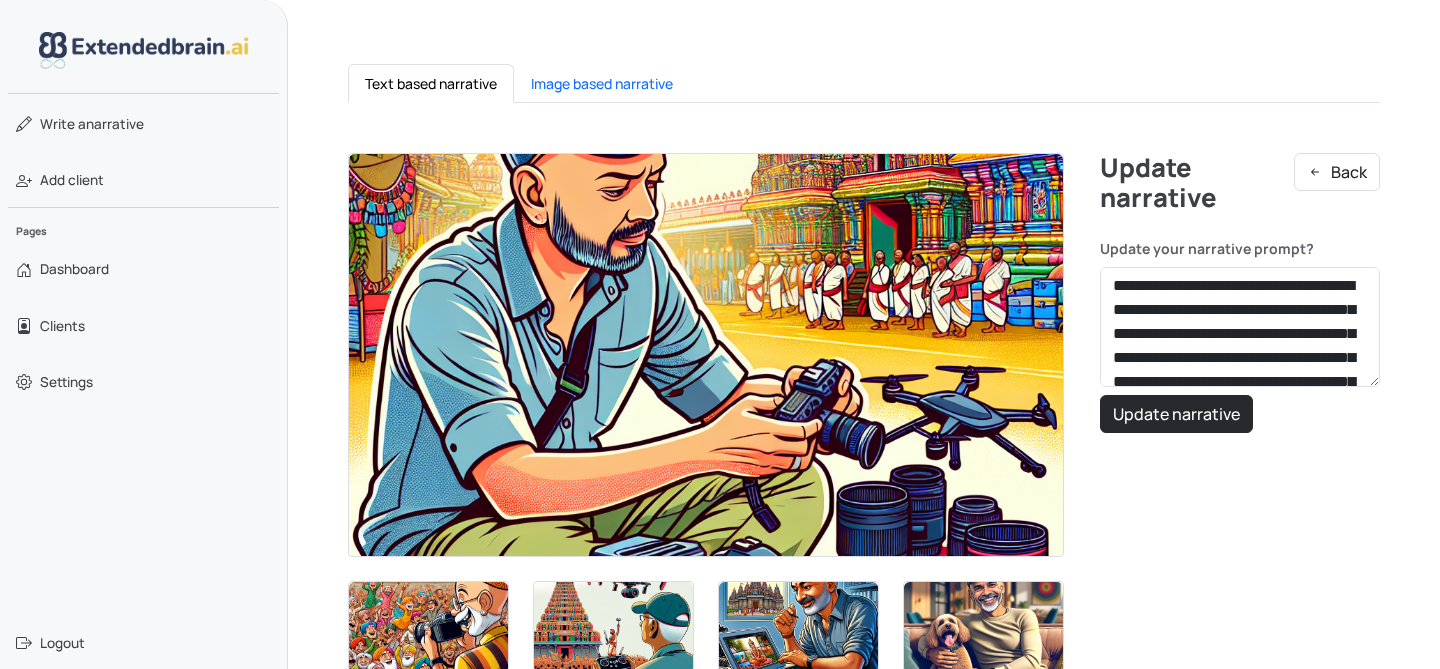 click at bounding box center (706, 355) 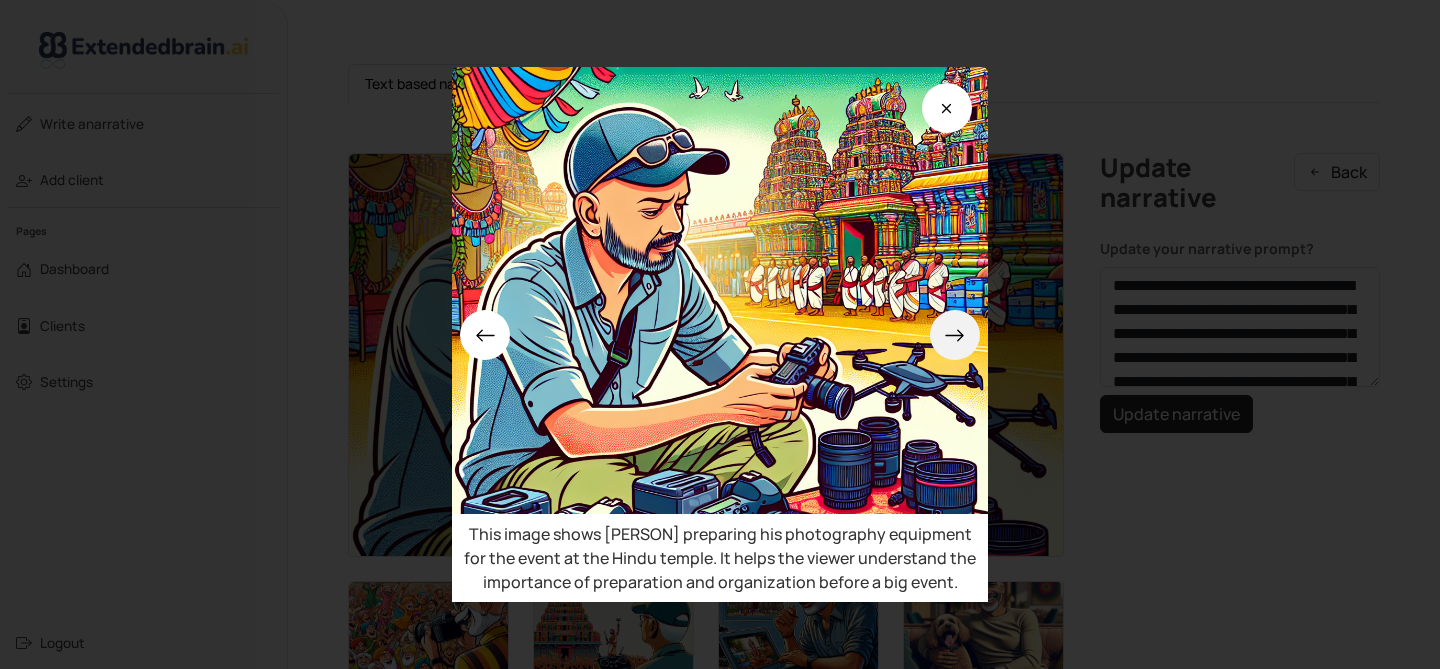click at bounding box center (955, 335) 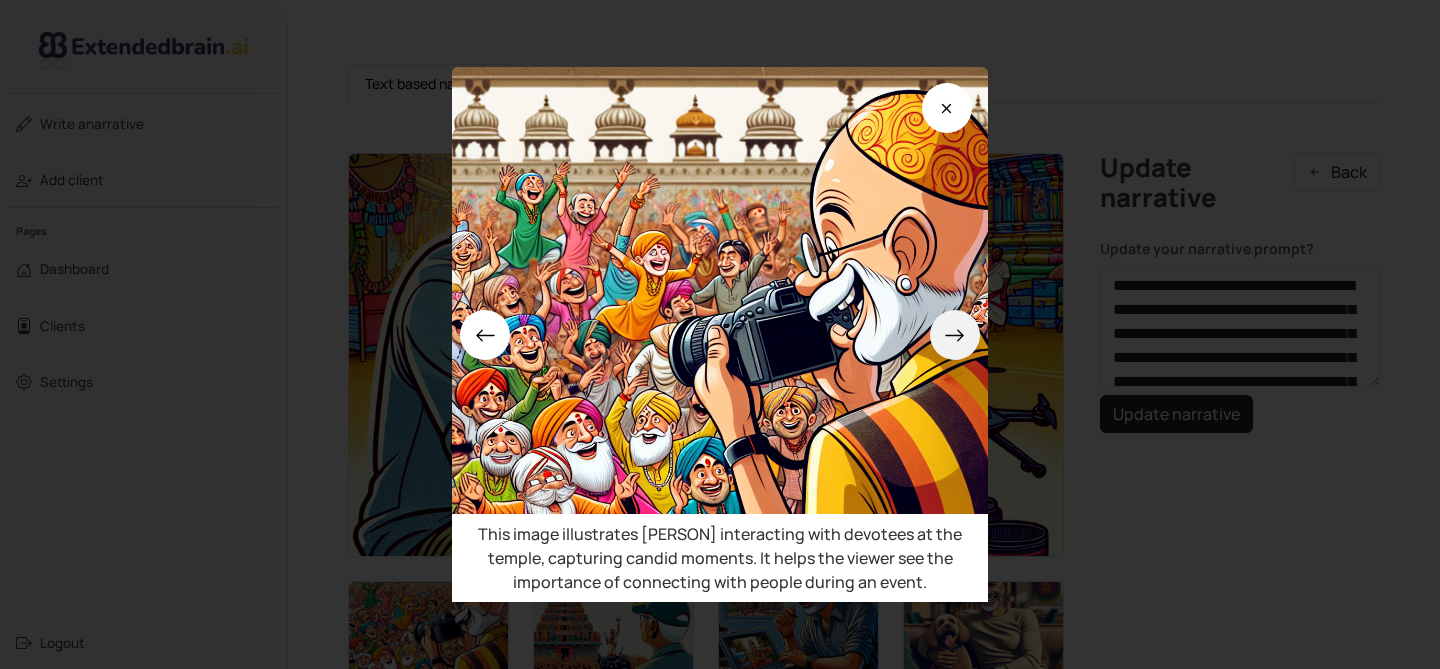 click at bounding box center (955, 335) 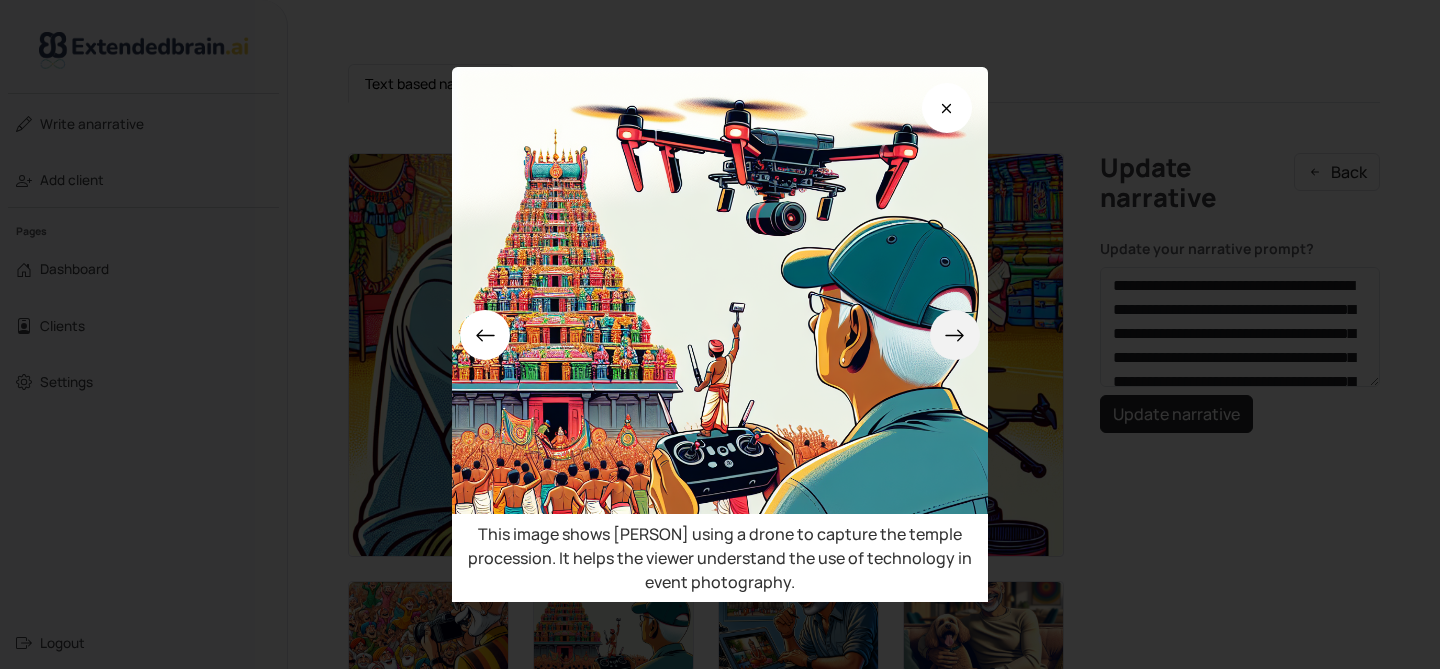 click at bounding box center (955, 335) 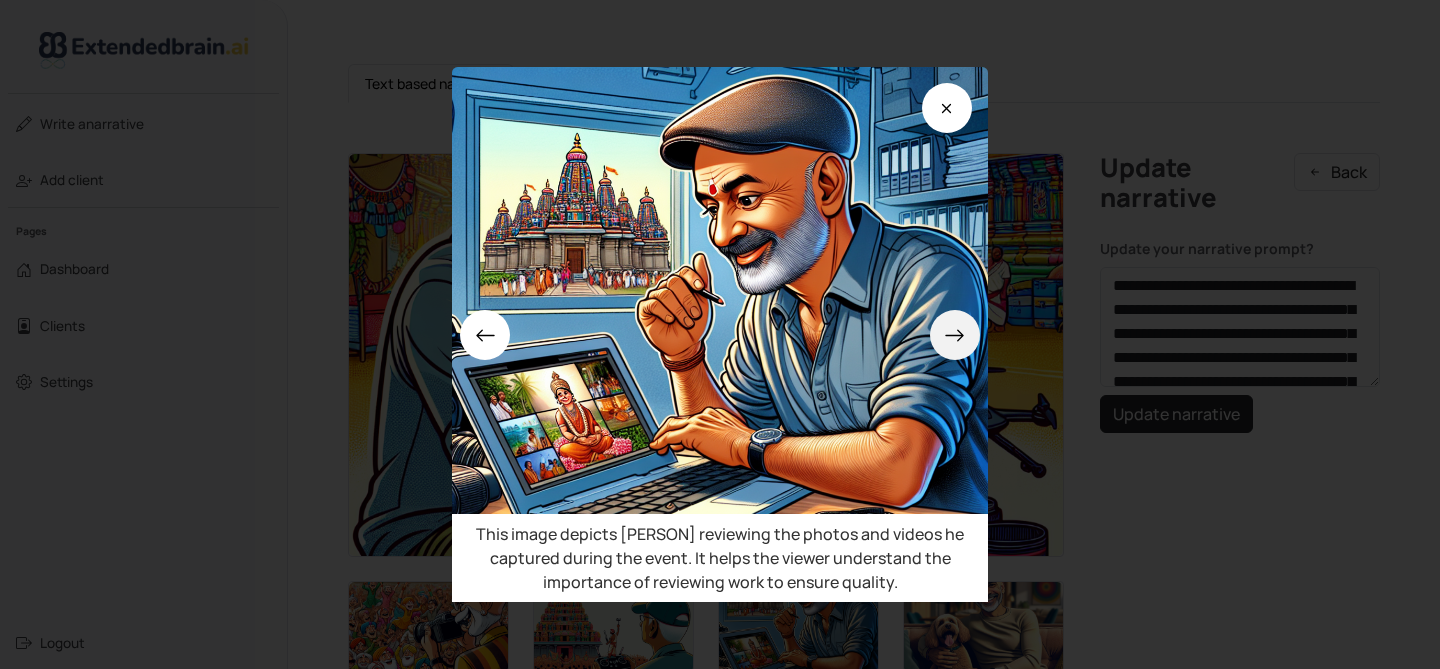 click at bounding box center [955, 335] 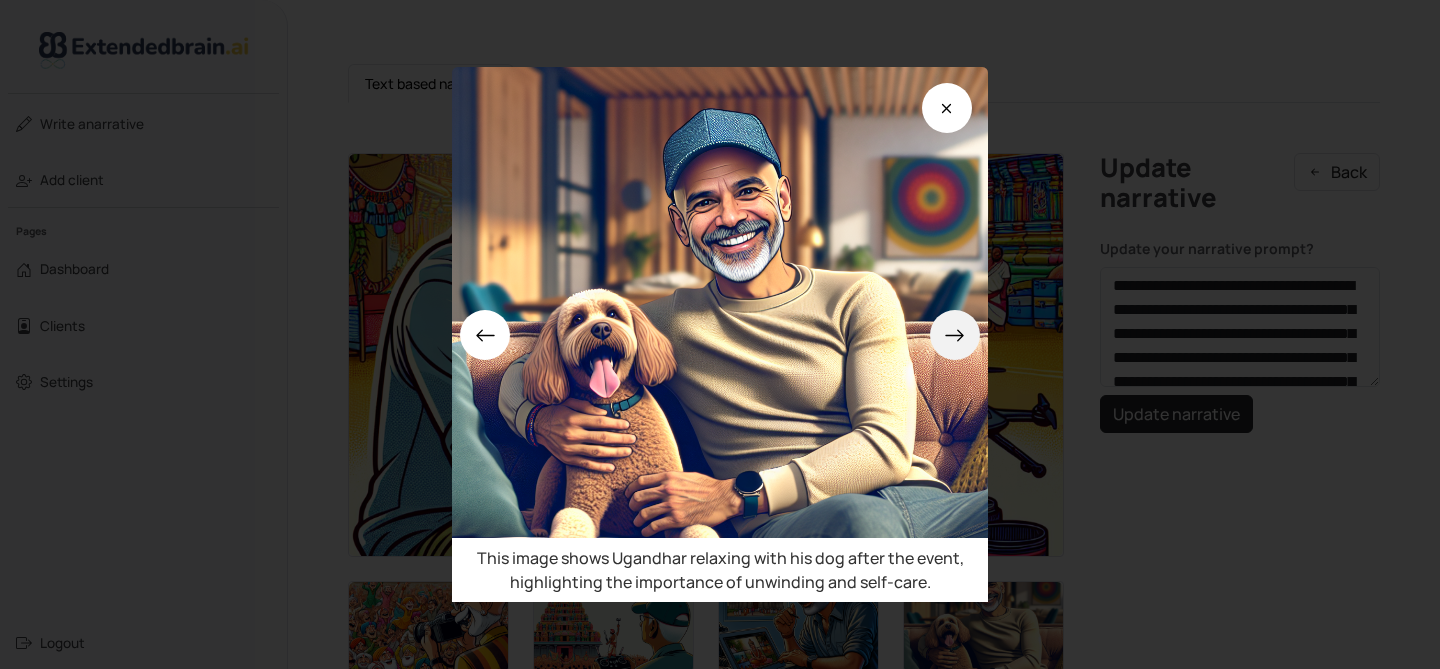 click at bounding box center [955, 335] 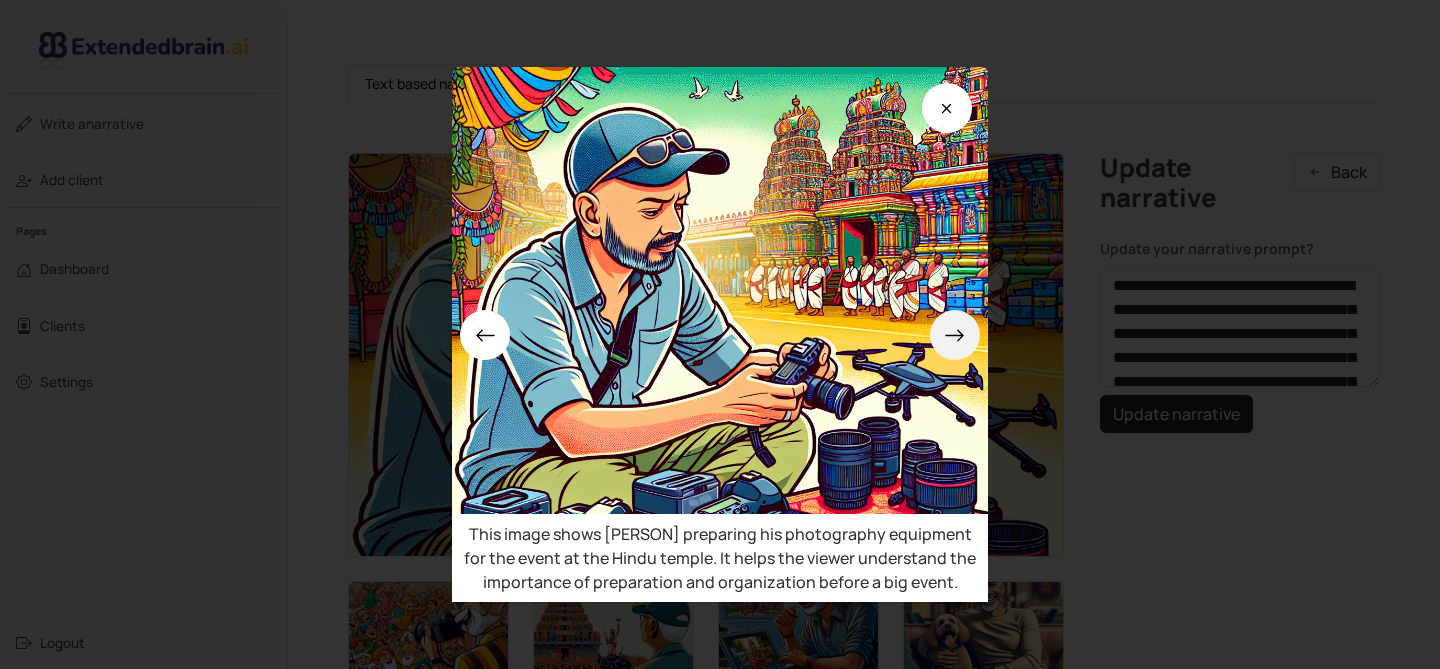 click at bounding box center [955, 335] 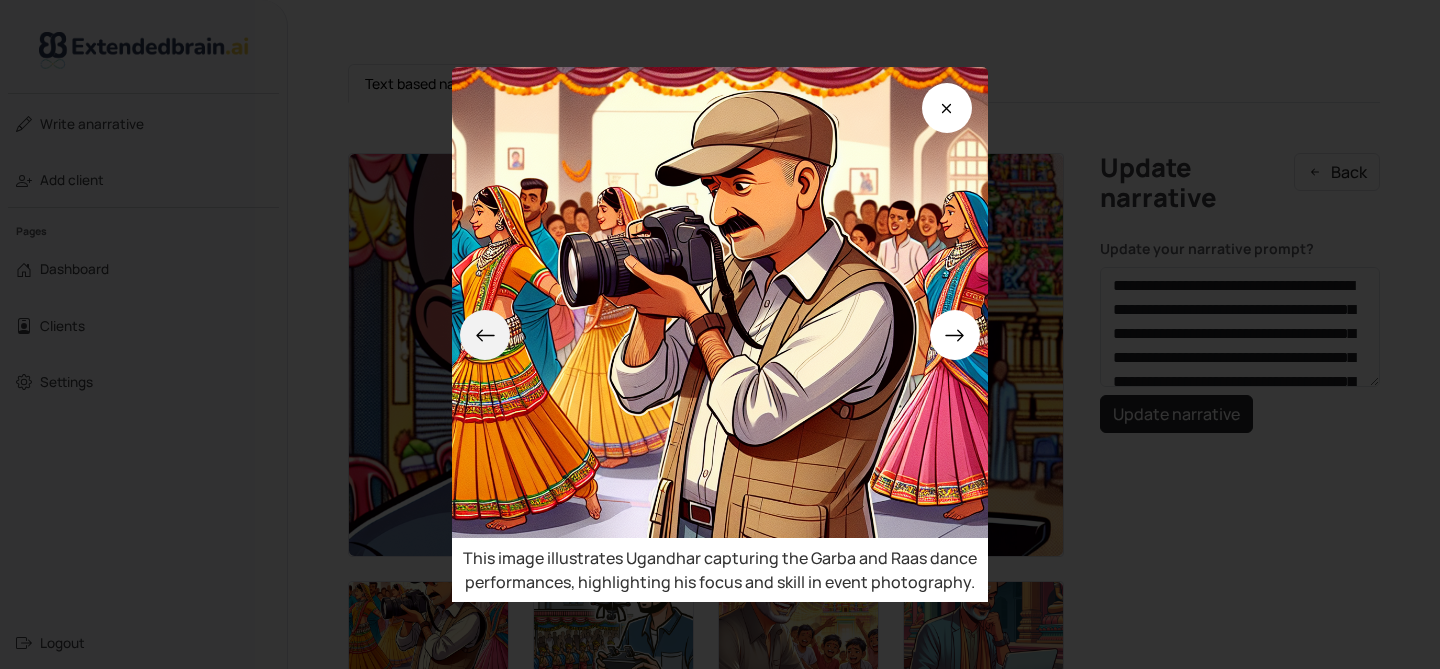 click 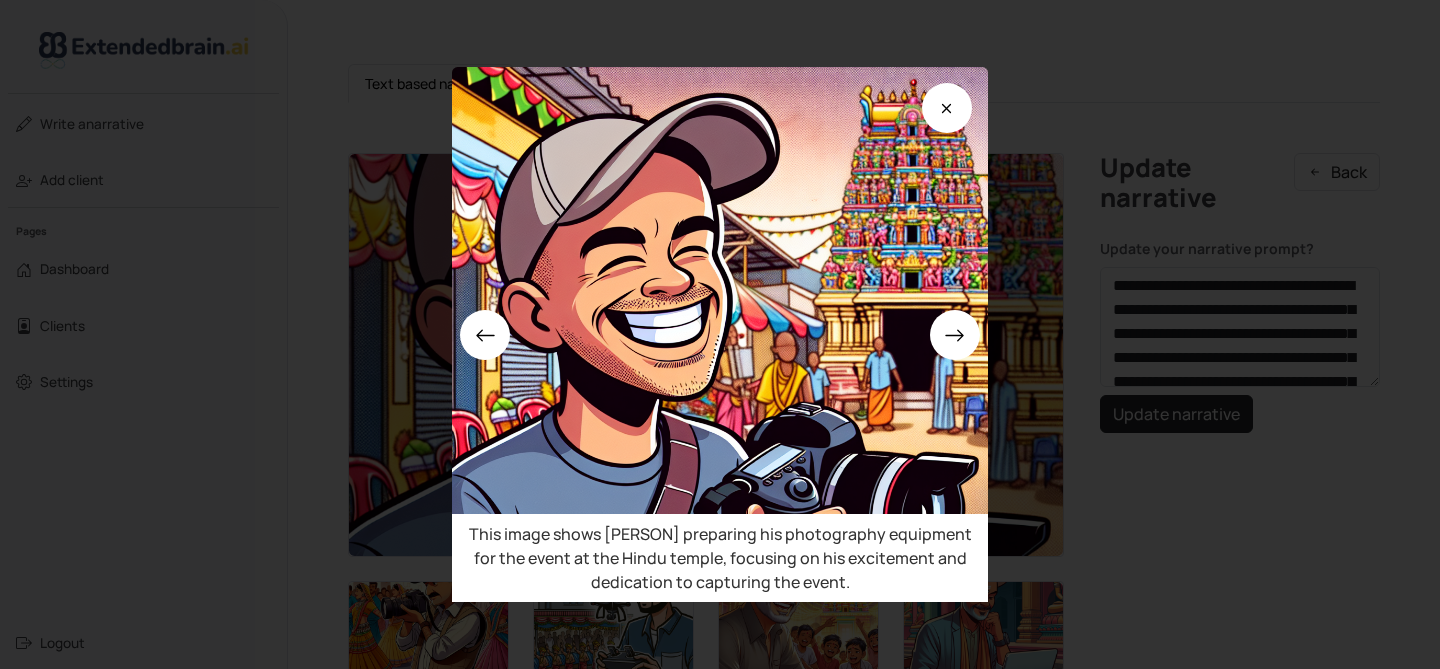 click on "This image shows [PERSON] preparing his photography equipment for the event at the Hindu temple, focusing on his excitement and dedication to capturing the event." at bounding box center (719, 558) 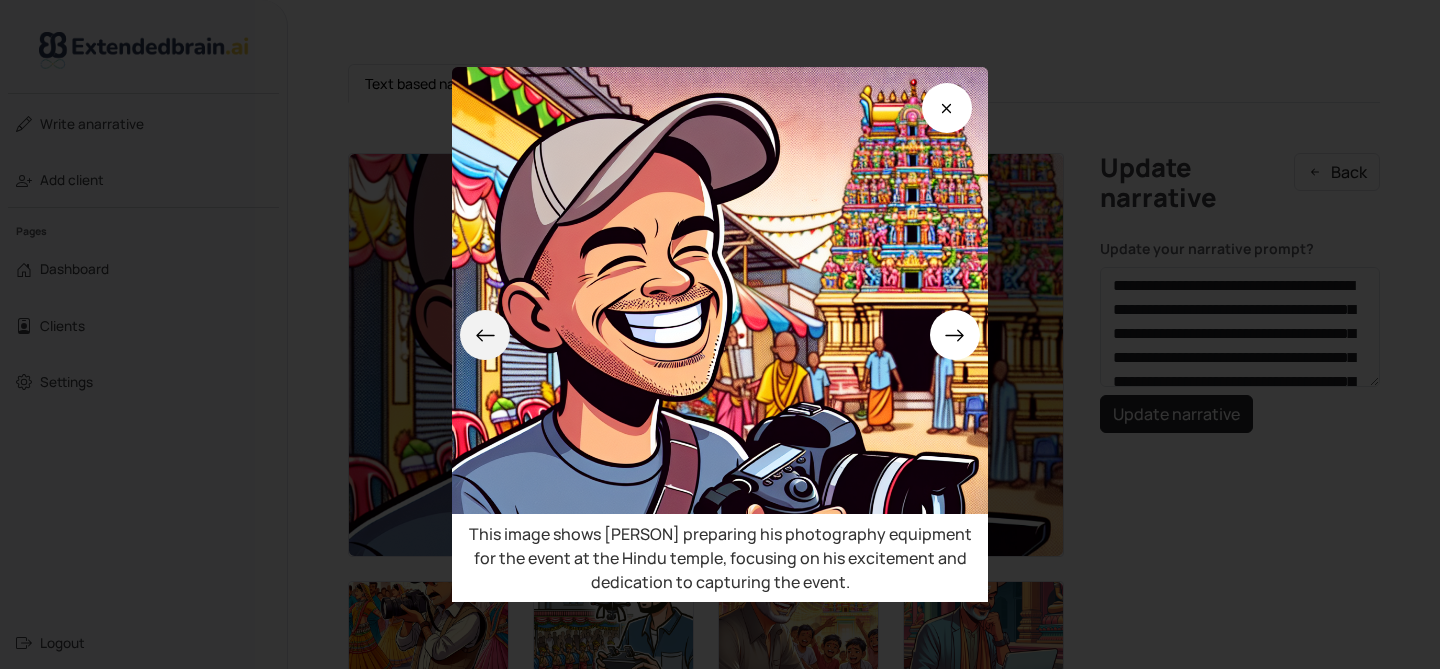 click 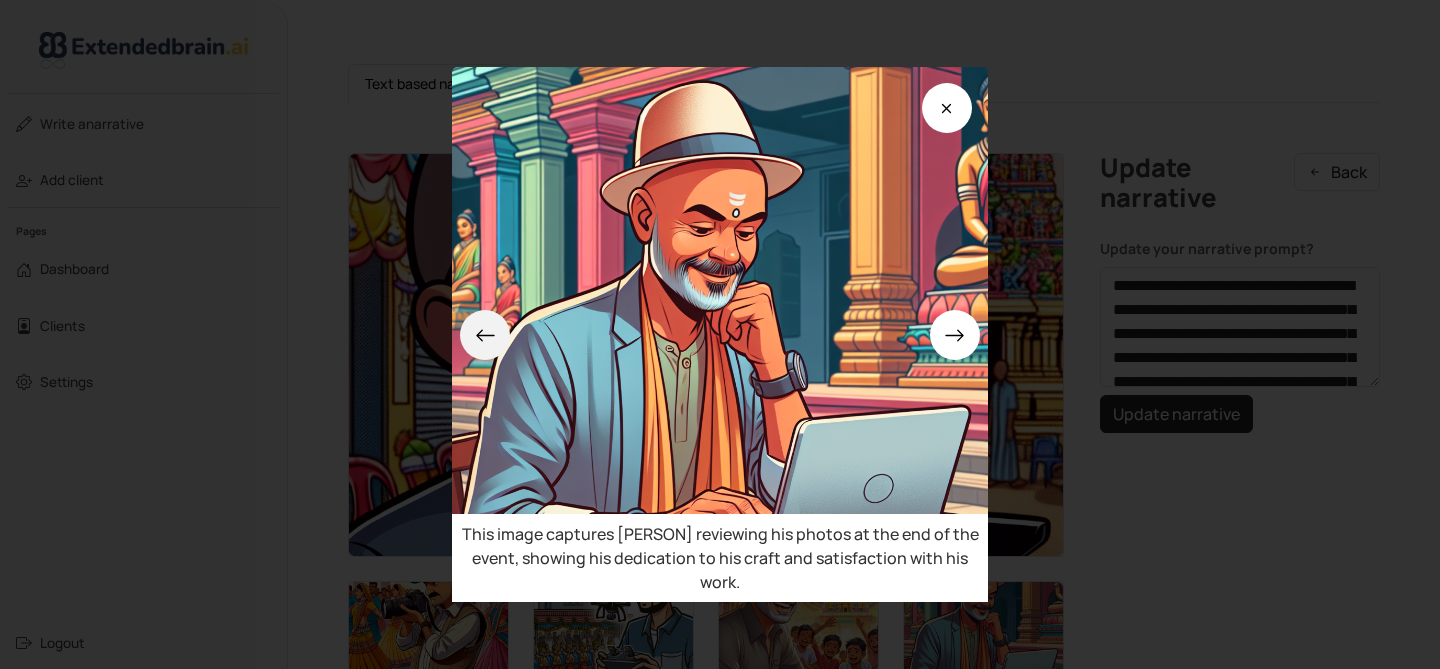 click 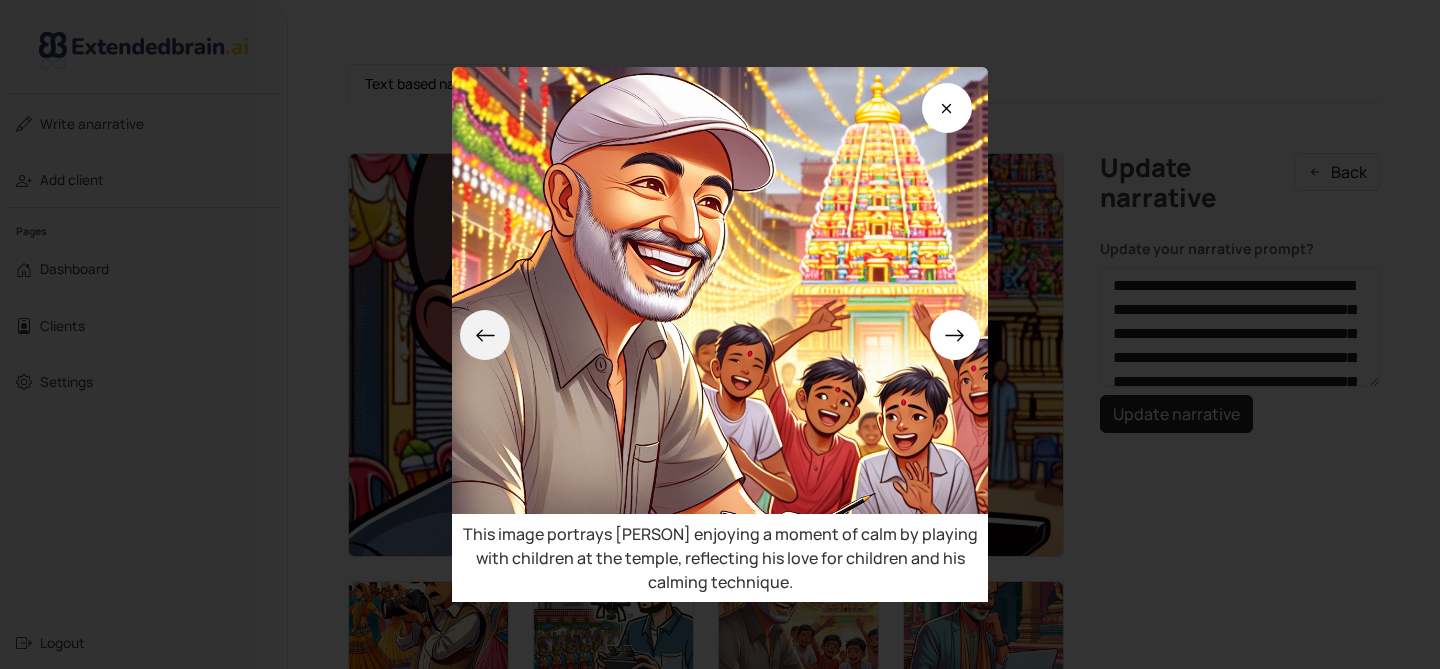 click 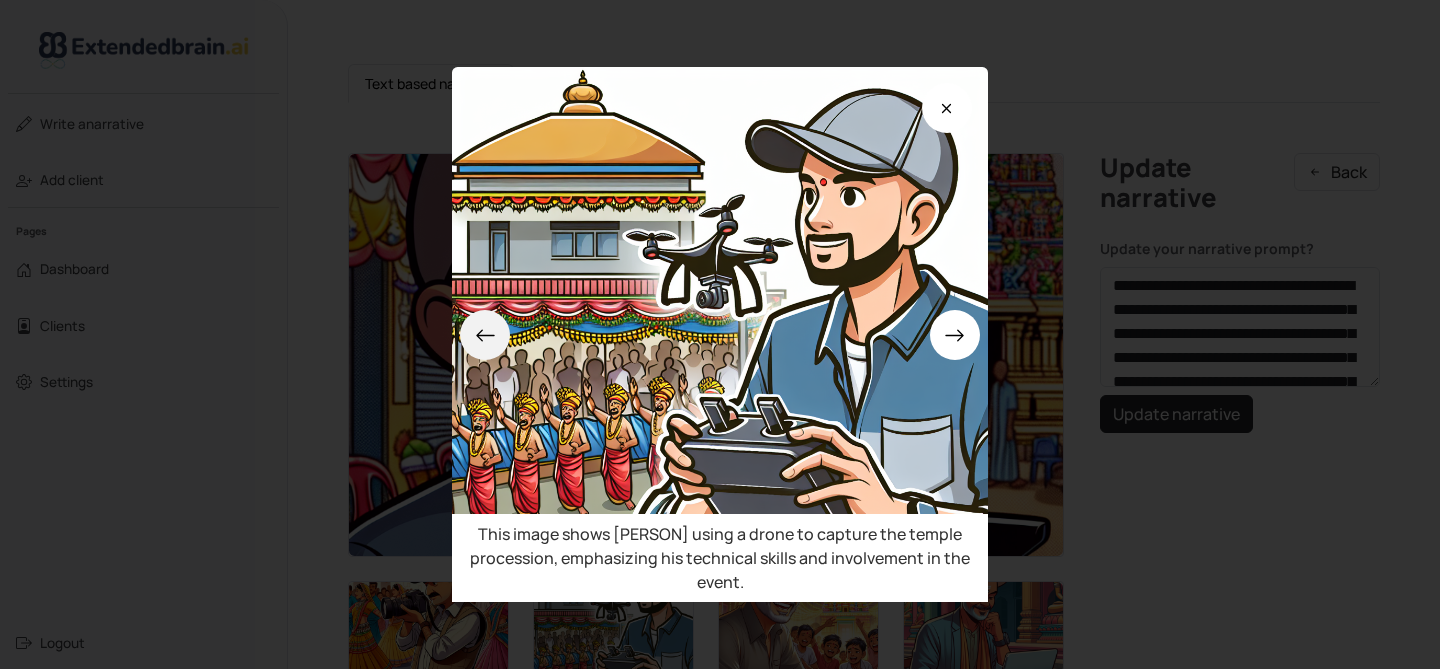 click 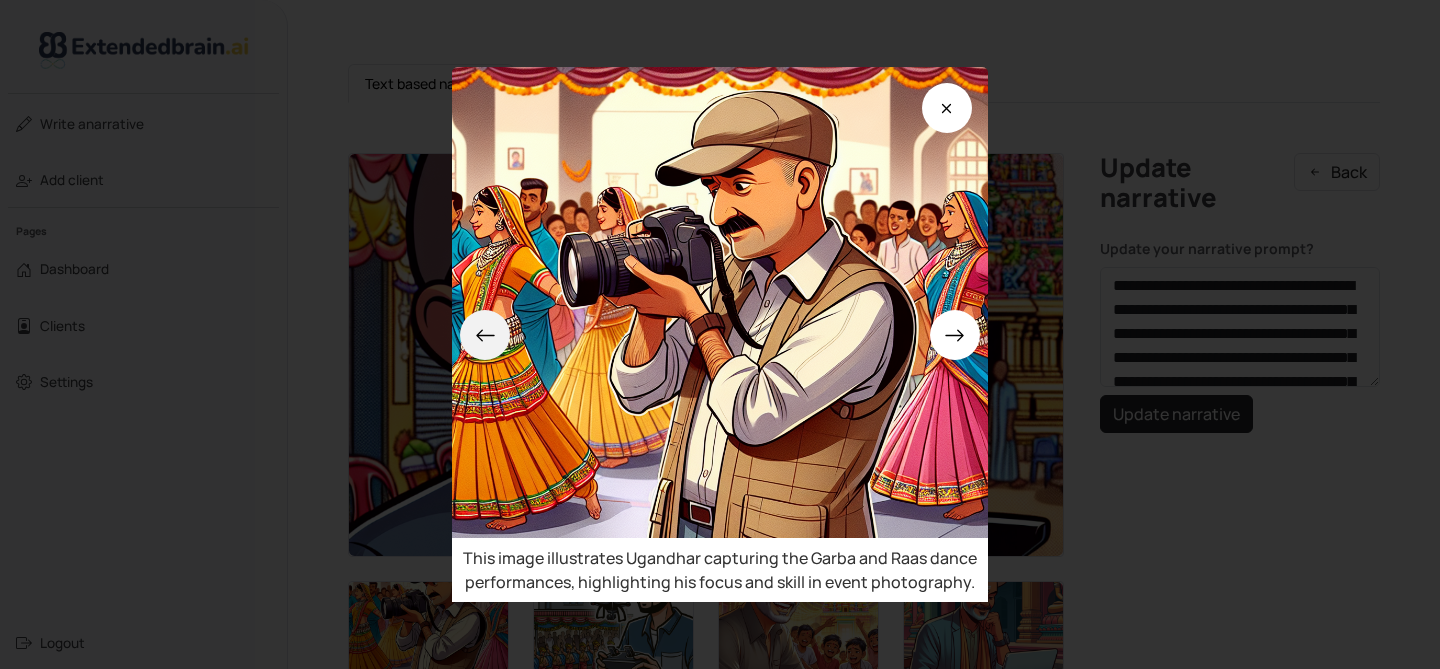 click 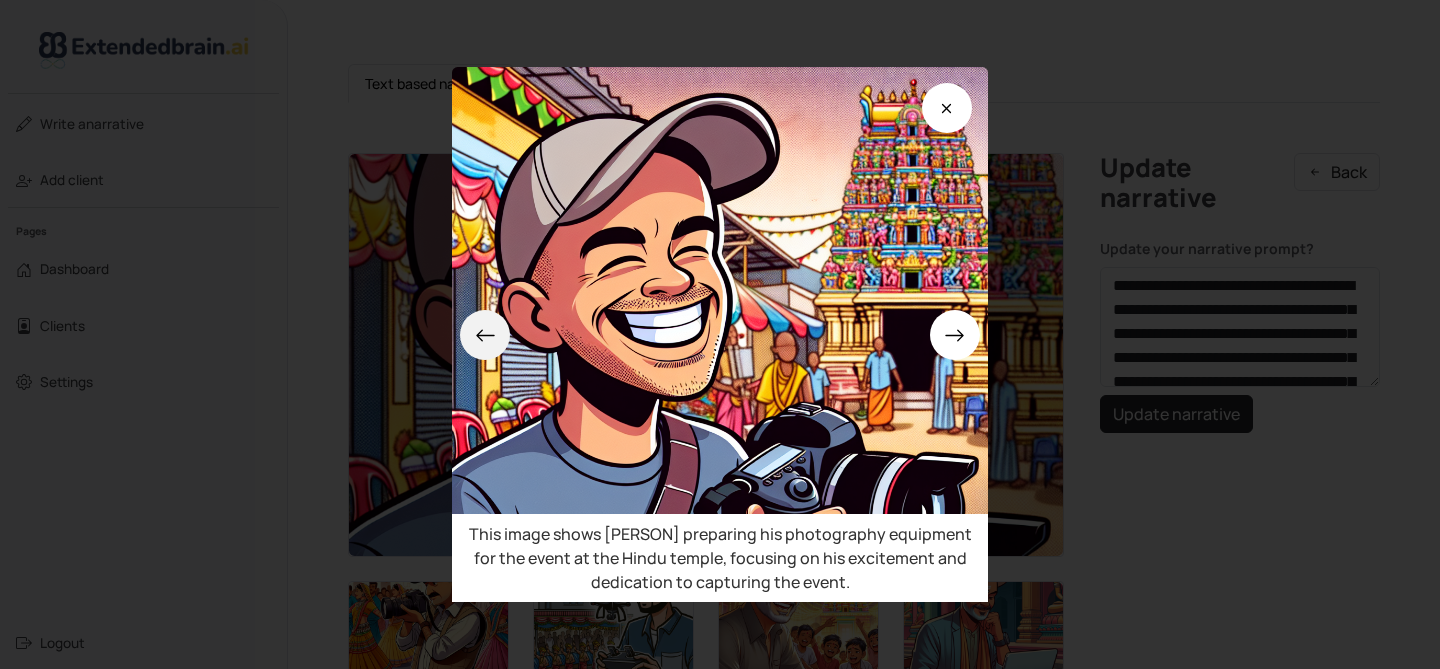 click 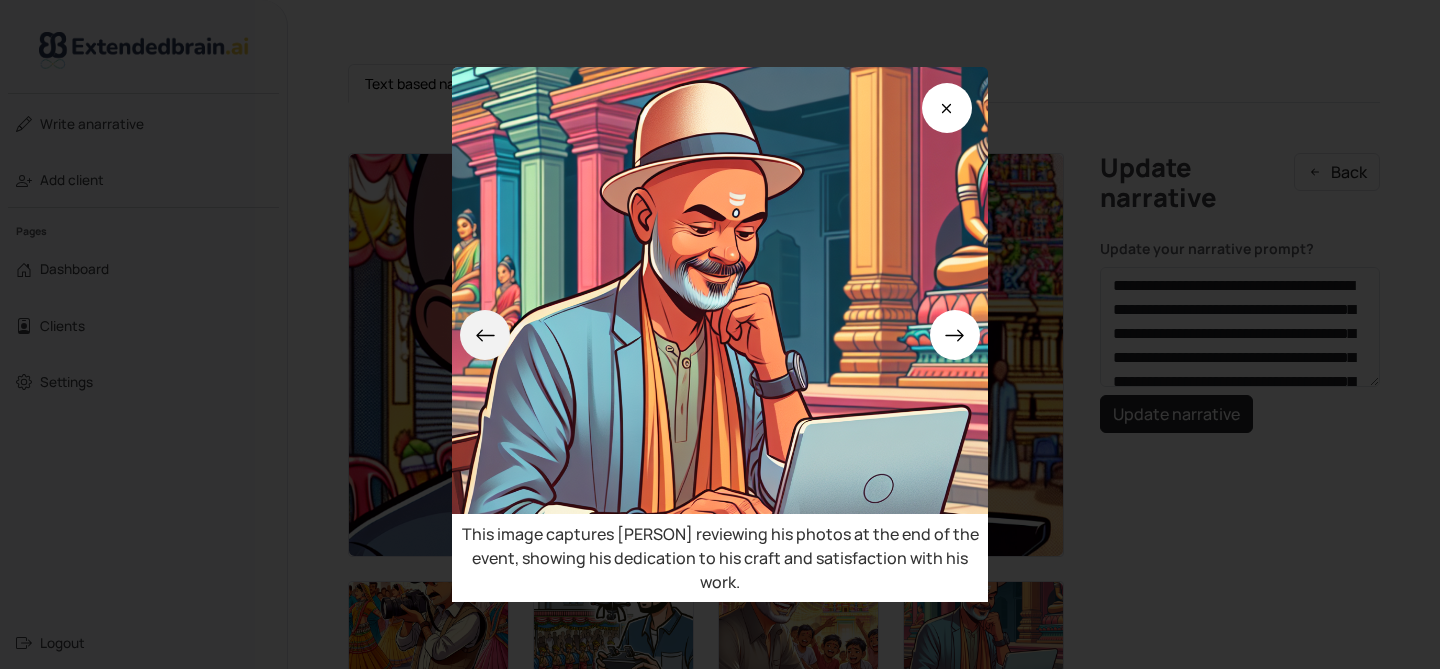 click 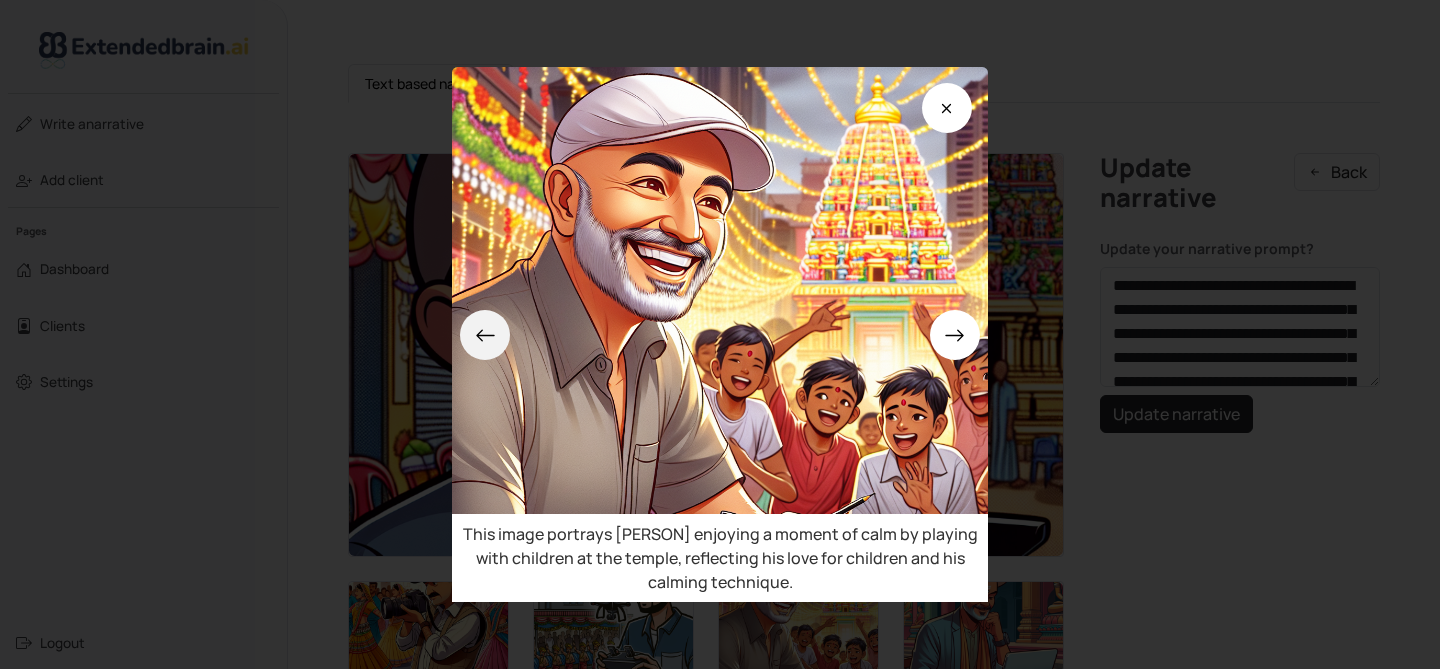 click 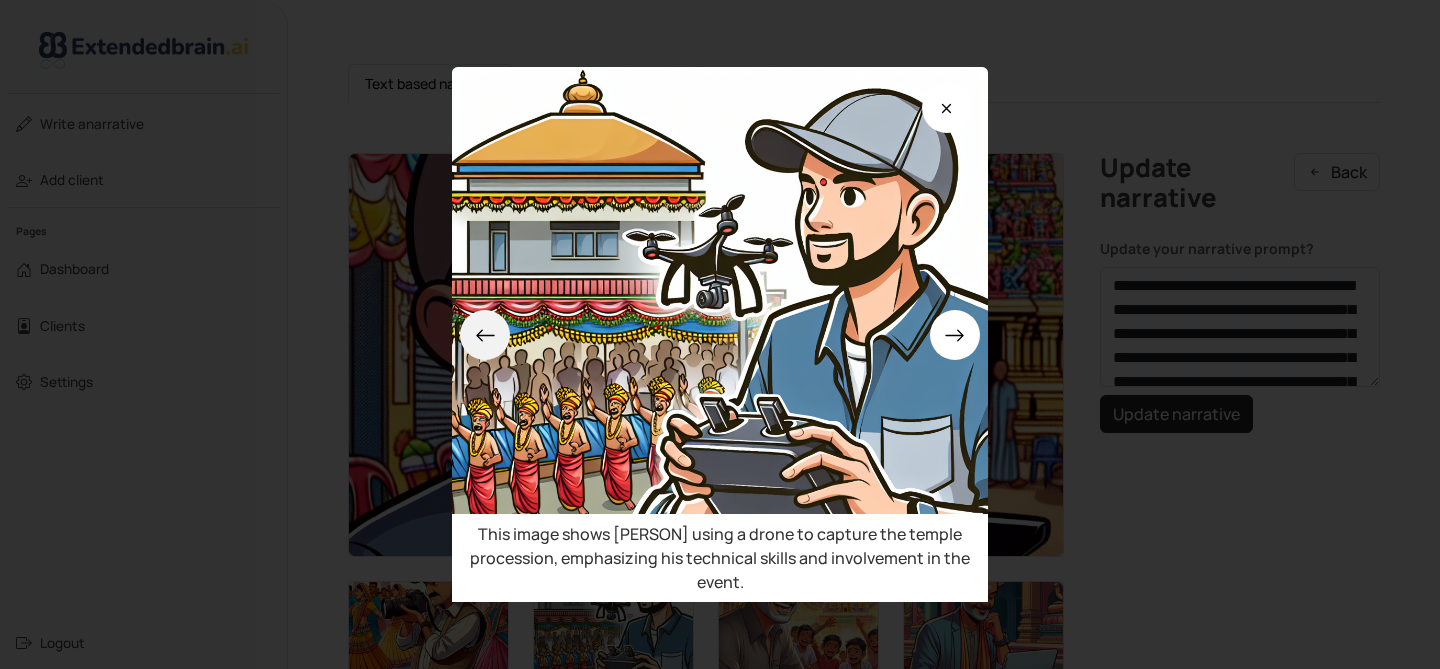 click 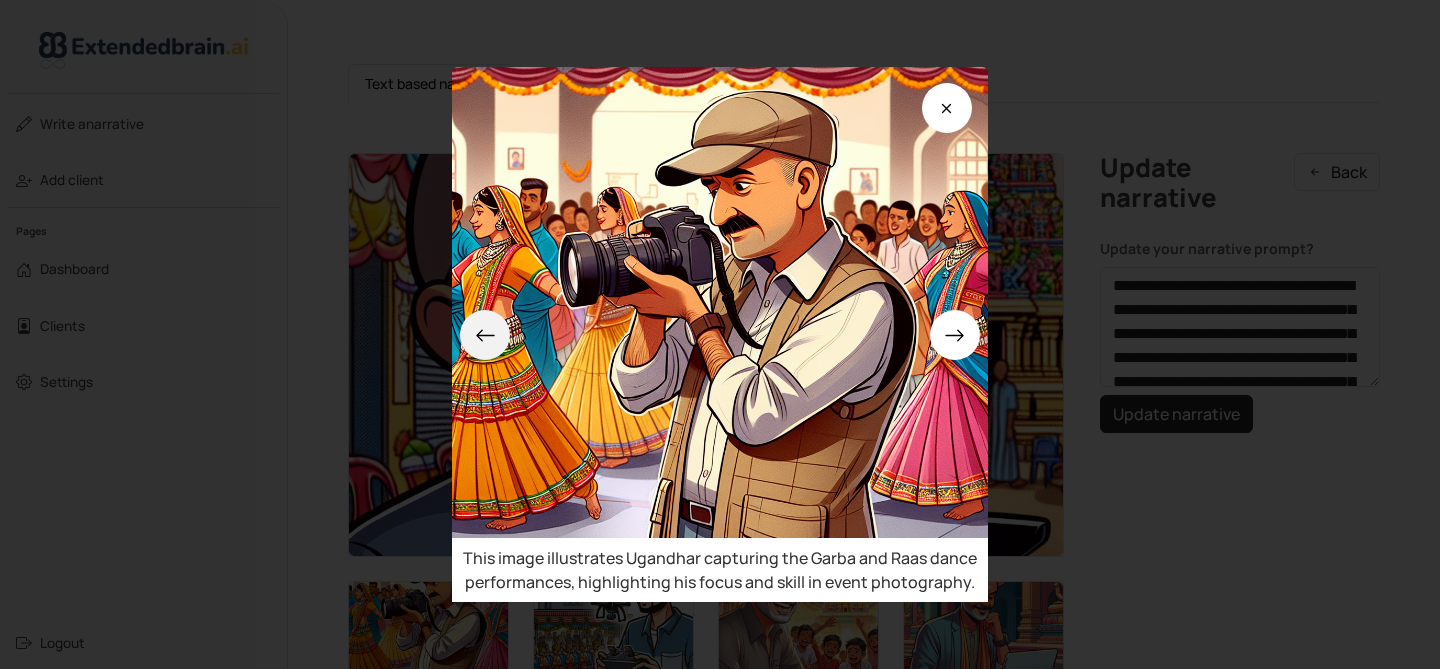 click 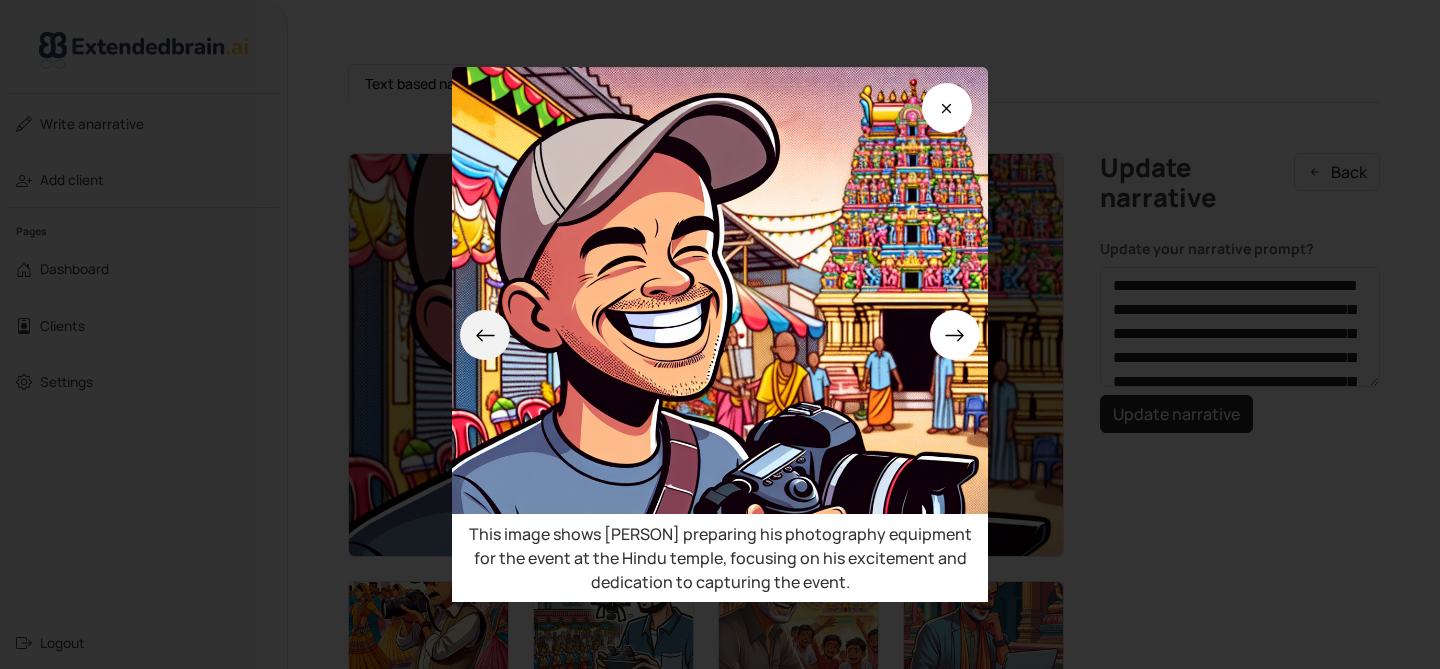 click 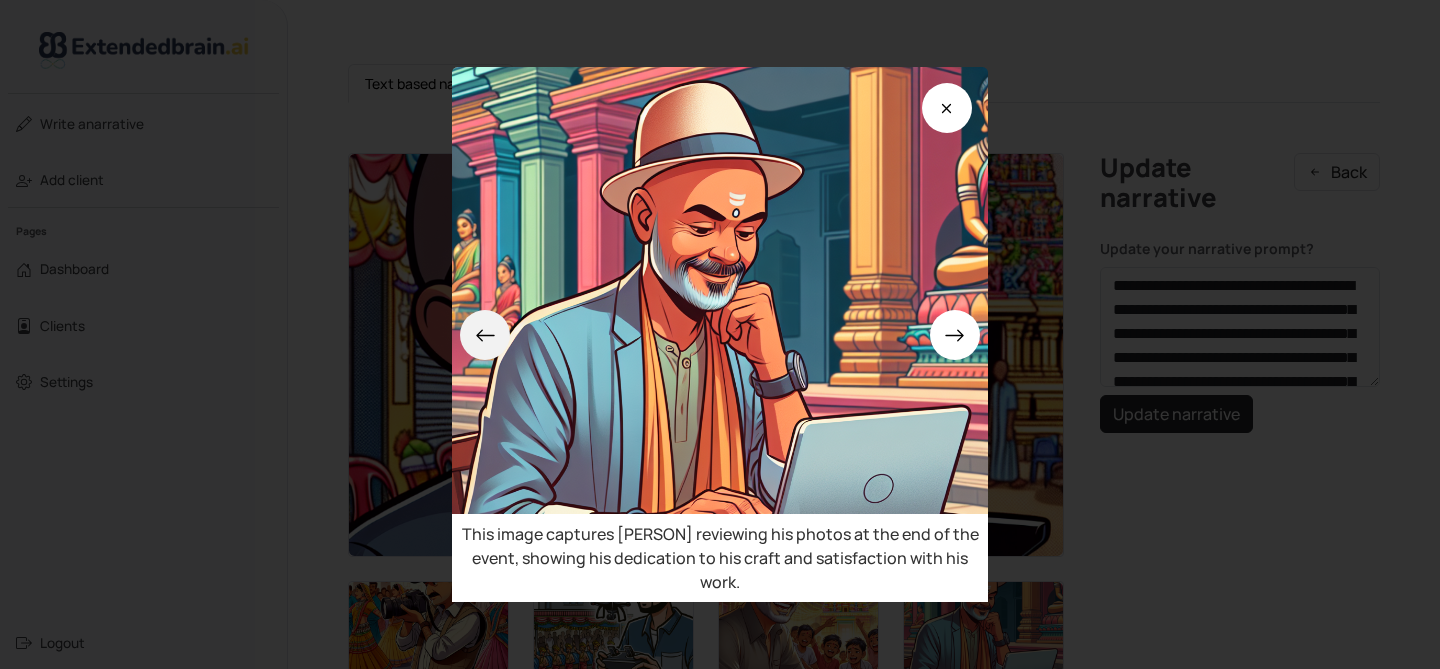 click 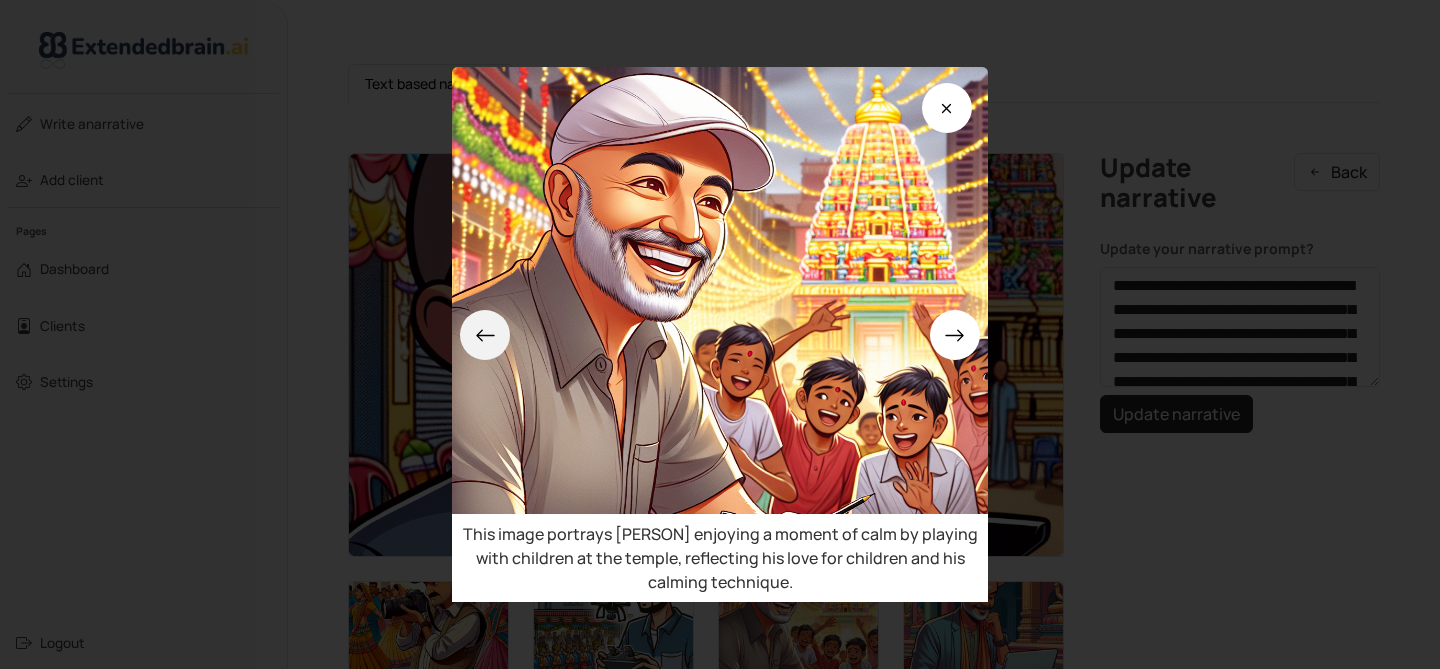 click 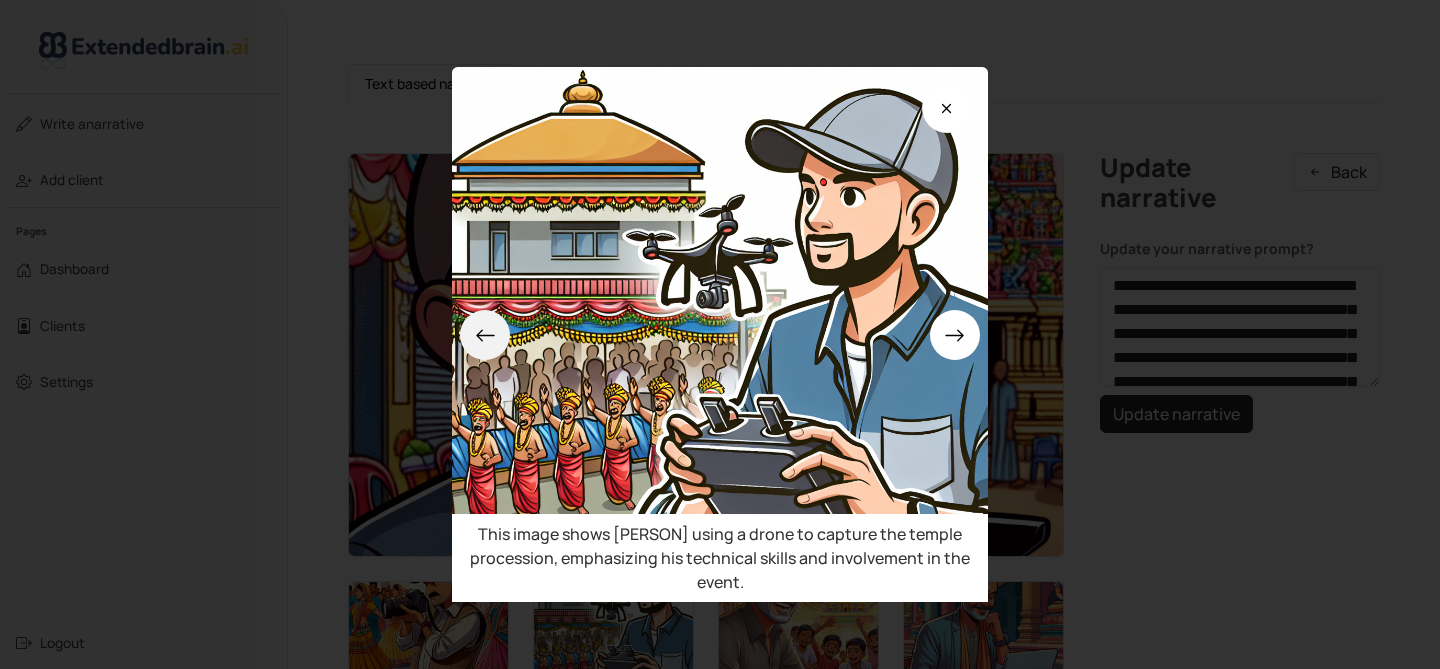 click 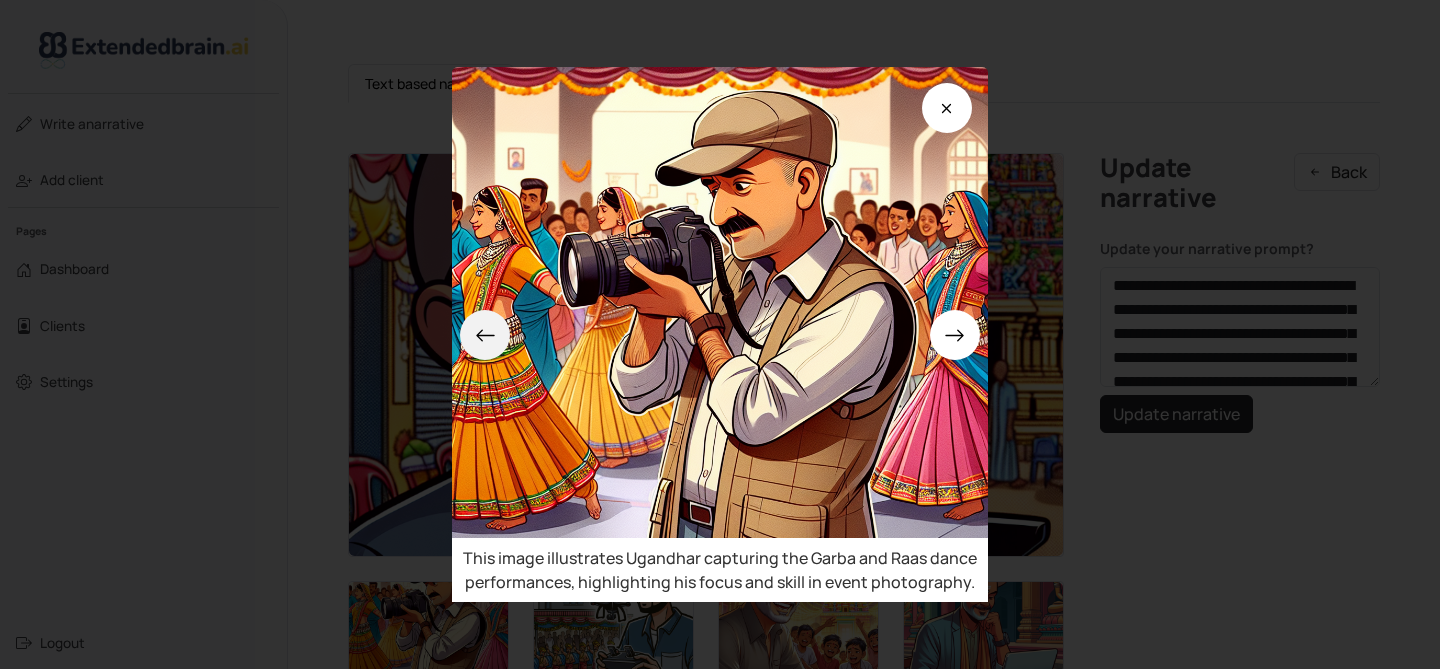 click 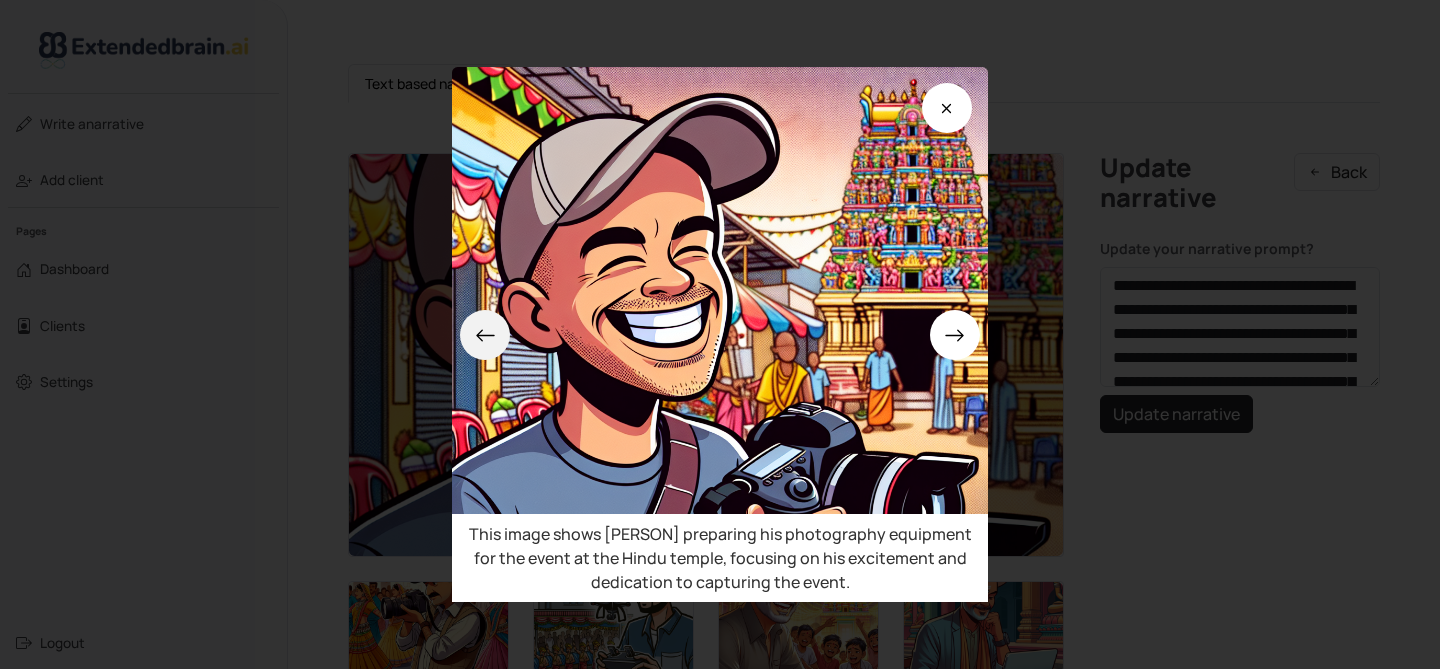 click 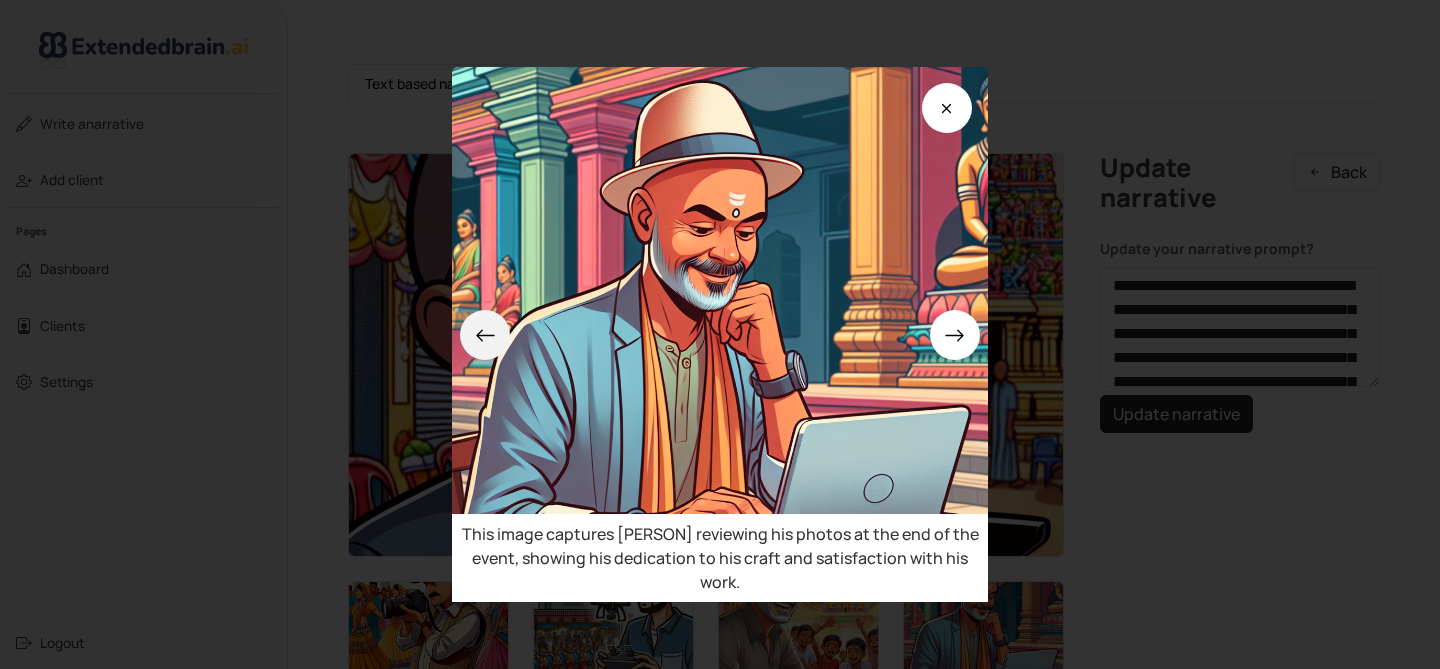 click 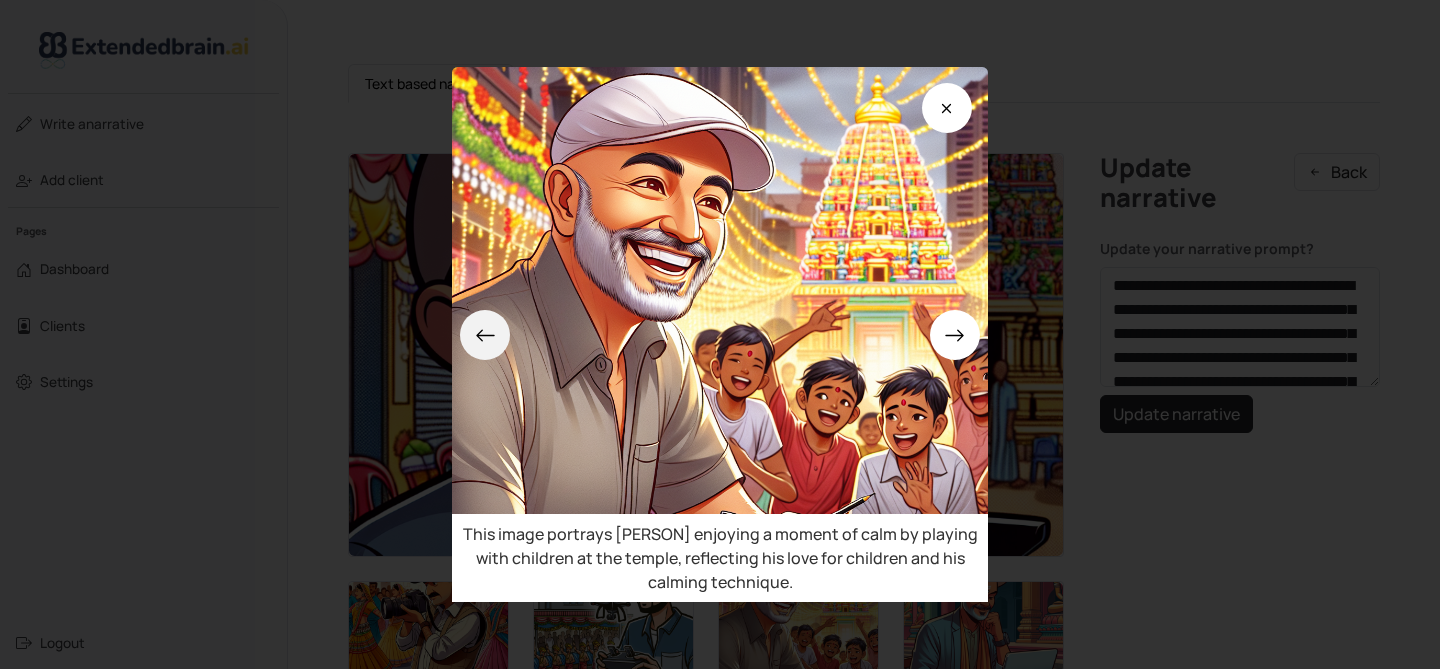 click 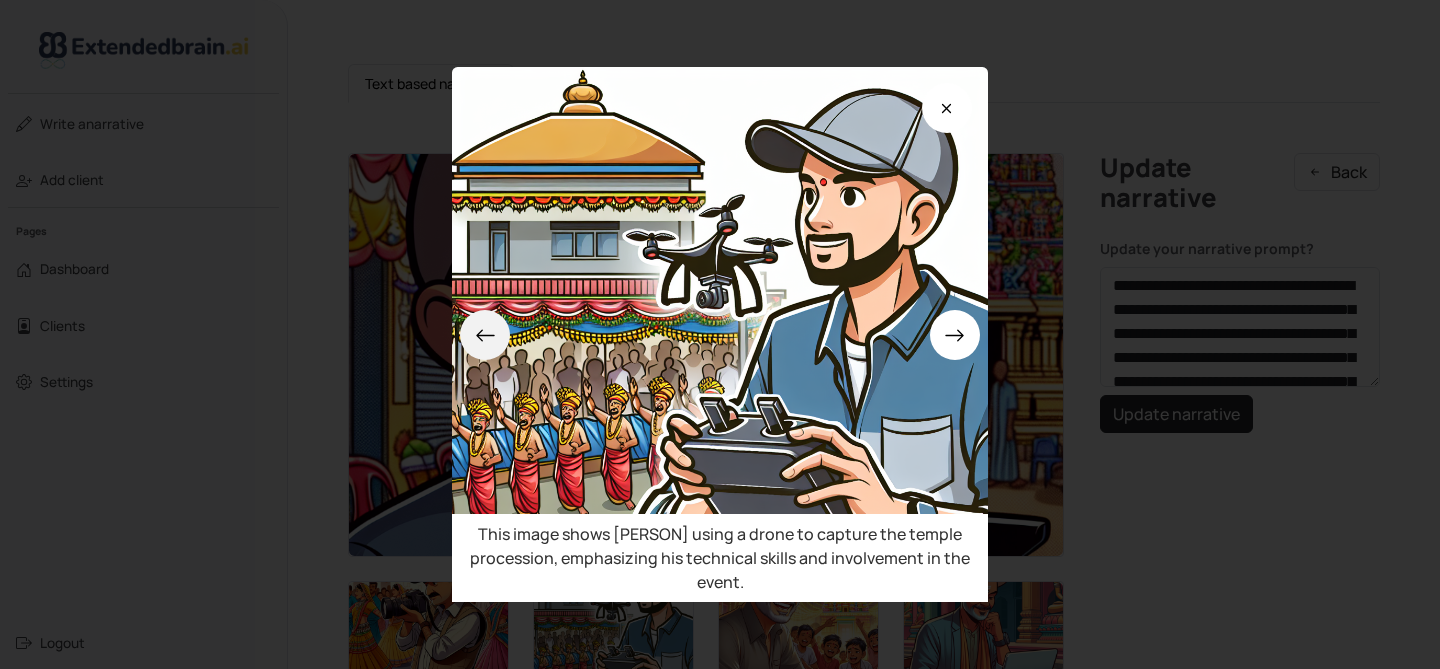 click 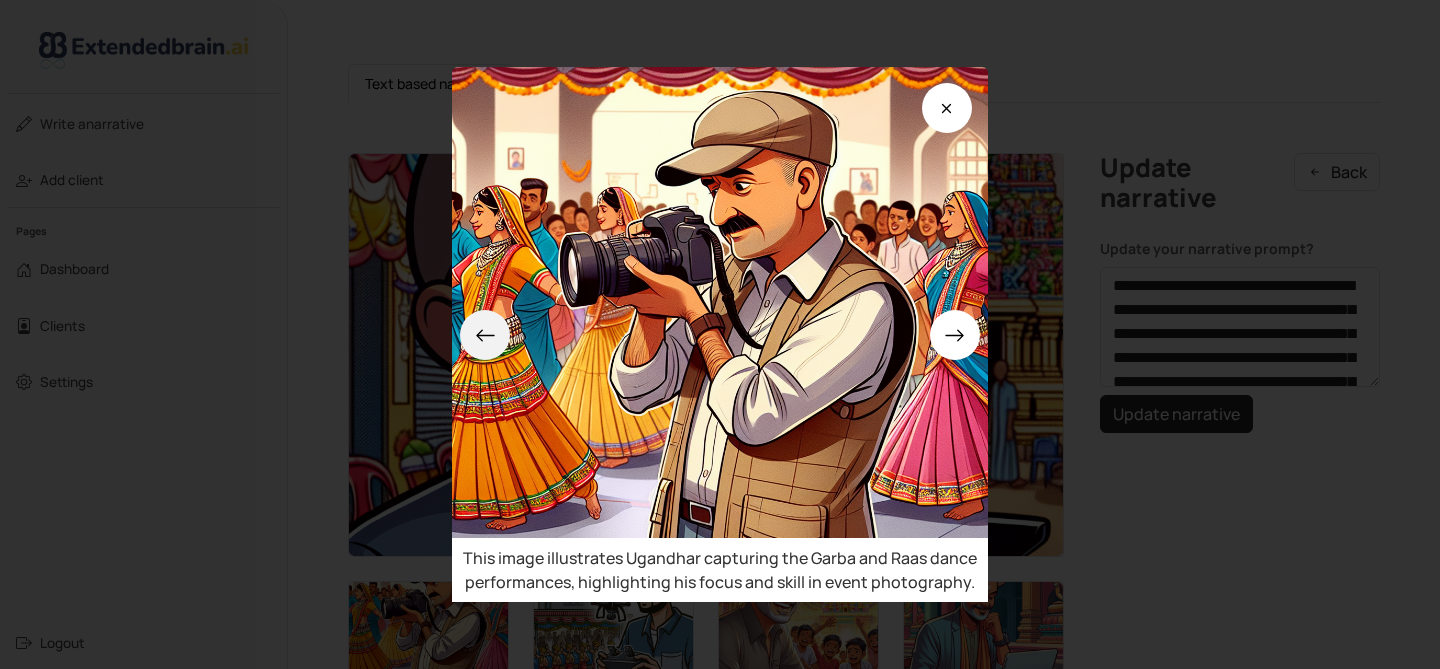click 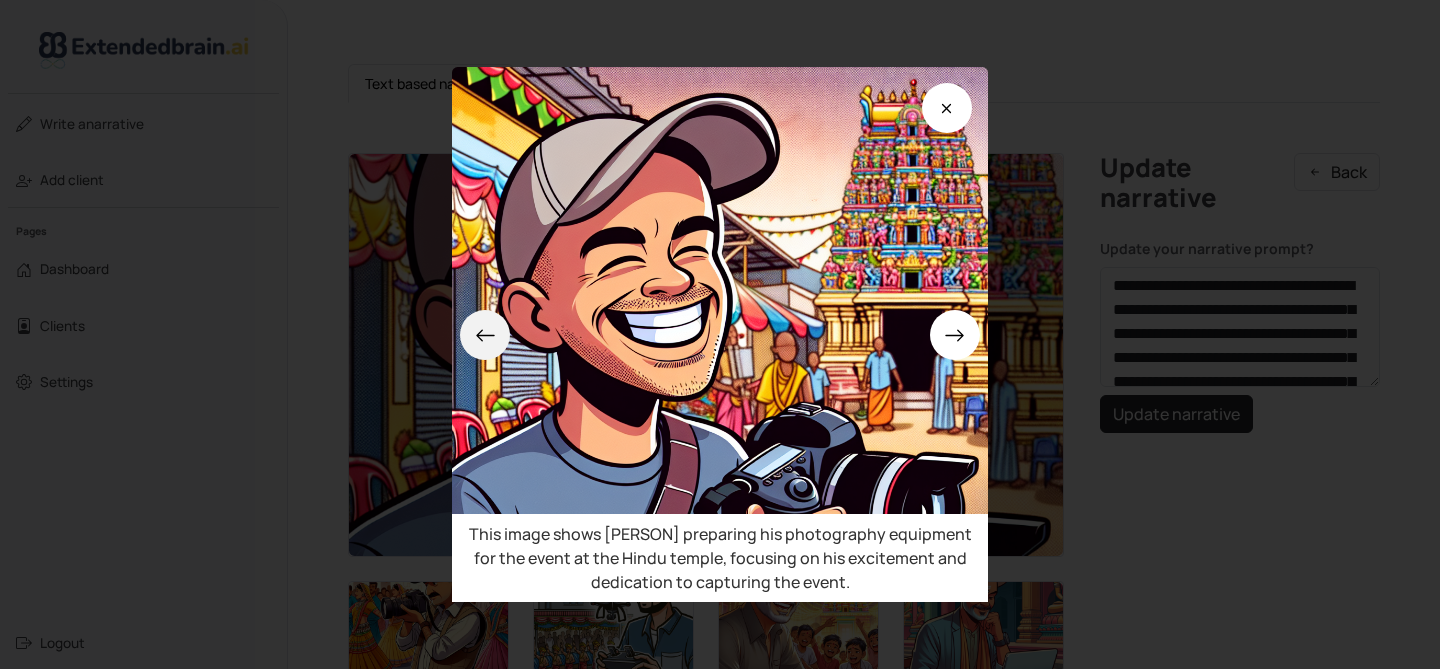 click 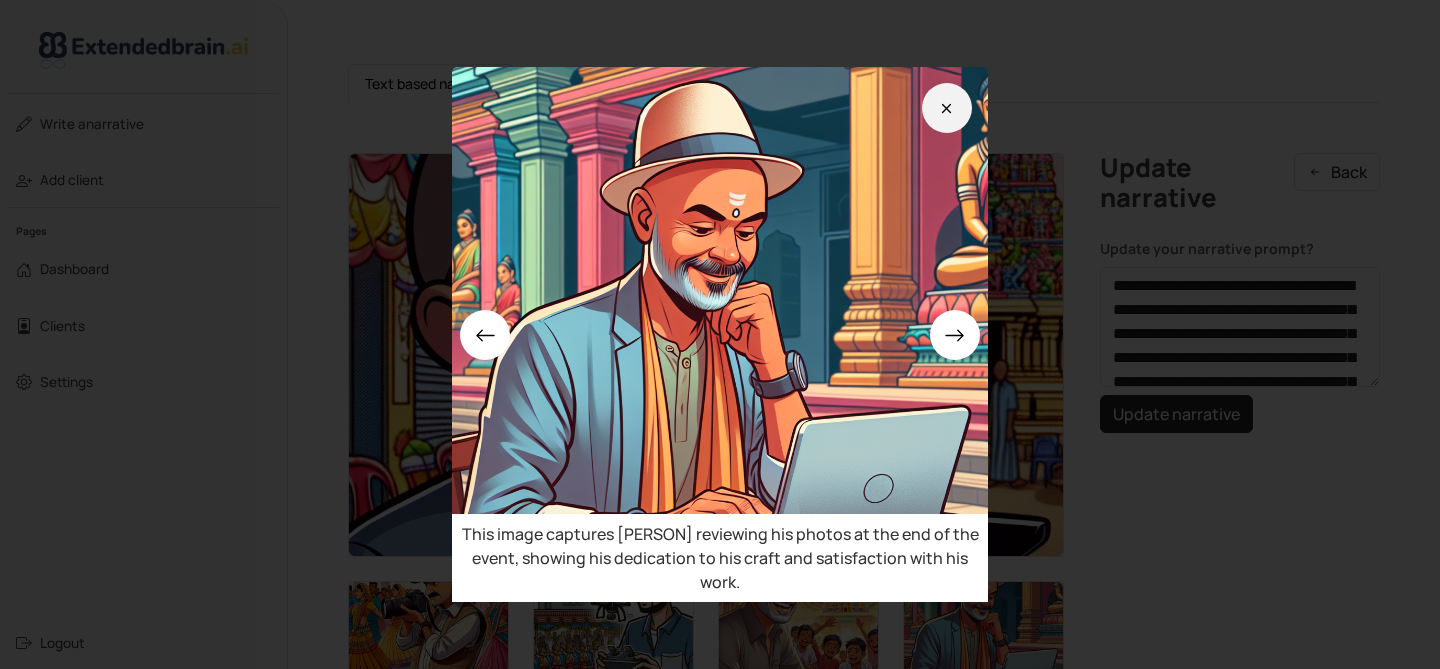 click at bounding box center (947, 108) 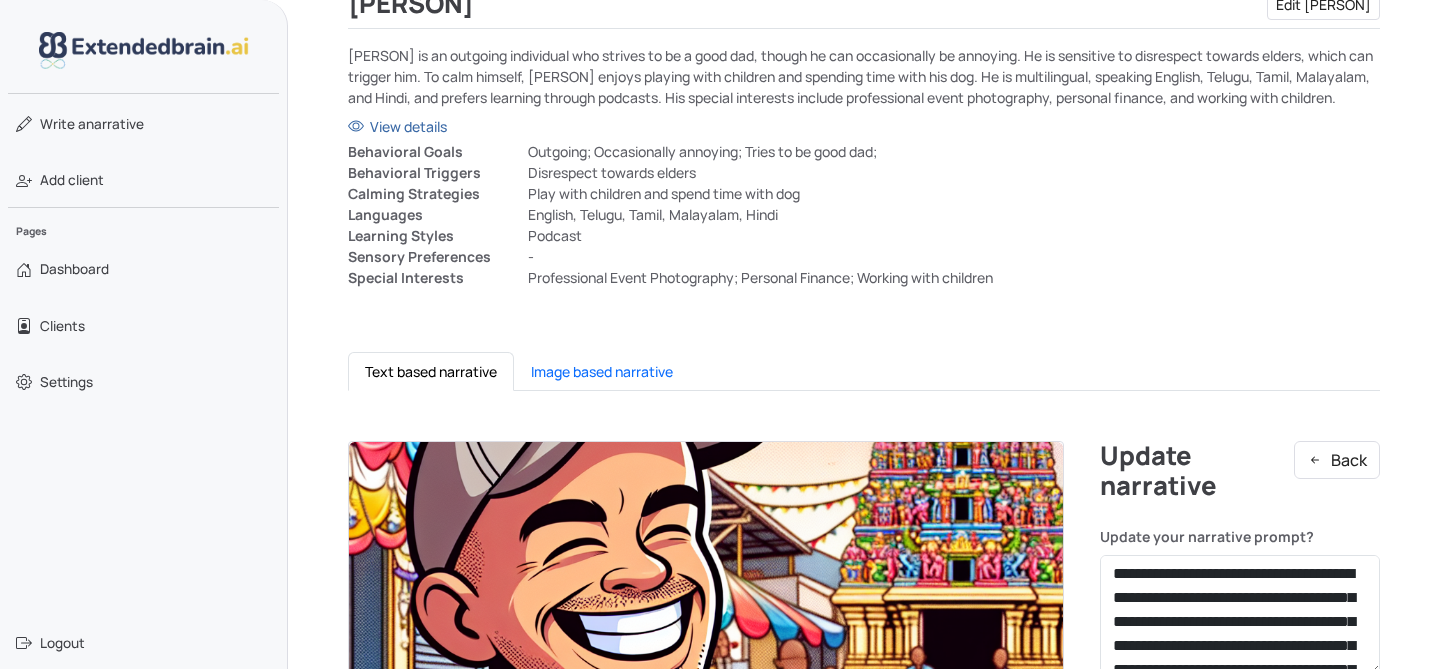 scroll, scrollTop: 230, scrollLeft: 0, axis: vertical 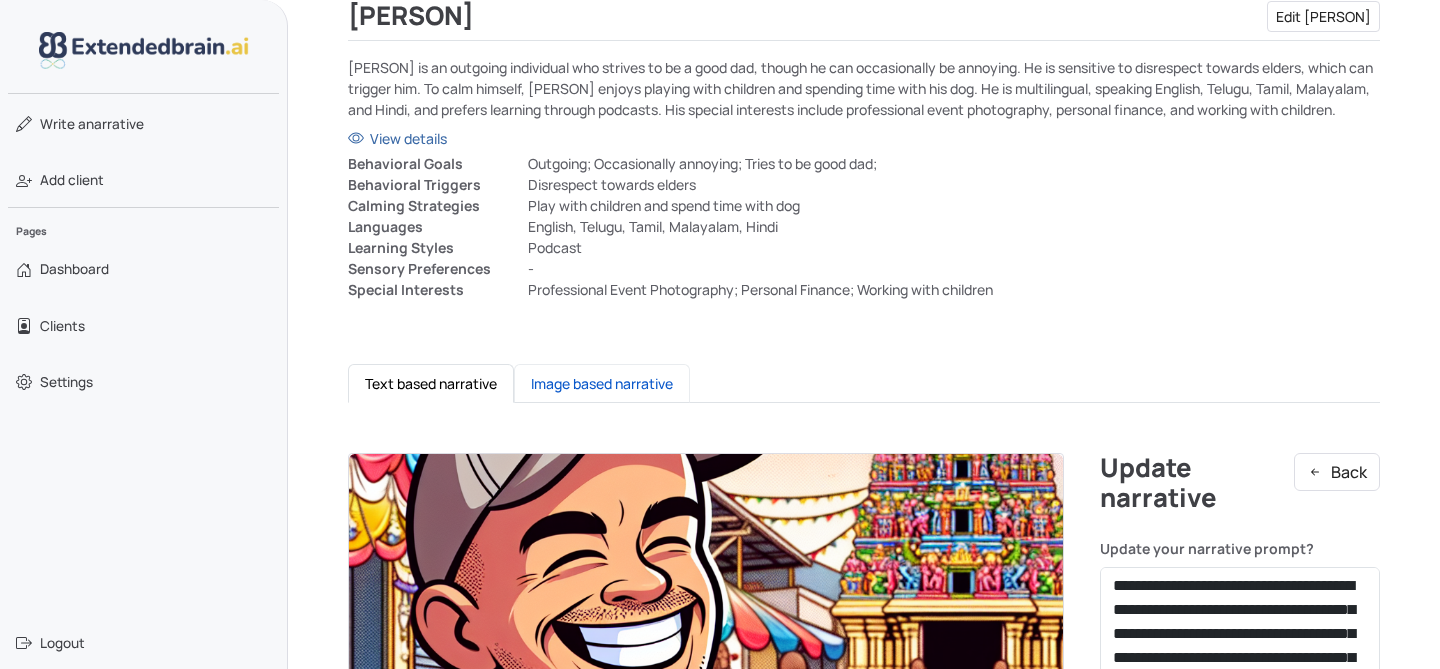 click on "Image based narrative" at bounding box center [602, 383] 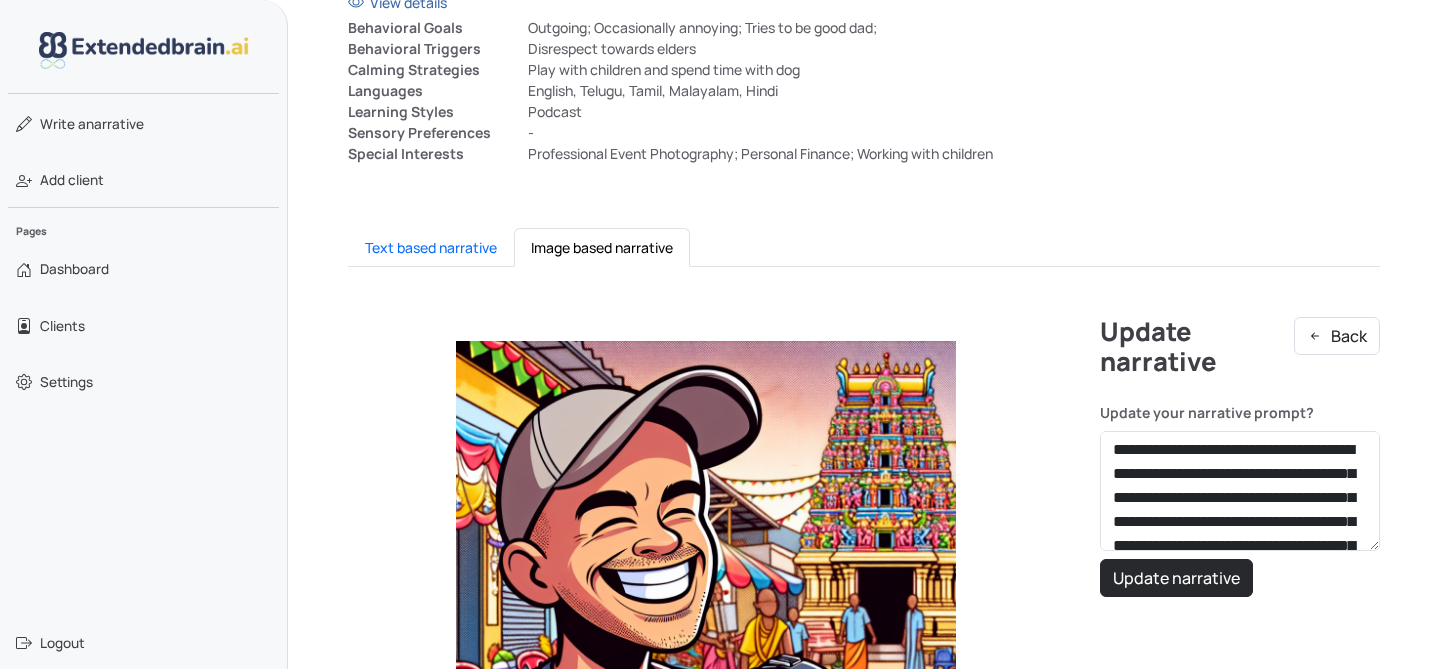 scroll, scrollTop: 0, scrollLeft: 0, axis: both 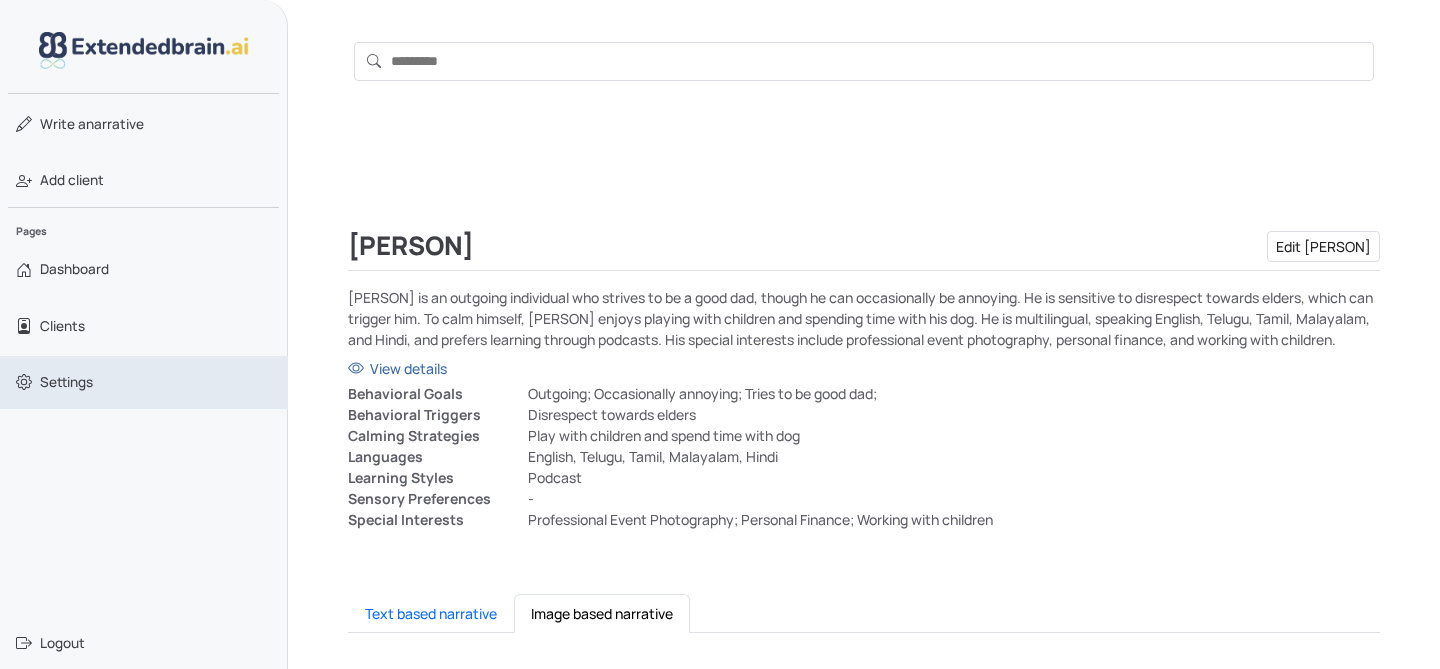 click on "Settings" at bounding box center (66, 382) 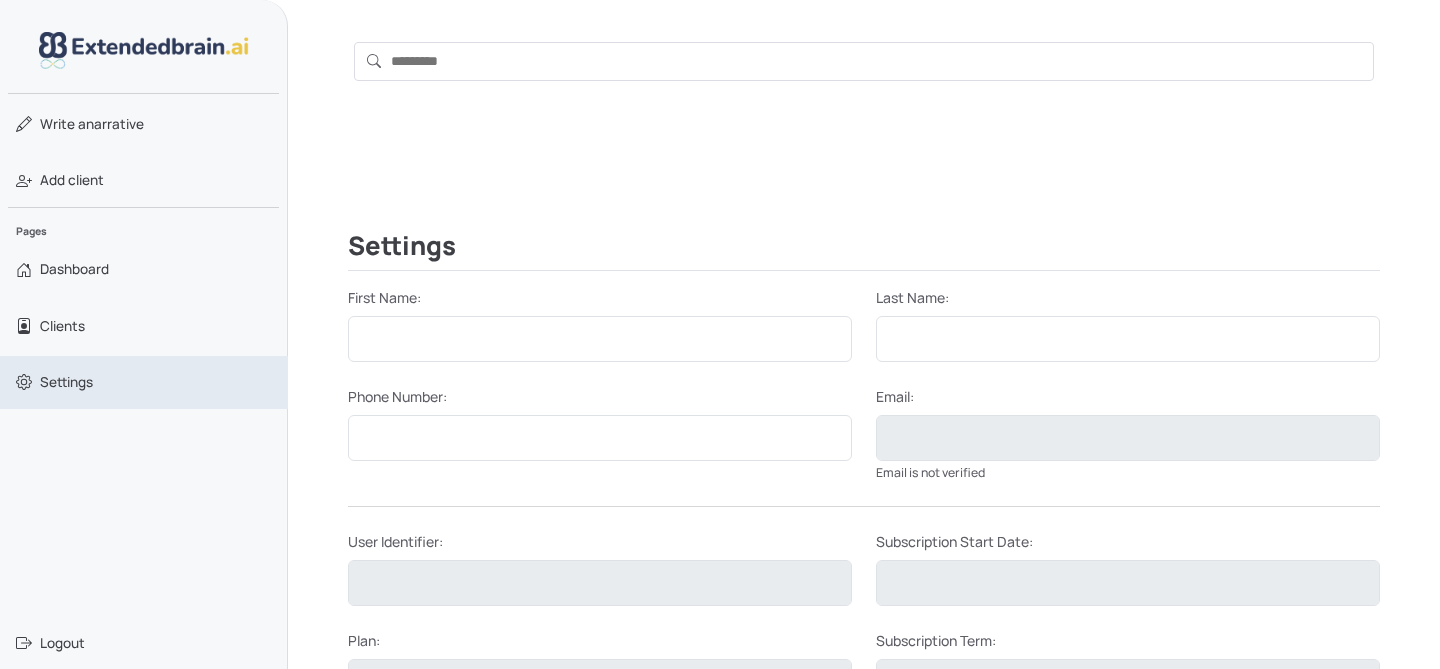 type on "********" 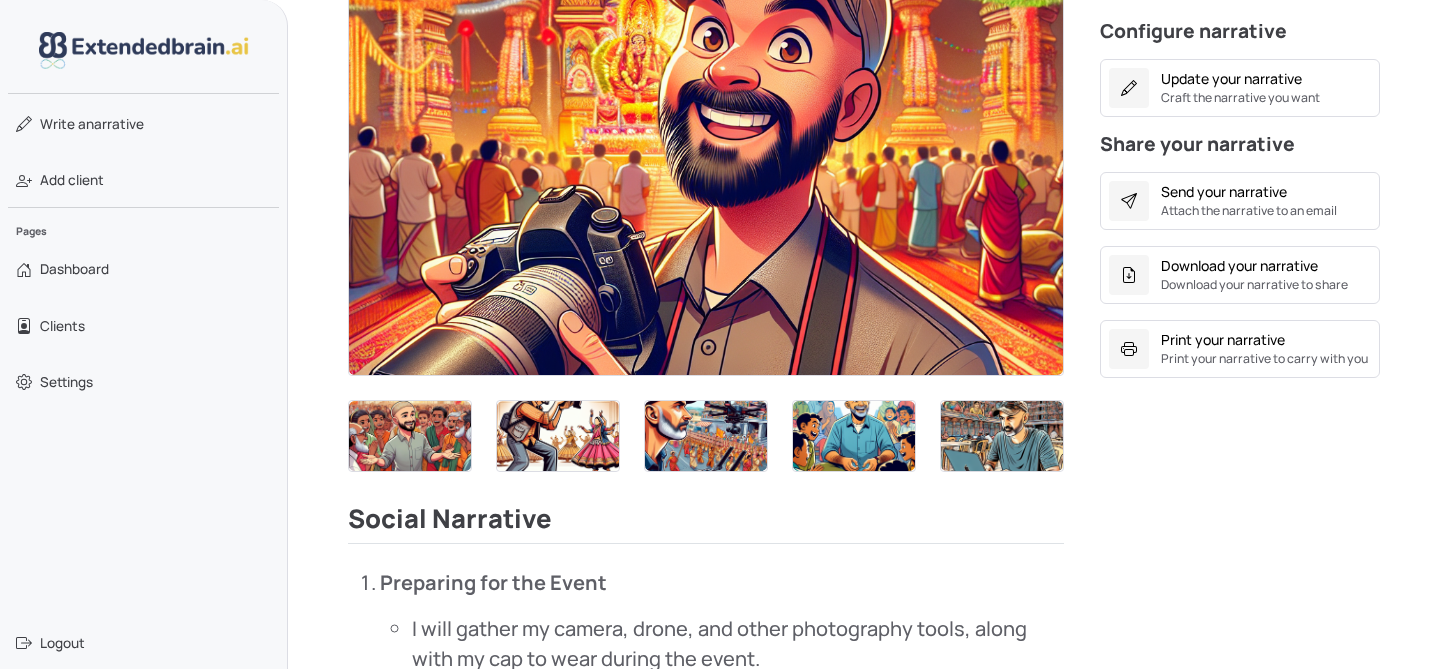 scroll, scrollTop: 563, scrollLeft: 0, axis: vertical 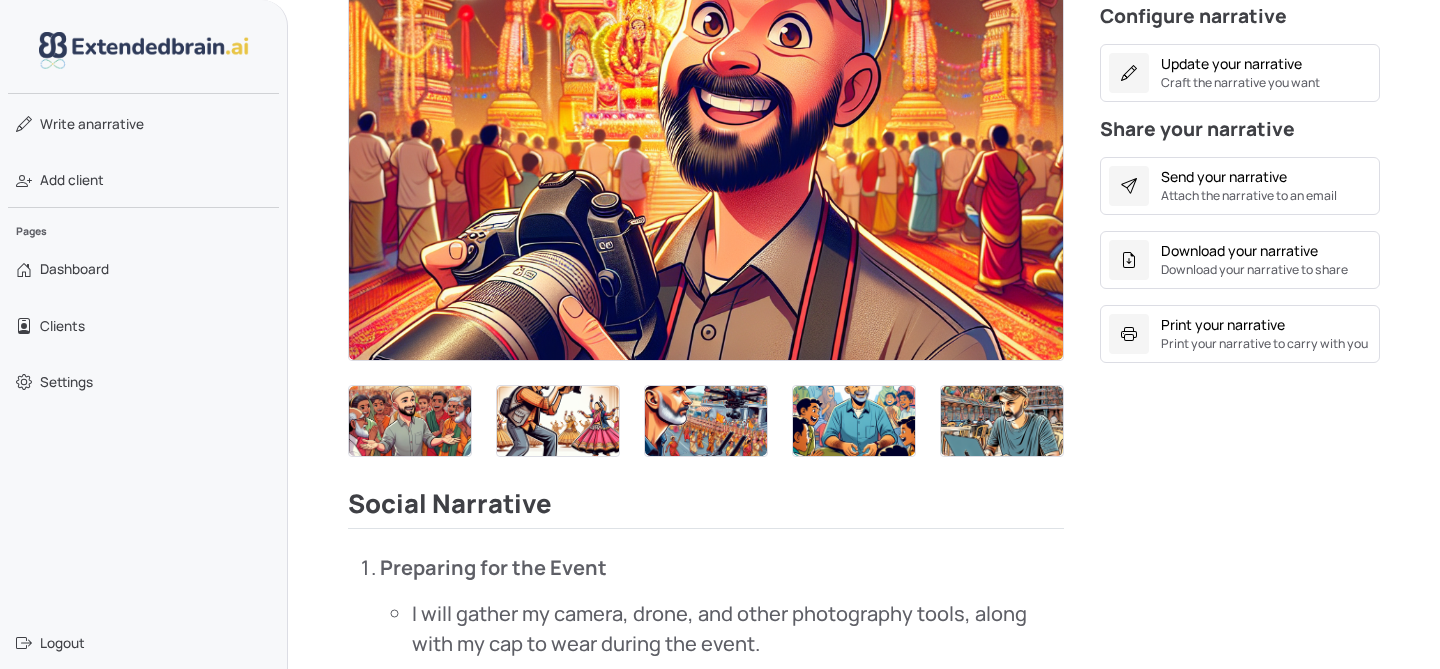 click at bounding box center [706, 159] 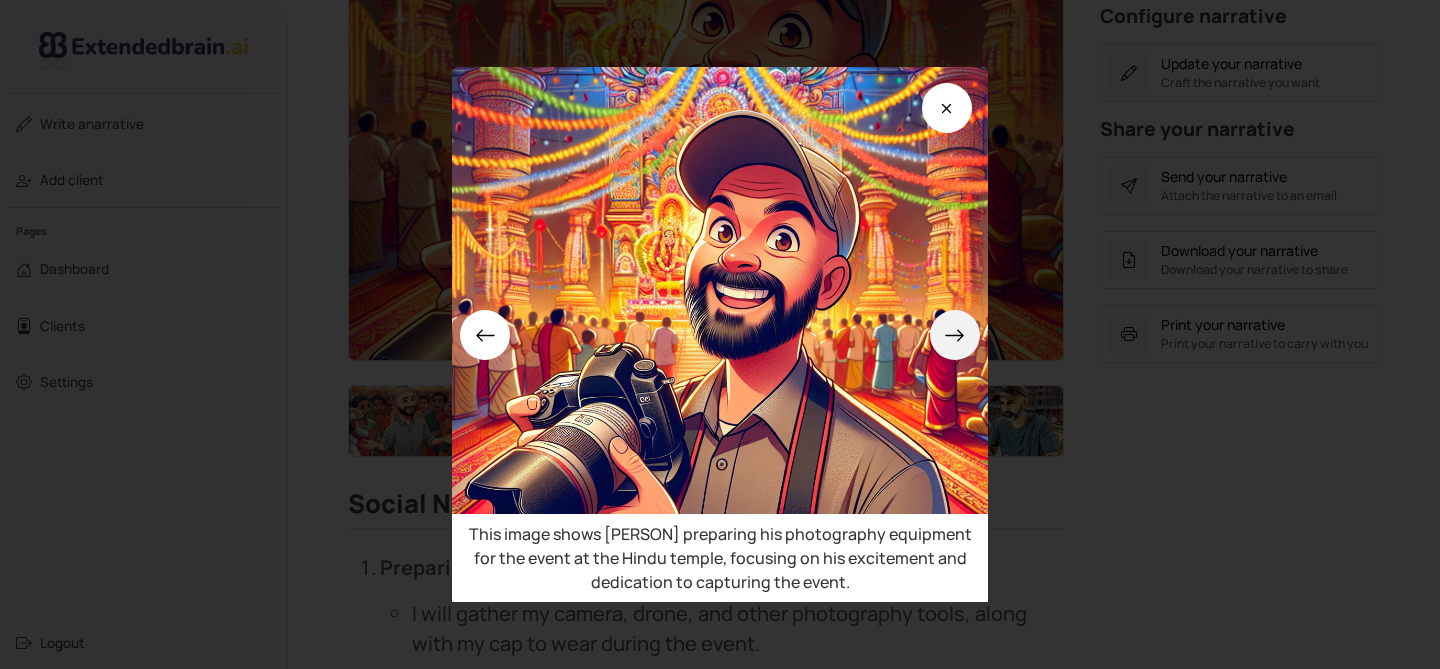 click 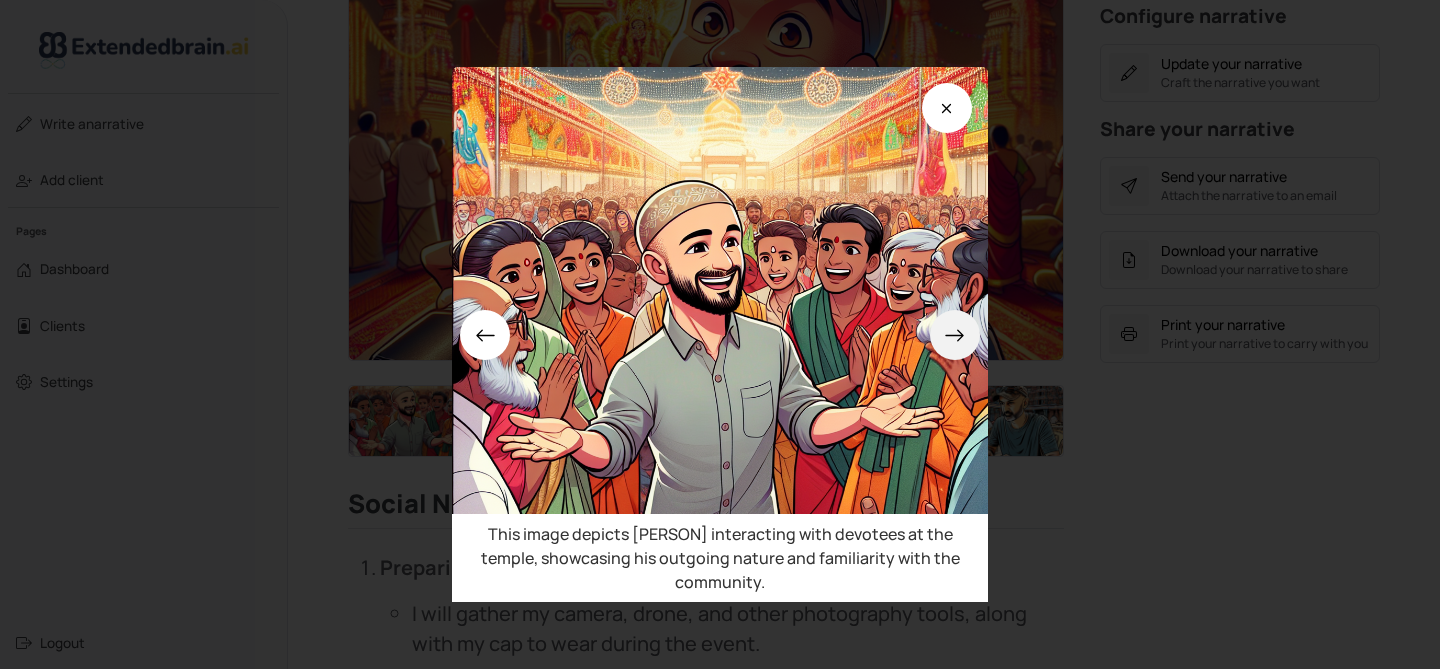 click 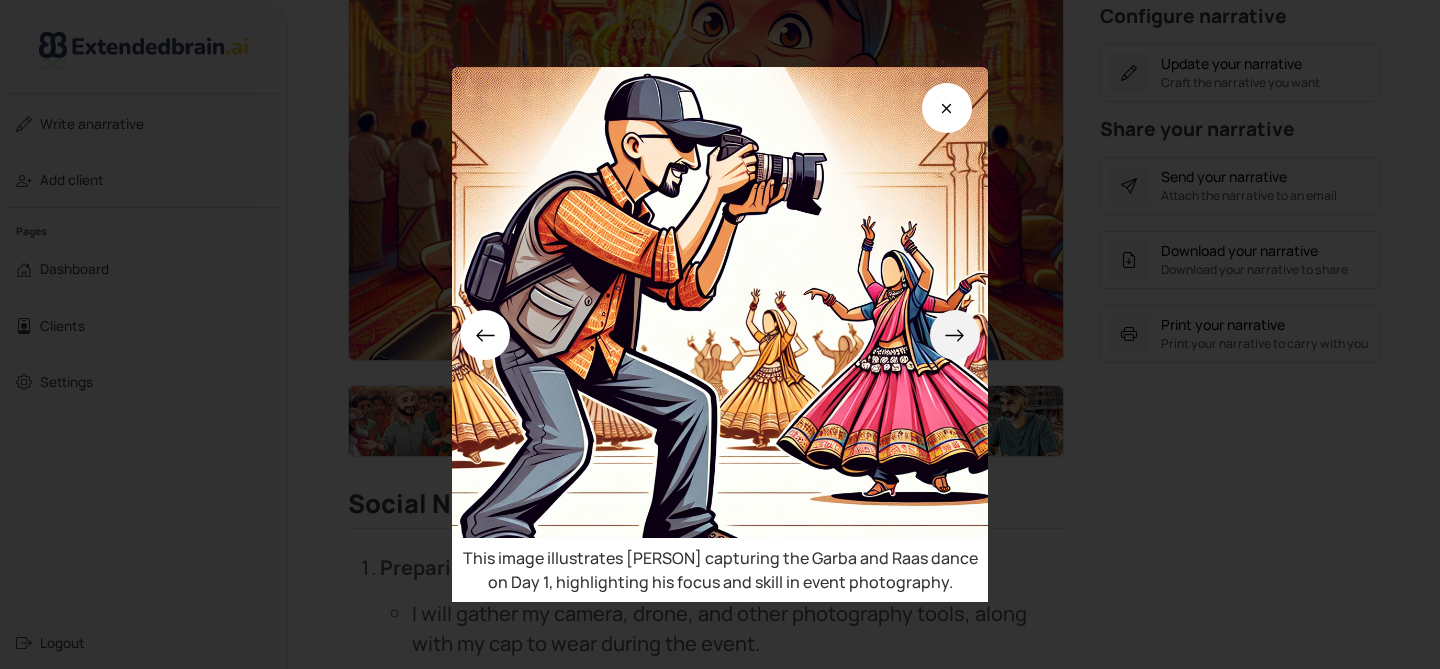 click 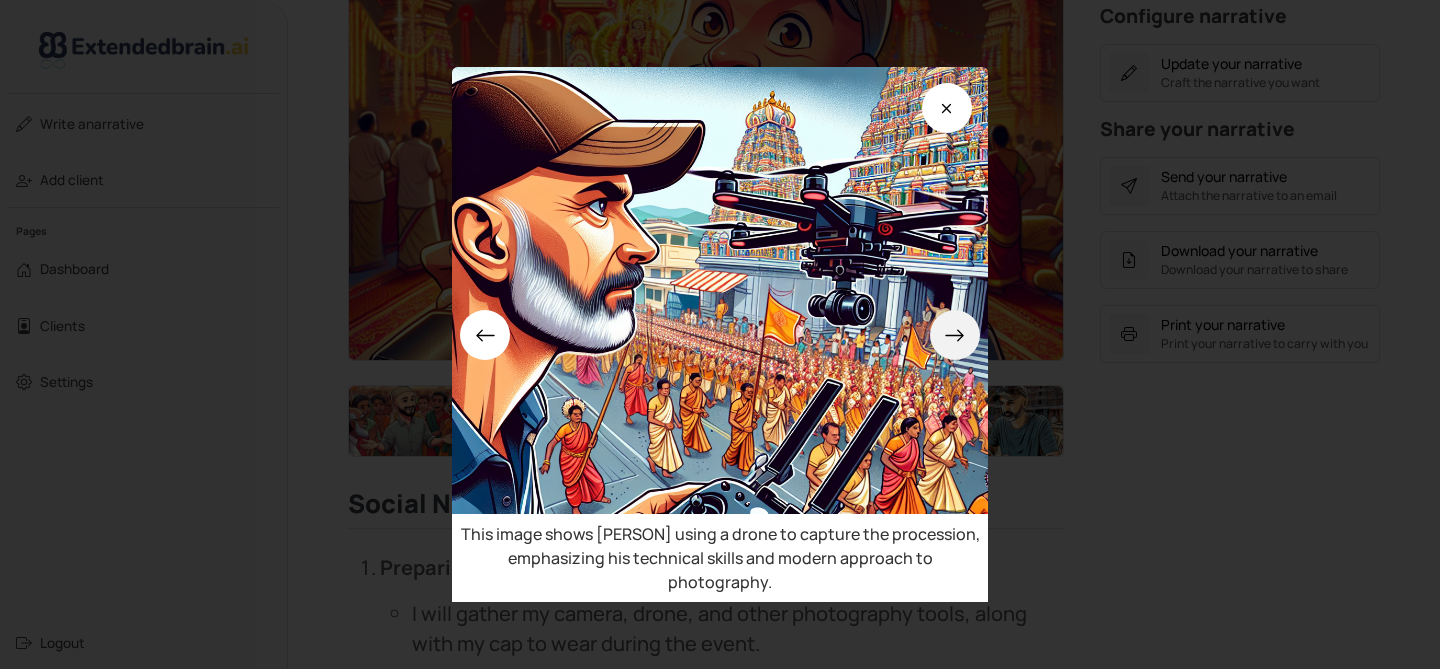 click 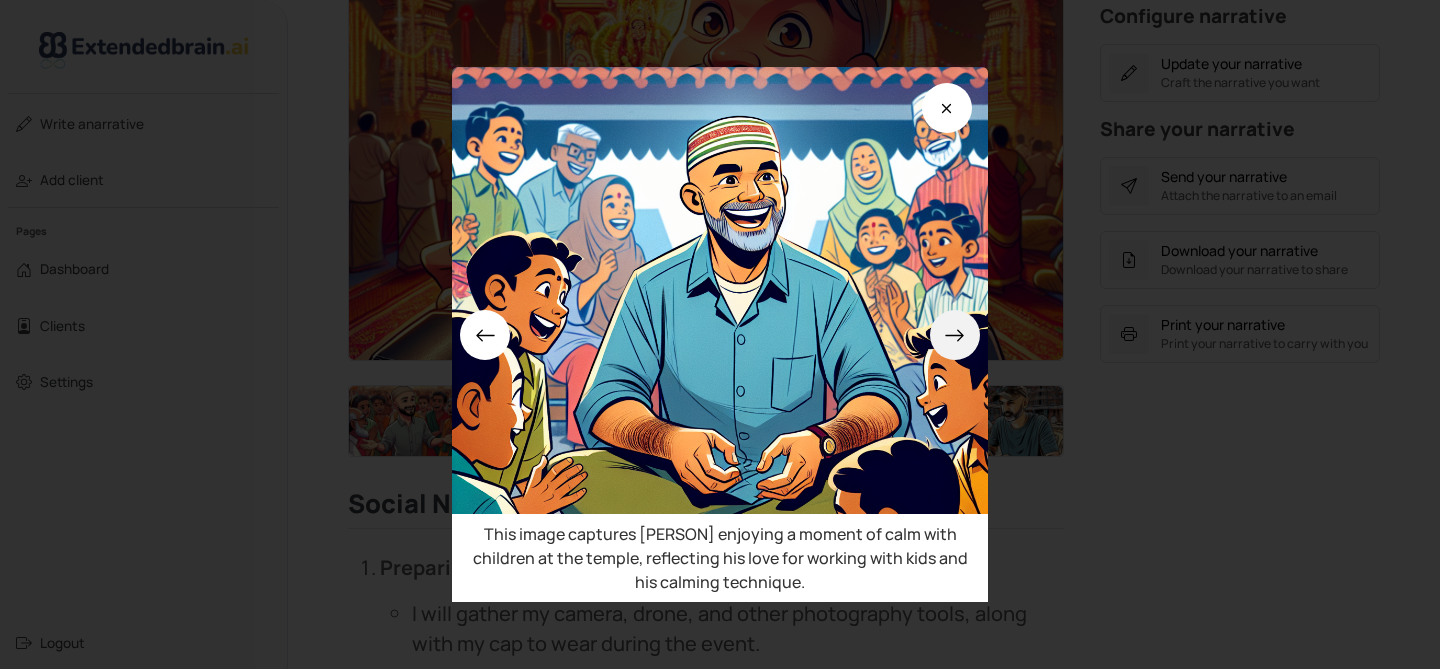 click 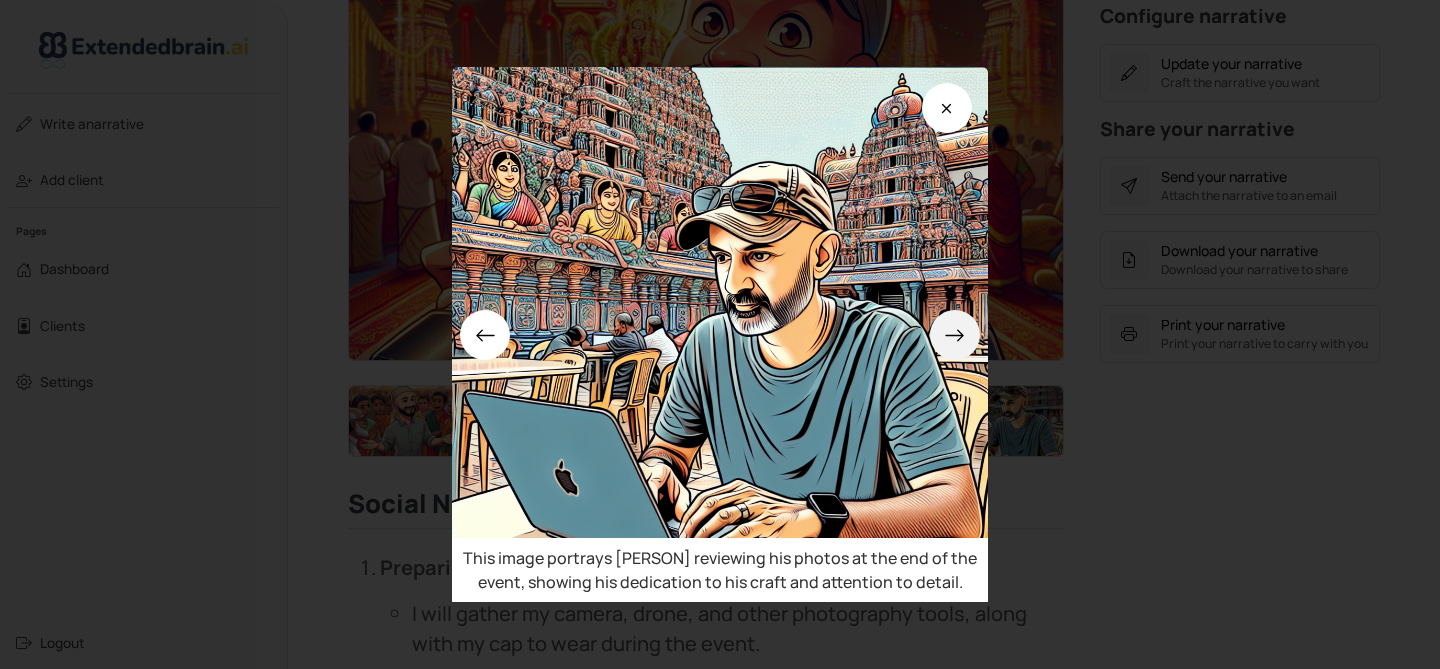 click 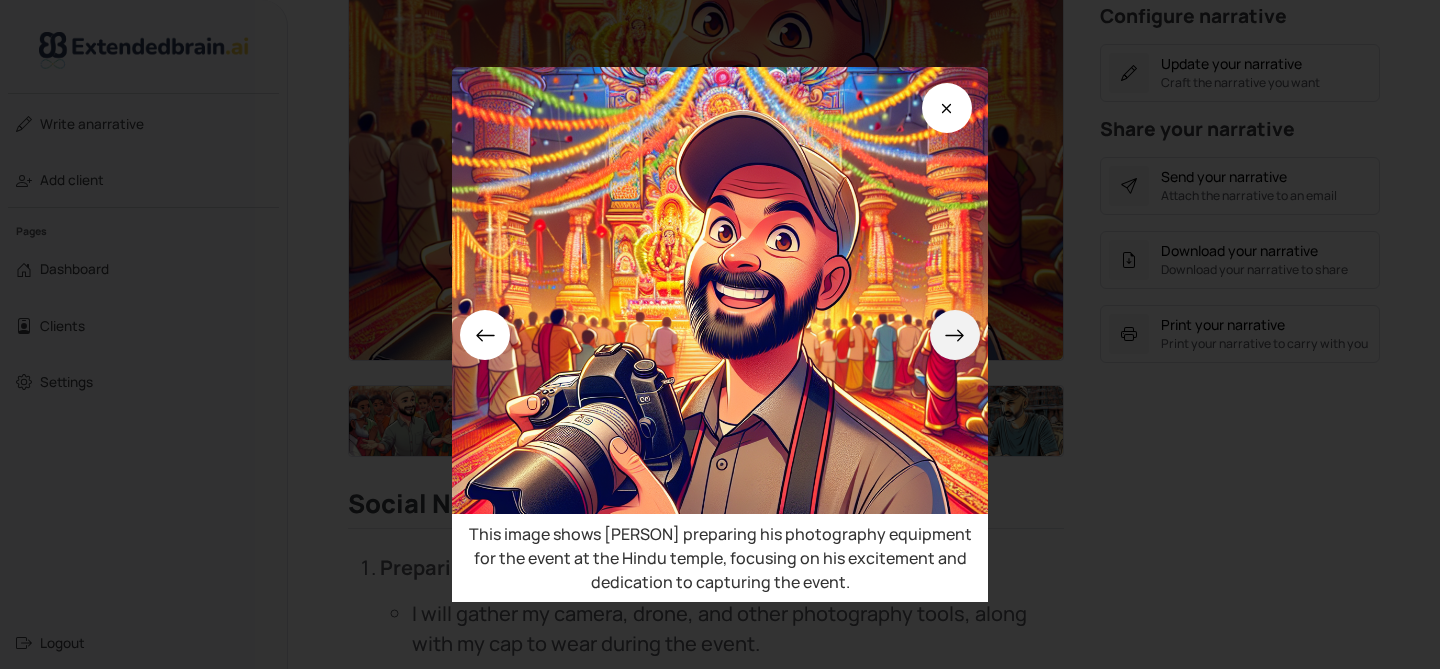 click 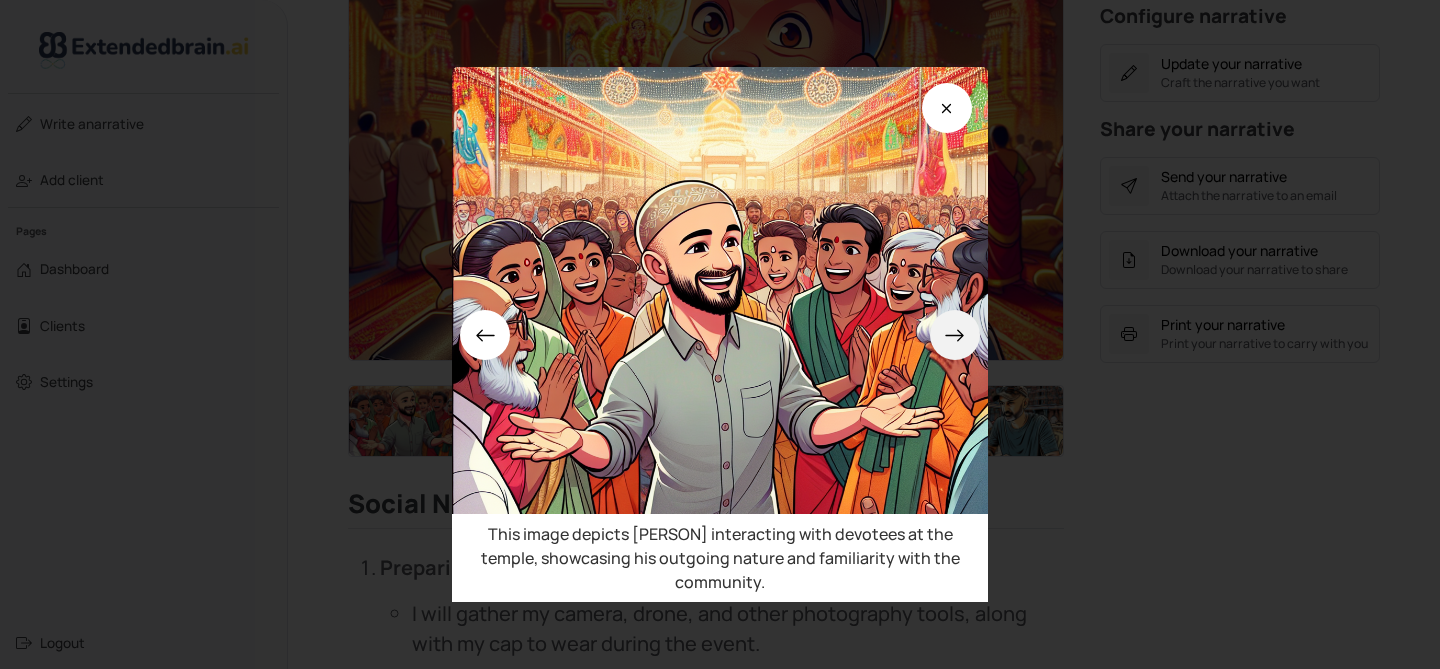 click 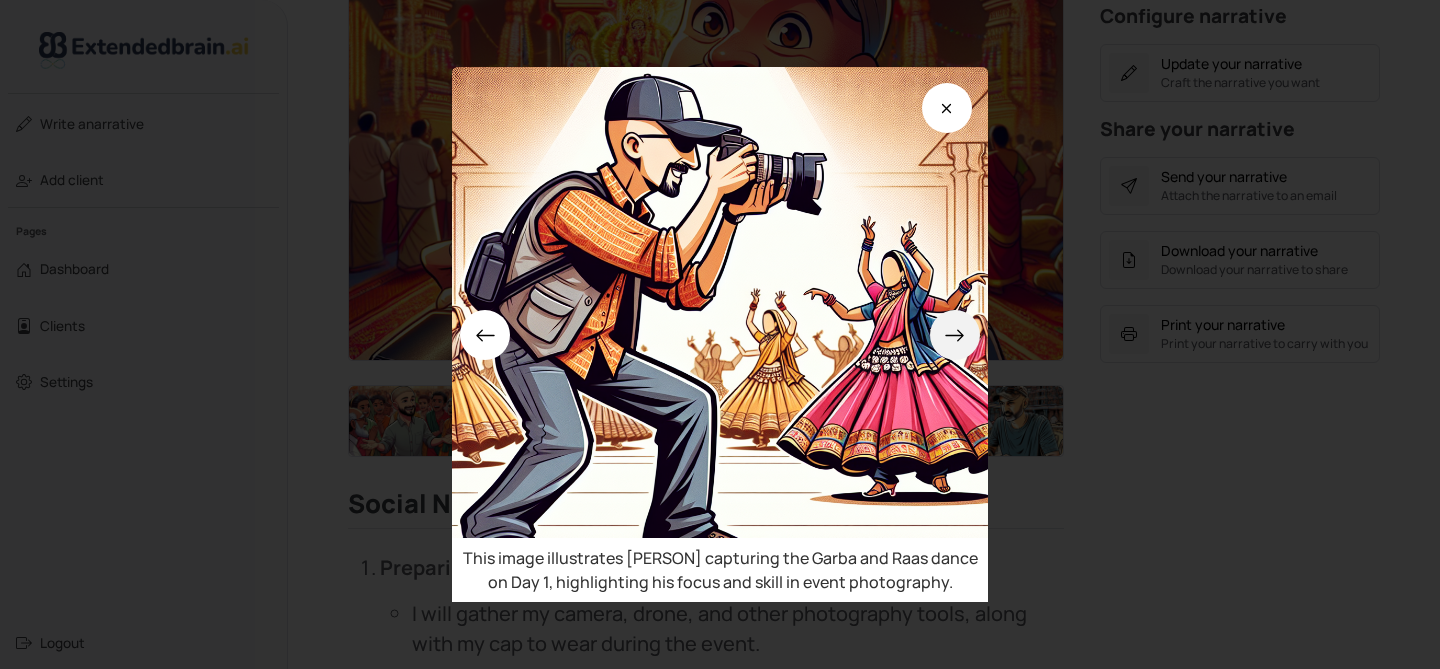 click 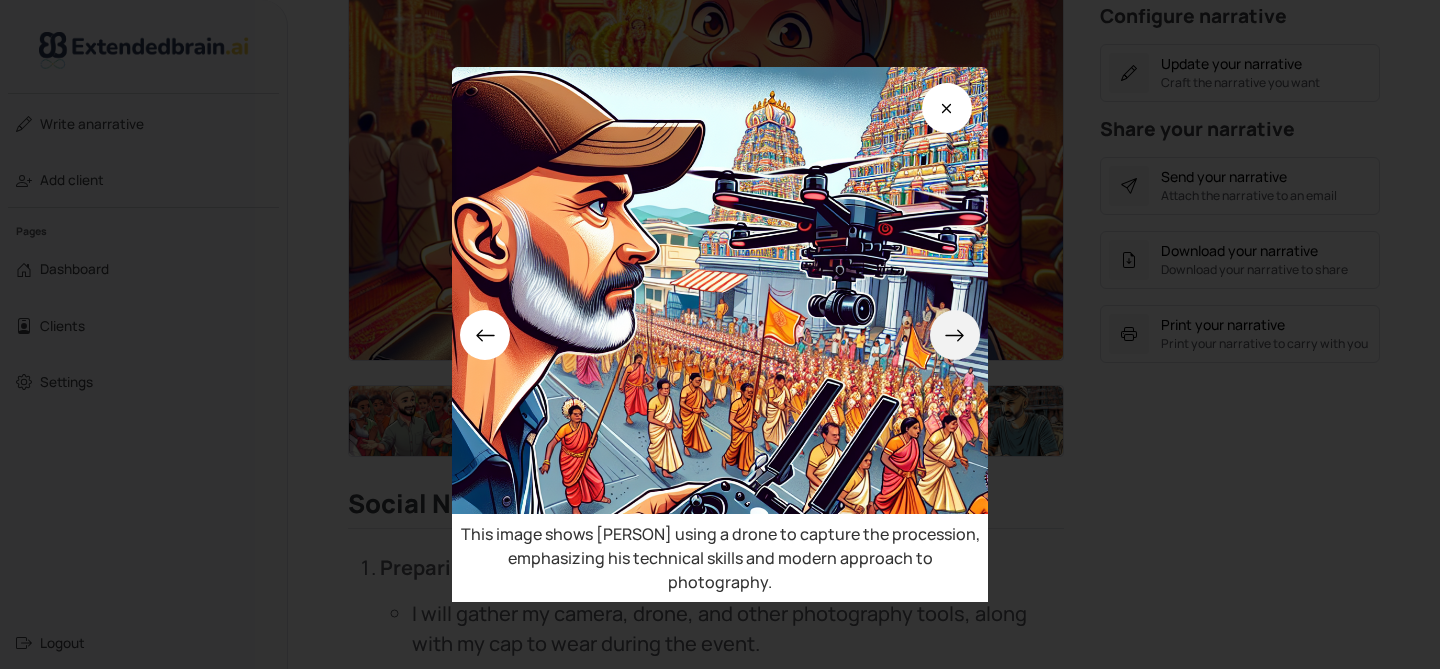 click 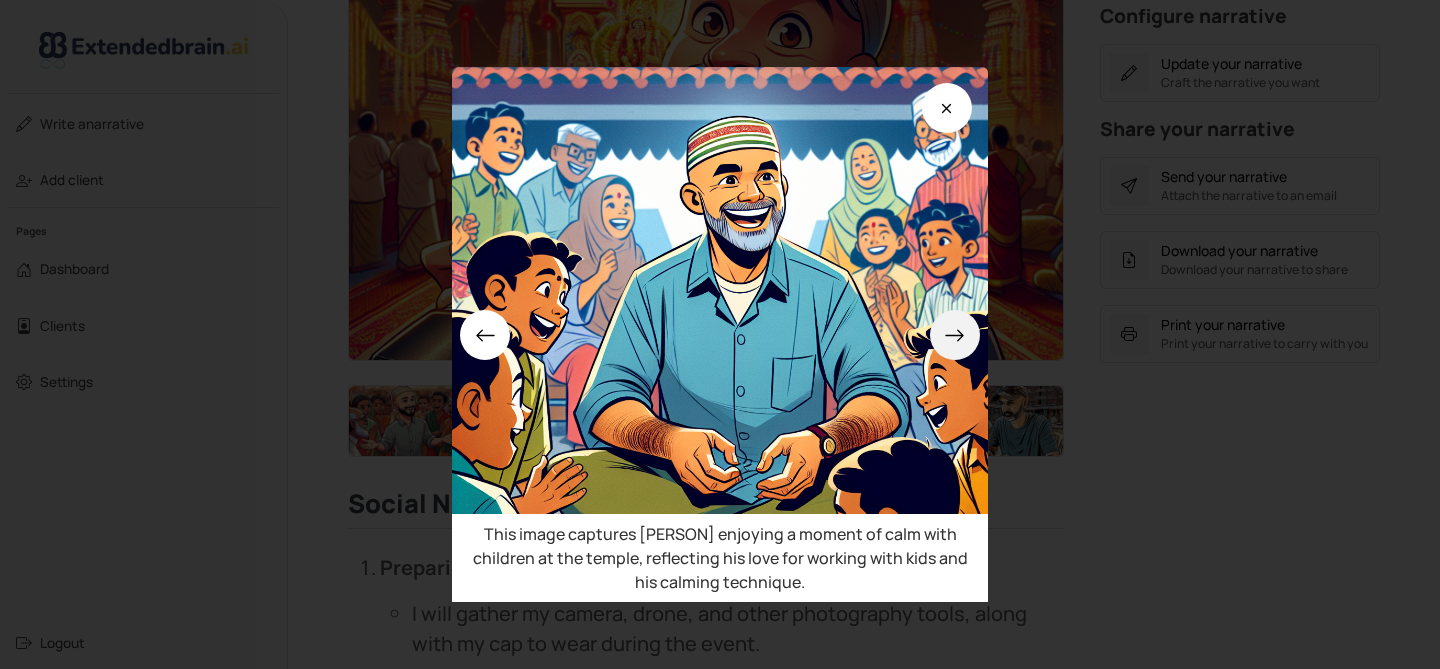 click 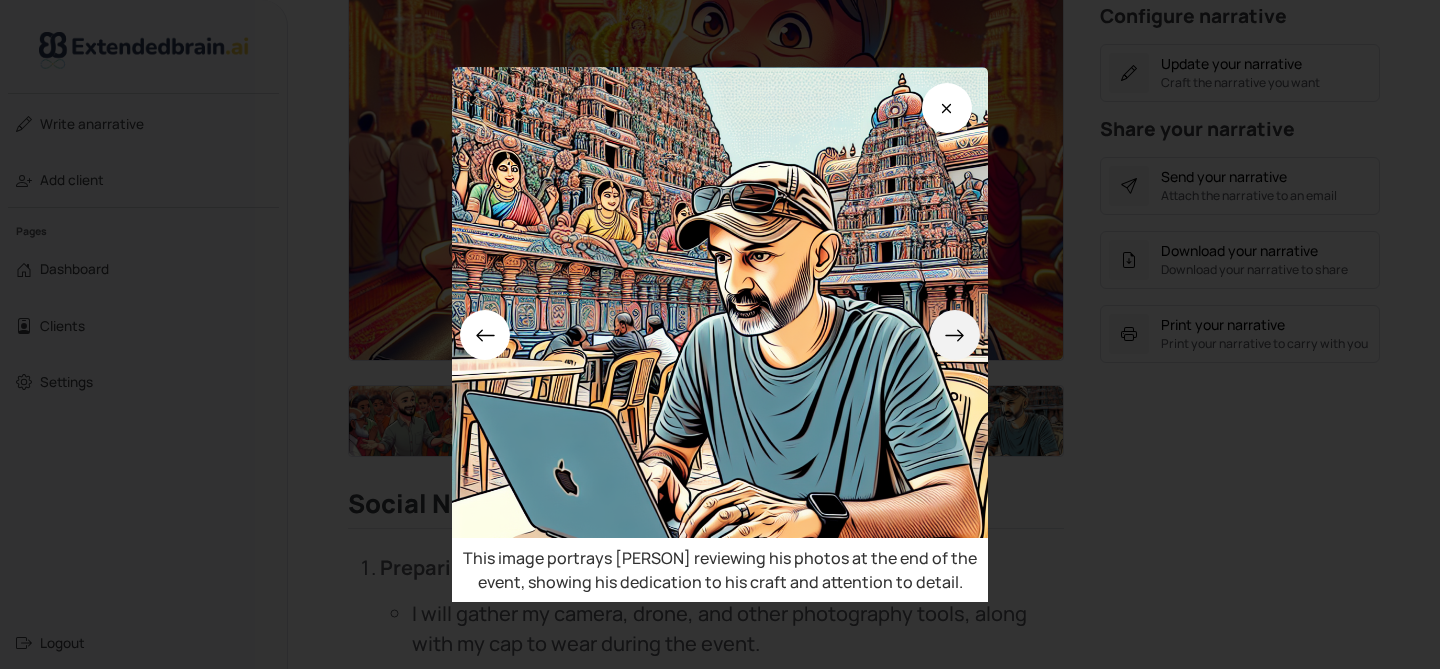 click 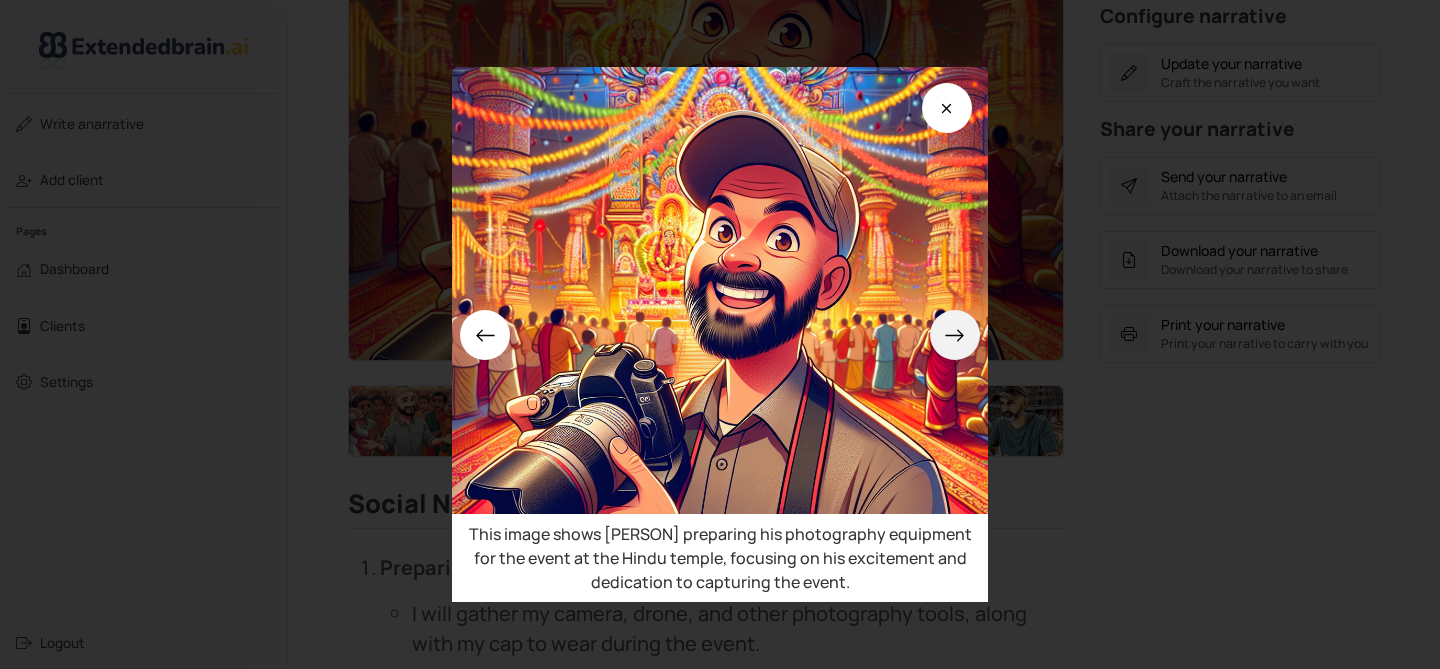 click 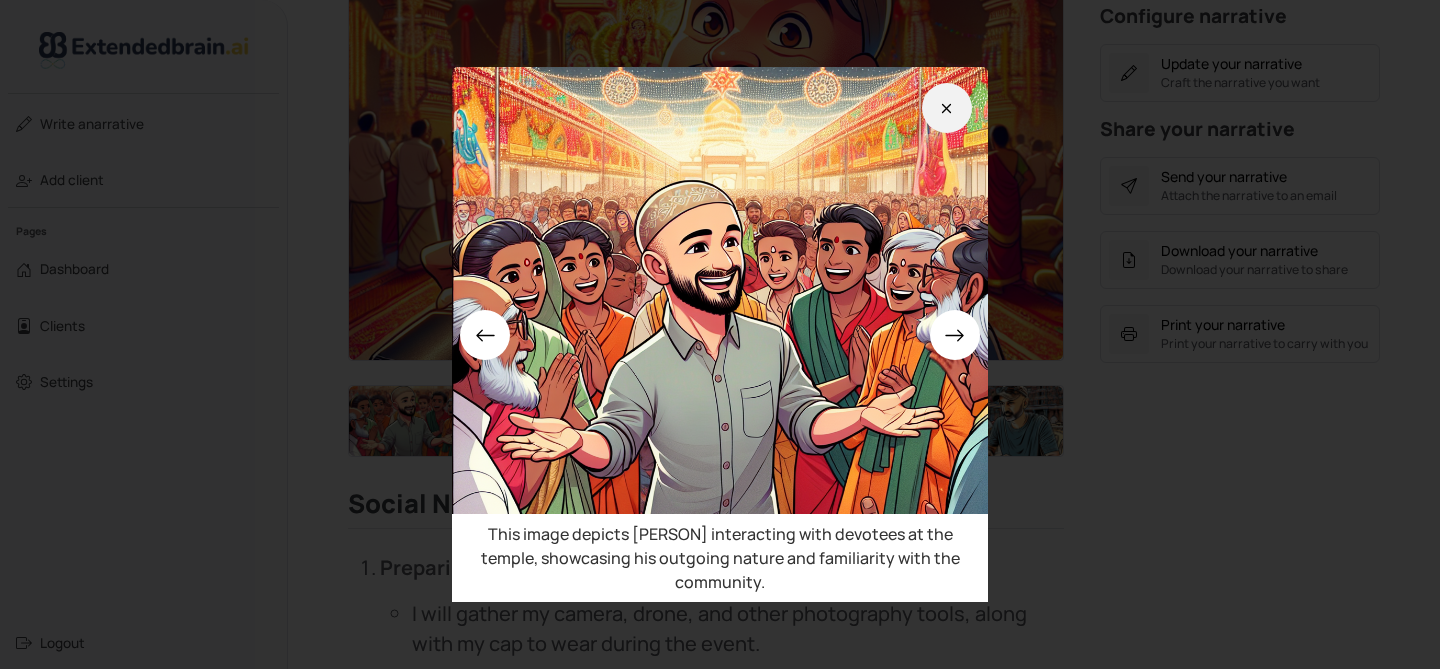 click 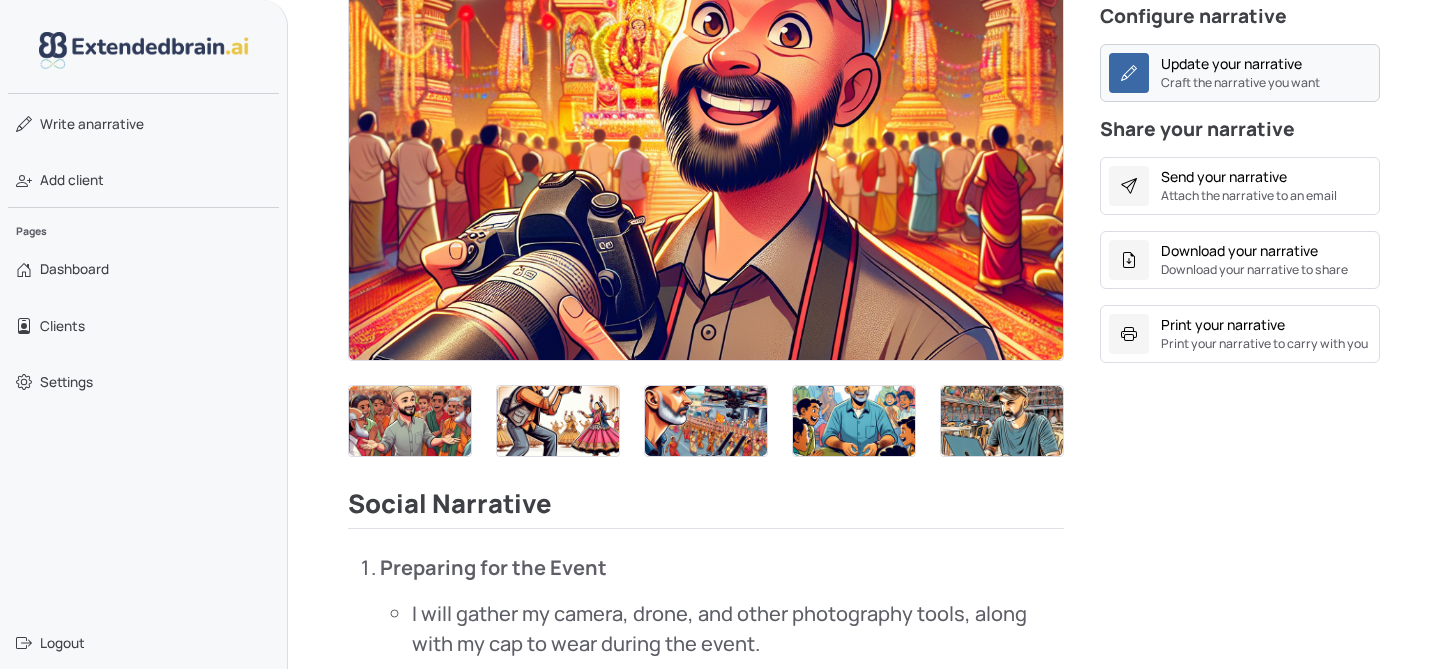 click at bounding box center [1129, 73] 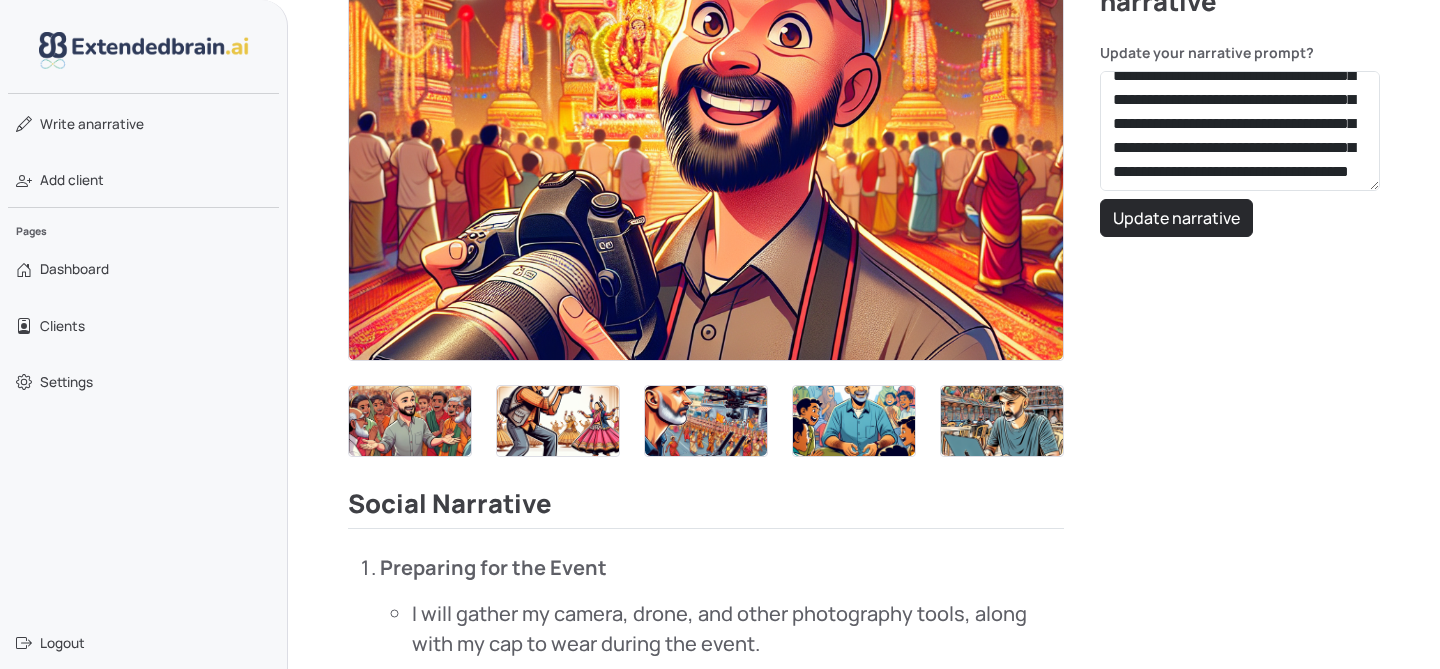 scroll, scrollTop: 302, scrollLeft: 0, axis: vertical 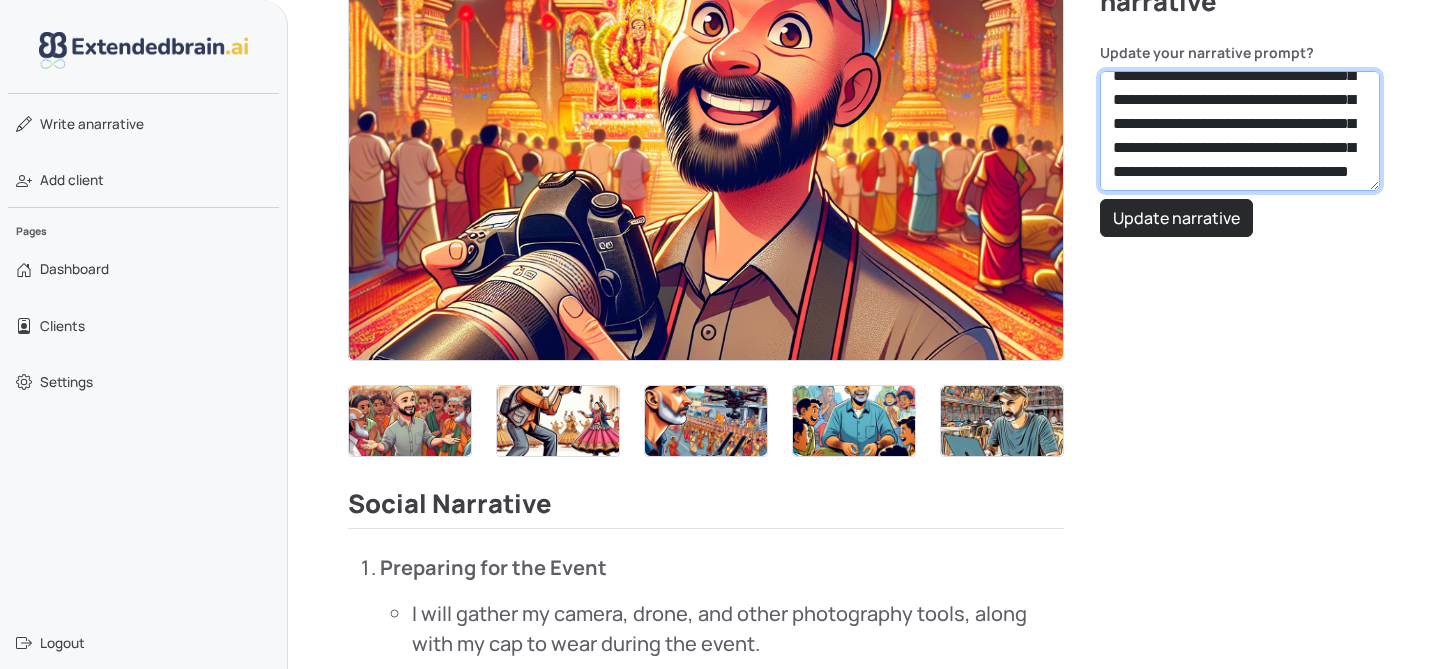 click on "**********" at bounding box center (1240, 131) 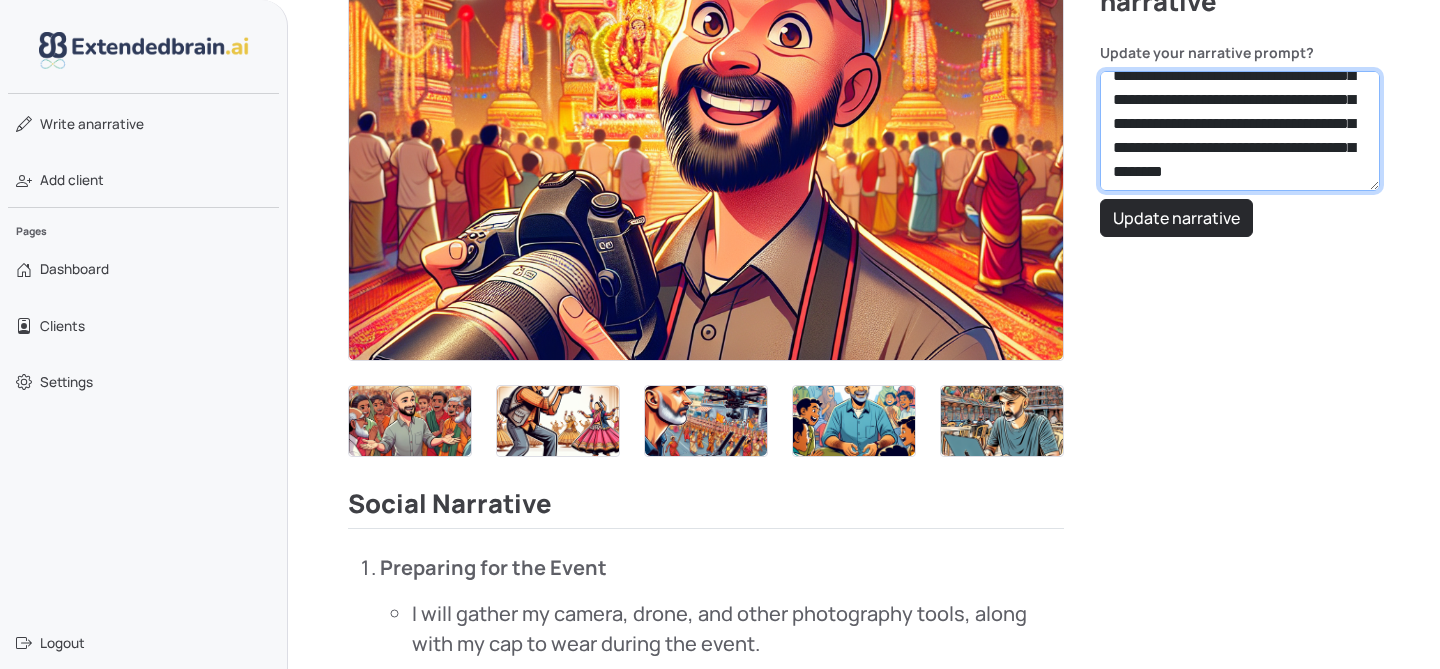click on "**********" at bounding box center (1240, 131) 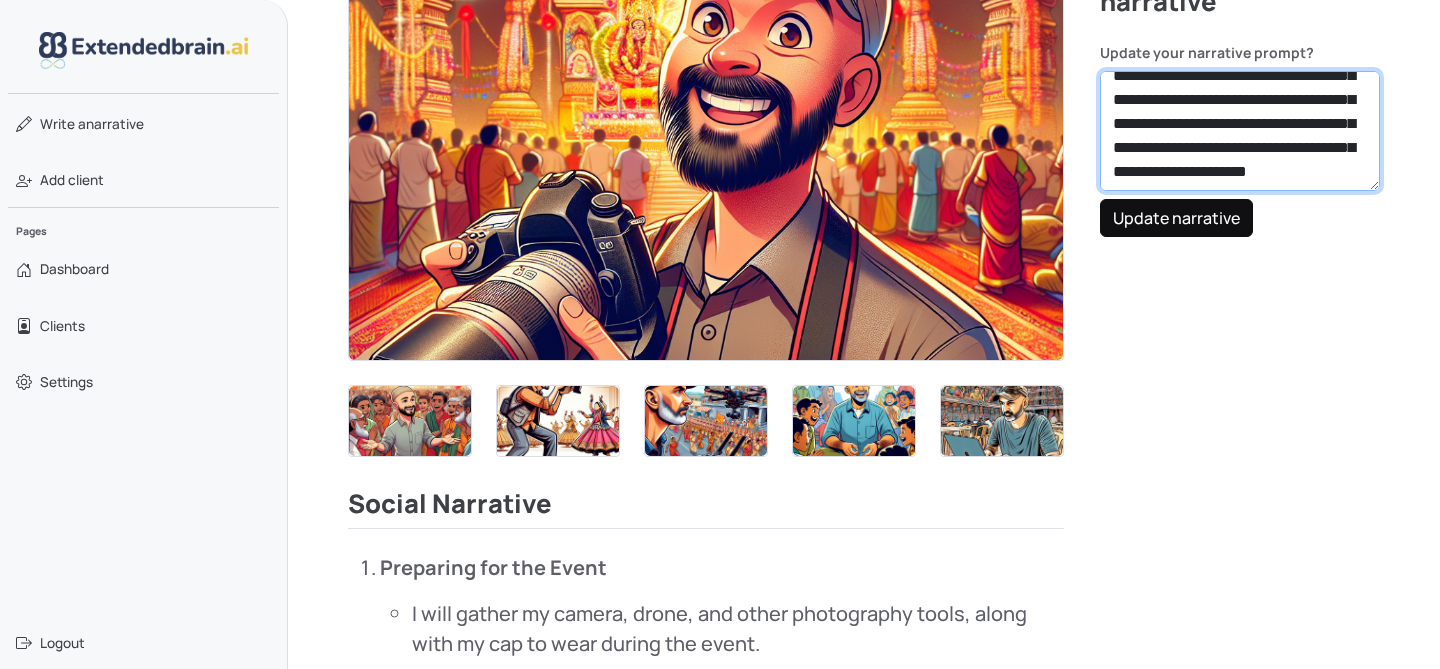 type on "**********" 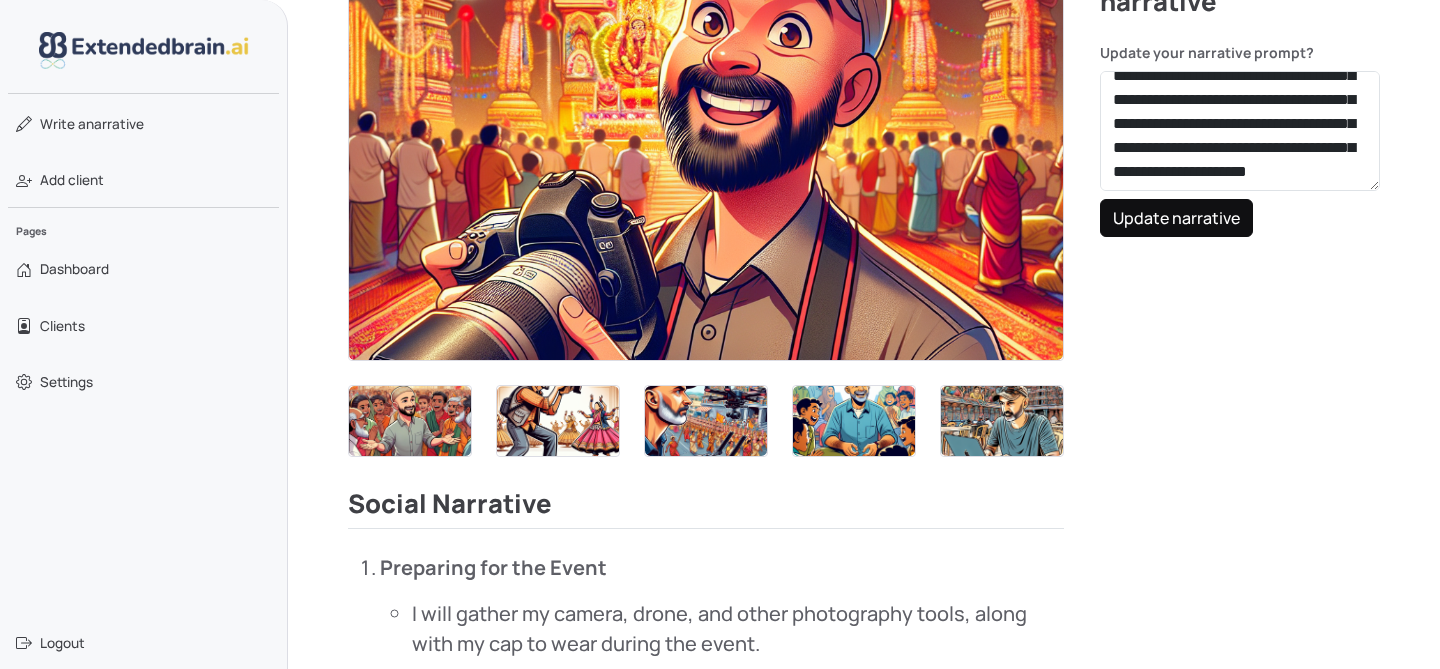 click on "Update narrative" at bounding box center (1176, 218) 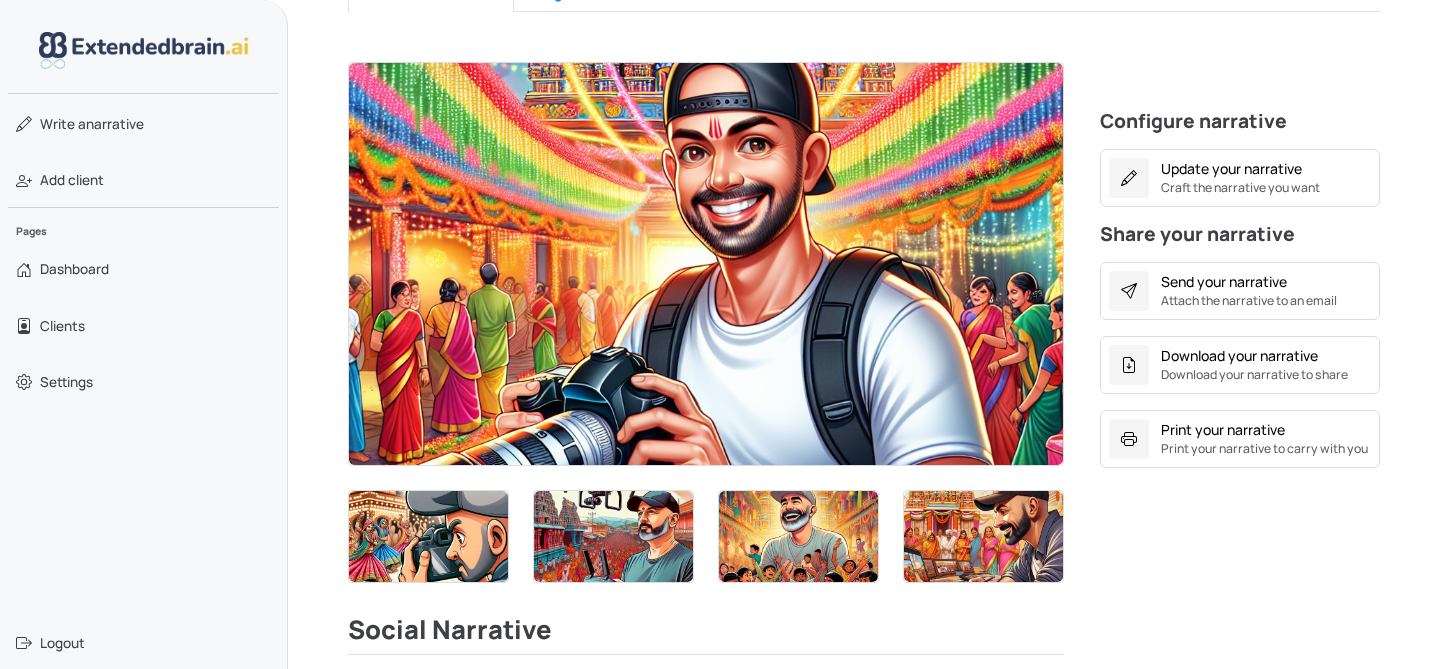 scroll, scrollTop: 459, scrollLeft: 0, axis: vertical 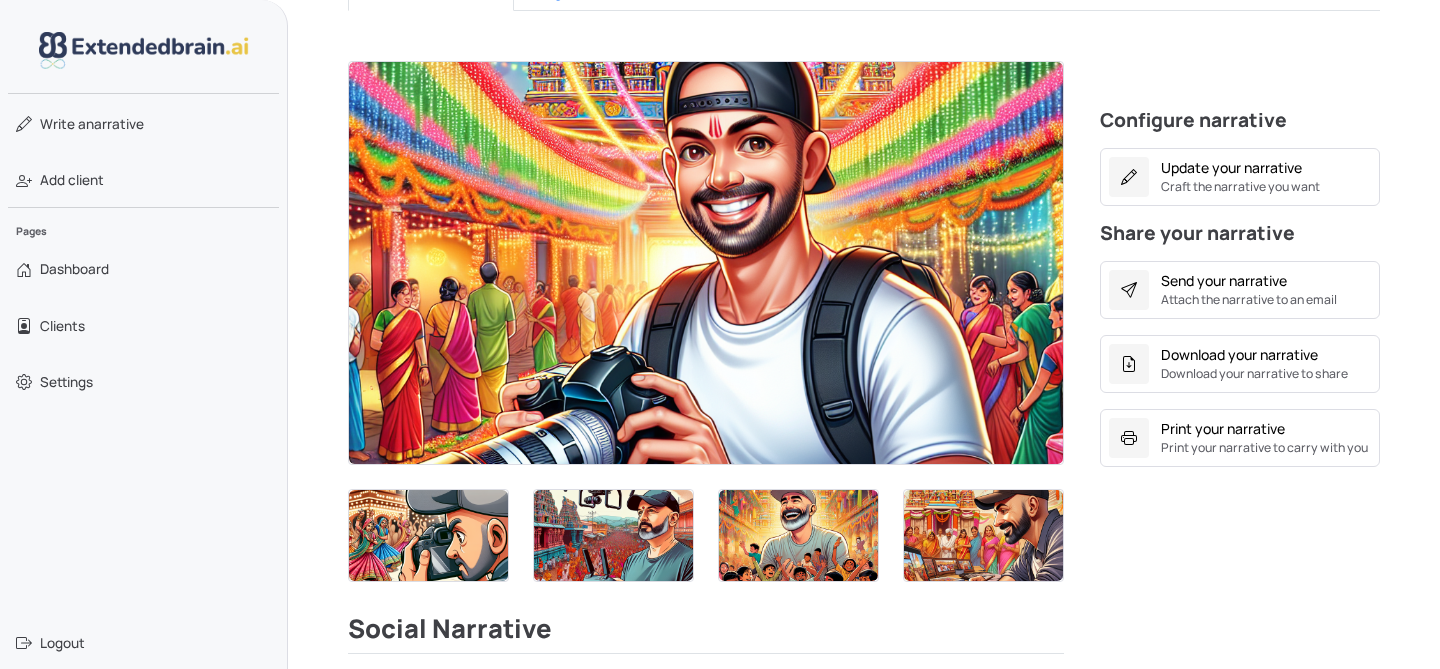 click at bounding box center [706, 263] 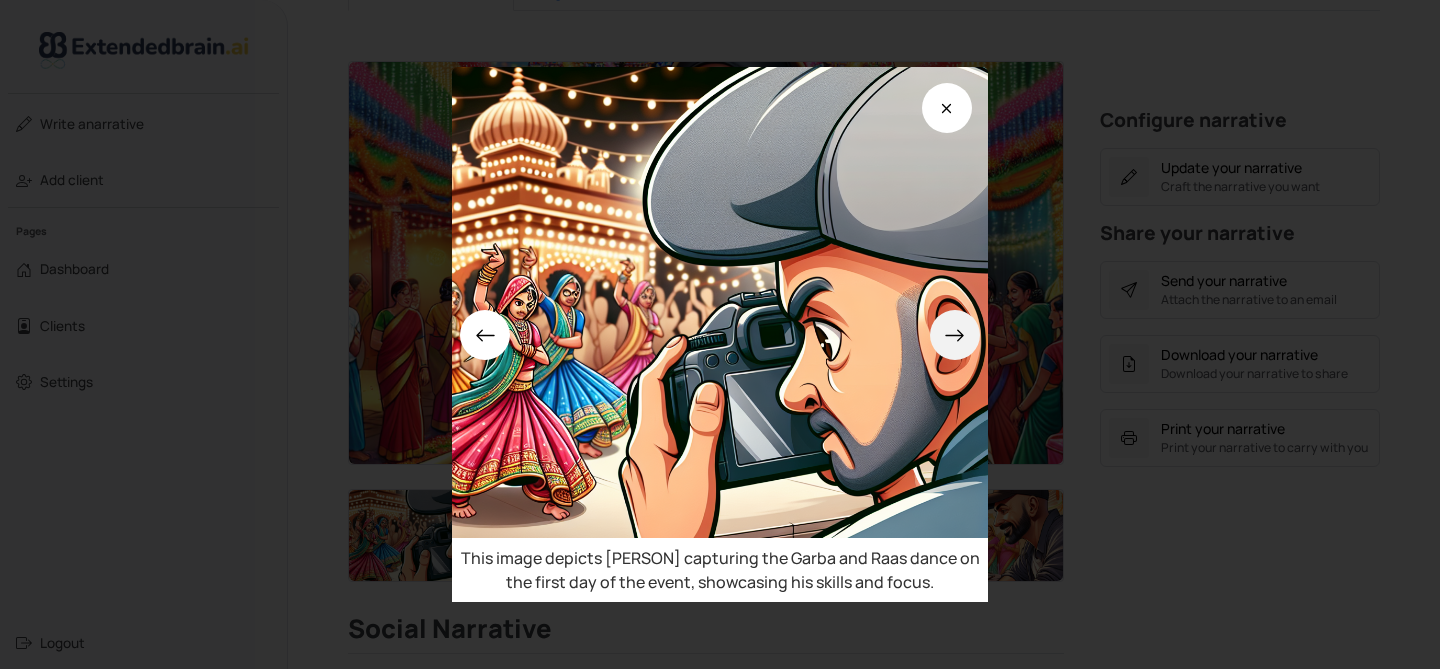 click 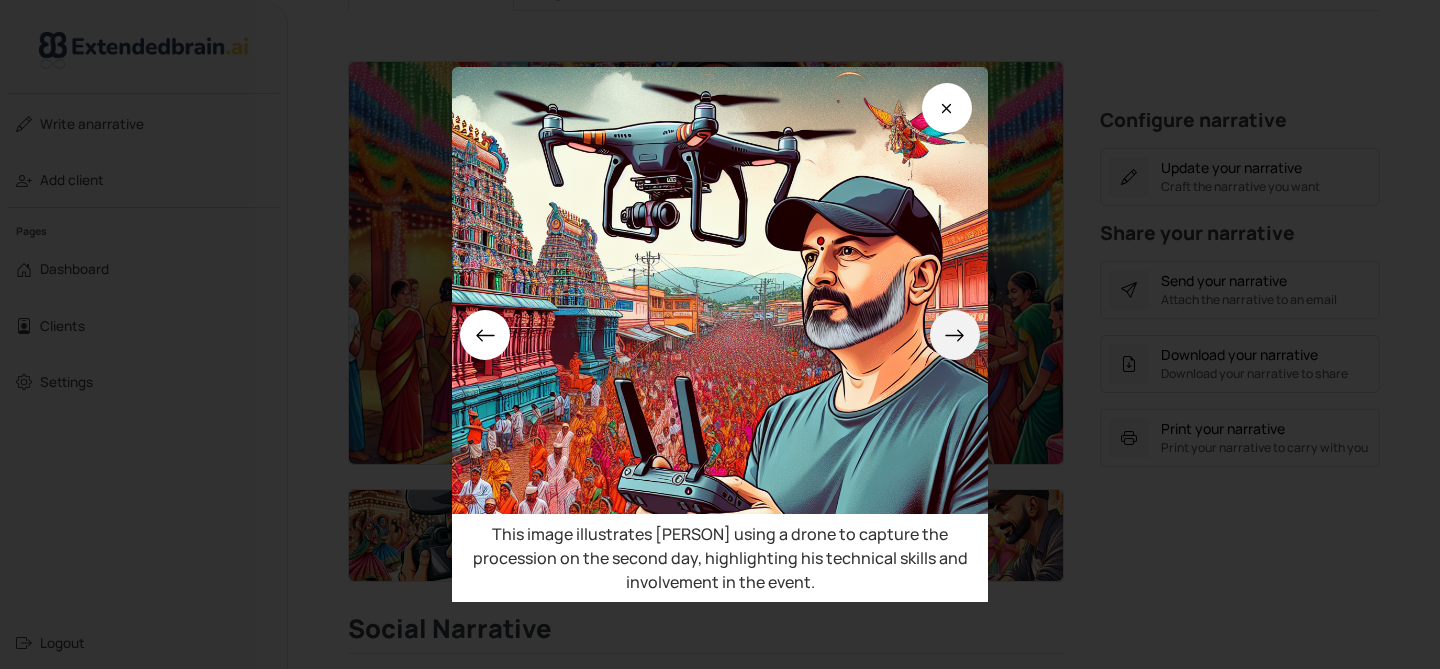 click 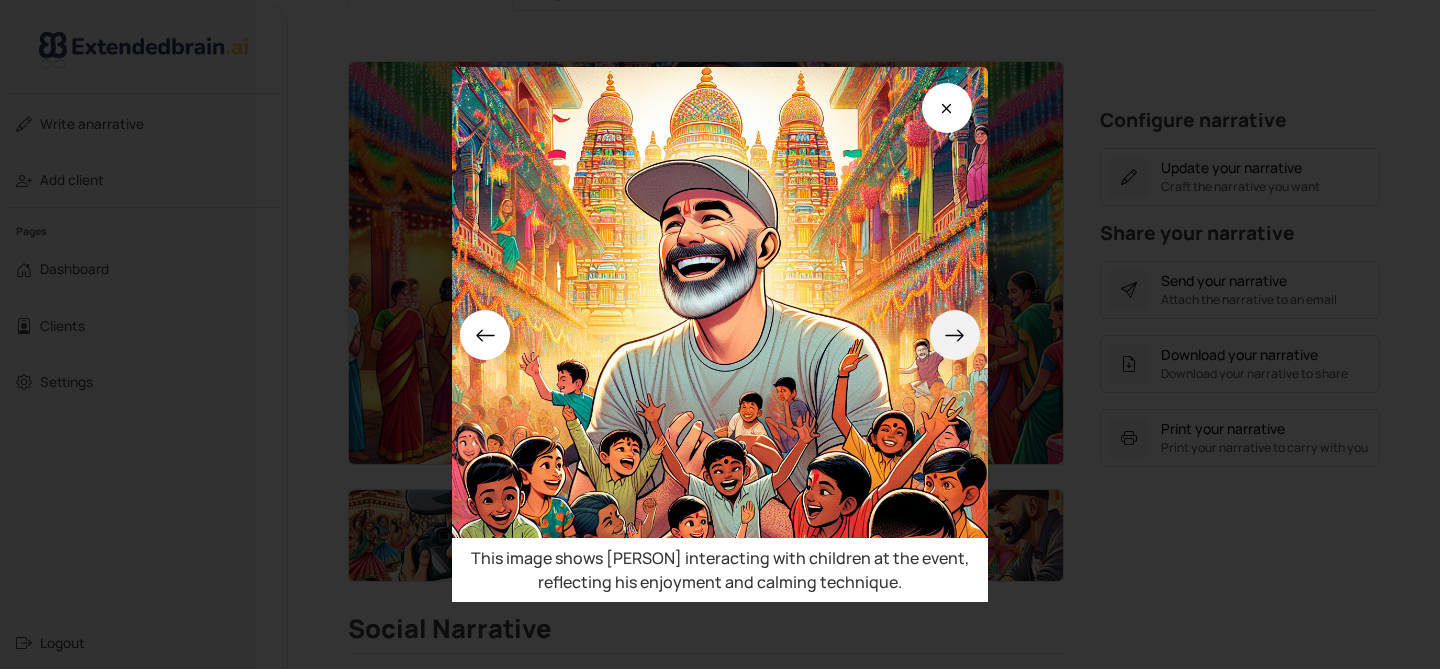 click 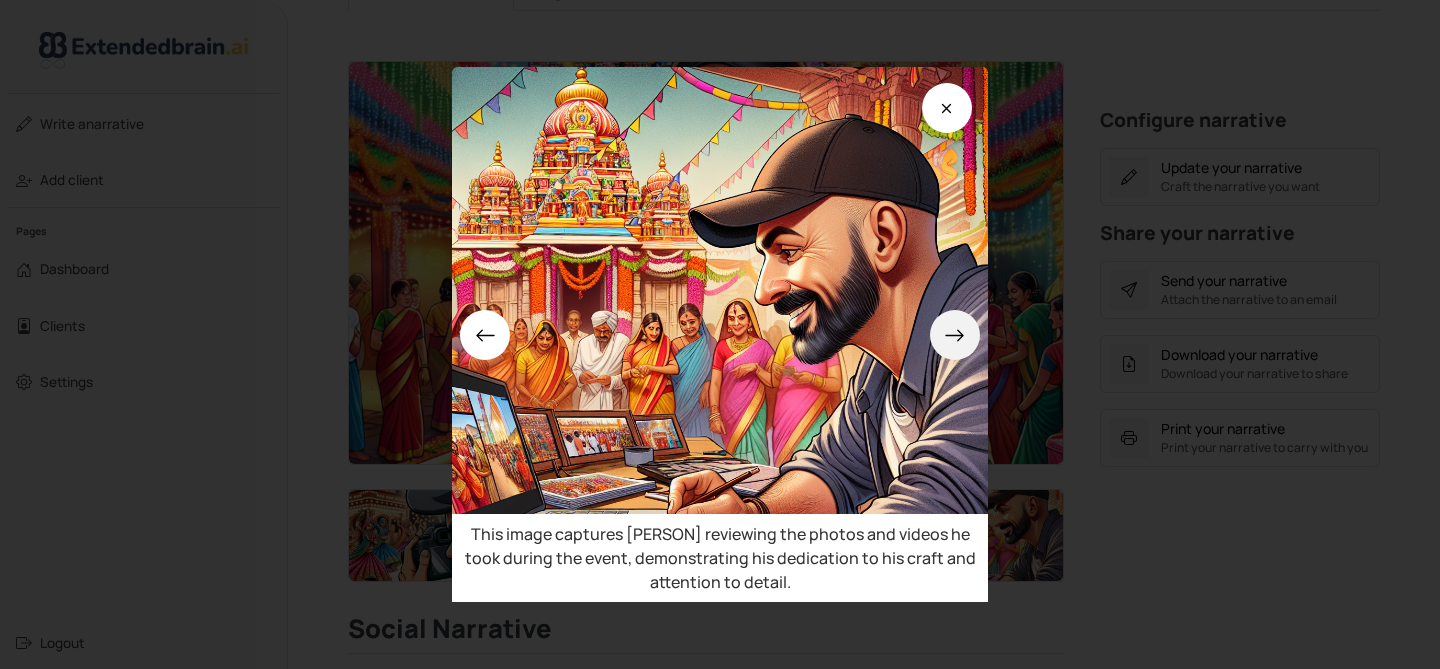 click 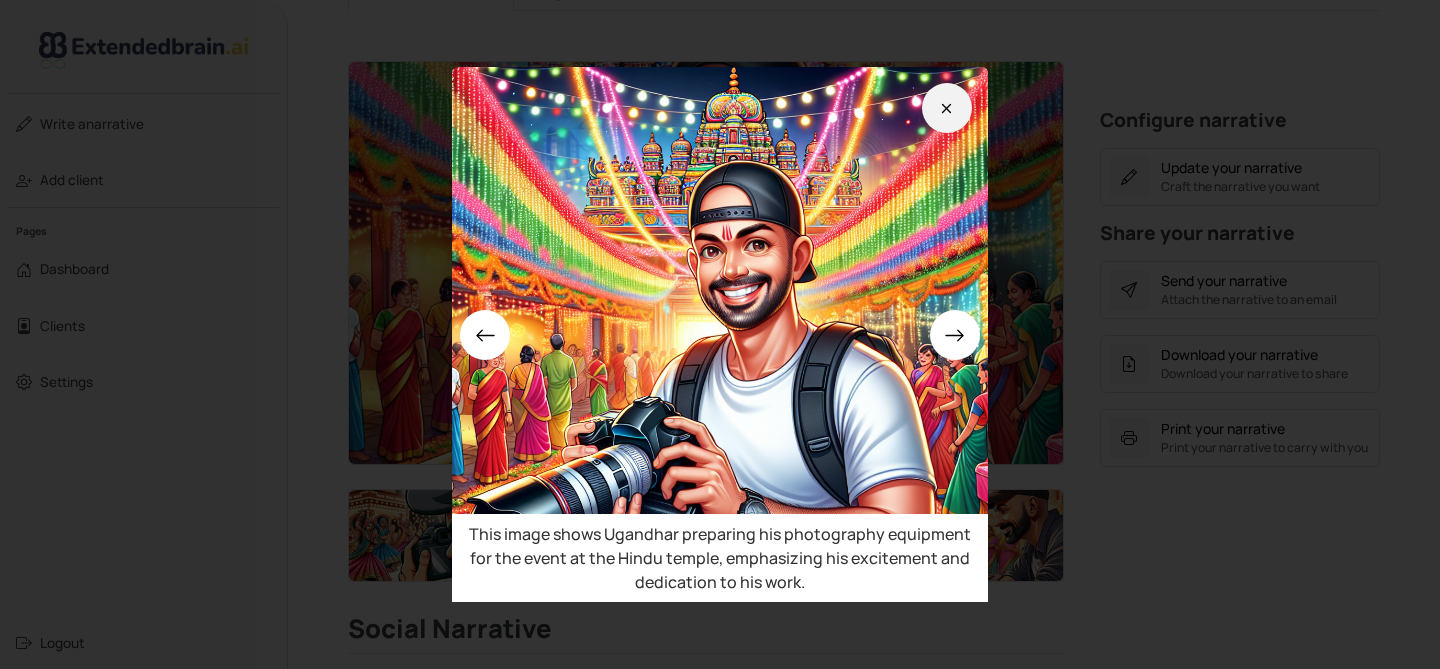 click 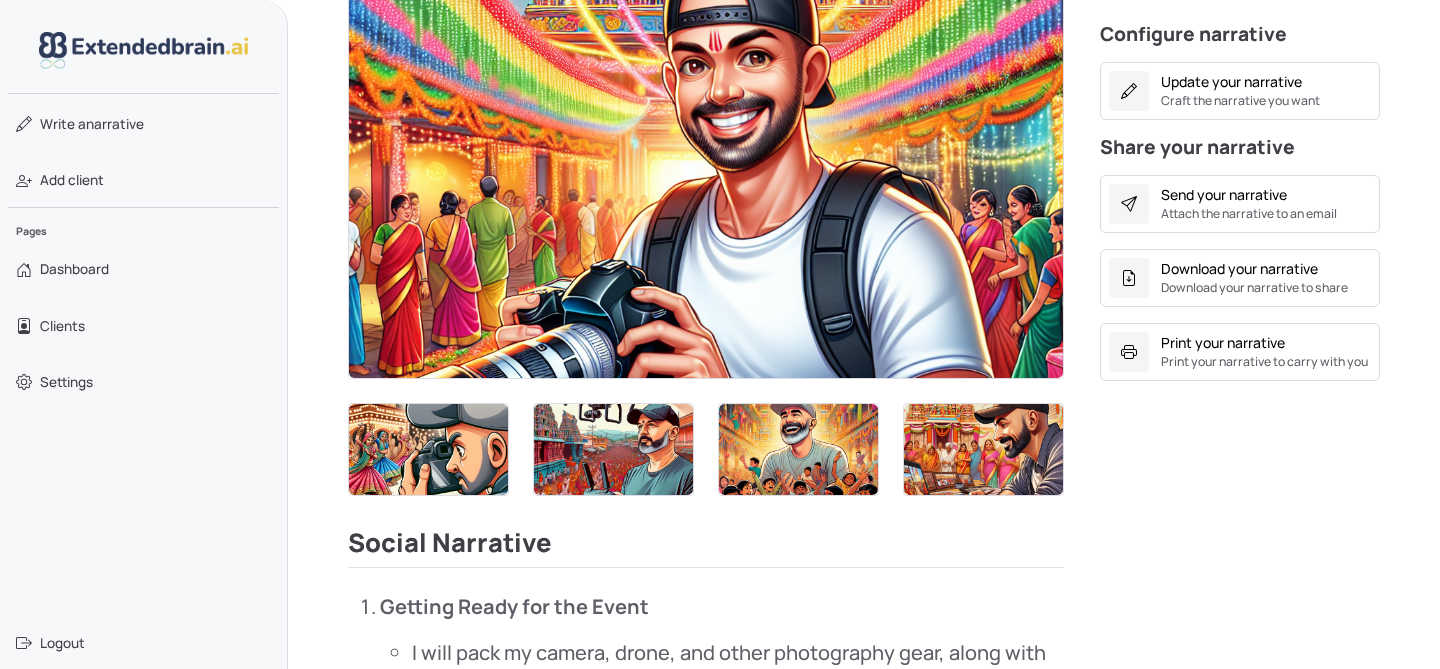 scroll, scrollTop: 547, scrollLeft: 0, axis: vertical 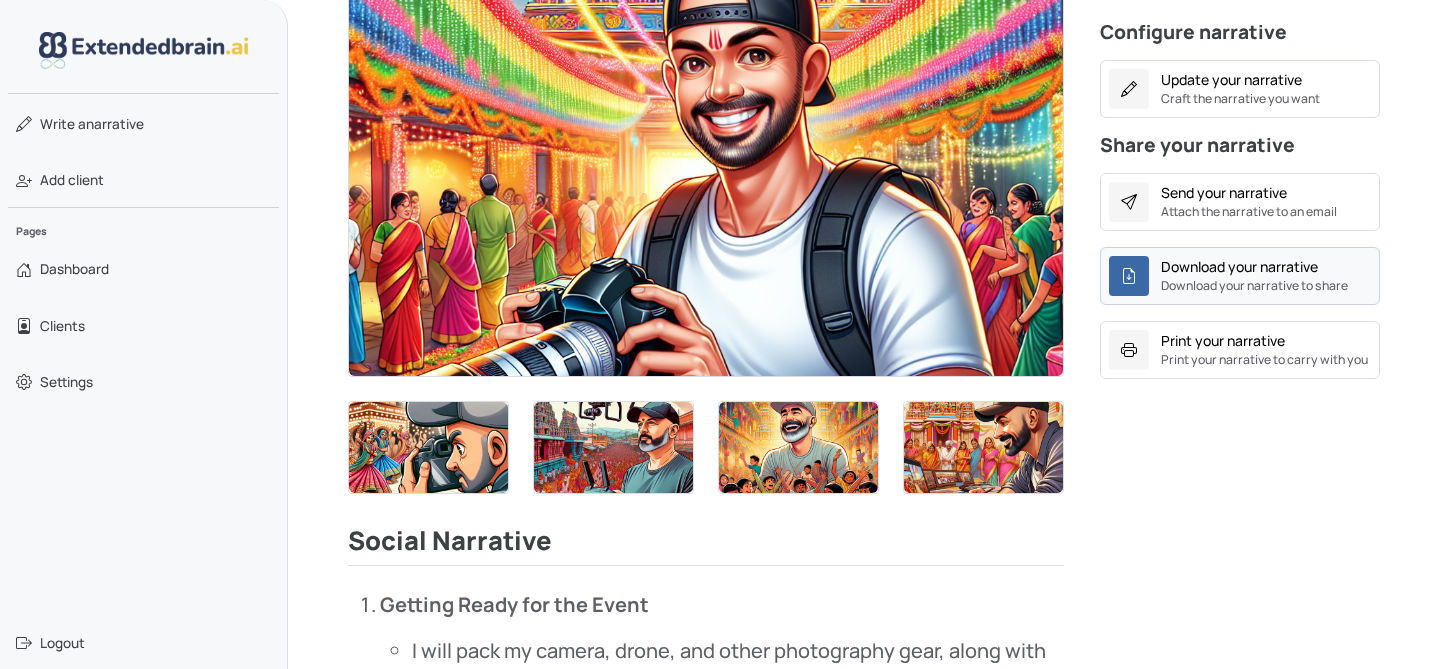 click 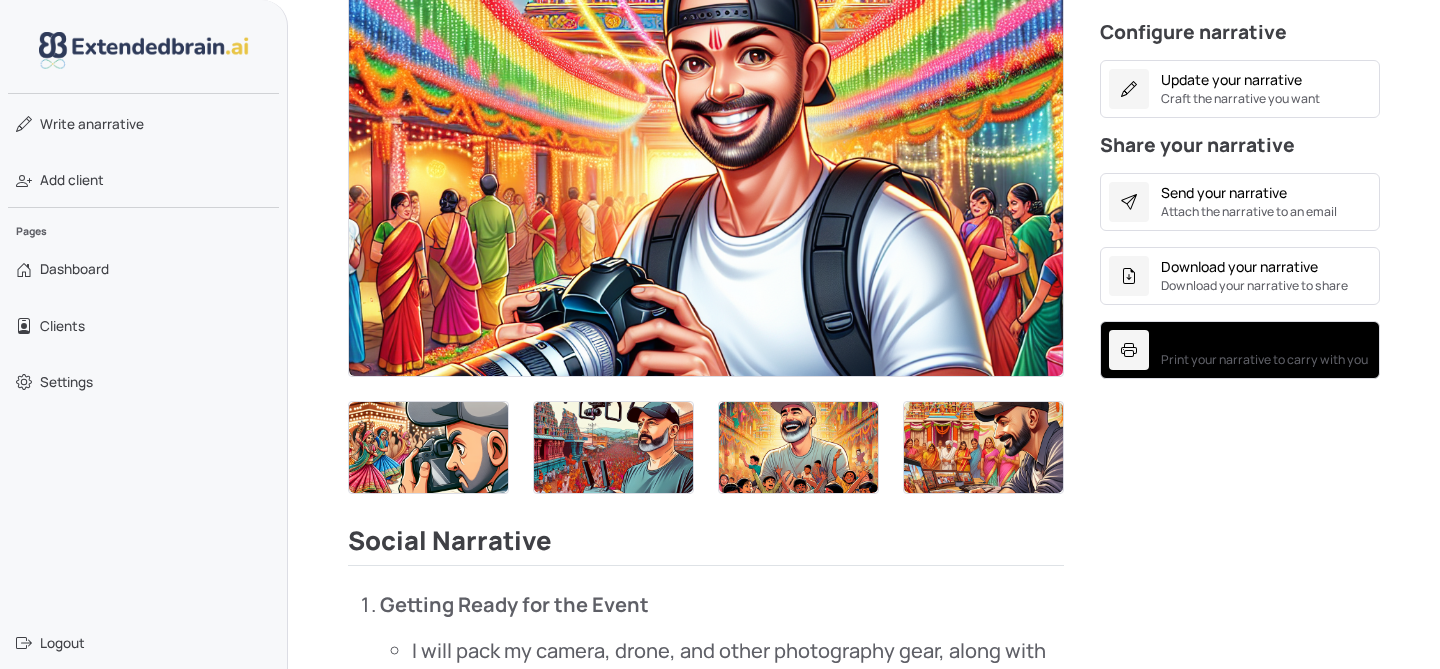 click 